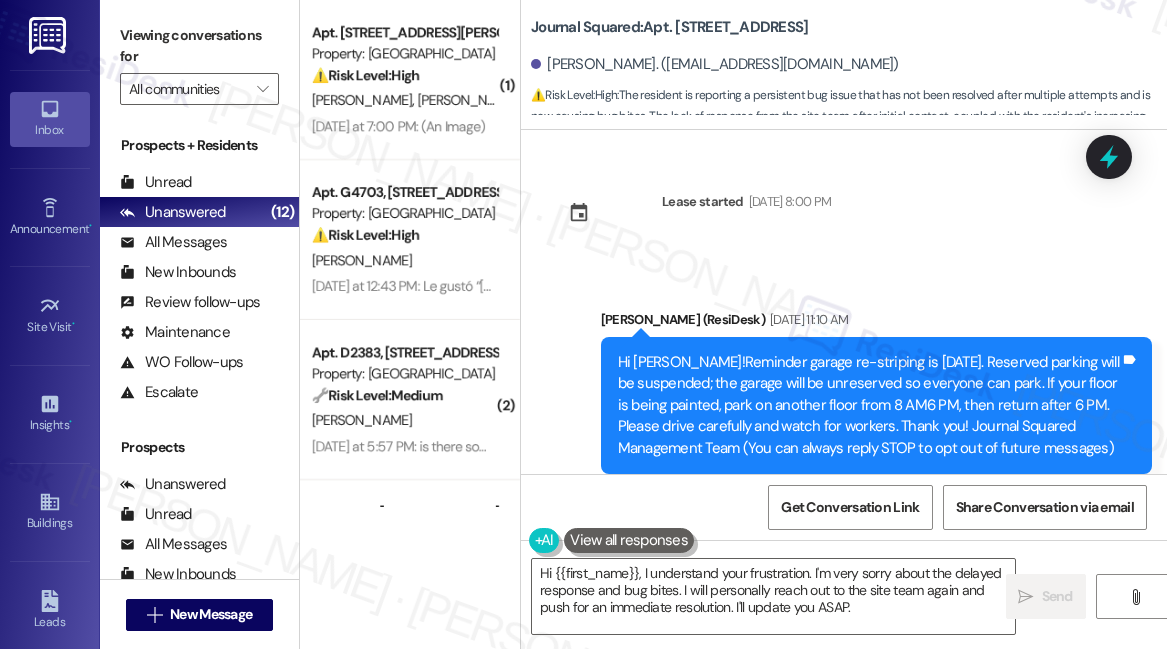scroll, scrollTop: 0, scrollLeft: 0, axis: both 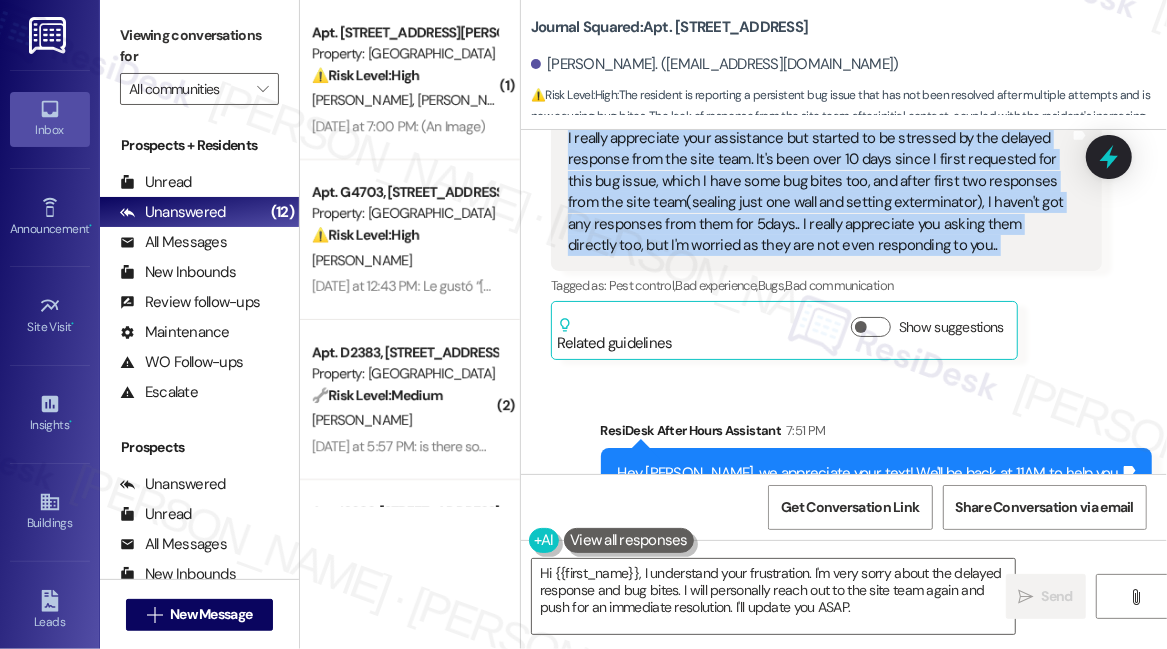 click on "Hey [PERSON_NAME], we appreciate your text! We'll be back at 11AM to help you out. If it's urgent, dial our emergency number. Take care!" at bounding box center [869, 484] 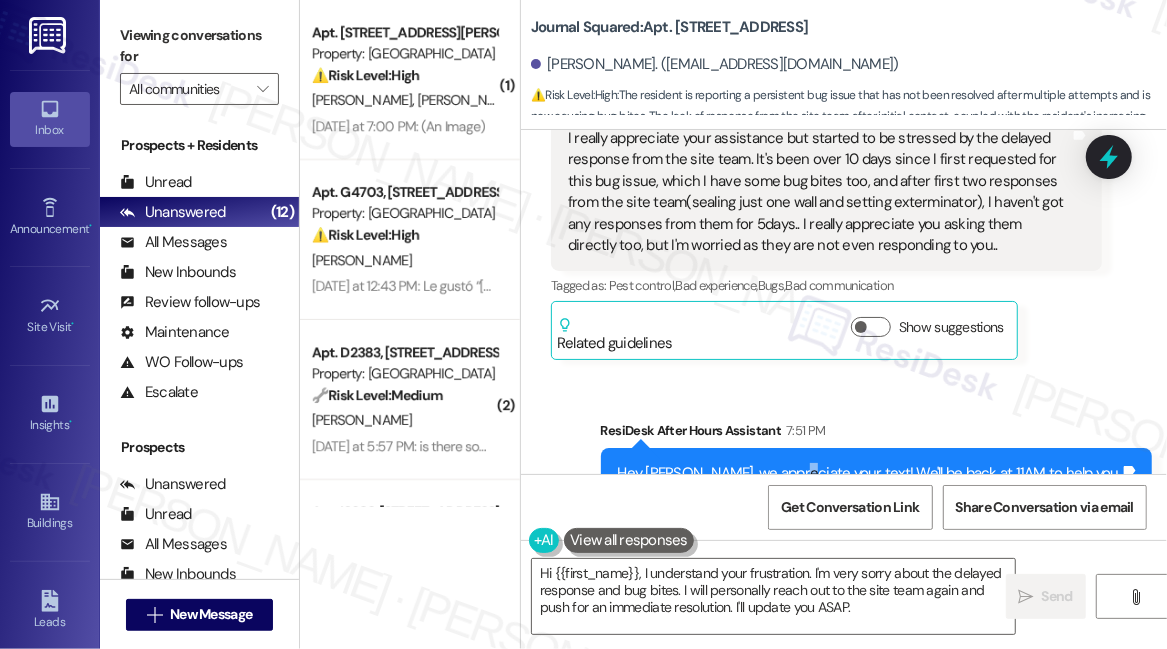 click on "Hey [PERSON_NAME], we appreciate your text! We'll be back at 11AM to help you out. If it's urgent, dial our emergency number. Take care!" at bounding box center [869, 484] 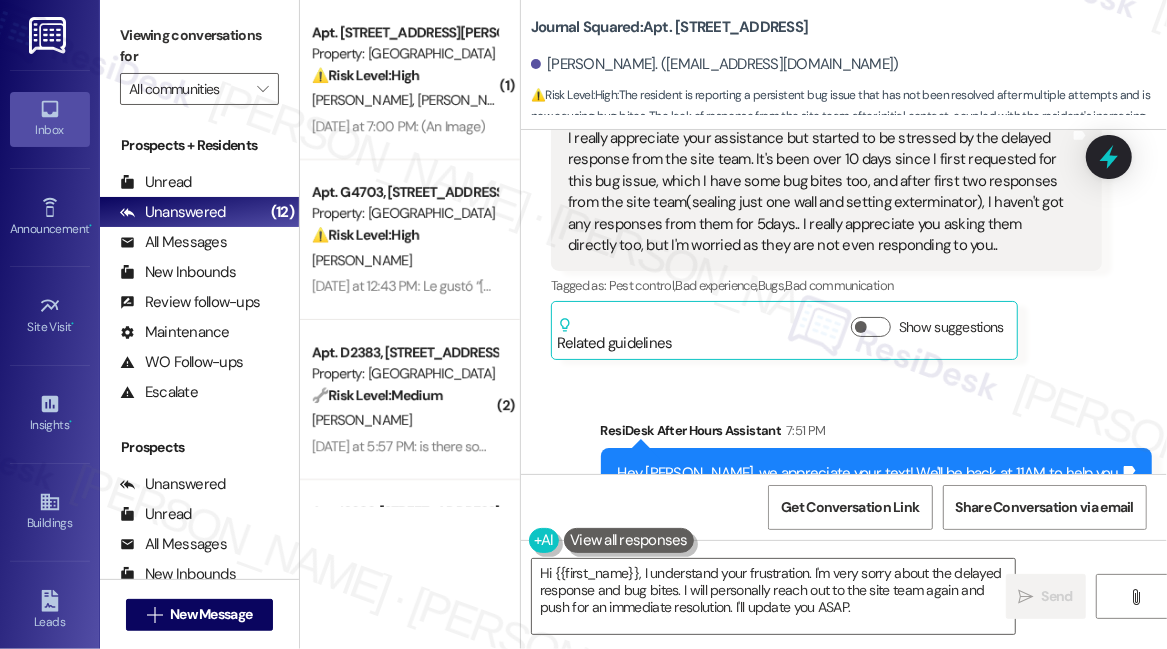 click on "Hey [PERSON_NAME], we appreciate your text! We'll be back at 11AM to help you out. If it's urgent, dial our emergency number. Take care!" at bounding box center (869, 484) 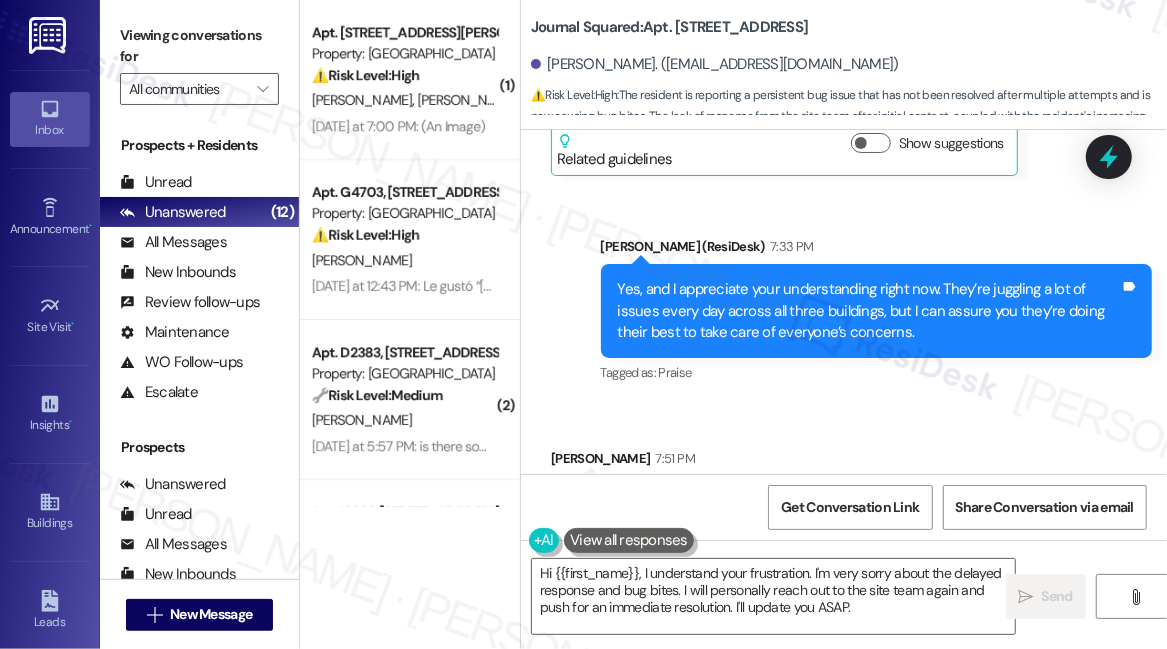 click on "I really appreciate your assistance but started to be stressed by the delayed response from the site team. It's been over 10 days since I first requested for this bug issue, which I have some bug bites too, and after first two responses from the site team(sealing just one wall and setting exterminator), I haven't got any responses from them for 5days.. I really appreciate you asking them directly too, but I'm worried as they are not even responding to you.." at bounding box center [819, 555] 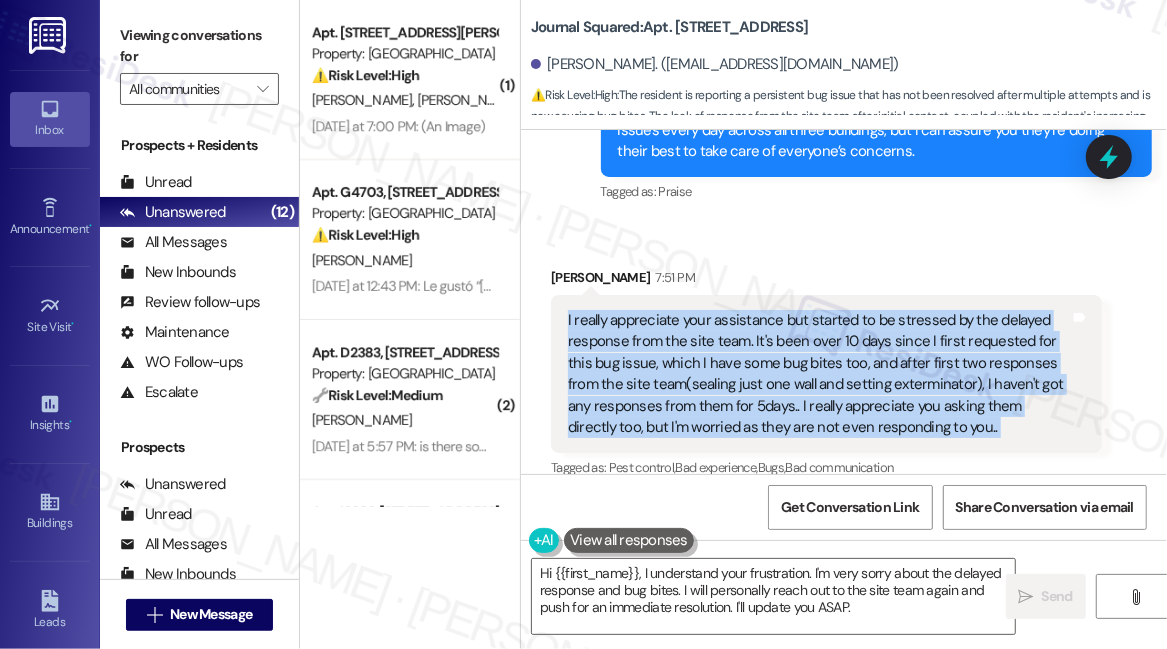 scroll, scrollTop: 12773, scrollLeft: 0, axis: vertical 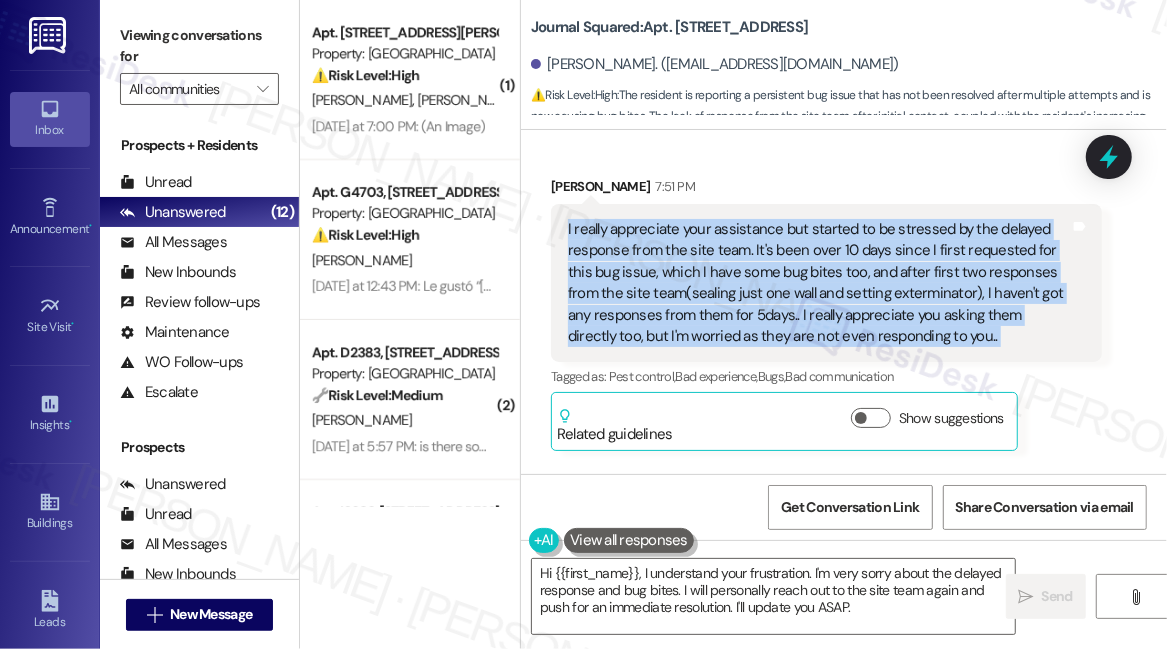 click on "I really appreciate your assistance but started to be stressed by the delayed response from the site team. It's been over 10 days since I first requested for this bug issue, which I have some bug bites too, and after first two responses from the site team(sealing just one wall and setting exterminator), I haven't got any responses from them for 5days.. I really appreciate you asking them directly too, but I'm worried as they are not even responding to you.." at bounding box center [819, 283] 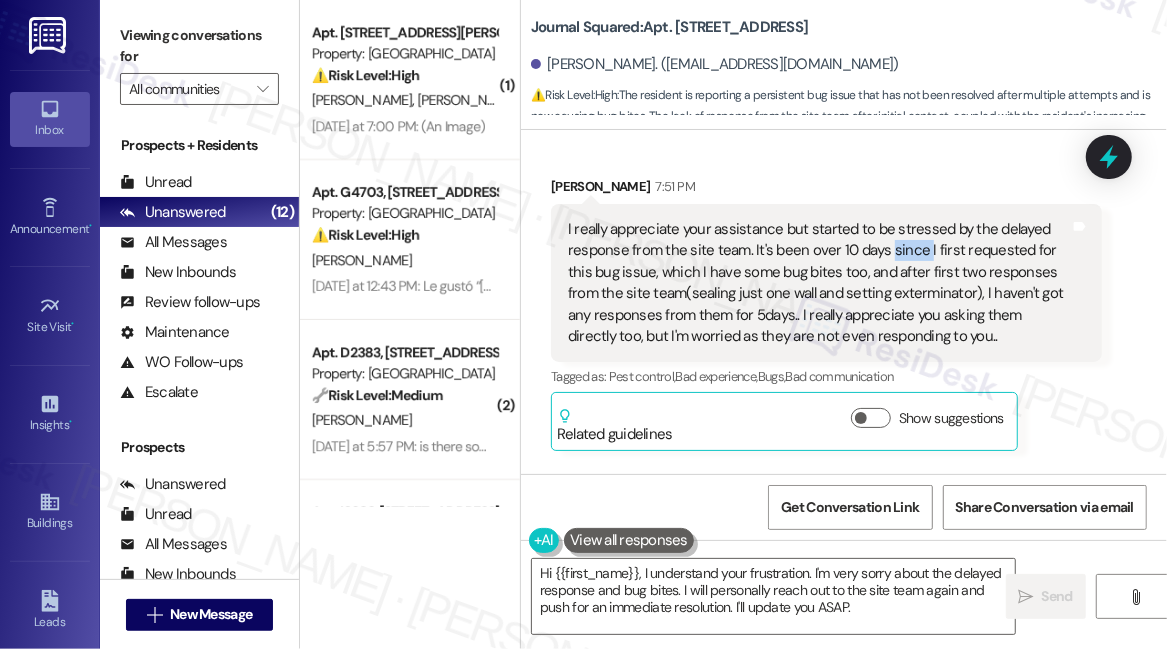 click on "I really appreciate your assistance but started to be stressed by the delayed response from the site team. It's been over 10 days since I first requested for this bug issue, which I have some bug bites too, and after first two responses from the site team(sealing just one wall and setting exterminator), I haven't got any responses from them for 5days.. I really appreciate you asking them directly too, but I'm worried as they are not even responding to you.." at bounding box center (819, 283) 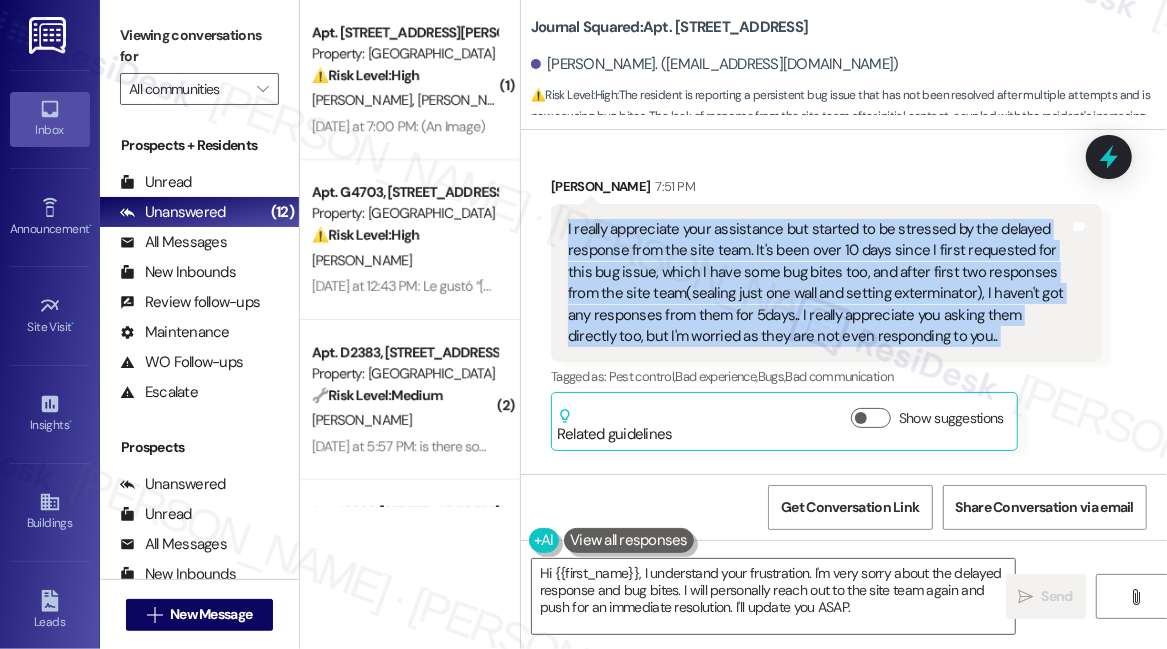 click on "I really appreciate your assistance but started to be stressed by the delayed response from the site team. It's been over 10 days since I first requested for this bug issue, which I have some bug bites too, and after first two responses from the site team(sealing just one wall and setting exterminator), I haven't got any responses from them for 5days.. I really appreciate you asking them directly too, but I'm worried as they are not even responding to you.." at bounding box center [819, 283] 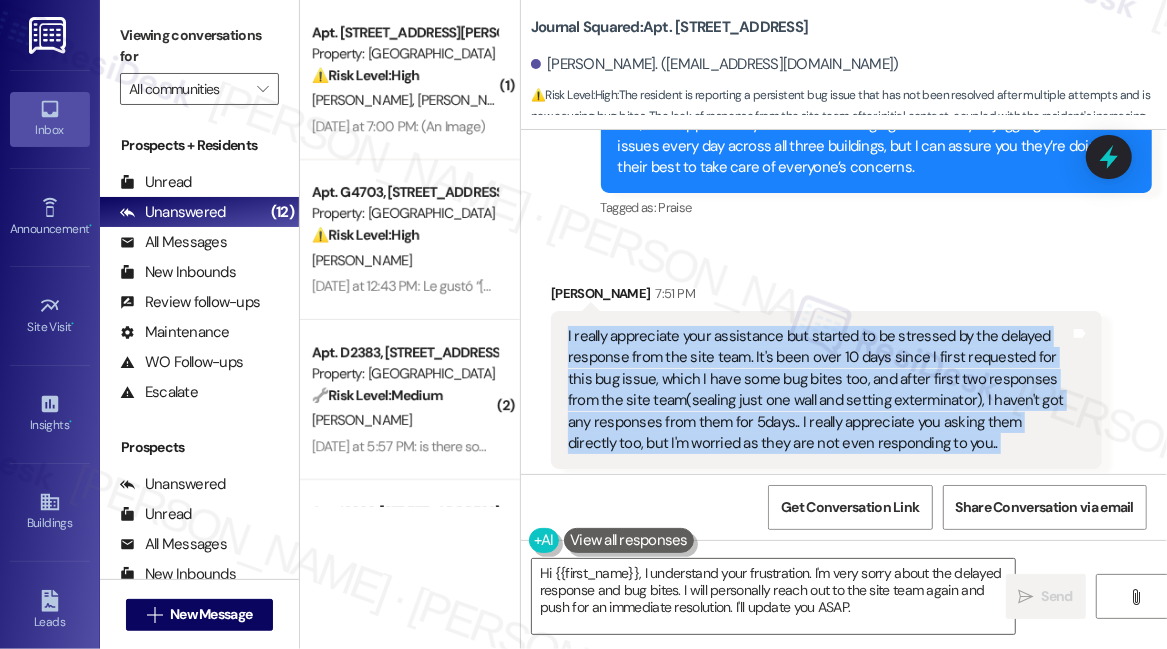 scroll, scrollTop: 12410, scrollLeft: 0, axis: vertical 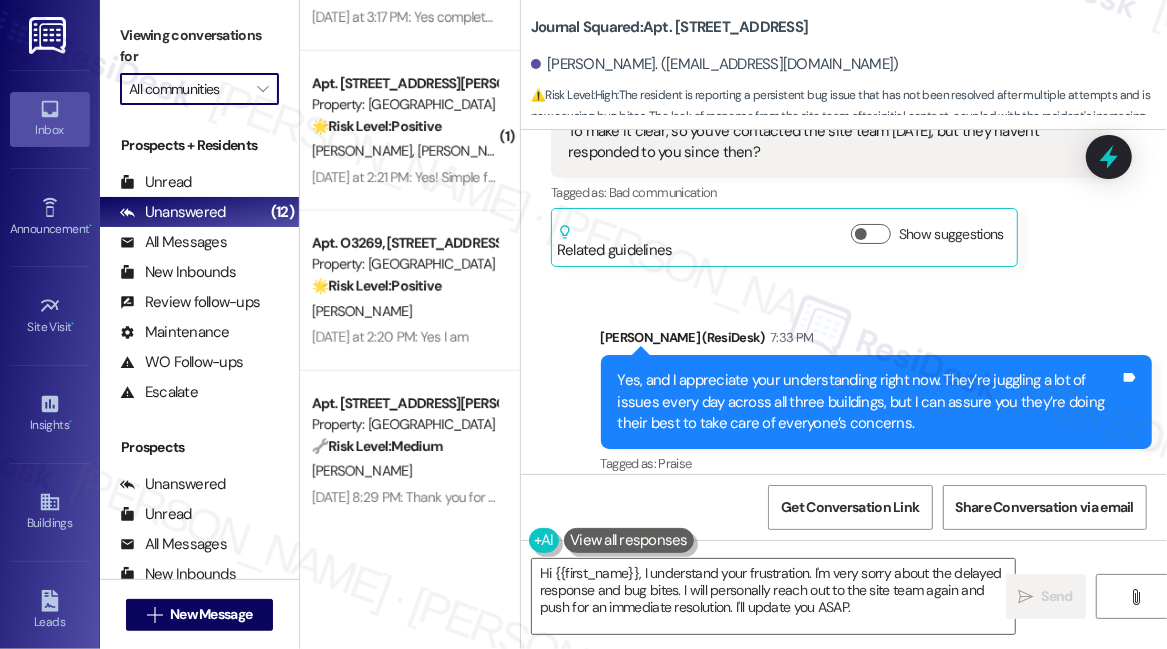 click on "All communities" at bounding box center [188, 89] 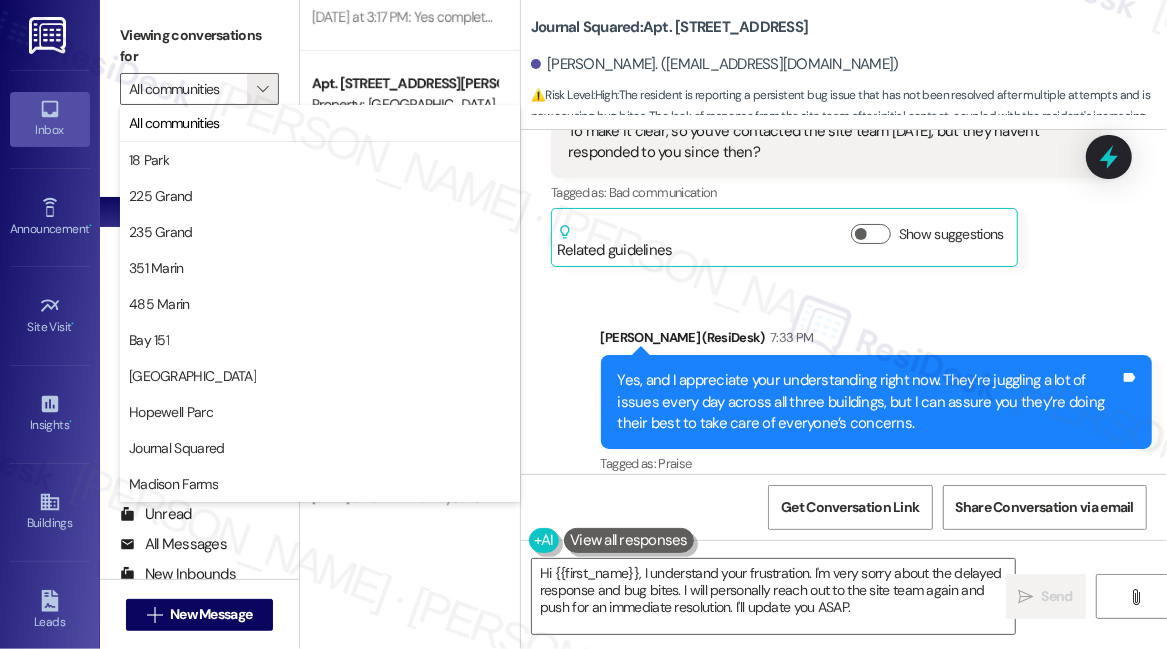 click on "Viewing conversations for" at bounding box center [199, 46] 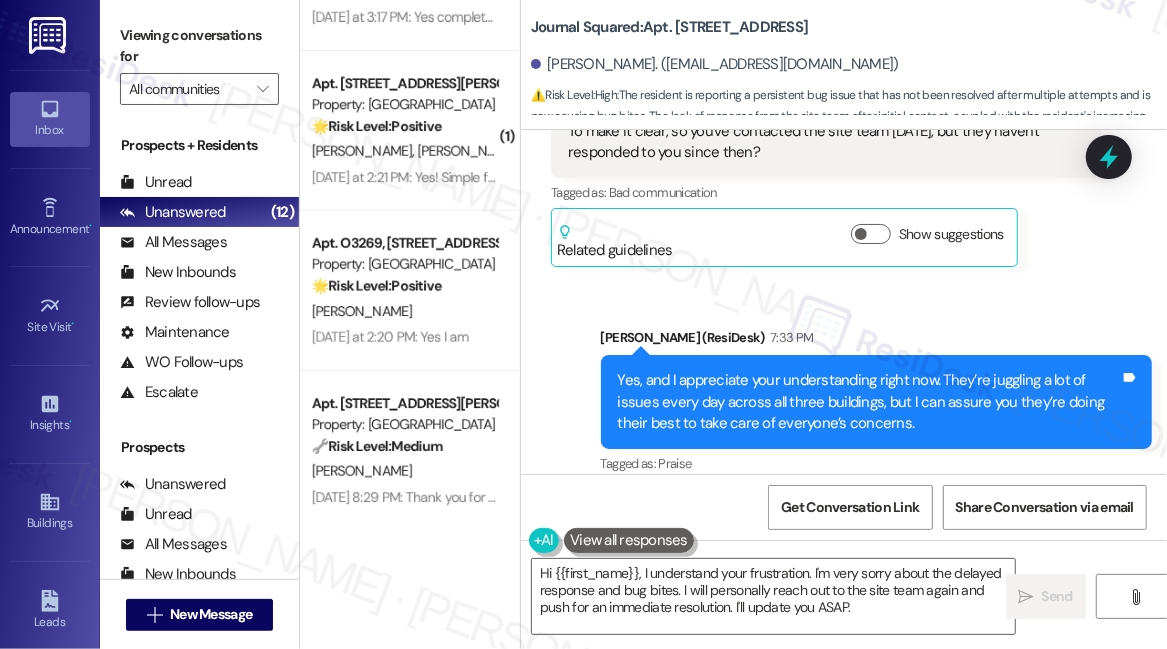 click on "Sent via SMS Jane  (ResiDesk) 7:33 PM Yes, and I appreciate your understanding right now. They’re juggling a lot of issues every day across all three buildings, but I can assure you they’re doing their best to take care of everyone’s concerns. Tags and notes Tagged as:   Praise Click to highlight conversations about Praise" at bounding box center (876, 403) 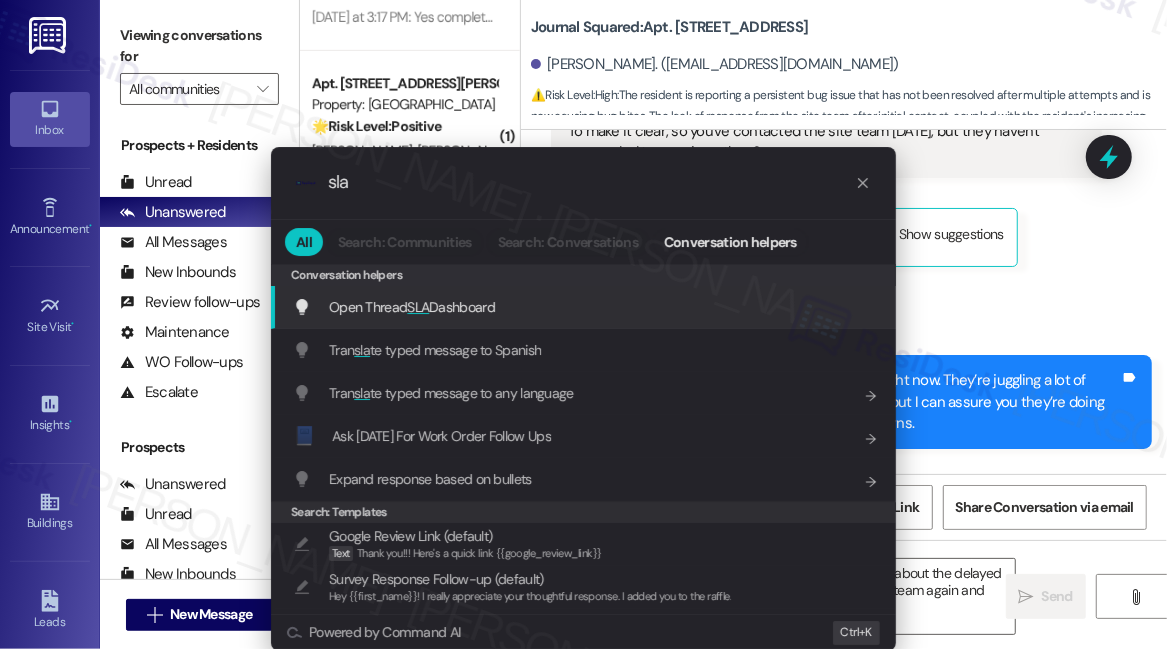 type on "sla" 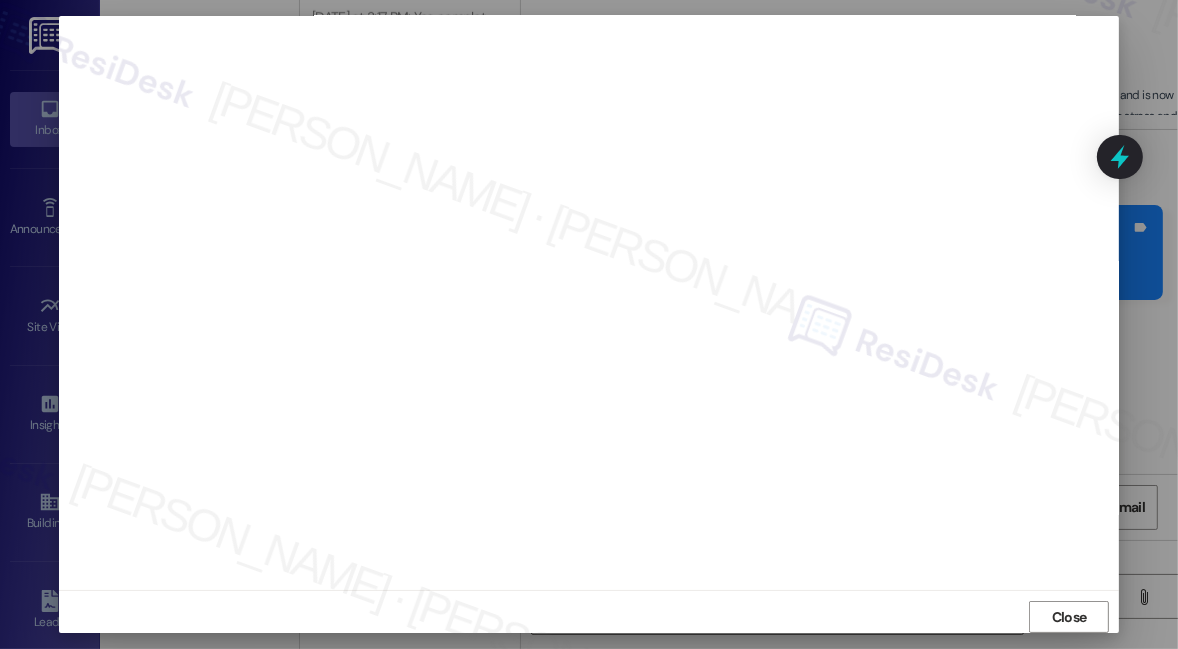 scroll, scrollTop: 0, scrollLeft: 0, axis: both 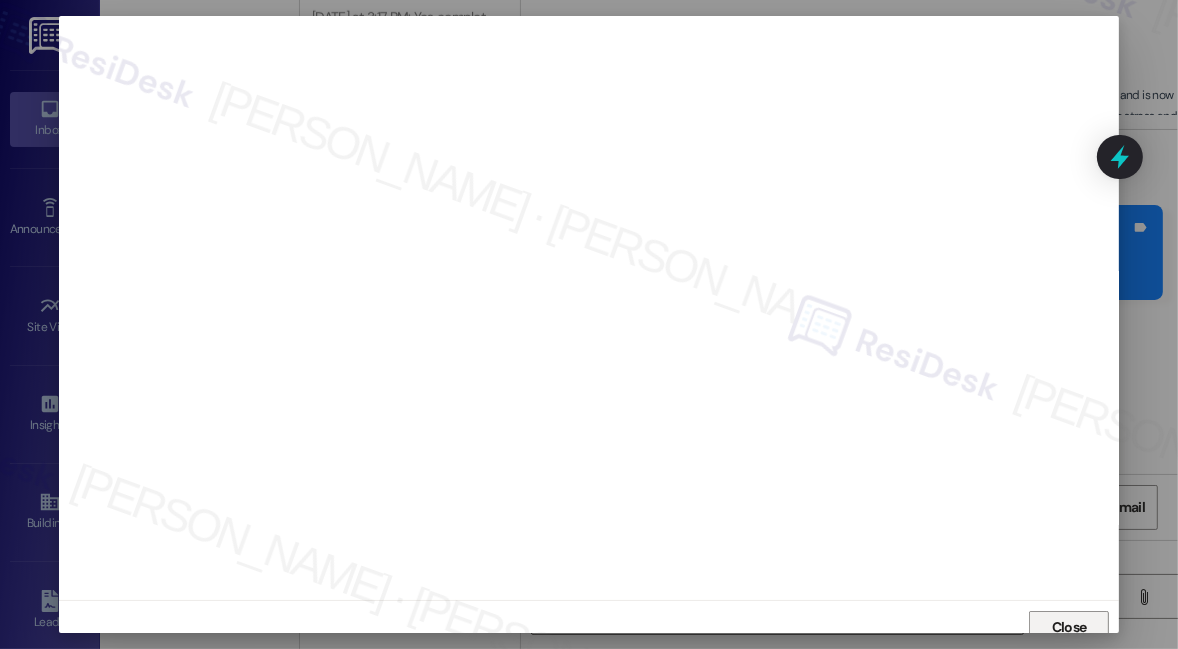 click on "Close" at bounding box center (1069, 627) 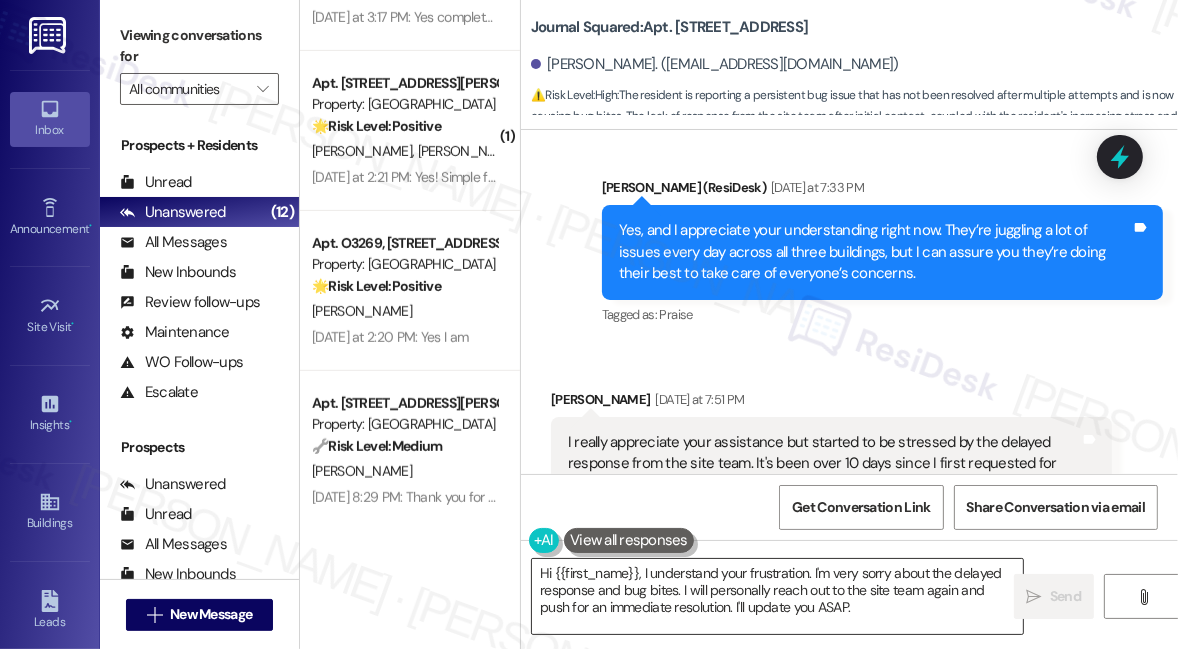 click on "Hi {{first_name}}, I understand your frustration. I'm very sorry about the delayed response and bug bites. I will personally reach out to the site team again and push for an immediate resolution. I'll update you ASAP." at bounding box center [777, 596] 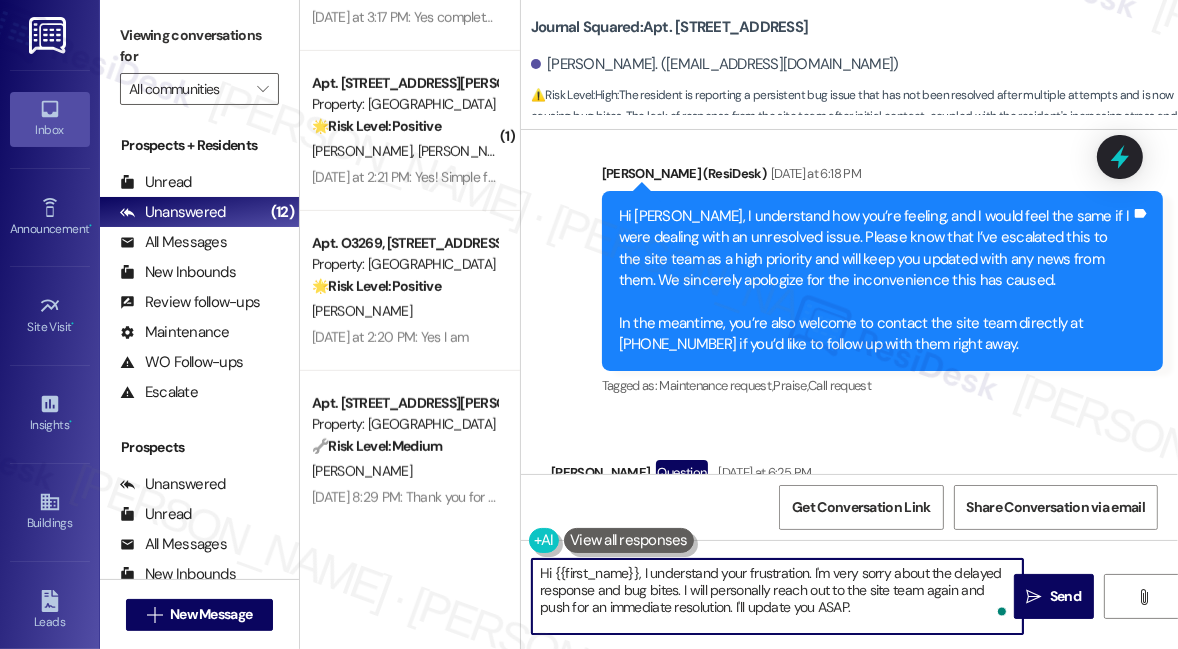 scroll, scrollTop: 11773, scrollLeft: 0, axis: vertical 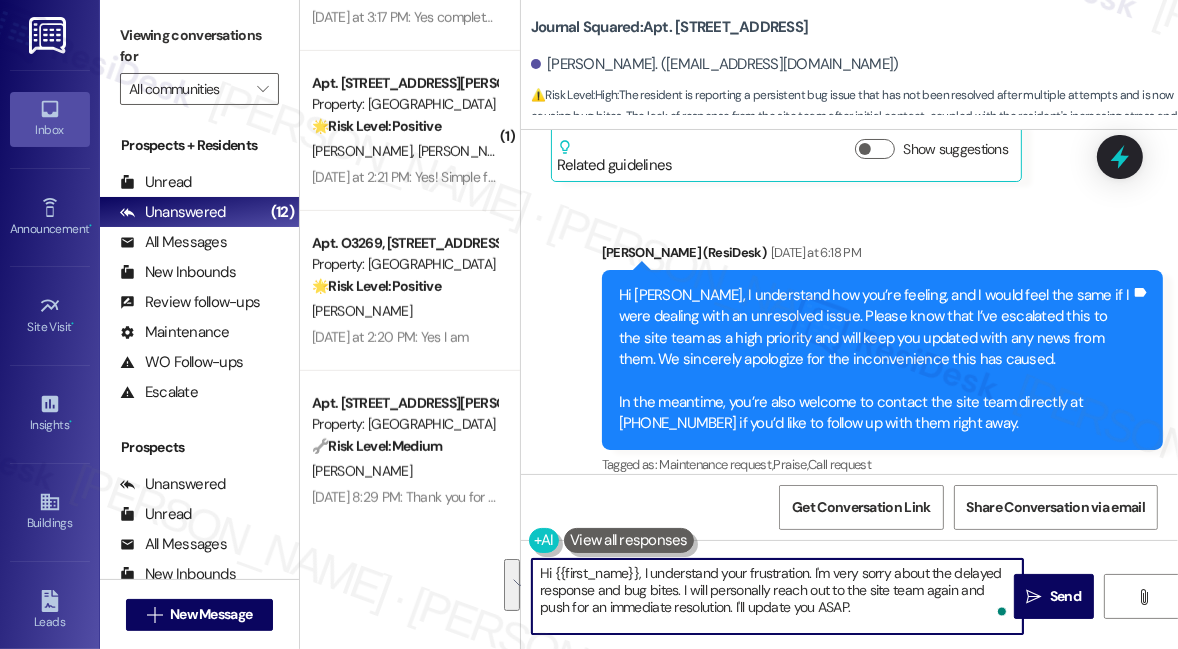 click on "Hi {{first_name}}, I understand your frustration. I'm very sorry about the delayed response and bug bites. I will personally reach out to the site team again and push for an immediate resolution. I'll update you ASAP." at bounding box center [777, 596] 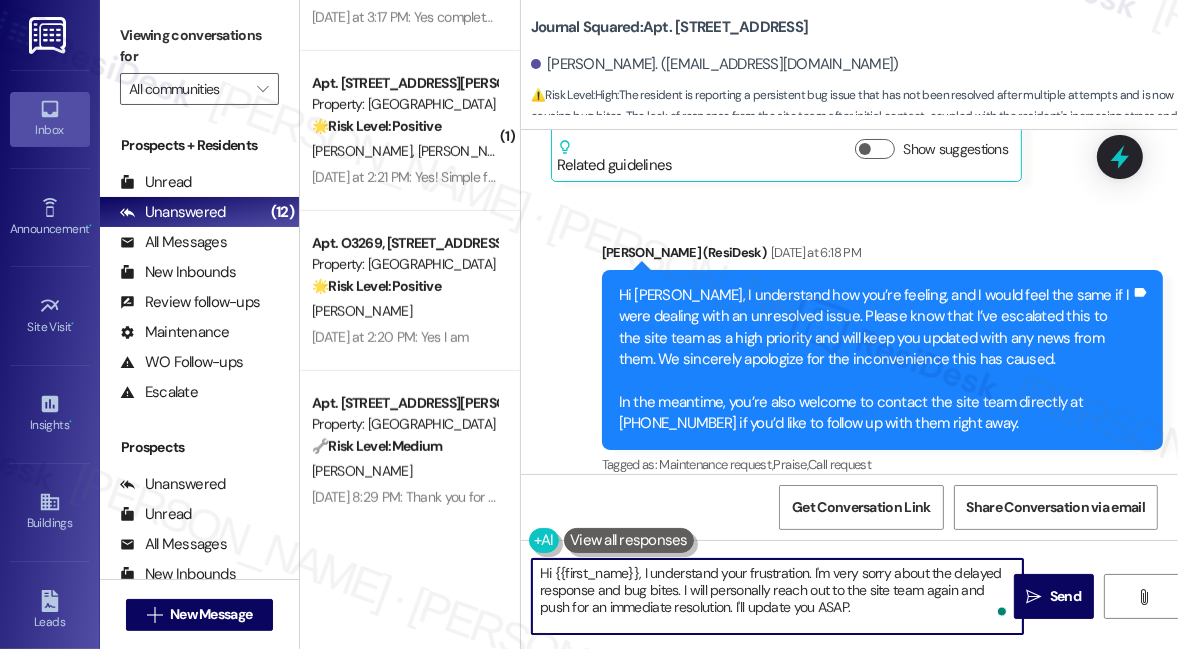 click on "Hi {{first_name}}, I understand your frustration. I'm very sorry about the delayed response and bug bites. I will personally reach out to the site team again and push for an immediate resolution. I'll update you ASAP." at bounding box center (777, 596) 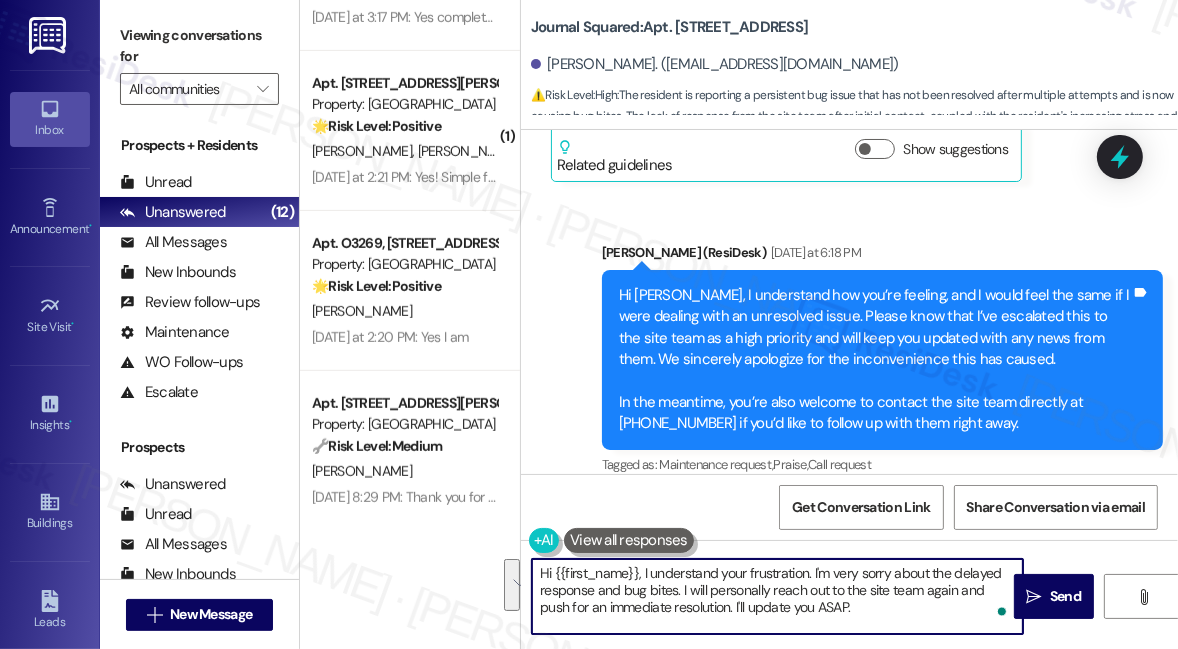 paste on "’m really sorry to hear how stressful this has been for you, especially with the bug bites and the long wait for updates. I’ll follow up with the site team again and let you know as soon as I hear back. In the meantime, you might also want to give them a call directly at (201) 659‑7100 for quicker attention. And of course, if you have any other concerns, please don’t hesitate to text me." 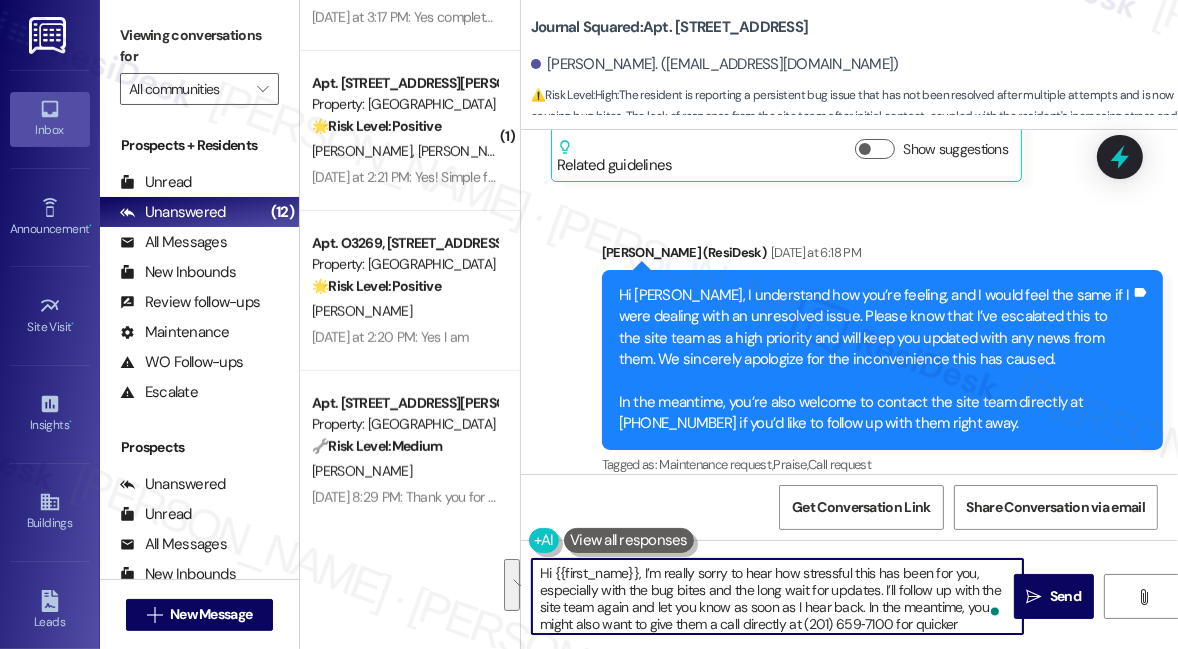 scroll, scrollTop: 67, scrollLeft: 0, axis: vertical 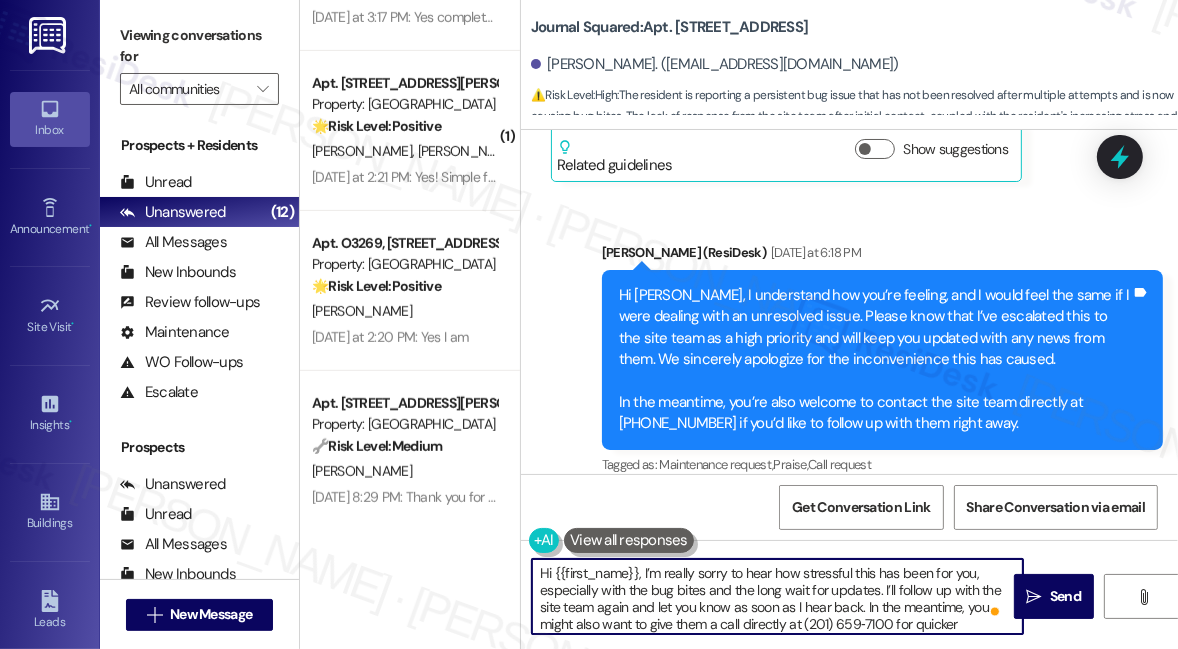 click on "Hi {{first_name}}, I’m really sorry to hear how stressful this has been for you, especially with the bug bites and the long wait for updates. I’ll follow up with the site team again and let you know as soon as I hear back. In the meantime, you might also want to give them a call directly at (201) 659‑7100 for quicker attention. And of course, if you have any other concerns, please don’t hesitate to text me." at bounding box center (777, 596) 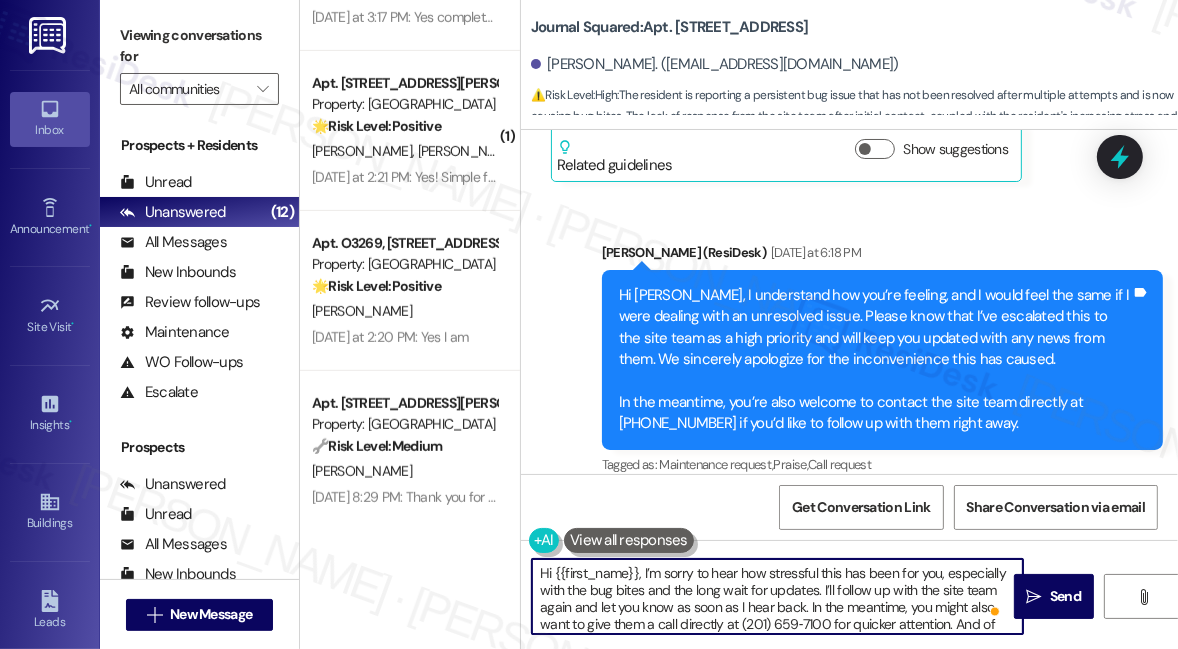 click on "Hi {{first_name}}, I’m sorry to hear how stressful this has been for you, especially with the bug bites and the long wait for updates. I’ll follow up with the site team again and let you know as soon as I hear back. In the meantime, you might also want to give them a call directly at (201) 659‑7100 for quicker attention. And of course, if you have any other concerns, please don’t hesitate to text me." at bounding box center [777, 596] 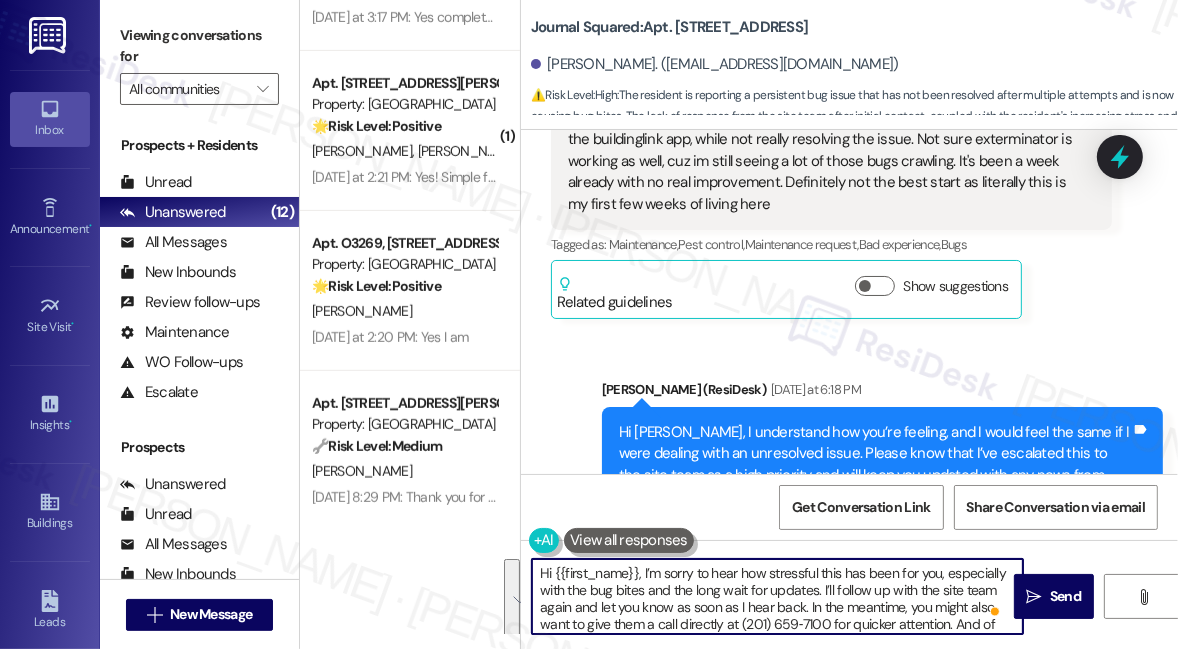 scroll, scrollTop: 11682, scrollLeft: 0, axis: vertical 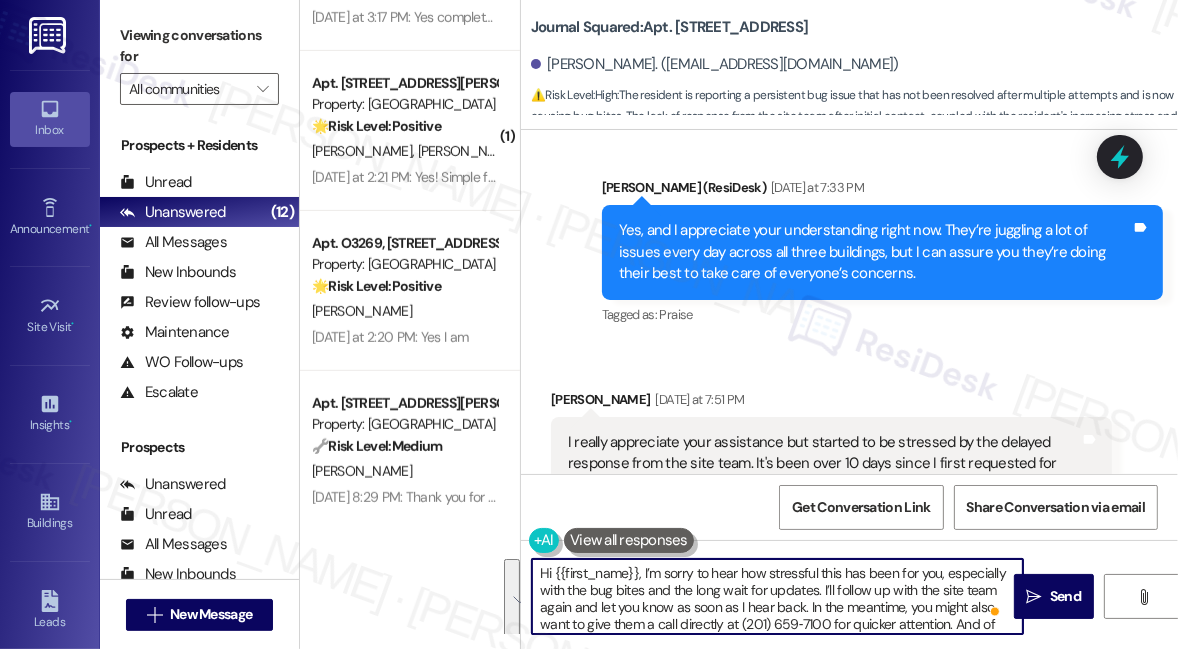 type on "Hi {{first_name}}, I’m sorry to hear how stressful this has been for you, especially with the bug bites and the long wait for updates. I’ll follow up with the site team again and let you know as soon as I hear back. In the meantime, you might also want to give them a call directly at (201) 659‑7100 for quicker attention. And of course, if you have any other concerns, please don’t hesitate to text me." 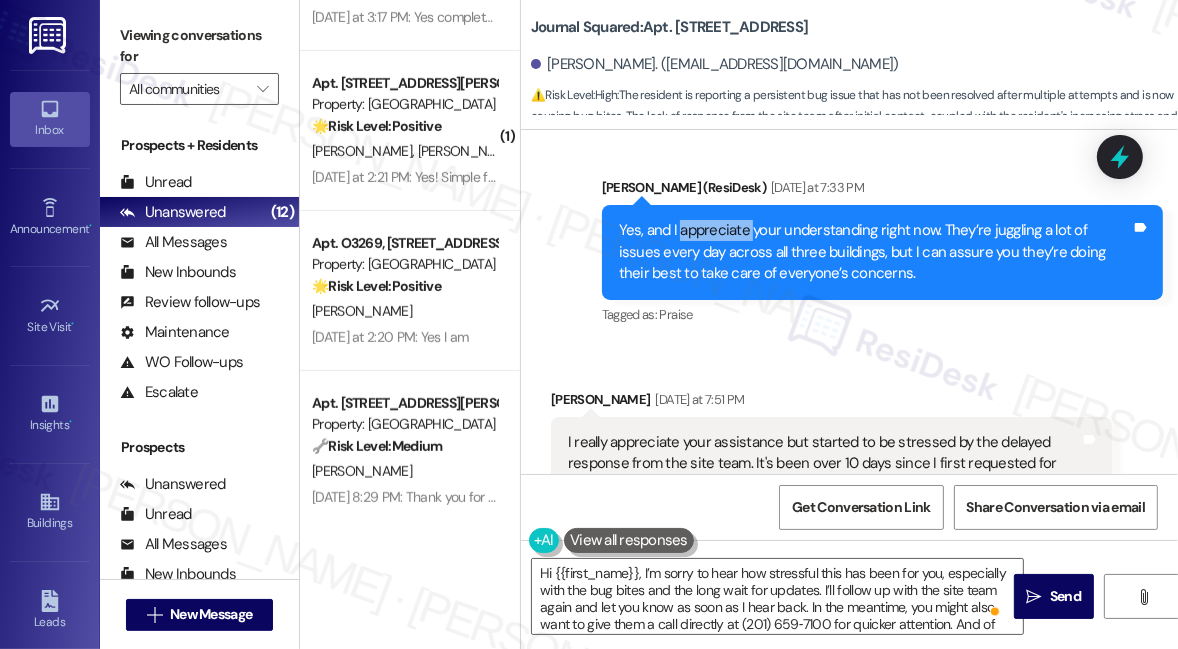 click on "Yes, and I appreciate your understanding right now. They’re juggling a lot of issues every day across all three buildings, but I can assure you they’re doing their best to take care of everyone’s concerns." at bounding box center [875, 252] 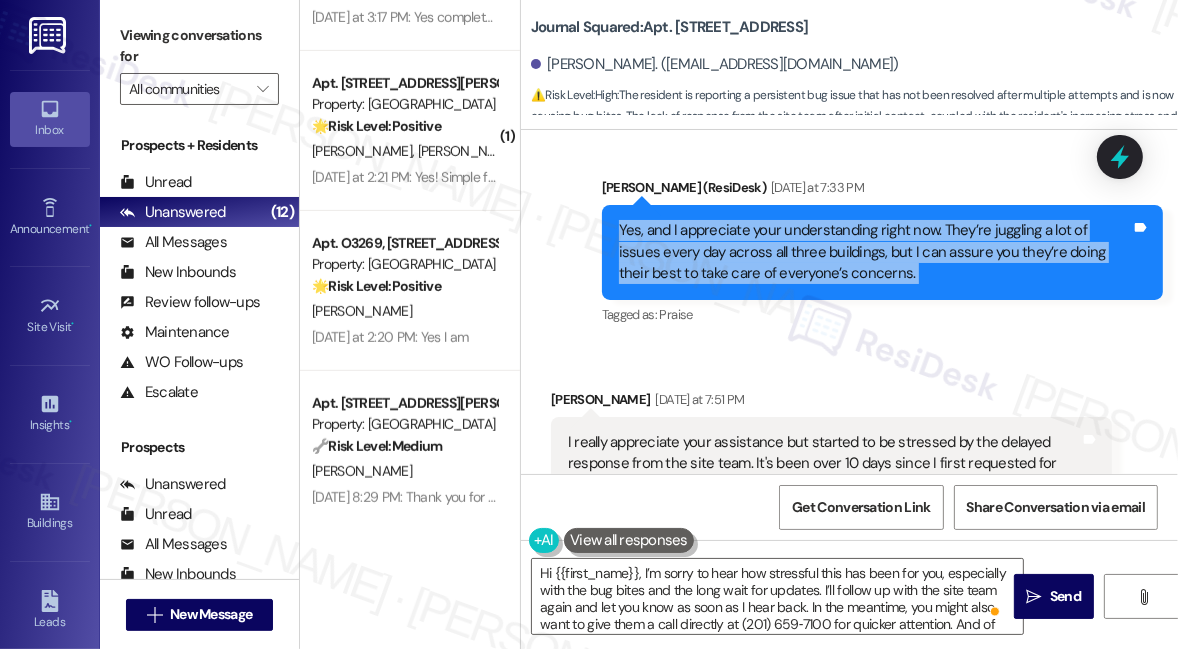 click on "Yes, and I appreciate your understanding right now. They’re juggling a lot of issues every day across all three buildings, but I can assure you they’re doing their best to take care of everyone’s concerns." at bounding box center (875, 252) 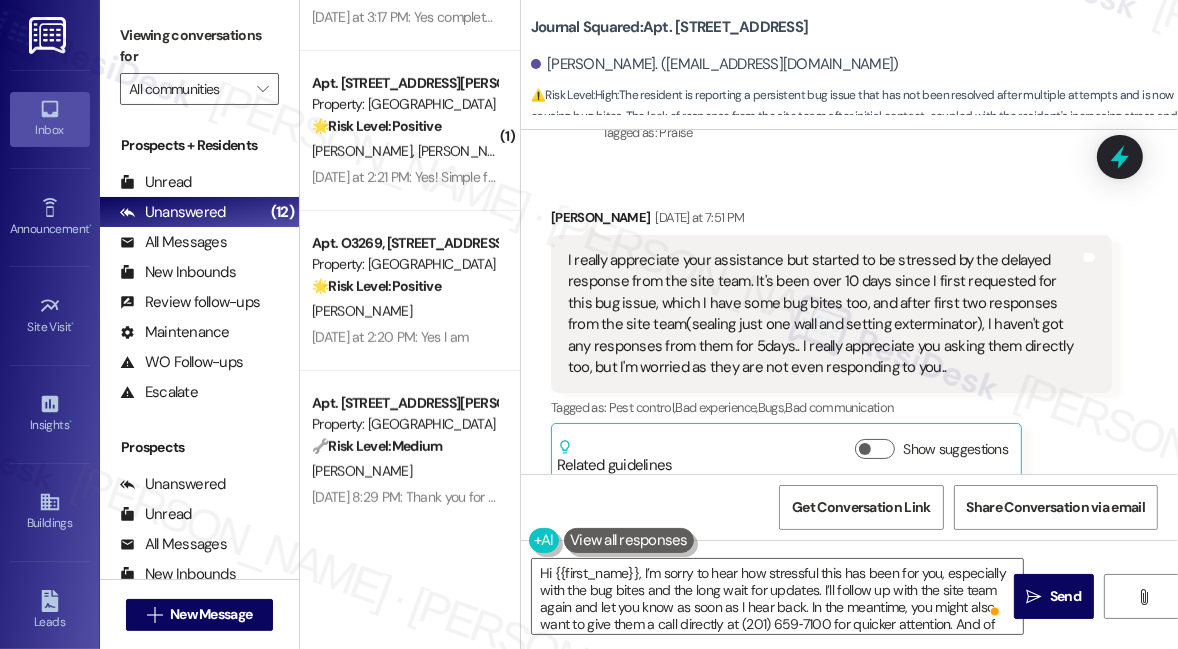 click on "I really appreciate your assistance but started to be stressed by the delayed response from the site team. It's been over 10 days since I first requested for this bug issue, which I have some bug bites too, and after first two responses from the site team(sealing just one wall and setting exterminator), I haven't got any responses from them for 5days.. I really appreciate you asking them directly too, but I'm worried as they are not even responding to you.." at bounding box center [824, 314] 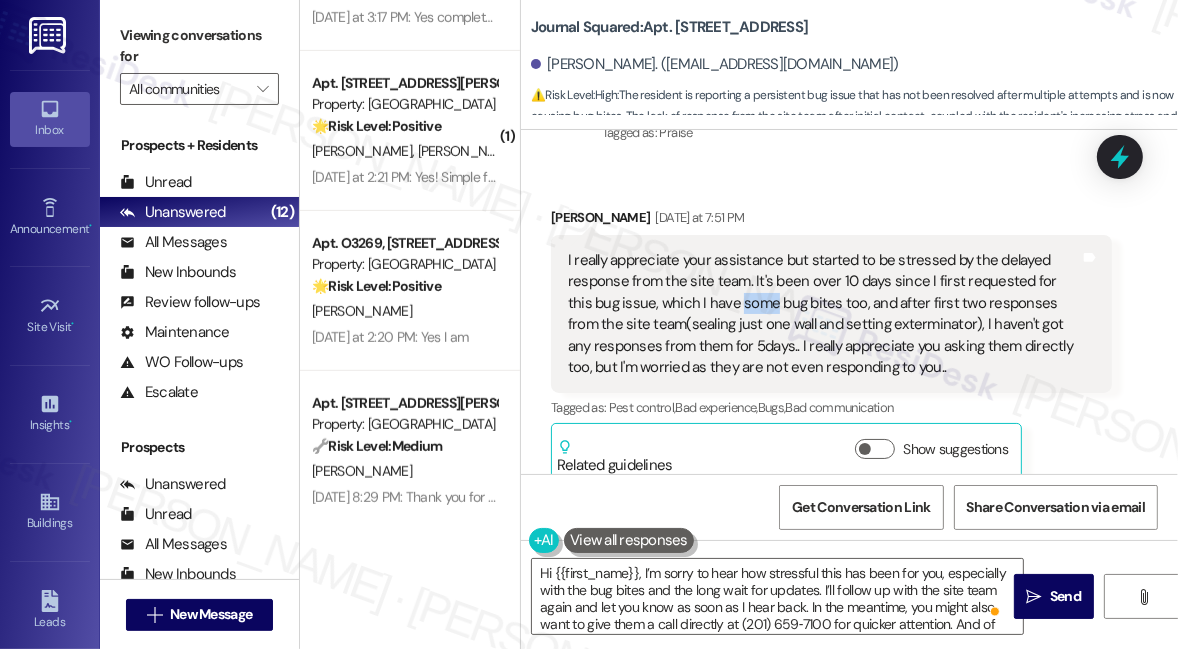 click on "I really appreciate your assistance but started to be stressed by the delayed response from the site team. It's been over 10 days since I first requested for this bug issue, which I have some bug bites too, and after first two responses from the site team(sealing just one wall and setting exterminator), I haven't got any responses from them for 5days.. I really appreciate you asking them directly too, but I'm worried as they are not even responding to you.." at bounding box center [824, 314] 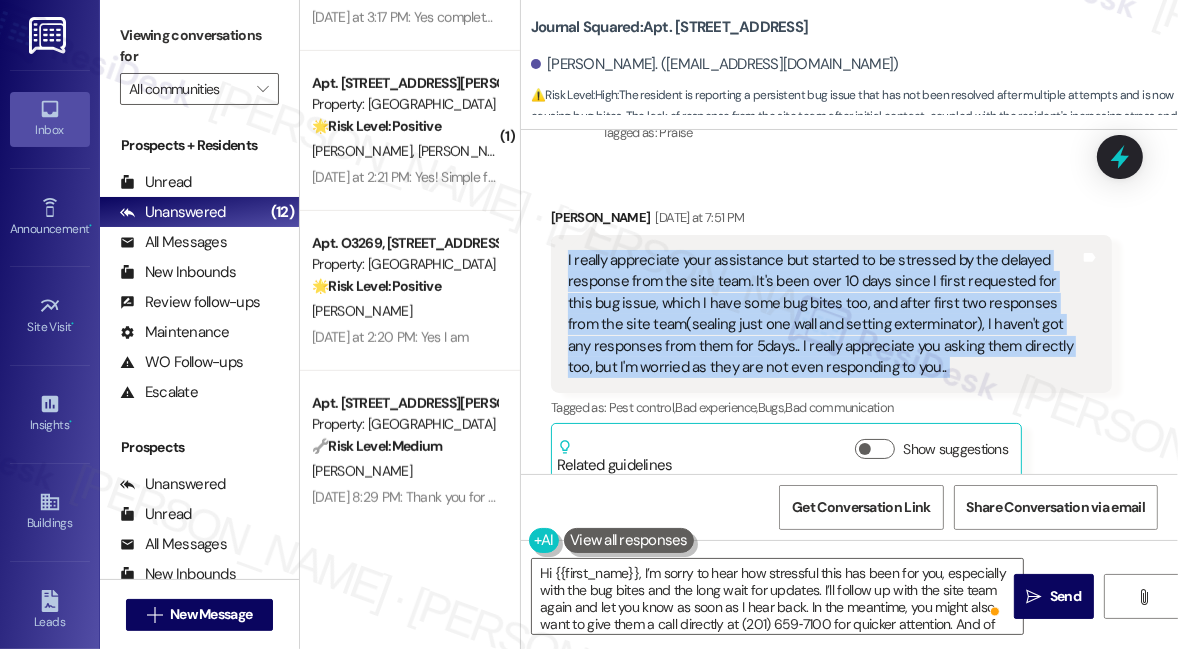 click on "I really appreciate your assistance but started to be stressed by the delayed response from the site team. It's been over 10 days since I first requested for this bug issue, which I have some bug bites too, and after first two responses from the site team(sealing just one wall and setting exterminator), I haven't got any responses from them for 5days.. I really appreciate you asking them directly too, but I'm worried as they are not even responding to you.." at bounding box center [824, 314] 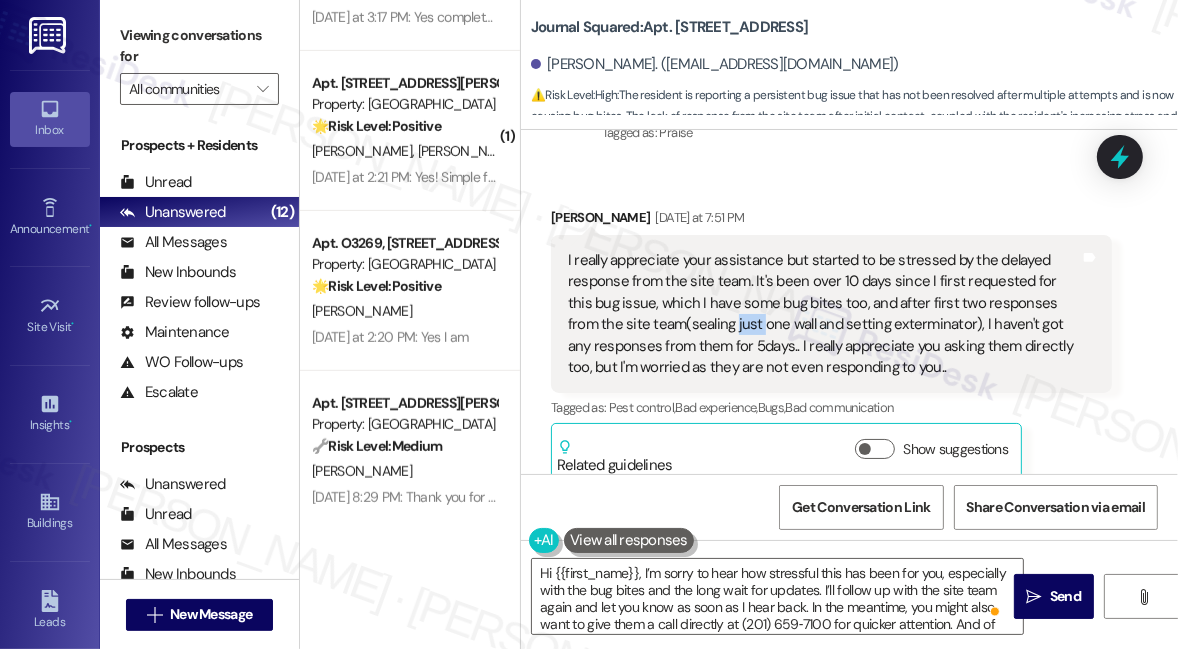 click on "I really appreciate your assistance but started to be stressed by the delayed response from the site team. It's been over 10 days since I first requested for this bug issue, which I have some bug bites too, and after first two responses from the site team(sealing just one wall and setting exterminator), I haven't got any responses from them for 5days.. I really appreciate you asking them directly too, but I'm worried as they are not even responding to you.." at bounding box center (824, 314) 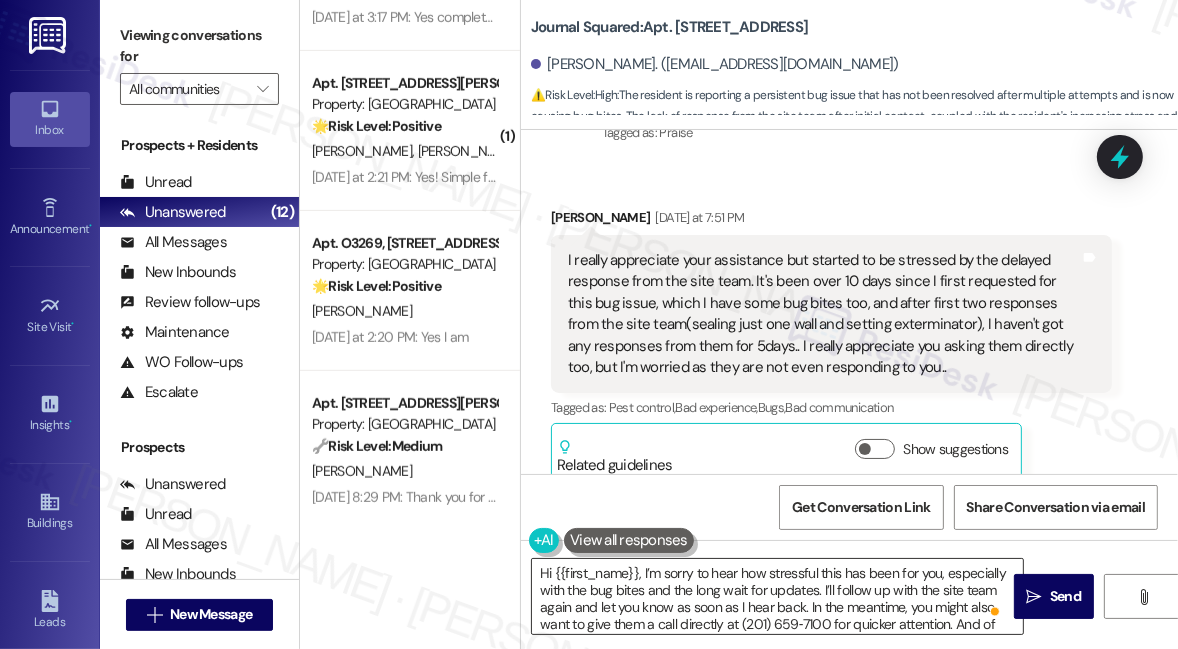 click on "Hi {{first_name}}, I’m sorry to hear how stressful this has been for you, especially with the bug bites and the long wait for updates. I’ll follow up with the site team again and let you know as soon as I hear back. In the meantime, you might also want to give them a call directly at (201) 659‑7100 for quicker attention. And of course, if you have any other concerns, please don’t hesitate to text me." at bounding box center [777, 596] 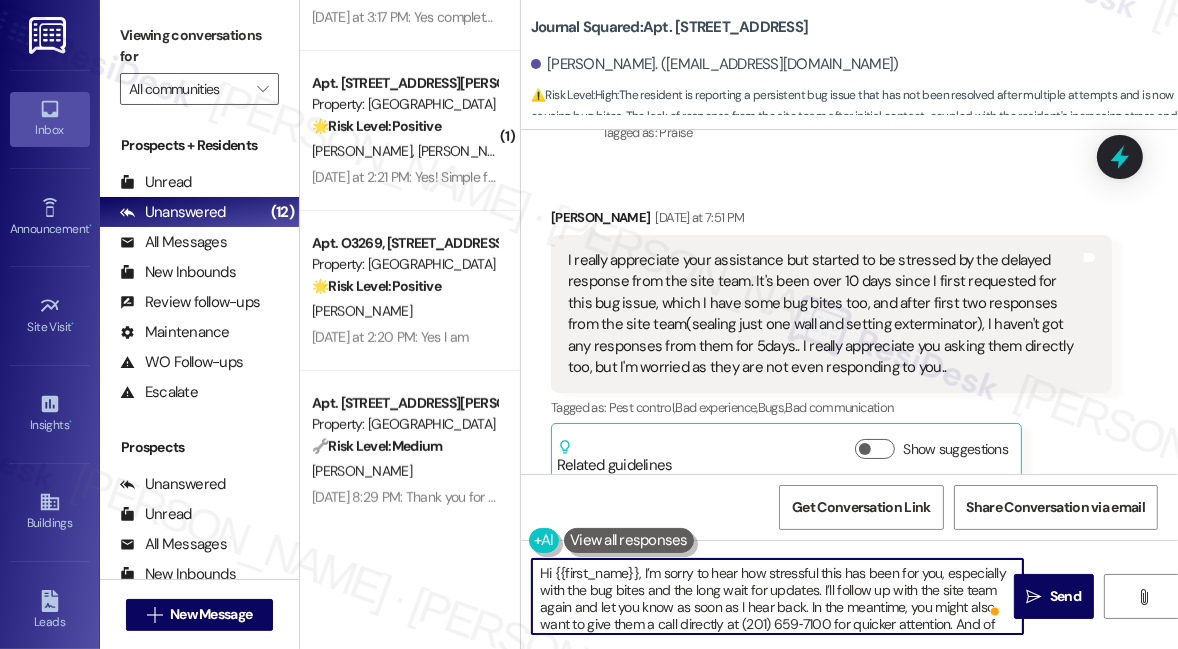 click on "Hi {{first_name}}, I’m sorry to hear how stressful this has been for you, especially with the bug bites and the long wait for updates. I’ll follow up with the site team again and let you know as soon as I hear back. In the meantime, you might also want to give them a call directly at (201) 659‑7100 for quicker attention. And of course, if you have any other concerns, please don’t hesitate to text me." at bounding box center (777, 596) 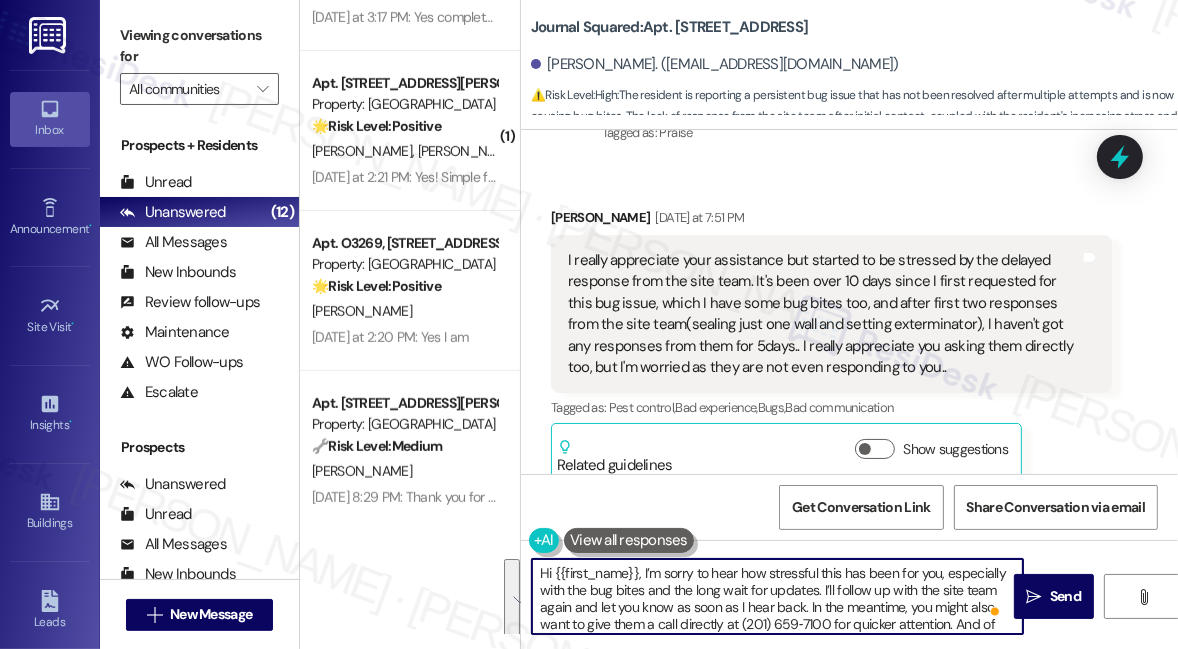 click on "Hi {{first_name}}, I’m sorry to hear how stressful this has been for you, especially with the bug bites and the long wait for updates. I’ll follow up with the site team again and let you know as soon as I hear back. In the meantime, you might also want to give them a call directly at (201) 659‑7100 for quicker attention. And of course, if you have any other concerns, please don’t hesitate to text me." at bounding box center (777, 596) 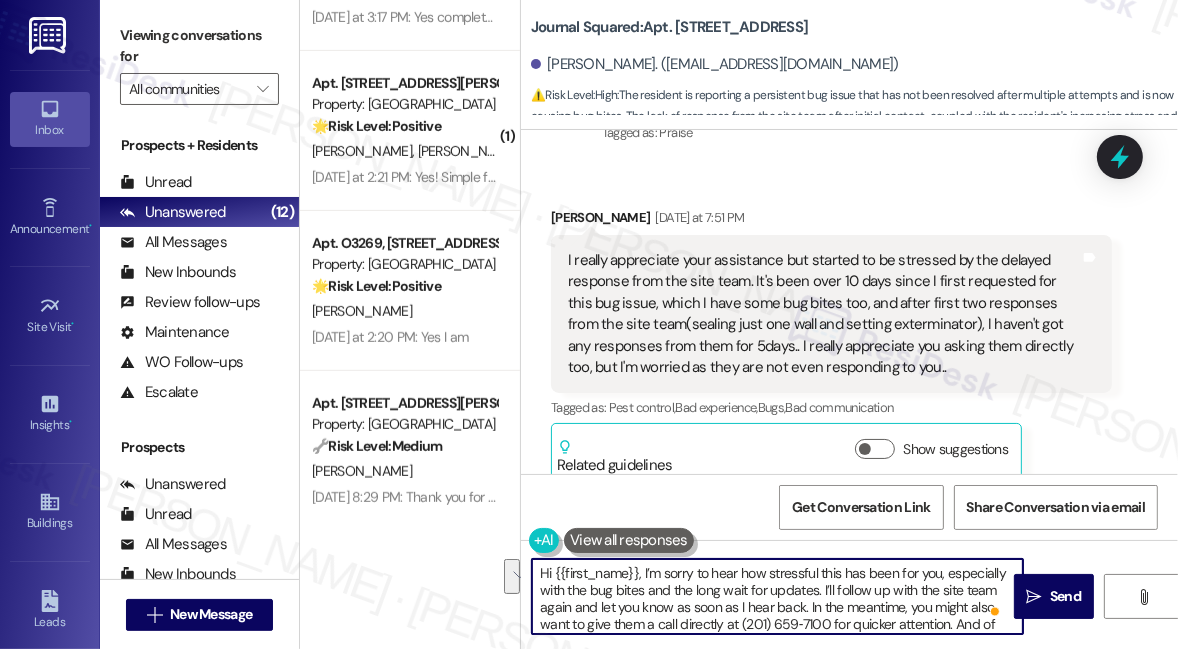 drag, startPoint x: 821, startPoint y: 595, endPoint x: 908, endPoint y: 600, distance: 87.14356 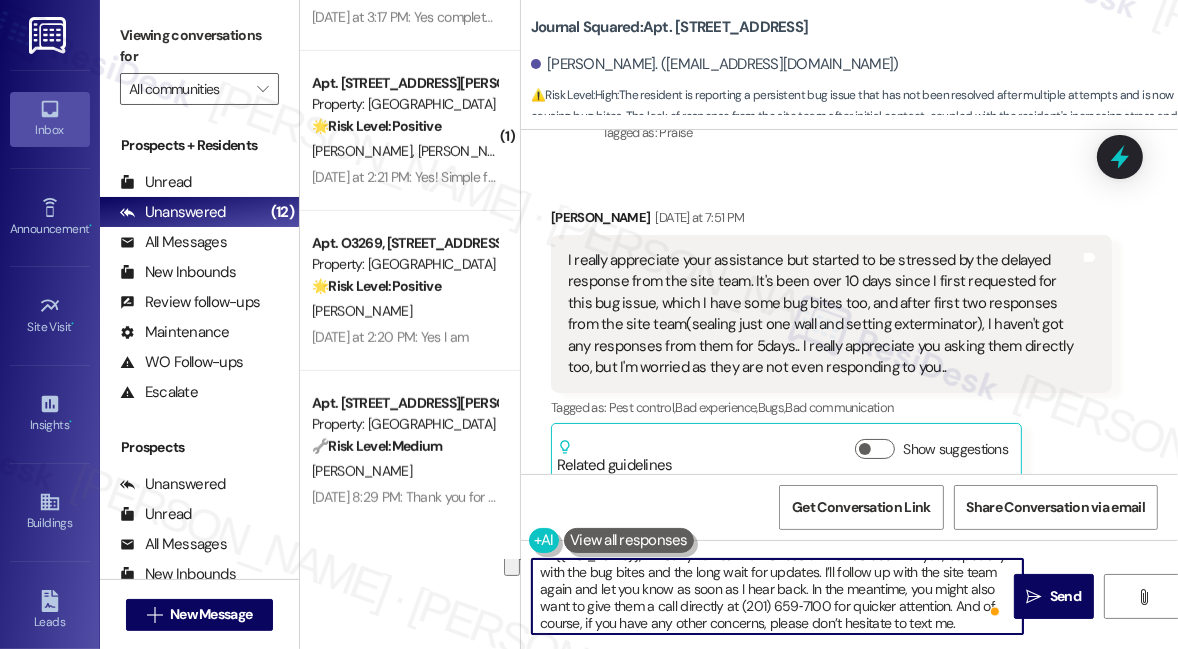 scroll, scrollTop: 21, scrollLeft: 0, axis: vertical 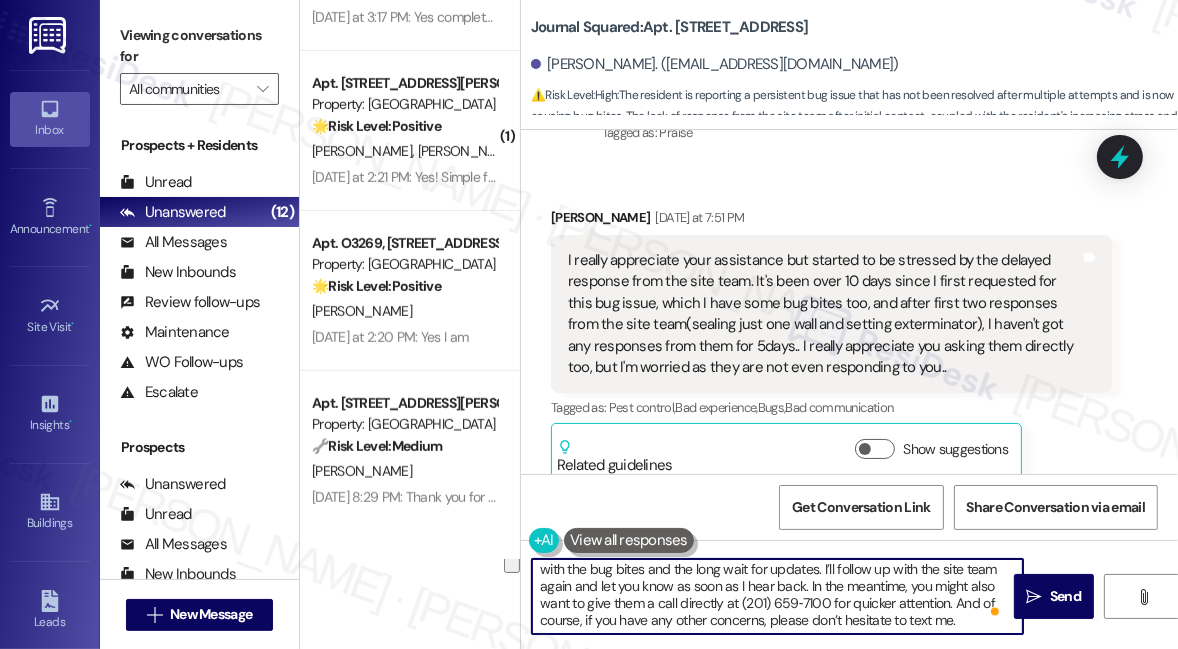 click on "I really appreciate your assistance but started to be stressed by the delayed response from the site team. It's been over 10 days since I first requested for this bug issue, which I have some bug bites too, and after first two responses from the site team(sealing just one wall and setting exterminator), I haven't got any responses from them for 5days.. I really appreciate you asking them directly too, but I'm worried as they are not even responding to you.." at bounding box center [824, 314] 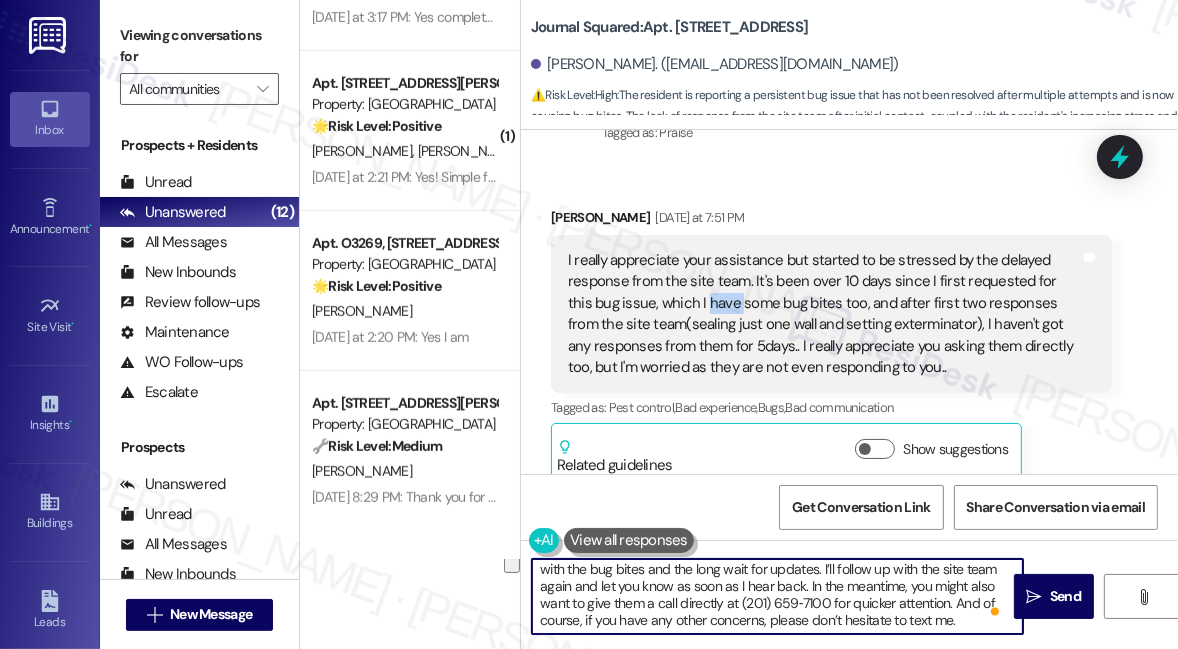 click on "I really appreciate your assistance but started to be stressed by the delayed response from the site team. It's been over 10 days since I first requested for this bug issue, which I have some bug bites too, and after first two responses from the site team(sealing just one wall and setting exterminator), I haven't got any responses from them for 5days.. I really appreciate you asking them directly too, but I'm worried as they are not even responding to you.." at bounding box center [824, 314] 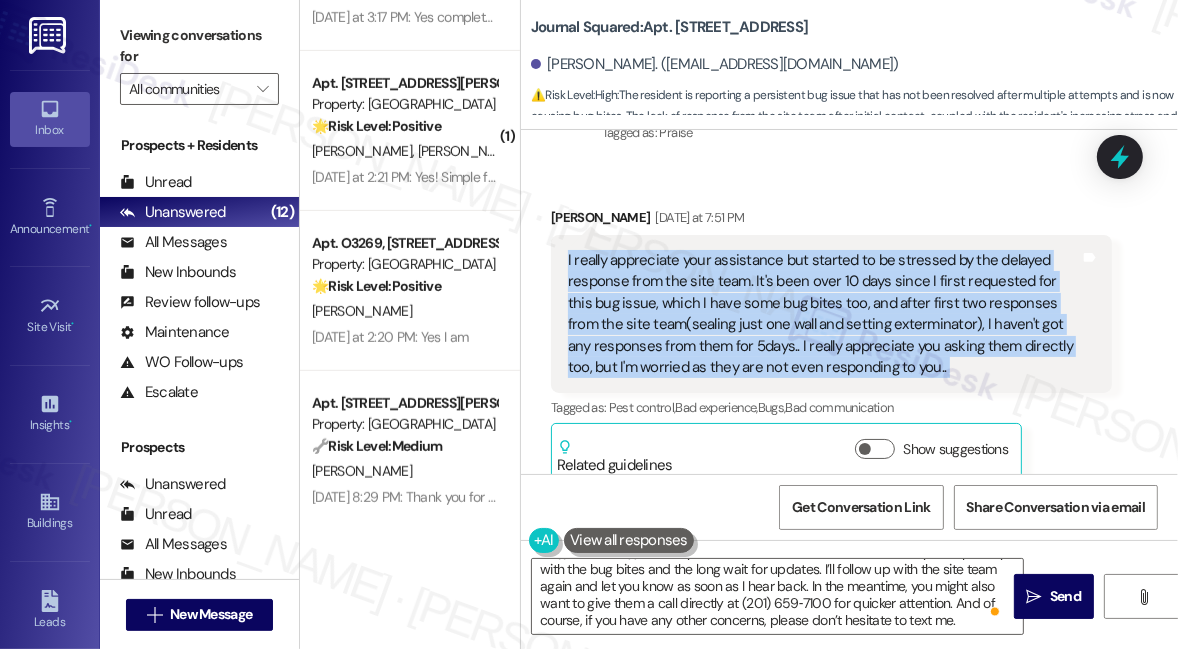 click on "I really appreciate your assistance but started to be stressed by the delayed response from the site team. It's been over 10 days since I first requested for this bug issue, which I have some bug bites too, and after first two responses from the site team(sealing just one wall and setting exterminator), I haven't got any responses from them for 5days.. I really appreciate you asking them directly too, but I'm worried as they are not even responding to you.." at bounding box center [824, 314] 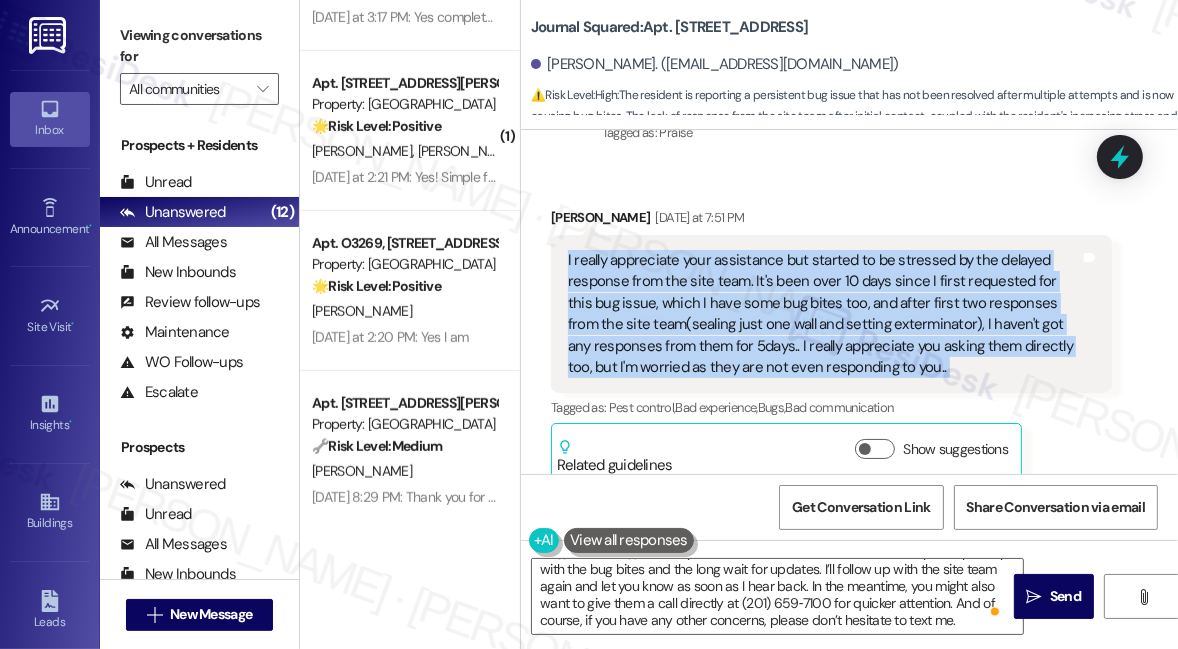 click on "I really appreciate your assistance but started to be stressed by the delayed response from the site team. It's been over 10 days since I first requested for this bug issue, which I have some bug bites too, and after first two responses from the site team(sealing just one wall and setting exterminator), I haven't got any responses from them for 5days.. I really appreciate you asking them directly too, but I'm worried as they are not even responding to you.." at bounding box center [824, 314] 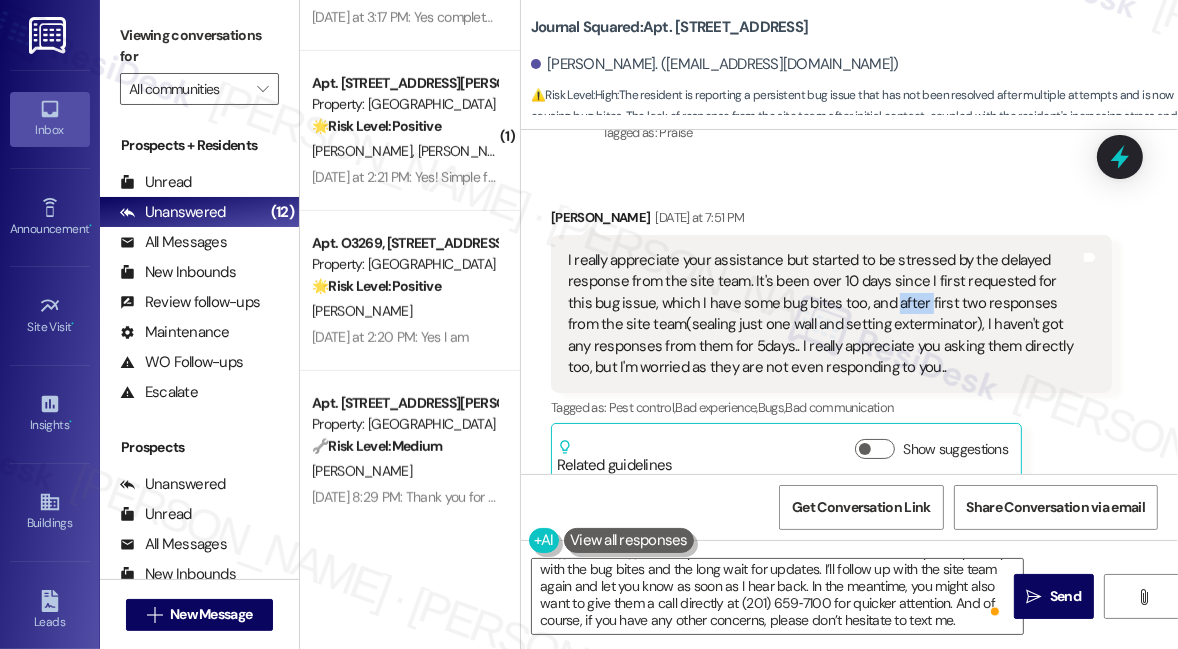 click on "I really appreciate your assistance but started to be stressed by the delayed response from the site team. It's been over 10 days since I first requested for this bug issue, which I have some bug bites too, and after first two responses from the site team(sealing just one wall and setting exterminator), I haven't got any responses from them for 5days.. I really appreciate you asking them directly too, but I'm worried as they are not even responding to you.." at bounding box center [824, 314] 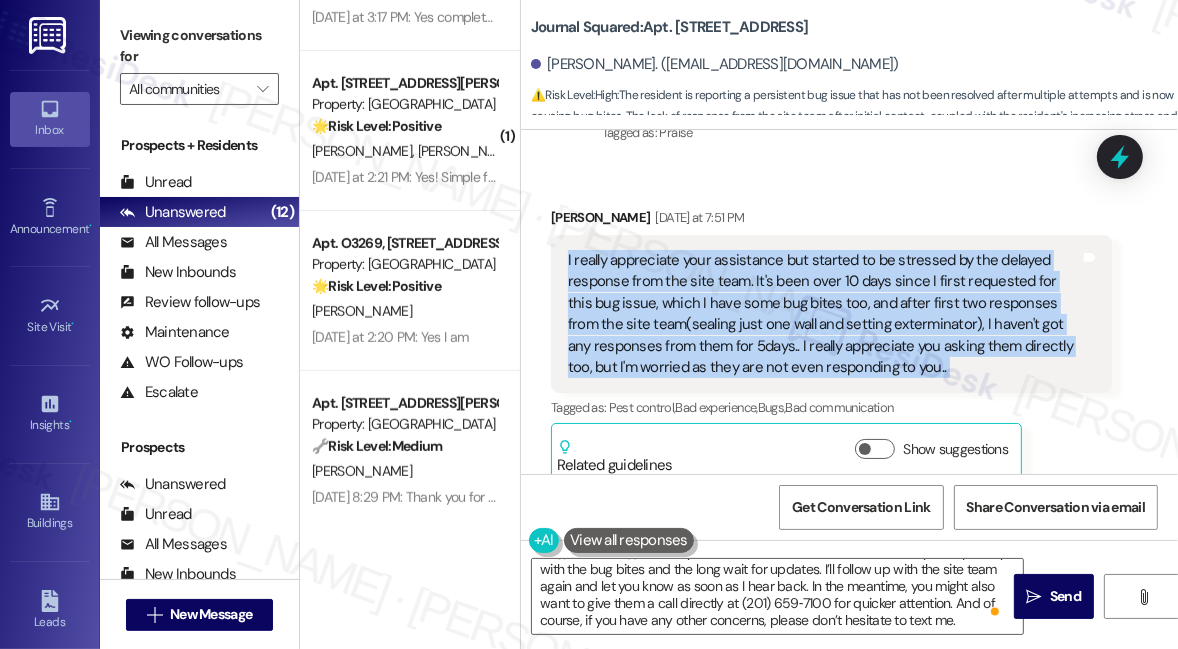 click on "I really appreciate your assistance but started to be stressed by the delayed response from the site team. It's been over 10 days since I first requested for this bug issue, which I have some bug bites too, and after first two responses from the site team(sealing just one wall and setting exterminator), I haven't got any responses from them for 5days.. I really appreciate you asking them directly too, but I'm worried as they are not even responding to you.." at bounding box center (824, 314) 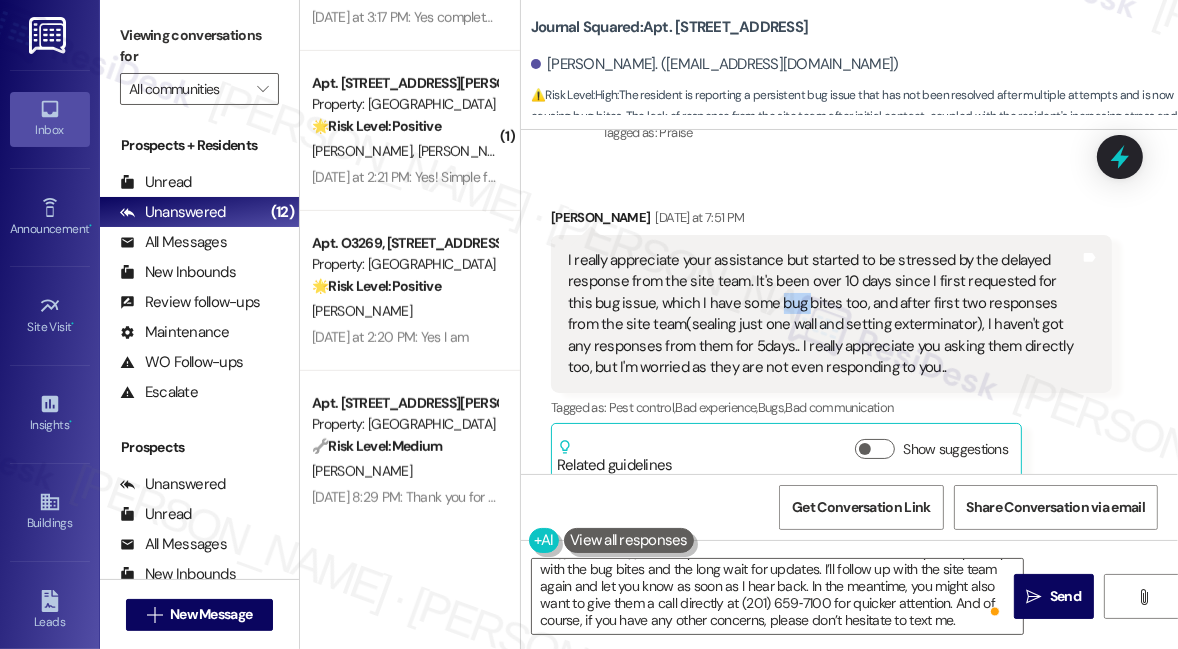 click on "I really appreciate your assistance but started to be stressed by the delayed response from the site team. It's been over 10 days since I first requested for this bug issue, which I have some bug bites too, and after first two responses from the site team(sealing just one wall and setting exterminator), I haven't got any responses from them for 5days.. I really appreciate you asking them directly too, but I'm worried as they are not even responding to you.." at bounding box center (824, 314) 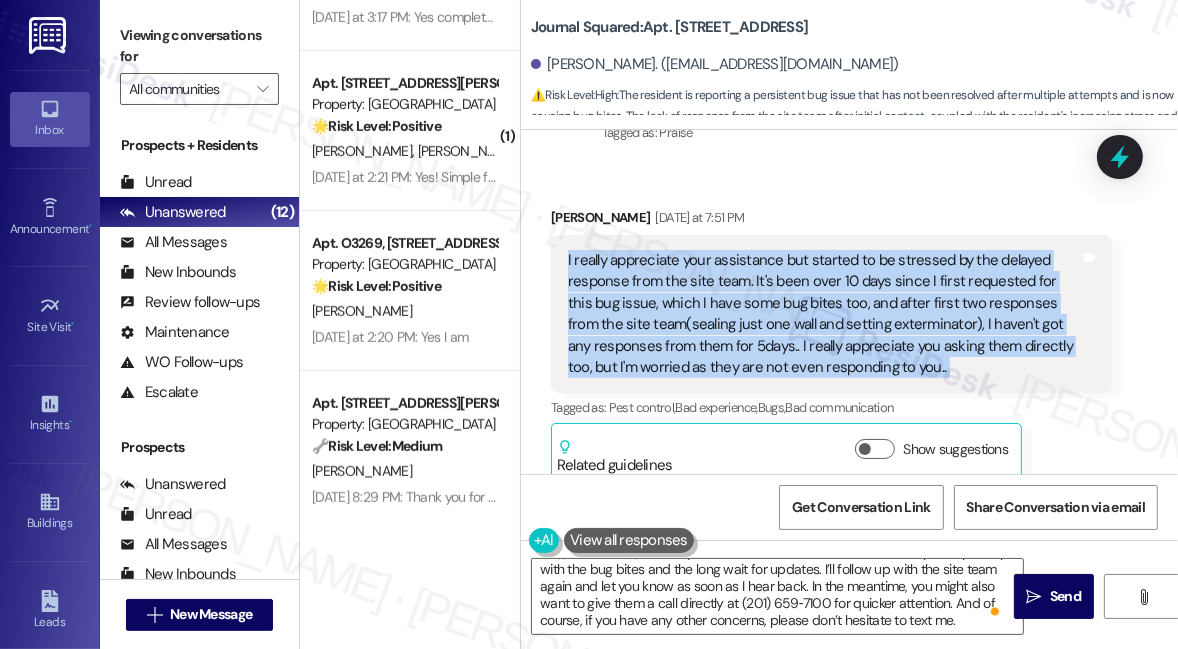 click on "I really appreciate your assistance but started to be stressed by the delayed response from the site team. It's been over 10 days since I first requested for this bug issue, which I have some bug bites too, and after first two responses from the site team(sealing just one wall and setting exterminator), I haven't got any responses from them for 5days.. I really appreciate you asking them directly too, but I'm worried as they are not even responding to you.." at bounding box center [824, 314] 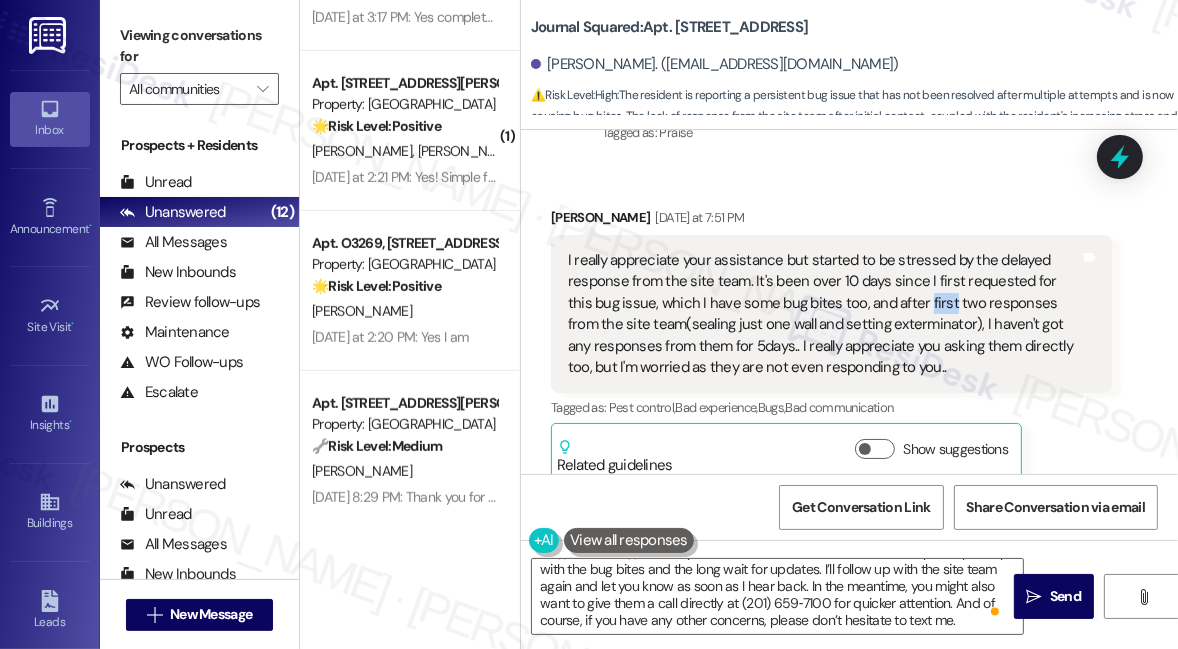 click on "I really appreciate your assistance but started to be stressed by the delayed response from the site team. It's been over 10 days since I first requested for this bug issue, which I have some bug bites too, and after first two responses from the site team(sealing just one wall and setting exterminator), I haven't got any responses from them for 5days.. I really appreciate you asking them directly too, but I'm worried as they are not even responding to you.." at bounding box center (824, 314) 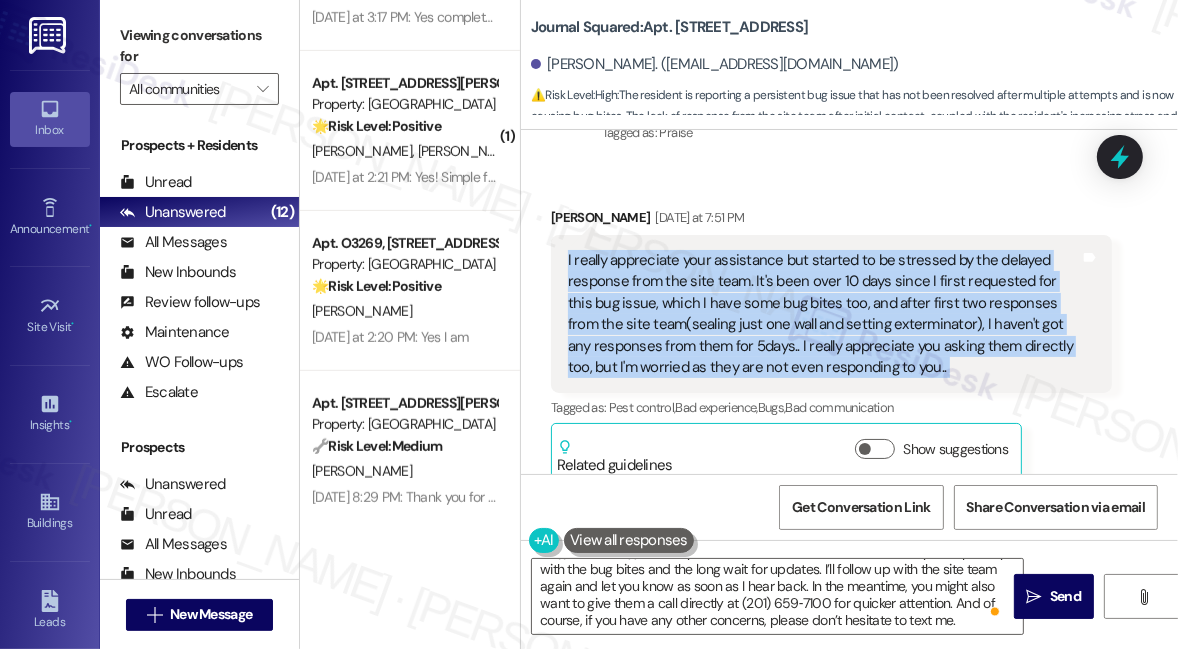 click on "I really appreciate your assistance but started to be stressed by the delayed response from the site team. It's been over 10 days since I first requested for this bug issue, which I have some bug bites too, and after first two responses from the site team(sealing just one wall and setting exterminator), I haven't got any responses from them for 5days.. I really appreciate you asking them directly too, but I'm worried as they are not even responding to you.." at bounding box center (824, 314) 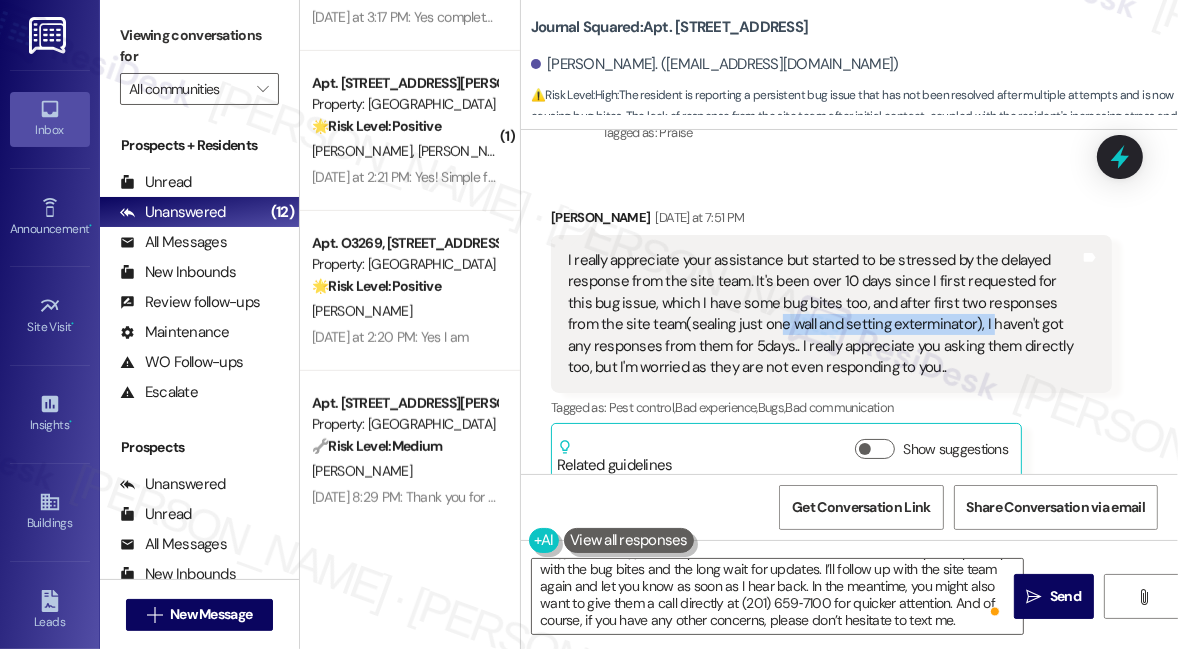 drag, startPoint x: 716, startPoint y: 296, endPoint x: 924, endPoint y: 299, distance: 208.02164 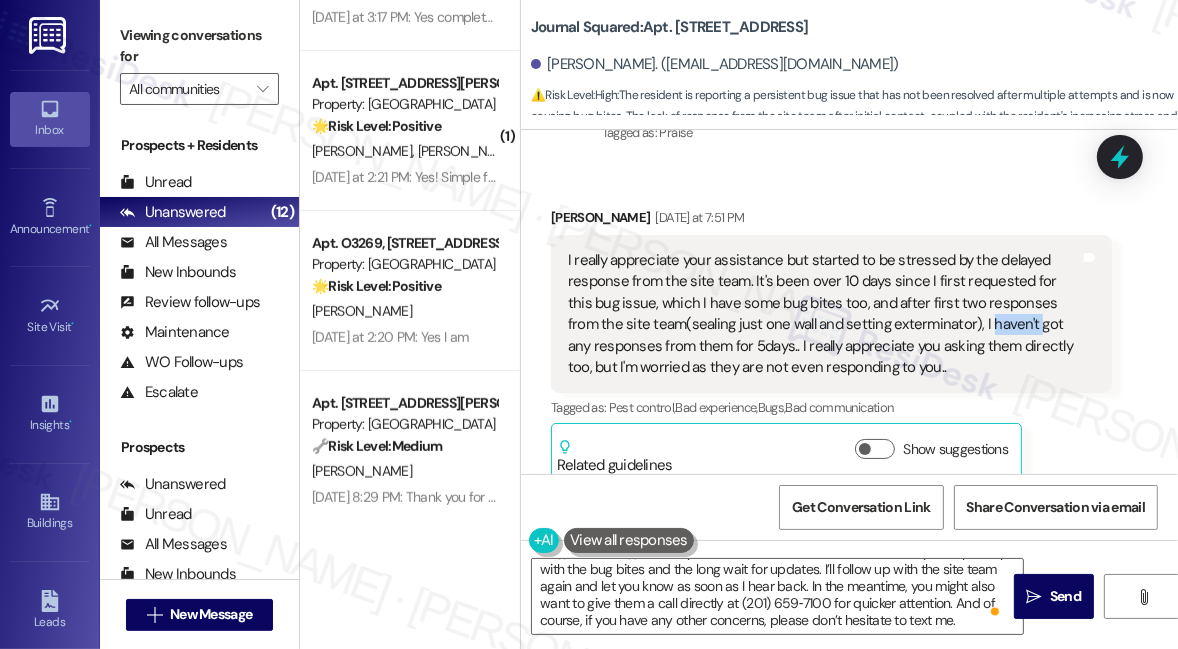 click on "I really appreciate your assistance but started to be stressed by the delayed response from the site team. It's been over 10 days since I first requested for this bug issue, which I have some bug bites too, and after first two responses from the site team(sealing just one wall and setting exterminator), I haven't got any responses from them for 5days.. I really appreciate you asking them directly too, but I'm worried as they are not even responding to you.." at bounding box center [824, 314] 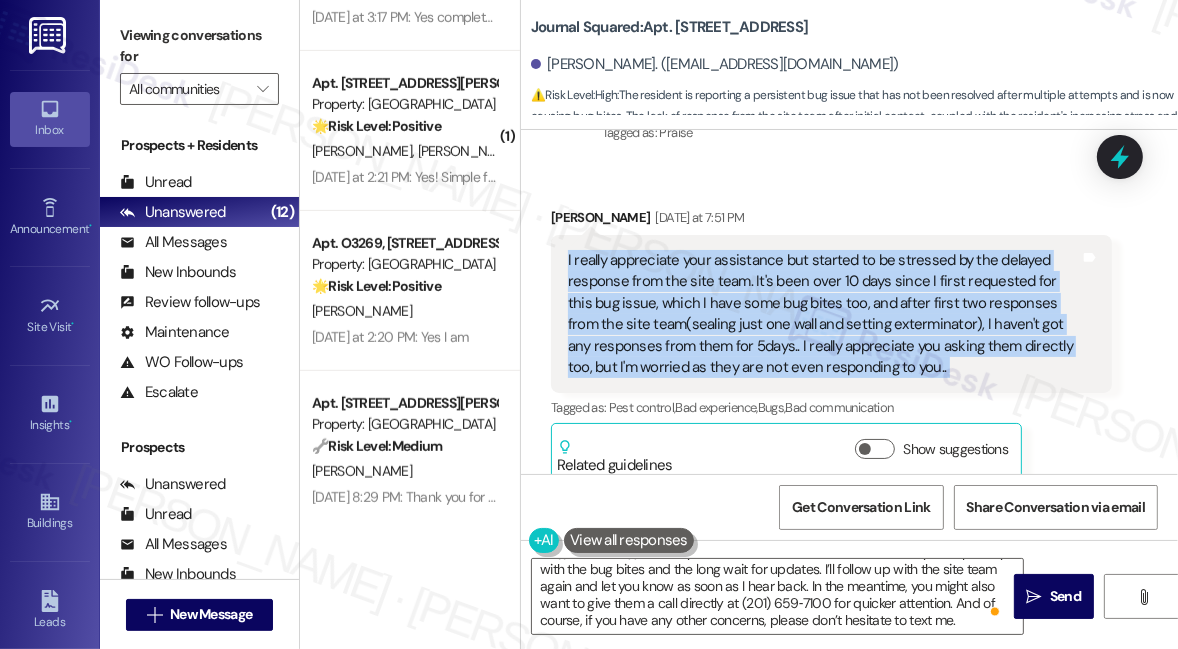 click on "I really appreciate your assistance but started to be stressed by the delayed response from the site team. It's been over 10 days since I first requested for this bug issue, which I have some bug bites too, and after first two responses from the site team(sealing just one wall and setting exterminator), I haven't got any responses from them for 5days.. I really appreciate you asking them directly too, but I'm worried as they are not even responding to you.." at bounding box center [824, 314] 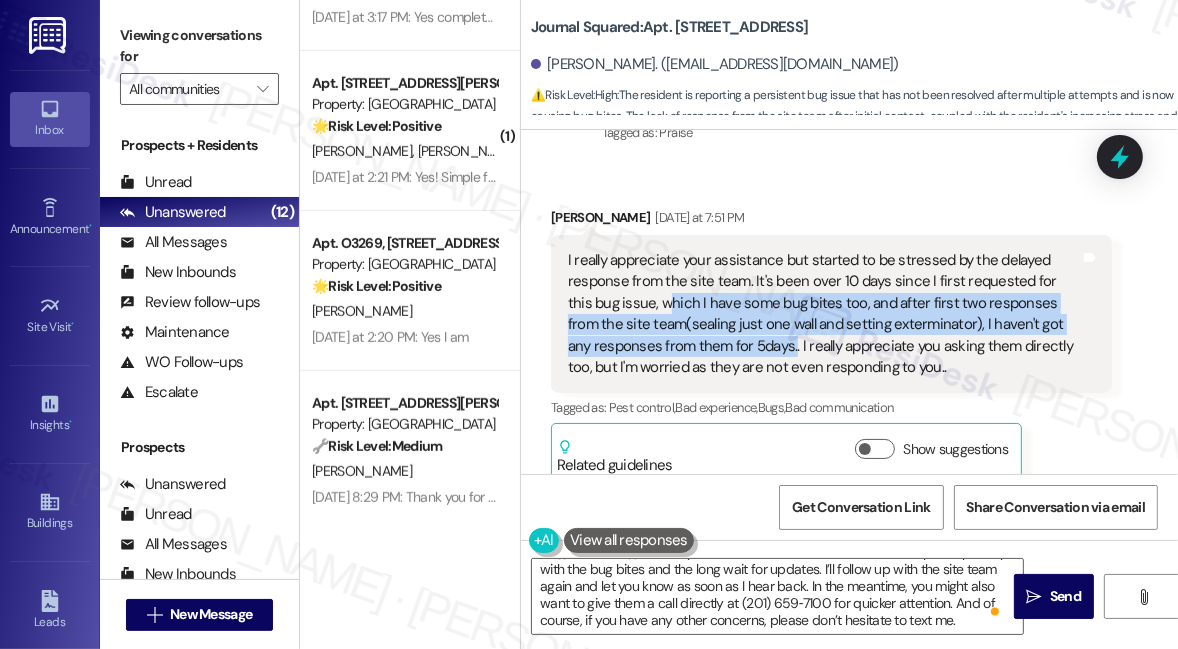 drag, startPoint x: 765, startPoint y: 318, endPoint x: 645, endPoint y: 270, distance: 129.24396 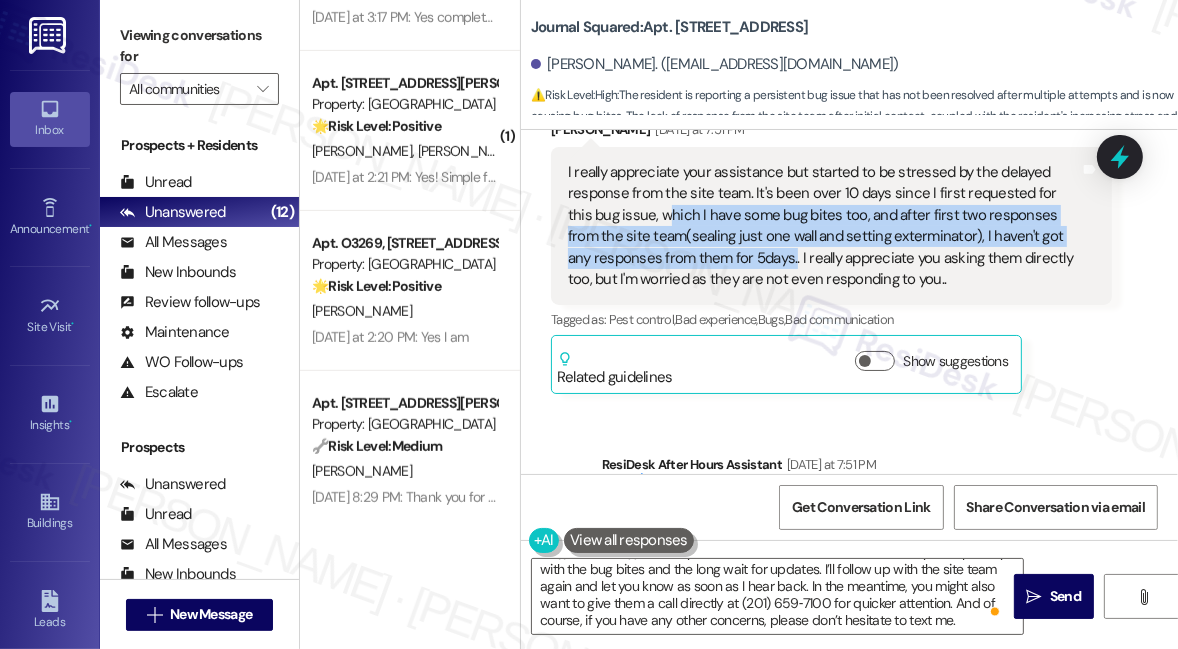 scroll, scrollTop: 12778, scrollLeft: 0, axis: vertical 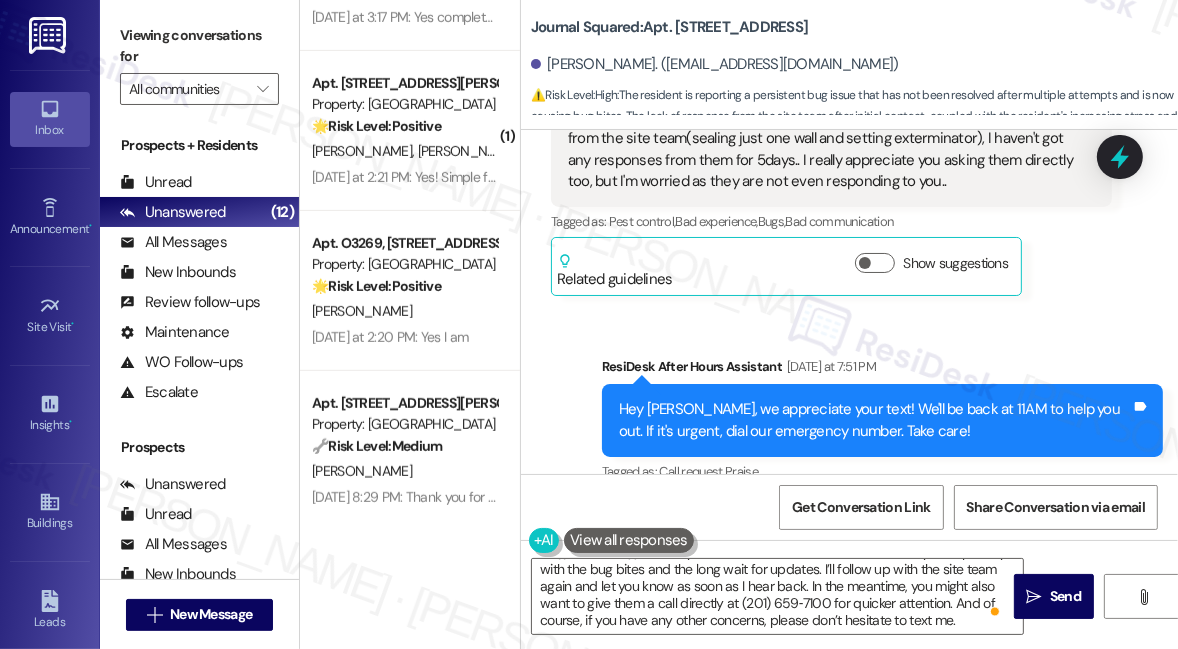 click on "Viewing conversations for" at bounding box center (199, 46) 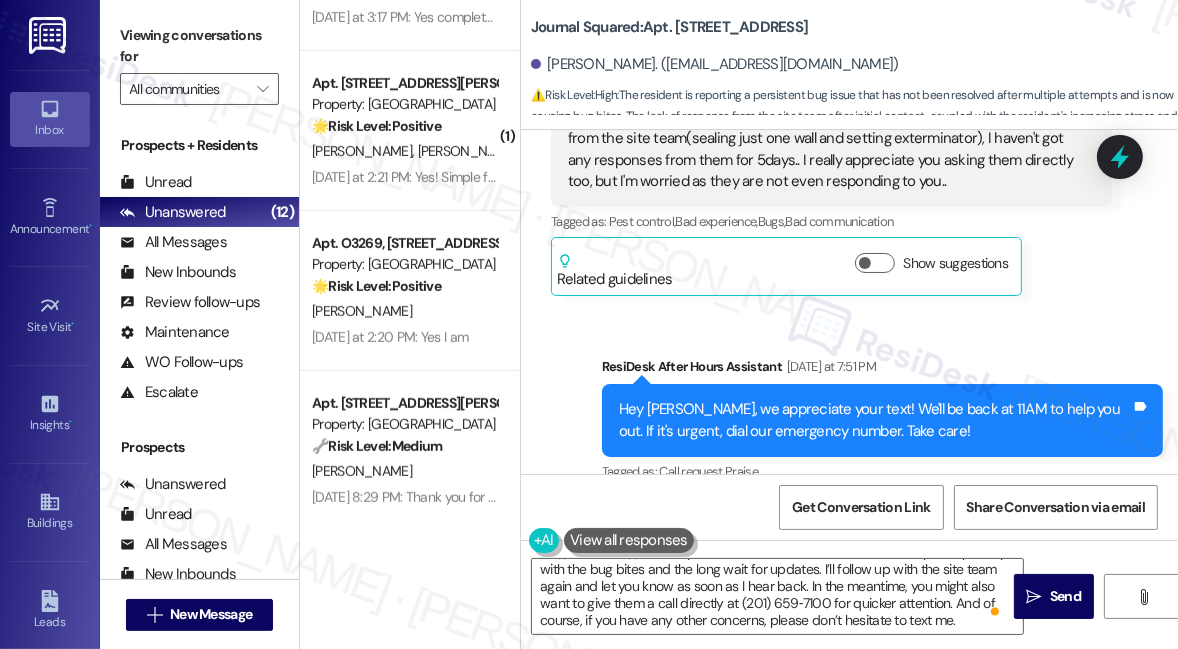 scroll, scrollTop: 12588, scrollLeft: 0, axis: vertical 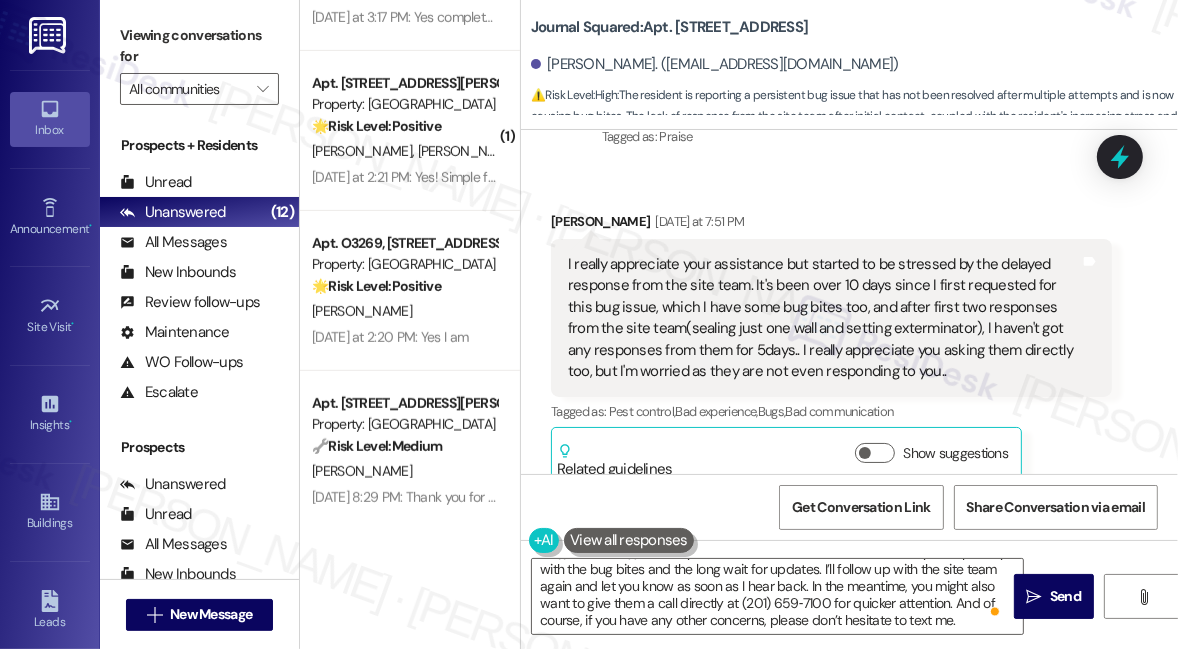 click on "I really appreciate your assistance but started to be stressed by the delayed response from the site team. It's been over 10 days since I first requested for this bug issue, which I have some bug bites too, and after first two responses from the site team(sealing just one wall and setting exterminator), I haven't got any responses from them for 5days.. I really appreciate you asking them directly too, but I'm worried as they are not even responding to you.." at bounding box center [824, 318] 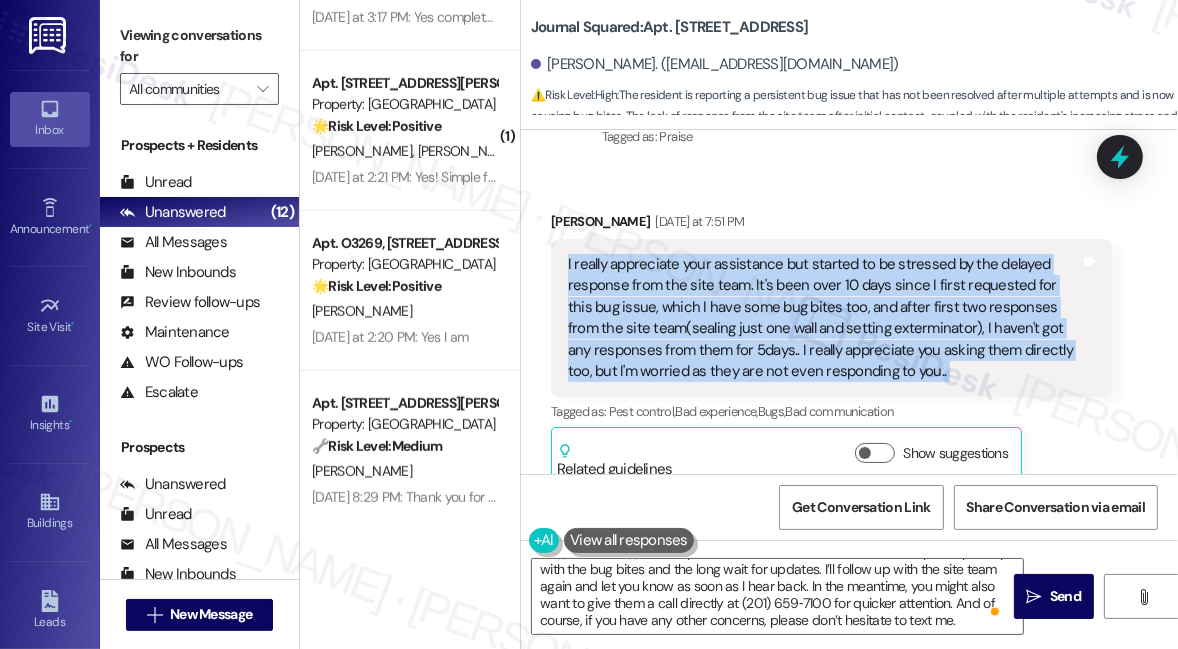 click on "I really appreciate your assistance but started to be stressed by the delayed response from the site team. It's been over 10 days since I first requested for this bug issue, which I have some bug bites too, and after first two responses from the site team(sealing just one wall and setting exterminator), I haven't got any responses from them for 5days.. I really appreciate you asking them directly too, but I'm worried as they are not even responding to you.." at bounding box center (824, 318) 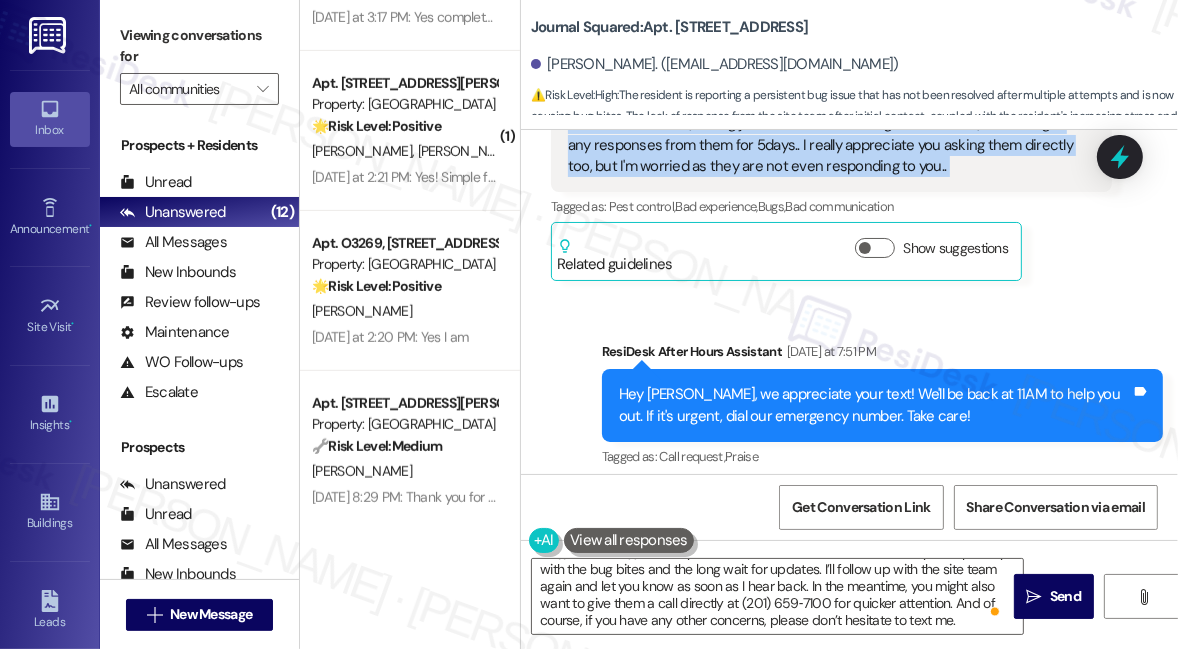 scroll, scrollTop: 12982, scrollLeft: 0, axis: vertical 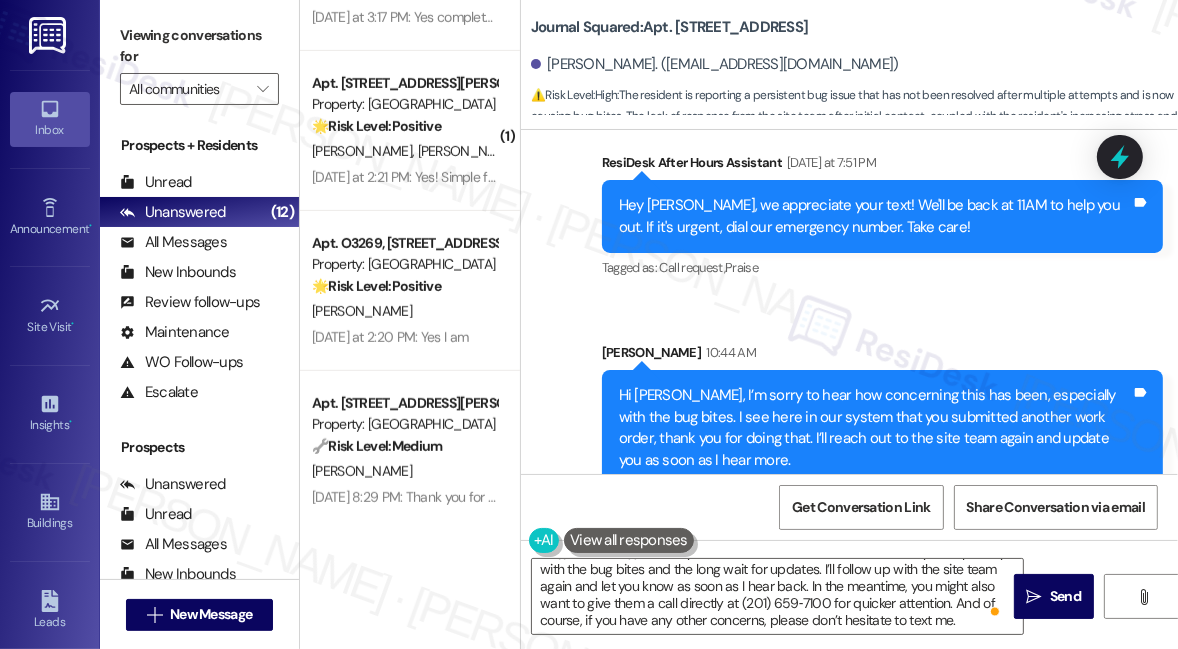 click on "Hi Dong Ho, I’m sorry to hear how concerning this has been, especially with the bug bites. I see here in our system that you submitted another work order, thank you for doing that. I’ll reach out to the site team again and update you as soon as I hear more. Tags and notes" at bounding box center [882, 428] 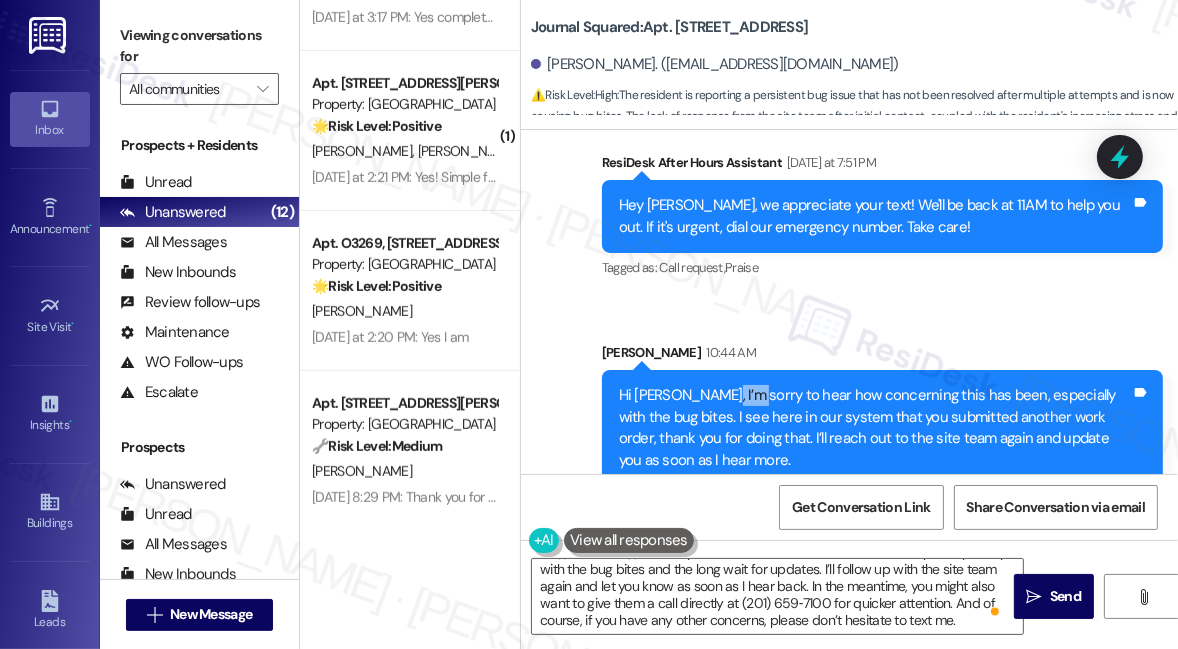 click on "Hi Dong Ho, I’m sorry to hear how concerning this has been, especially with the bug bites. I see here in our system that you submitted another work order, thank you for doing that. I’ll reach out to the site team again and update you as soon as I hear more. Tags and notes" at bounding box center (882, 428) 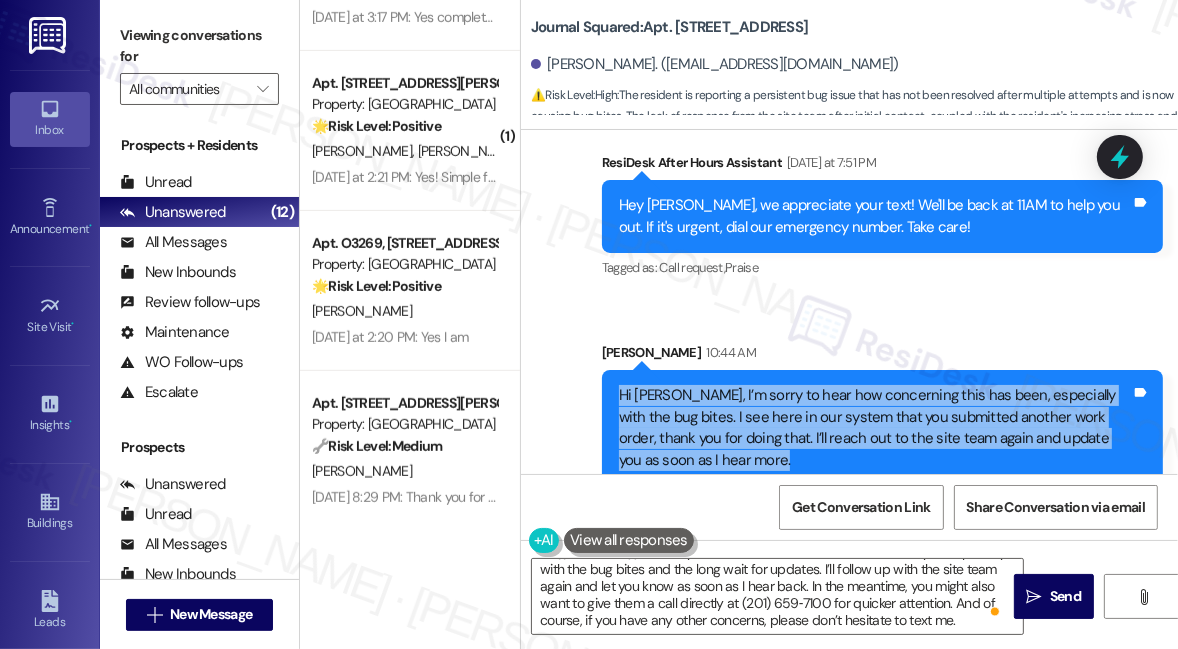 click on "Hi Dong Ho, I’m sorry to hear how concerning this has been, especially with the bug bites. I see here in our system that you submitted another work order, thank you for doing that. I’ll reach out to the site team again and update you as soon as I hear more. Tags and notes" at bounding box center (882, 428) 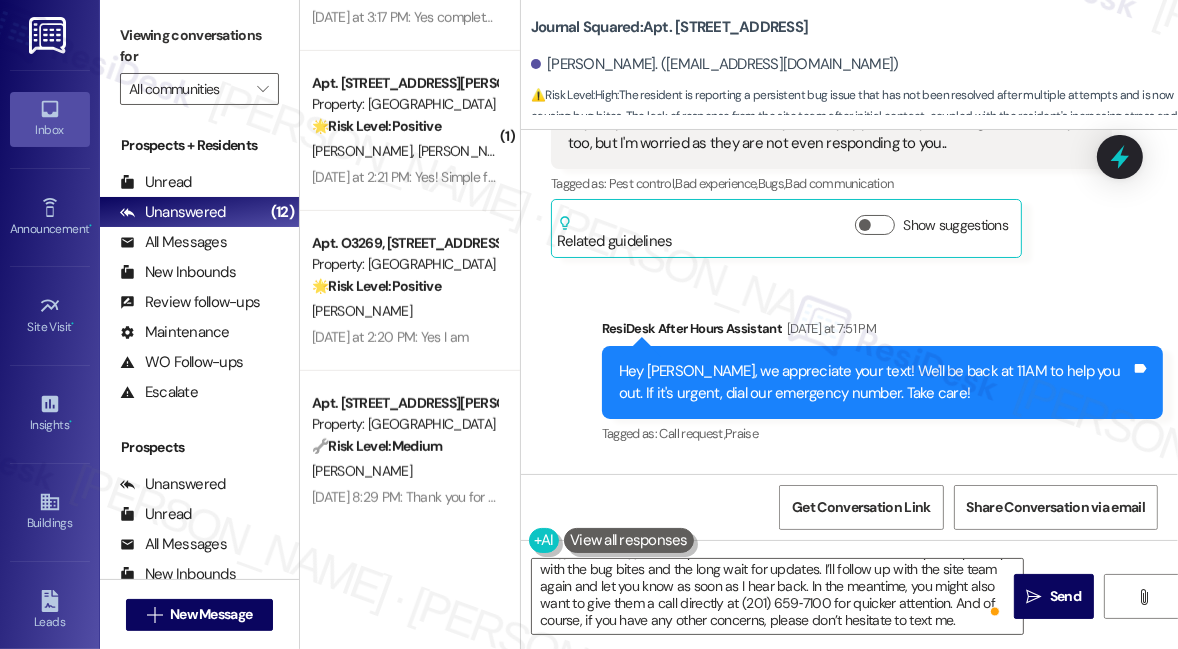scroll, scrollTop: 12618, scrollLeft: 0, axis: vertical 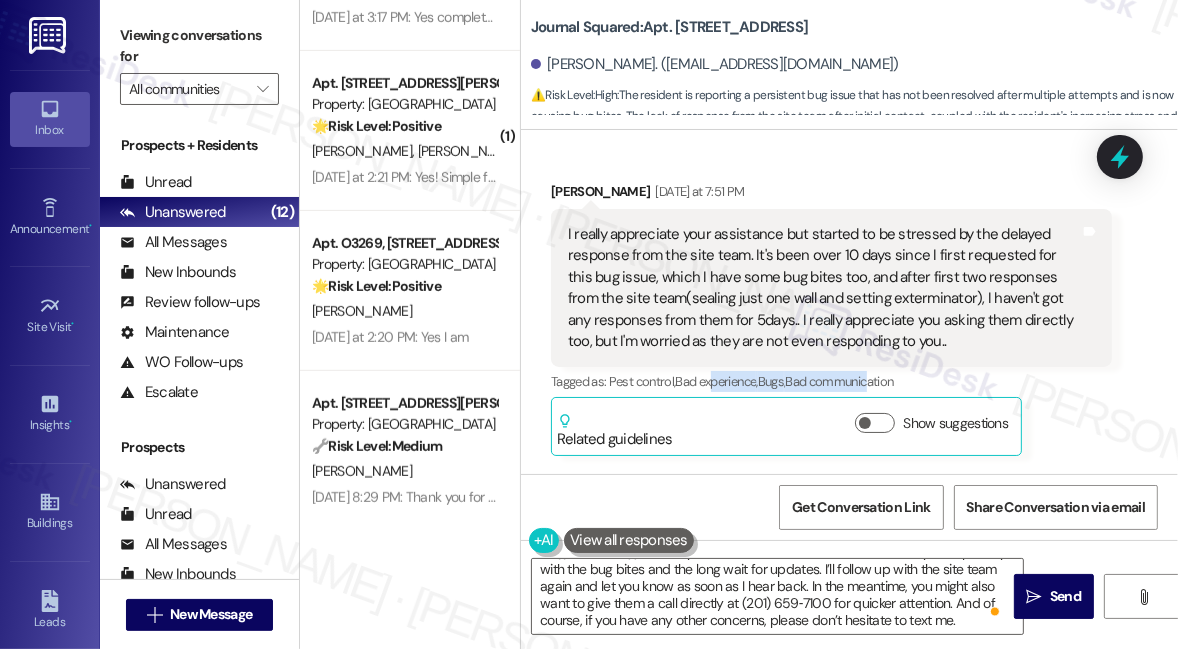 drag, startPoint x: 718, startPoint y: 345, endPoint x: 880, endPoint y: 345, distance: 162 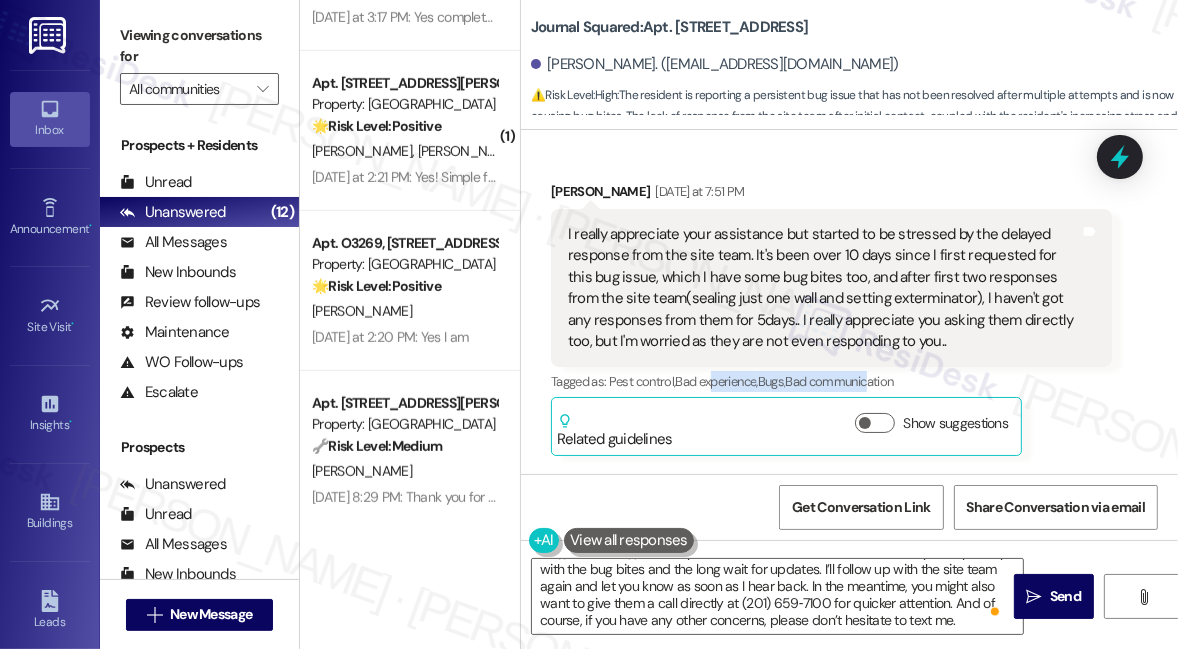 scroll, scrollTop: 12982, scrollLeft: 0, axis: vertical 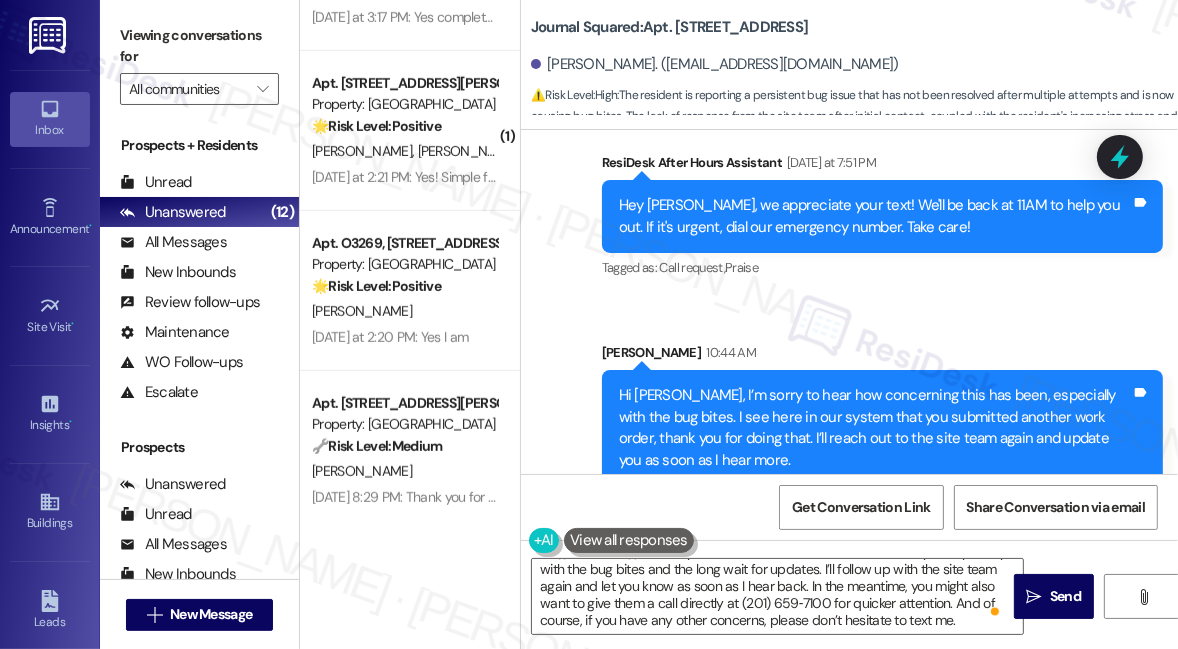 click on "Hi Dong Ho, I’m sorry to hear how concerning this has been, especially with the bug bites. I see here in our system that you submitted another work order, thank you for doing that. I’ll reach out to the site team again and update you as soon as I hear more." at bounding box center [875, 428] 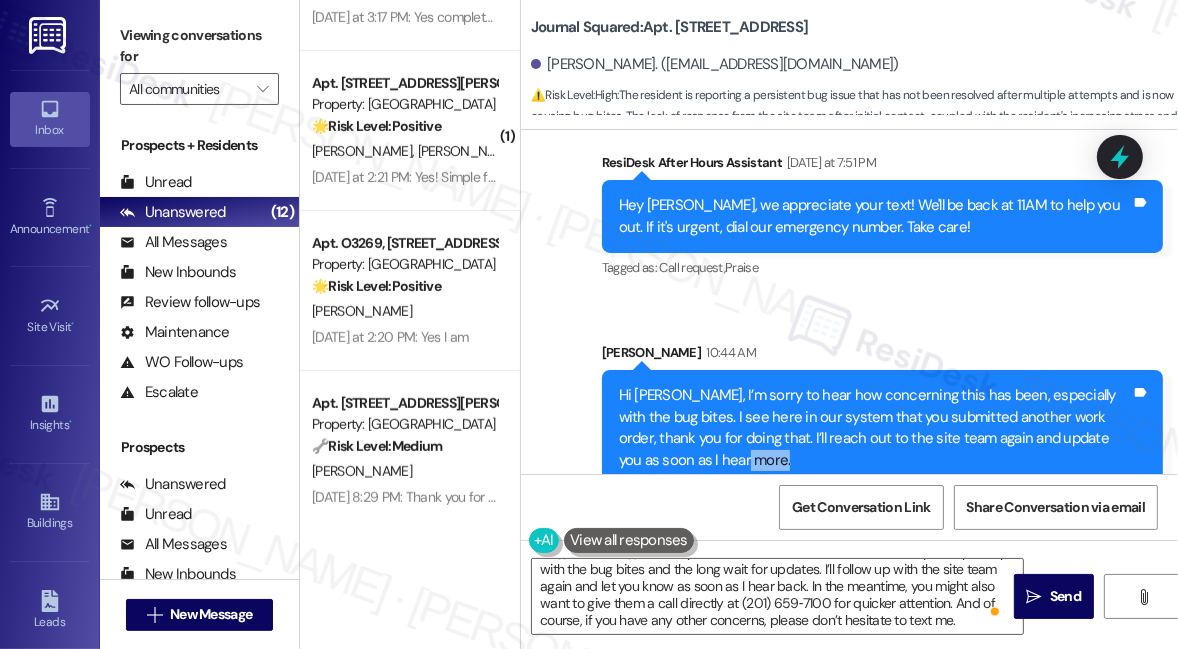 click on "Hi Dong Ho, I’m sorry to hear how concerning this has been, especially with the bug bites. I see here in our system that you submitted another work order, thank you for doing that. I’ll reach out to the site team again and update you as soon as I hear more." at bounding box center [875, 428] 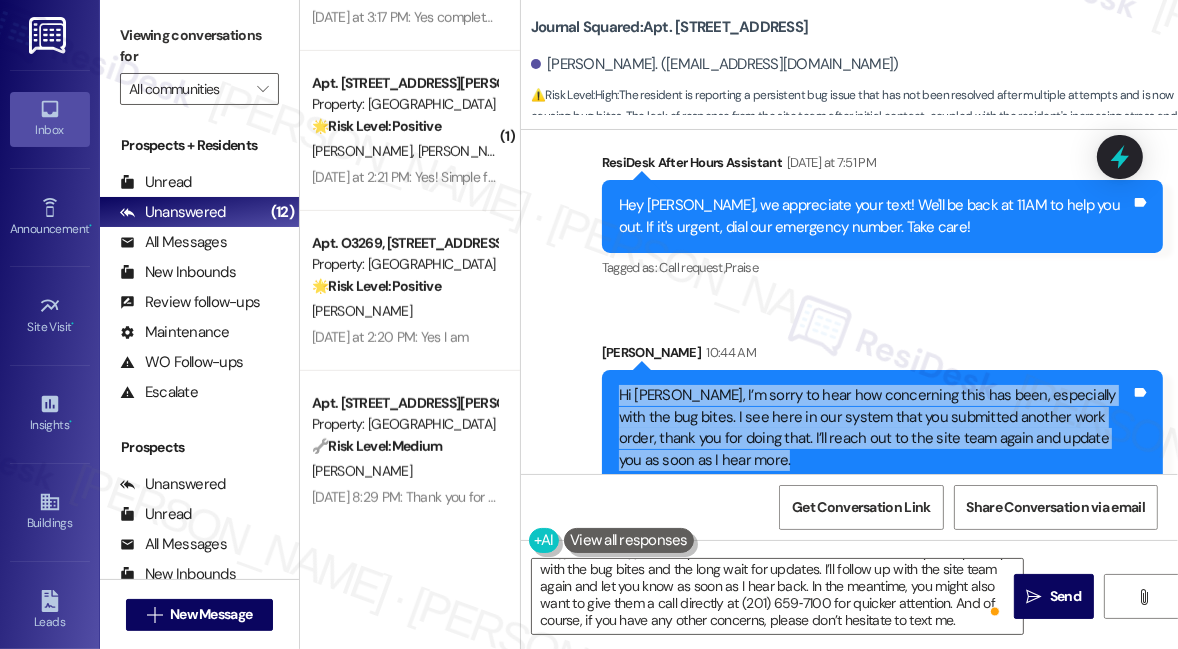 click on "Hi Dong Ho, I’m sorry to hear how concerning this has been, especially with the bug bites. I see here in our system that you submitted another work order, thank you for doing that. I’ll reach out to the site team again and update you as soon as I hear more." at bounding box center (875, 428) 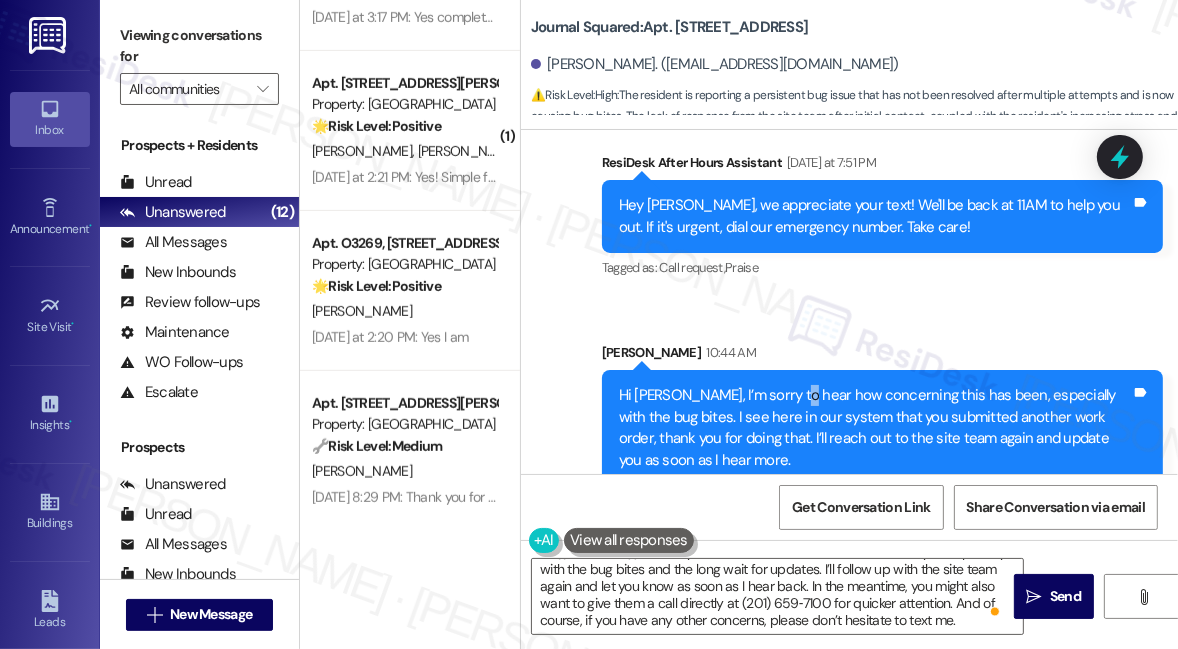 click on "Hi Dong Ho, I’m sorry to hear how concerning this has been, especially with the bug bites. I see here in our system that you submitted another work order, thank you for doing that. I’ll reach out to the site team again and update you as soon as I hear more." at bounding box center [875, 428] 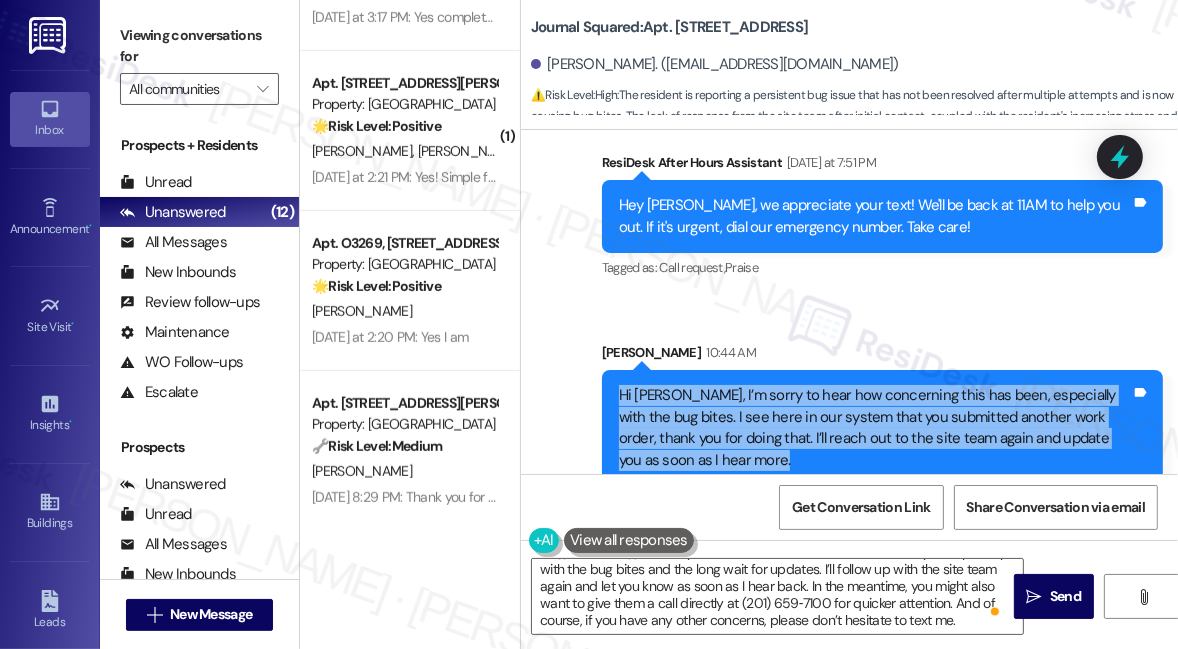 click on "Hi Dong Ho, I’m sorry to hear how concerning this has been, especially with the bug bites. I see here in our system that you submitted another work order, thank you for doing that. I’ll reach out to the site team again and update you as soon as I hear more." at bounding box center (875, 428) 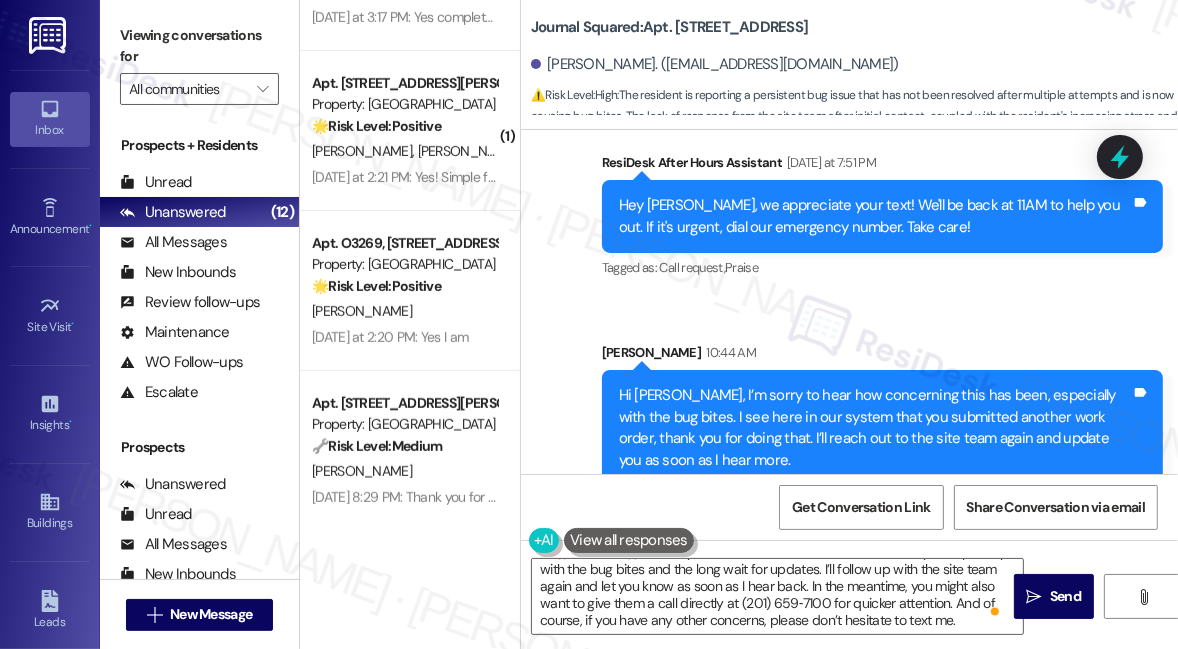 click on "Sent via SMS Sarah 10:44 AM Hi Dong Ho, I’m sorry to hear how concerning this has been, especially with the bug bites. I see here in our system that you submitted another work order, thank you for doing that. I’ll reach out to the site team again and update you as soon as I hear more. Tags and notes" at bounding box center [882, 414] 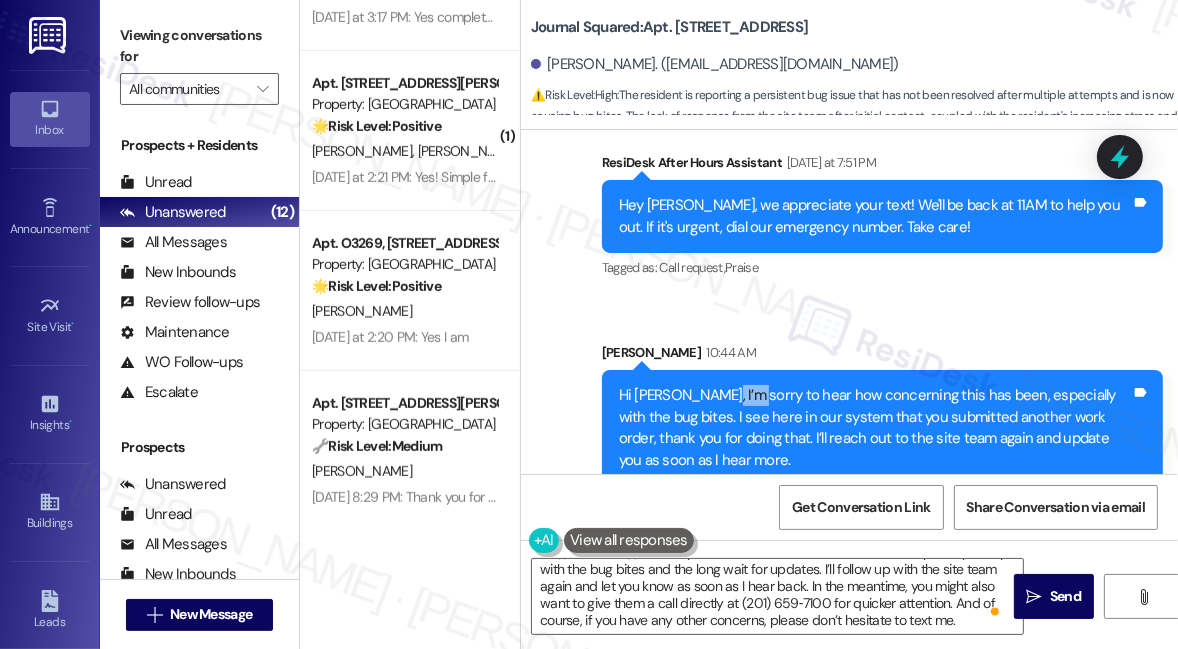 click on "Hi Dong Ho, I’m sorry to hear how concerning this has been, especially with the bug bites. I see here in our system that you submitted another work order, thank you for doing that. I’ll reach out to the site team again and update you as soon as I hear more." at bounding box center (875, 428) 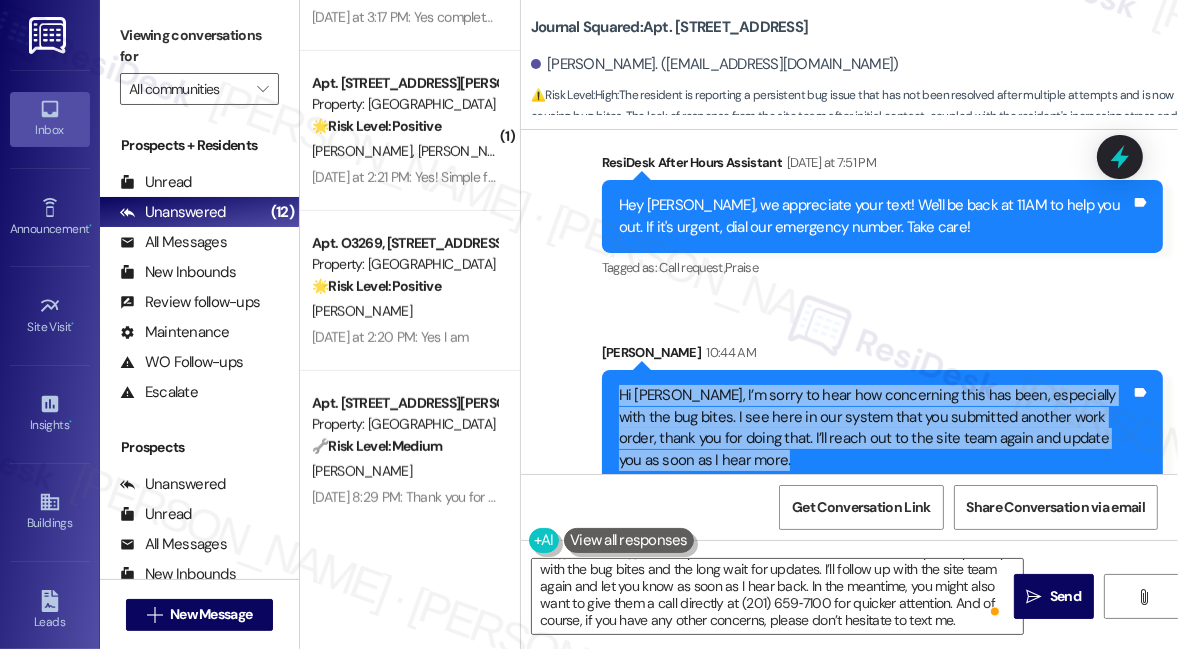click on "Hi Dong Ho, I’m sorry to hear how concerning this has been, especially with the bug bites. I see here in our system that you submitted another work order, thank you for doing that. I’ll reach out to the site team again and update you as soon as I hear more." at bounding box center (875, 428) 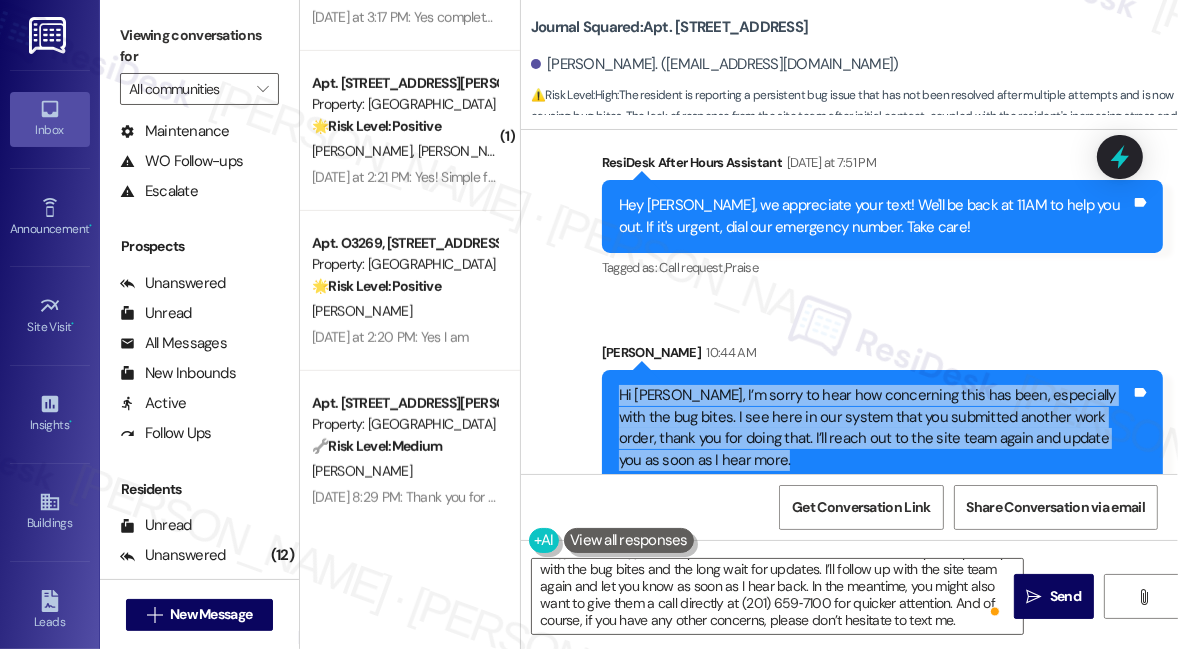 scroll, scrollTop: 370, scrollLeft: 0, axis: vertical 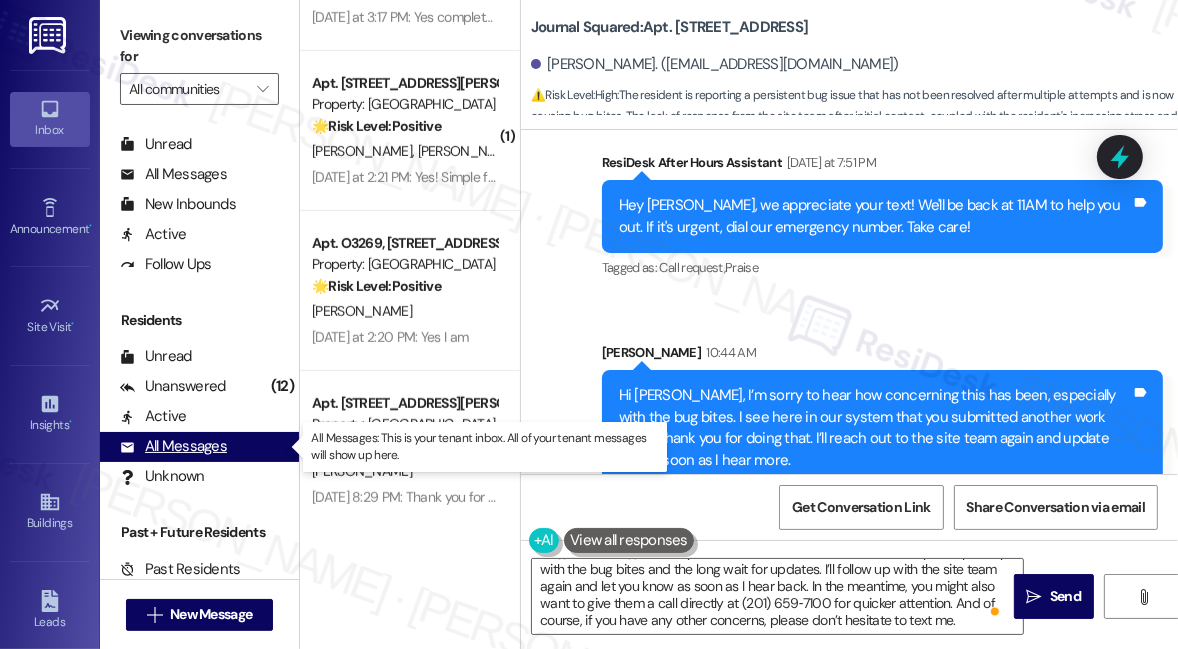click on "All Messages" at bounding box center (173, 446) 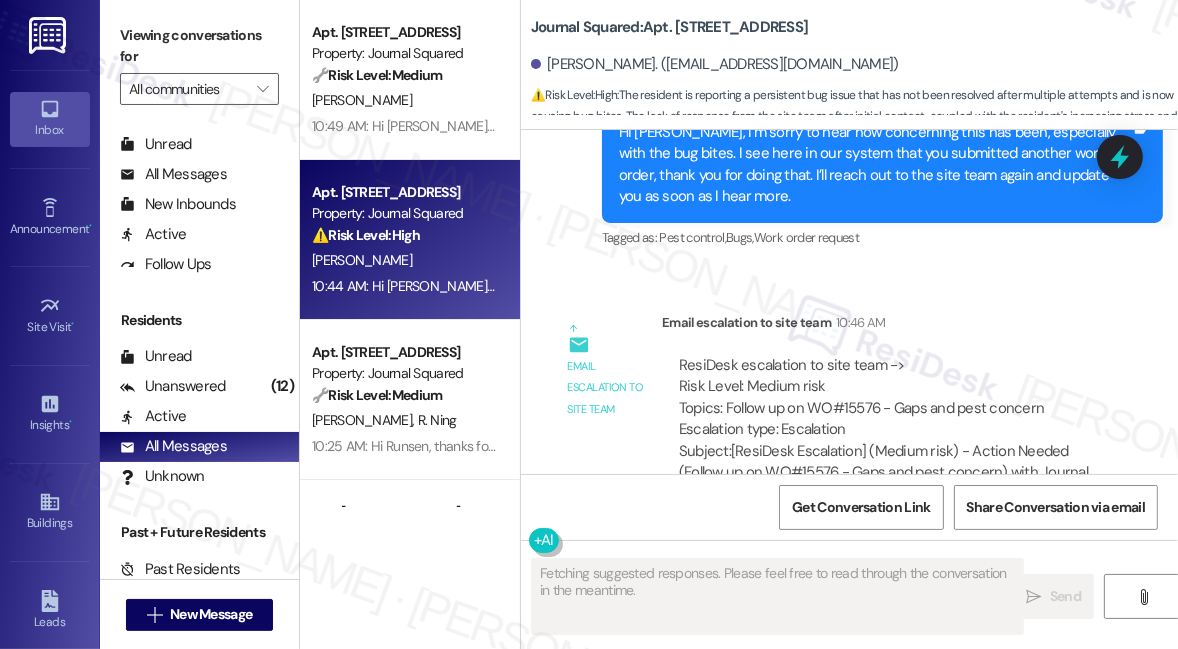 scroll, scrollTop: 13560, scrollLeft: 0, axis: vertical 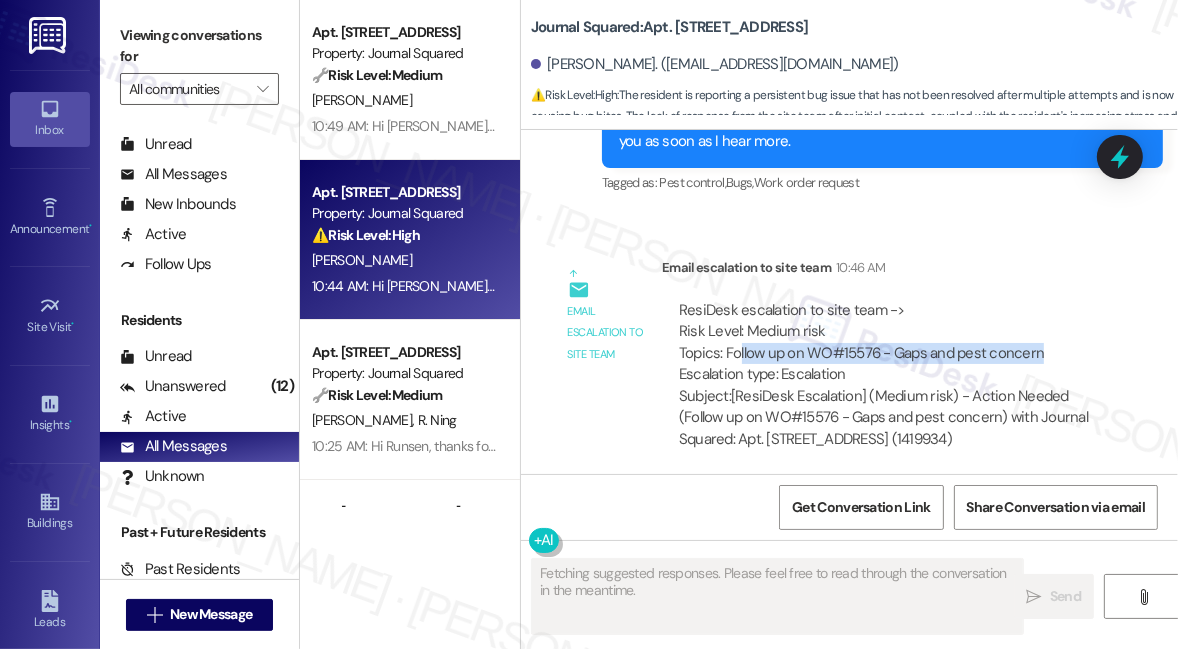 drag, startPoint x: 740, startPoint y: 349, endPoint x: 1056, endPoint y: 356, distance: 316.0775 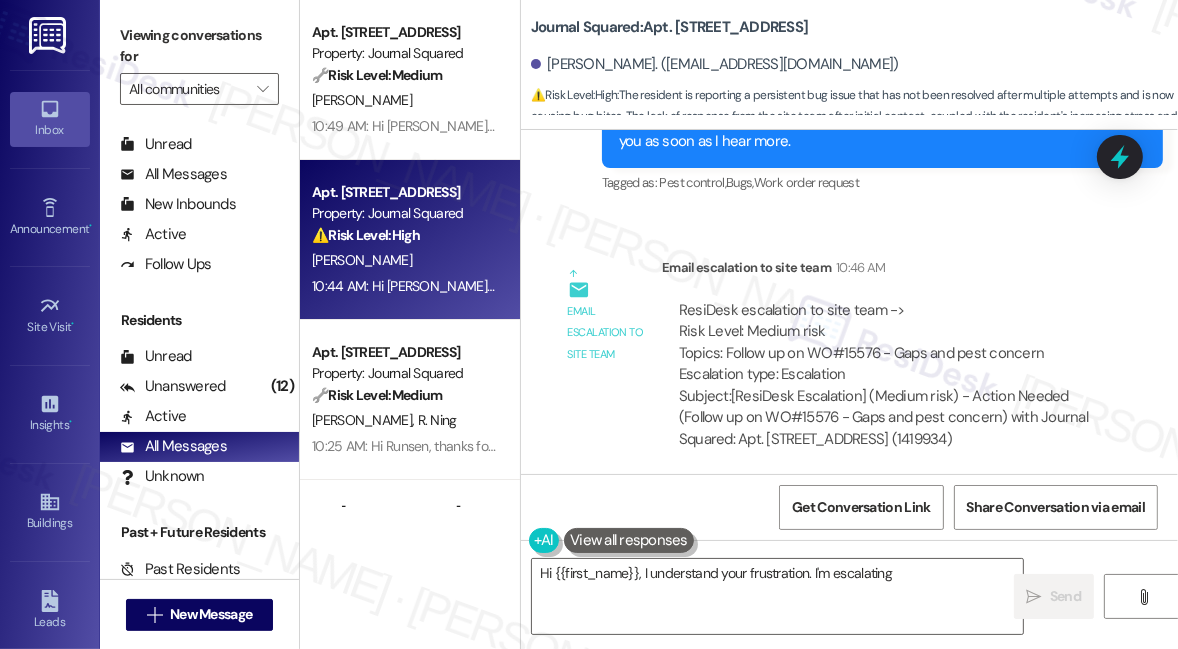 click on "ResiDesk escalation to site team ->
Risk Level: Medium risk
Topics: Follow up on WO#15576 - Gaps and pest concern
Escalation type: Escalation" at bounding box center (887, 343) 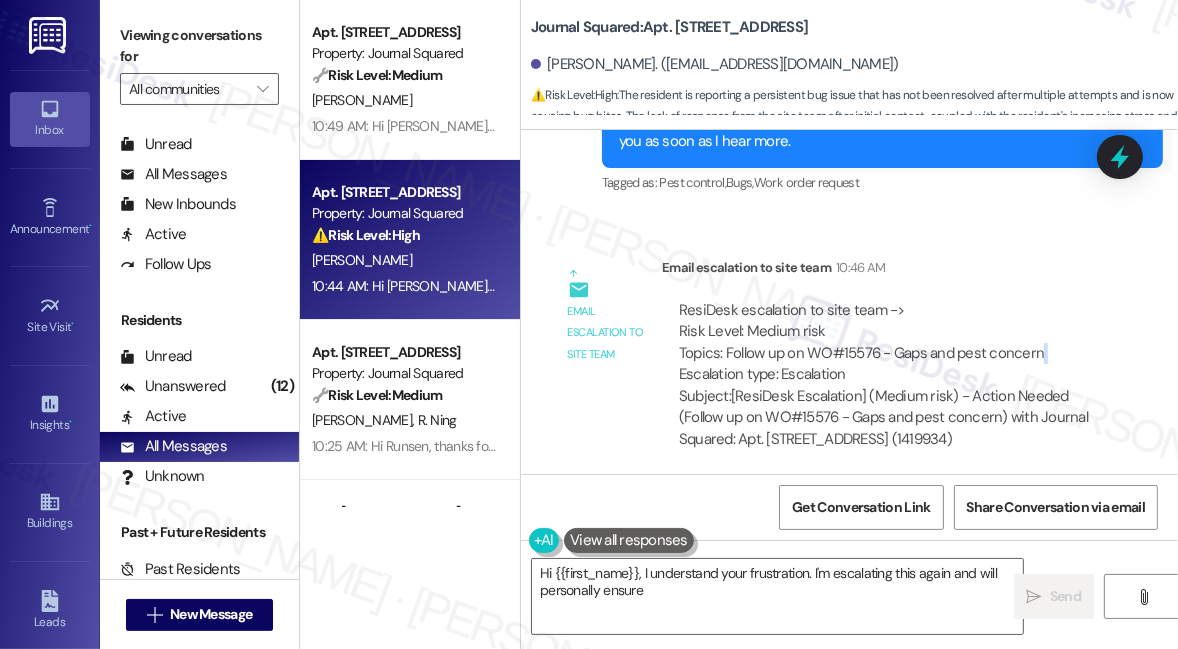 click on "ResiDesk escalation to site team ->
Risk Level: Medium risk
Topics: Follow up on WO#15576 - Gaps and pest concern
Escalation type: Escalation" at bounding box center (887, 343) 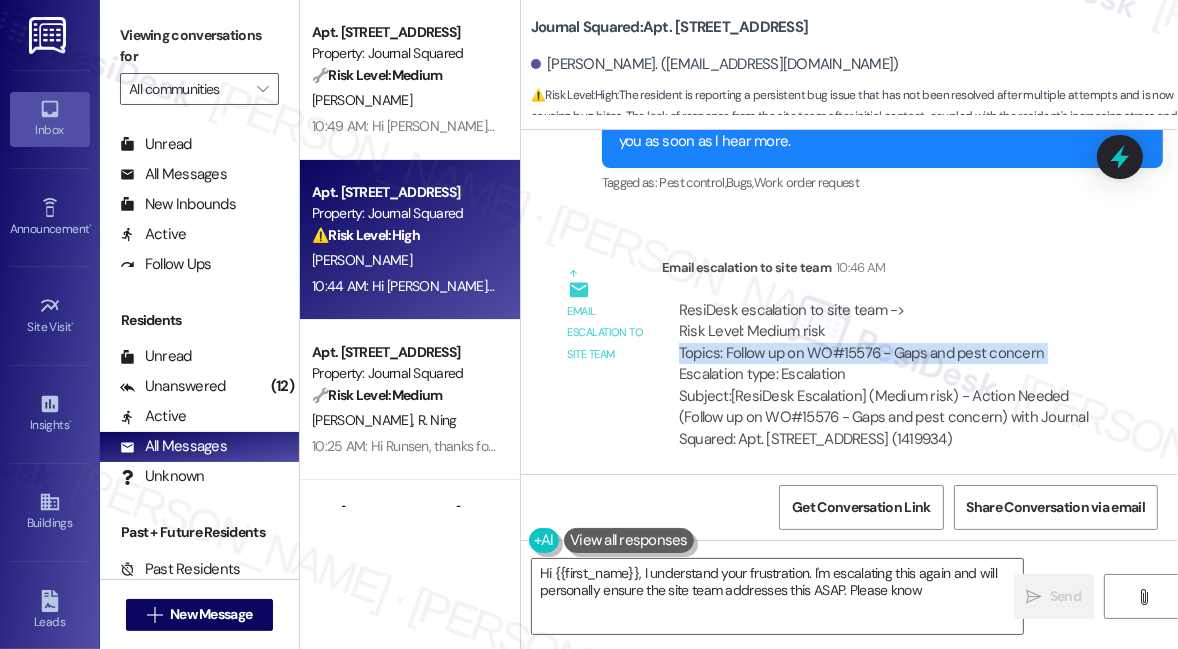 click on "ResiDesk escalation to site team ->
Risk Level: Medium risk
Topics: Follow up on WO#15576 - Gaps and pest concern
Escalation type: Escalation" at bounding box center (887, 343) 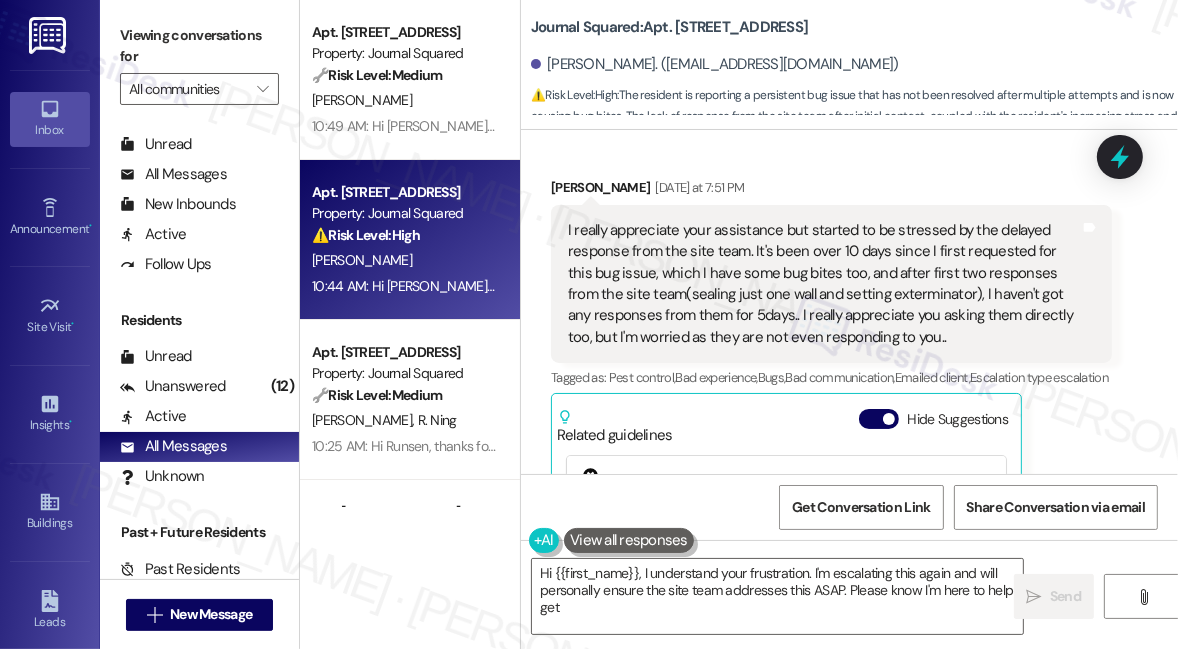 scroll, scrollTop: 12833, scrollLeft: 0, axis: vertical 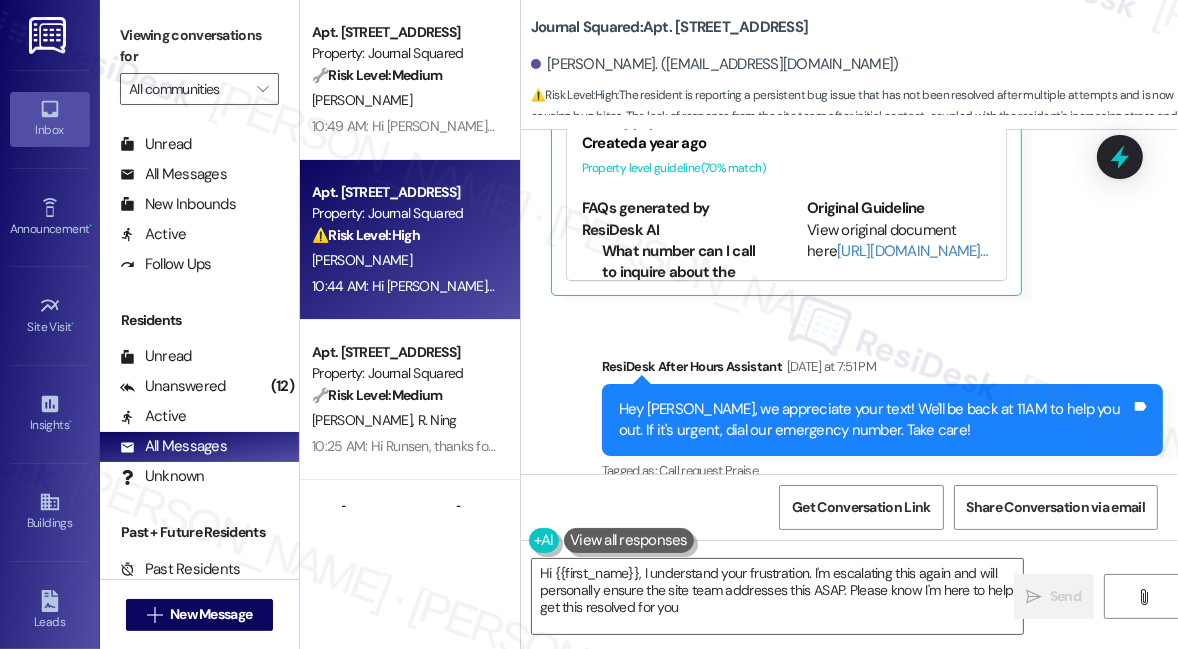 type on "Hi {{first_name}}, I understand your frustration. I'm escalating this again and will personally ensure the site team addresses this ASAP. Please know I'm here to help get this resolved for you!" 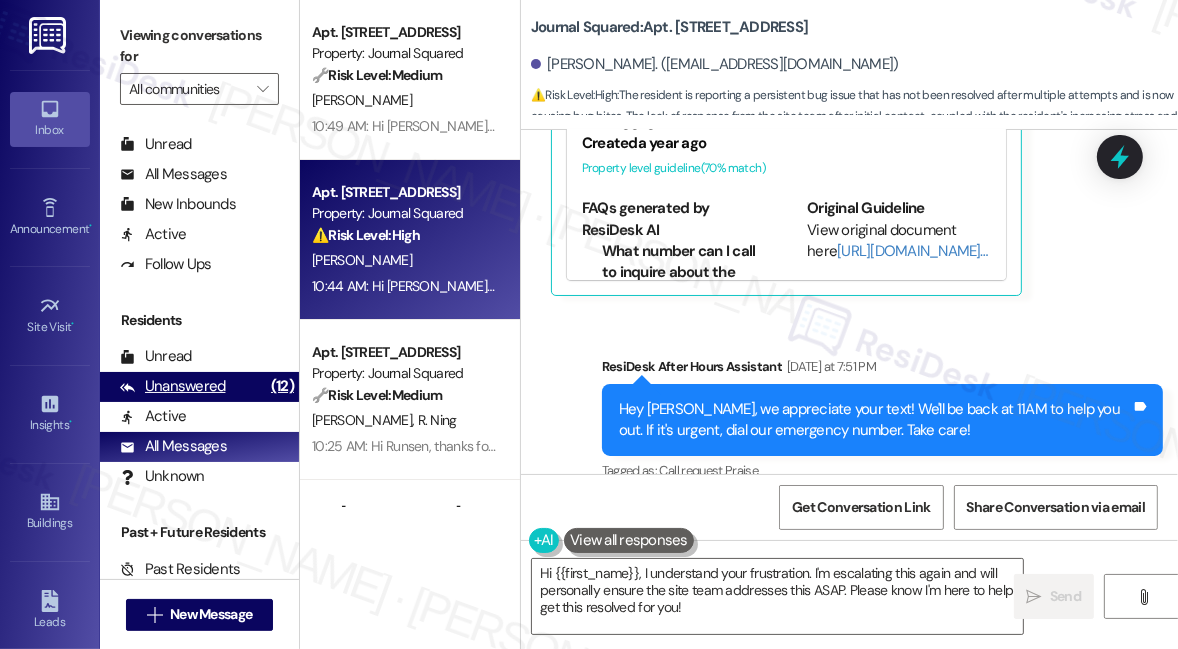 click on "Unanswered (12)" at bounding box center (199, 387) 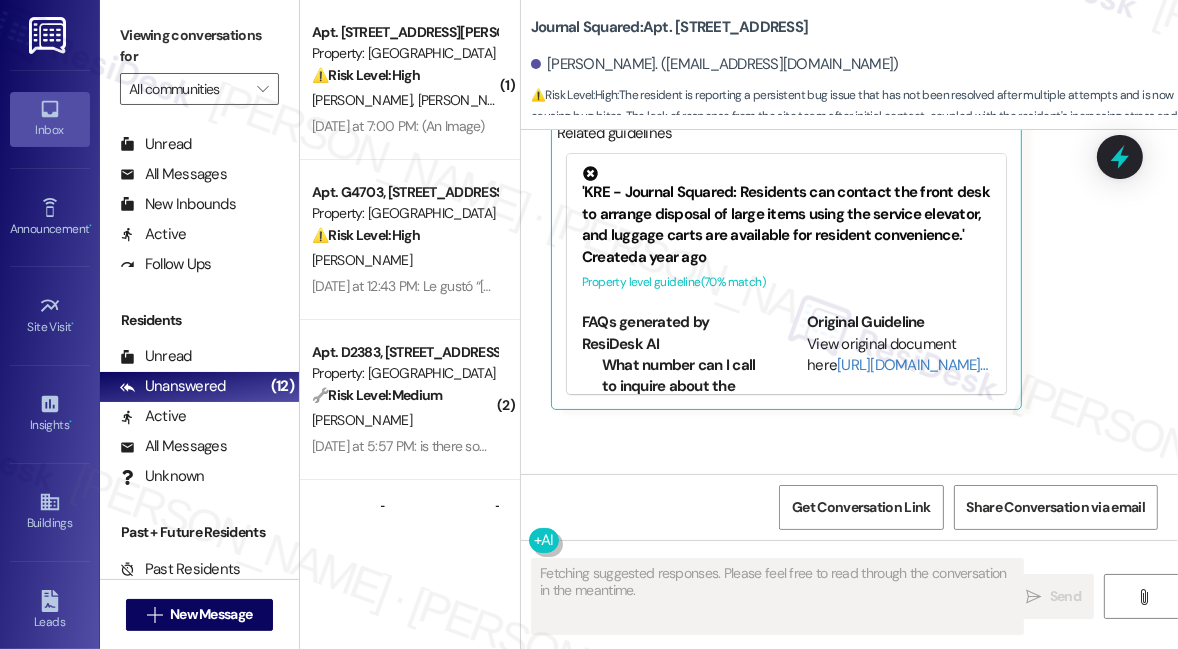 scroll, scrollTop: 12664, scrollLeft: 0, axis: vertical 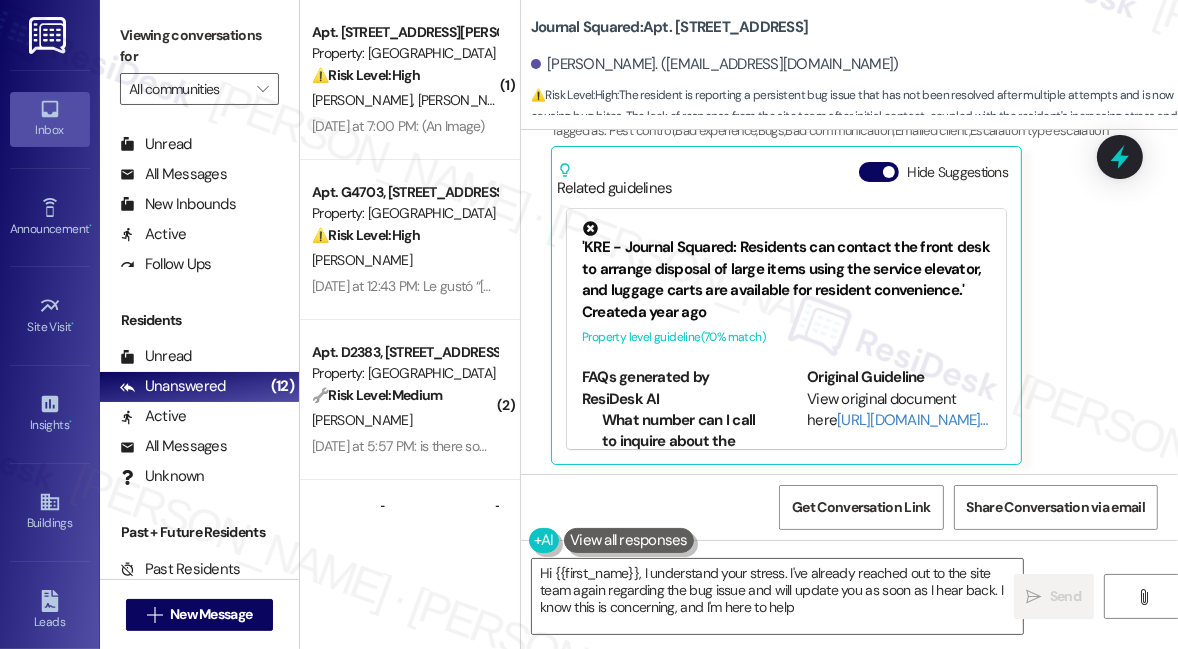 type on "Hi {{first_name}}, I understand your stress. I've already reached out to the site team again regarding the bug issue and will update you as soon as I hear back. I know this is concerning, and I'm here to help!" 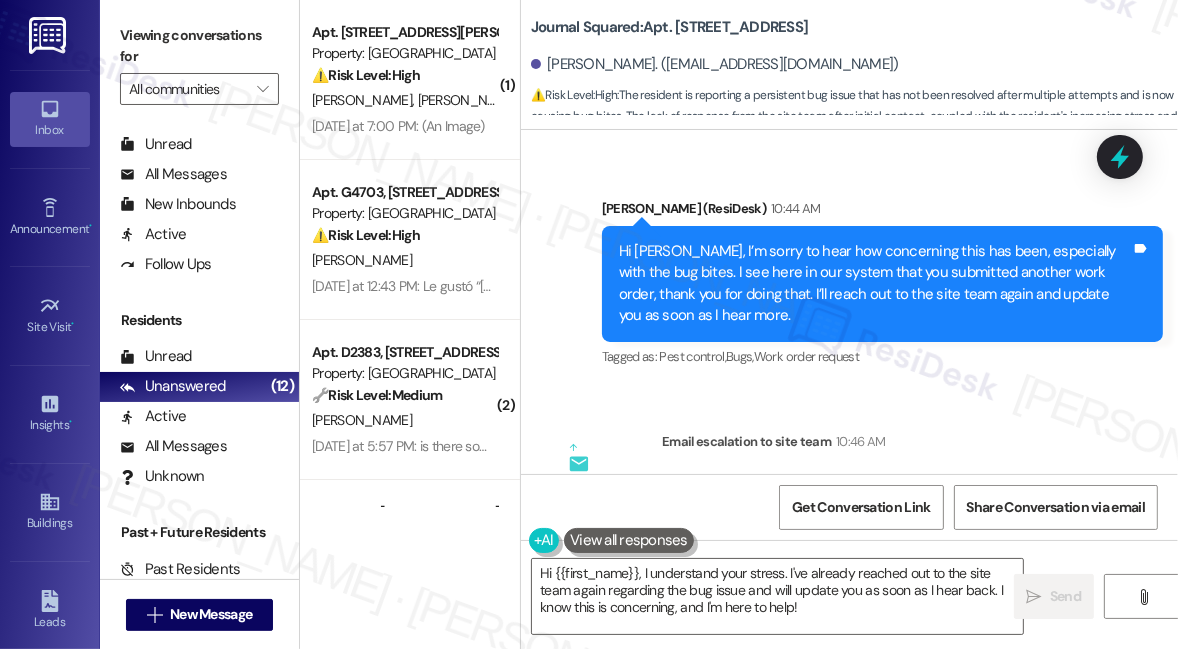 scroll, scrollTop: 13560, scrollLeft: 0, axis: vertical 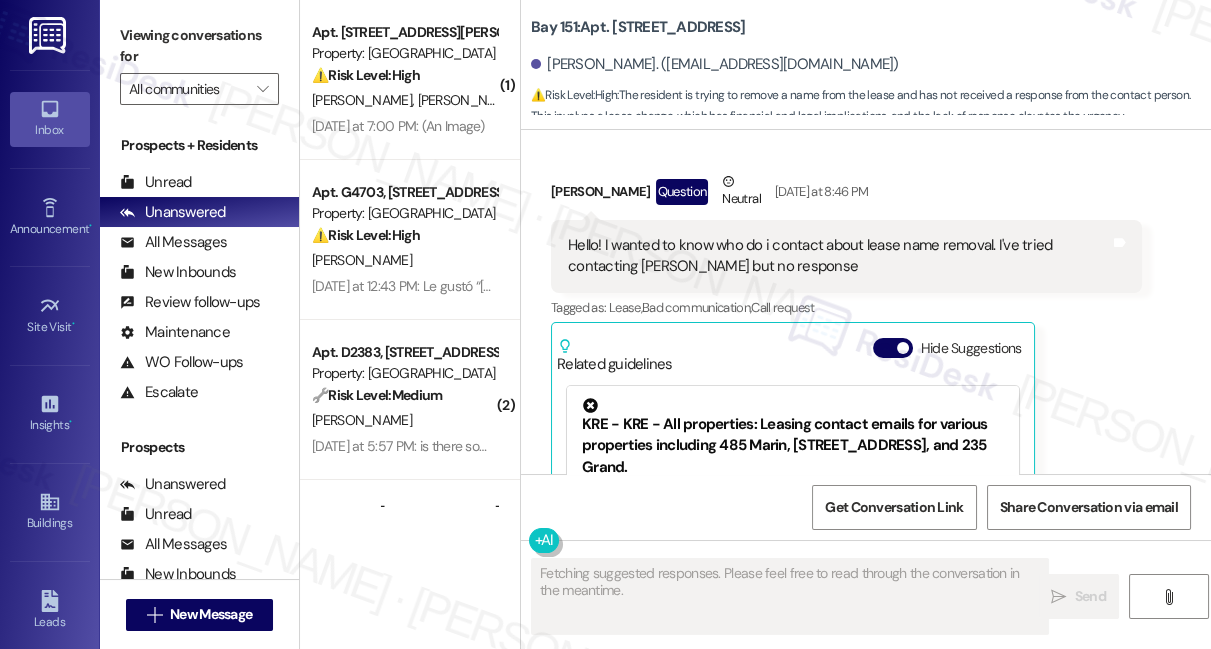 click on "Hello! I wanted to know who do i contact about lease name removal. I've tried contacting [PERSON_NAME] but no response" at bounding box center [839, 256] 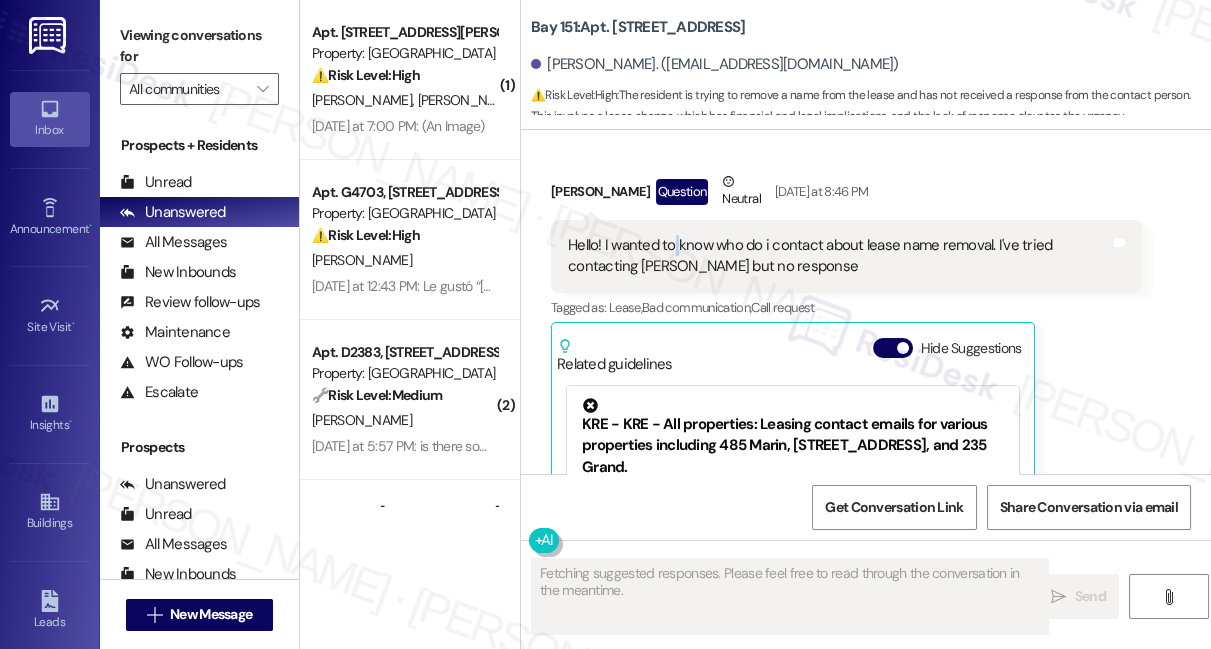 click on "Hello! I wanted to know who do i contact about lease name removal. I've tried contacting [PERSON_NAME] but no response" at bounding box center [839, 256] 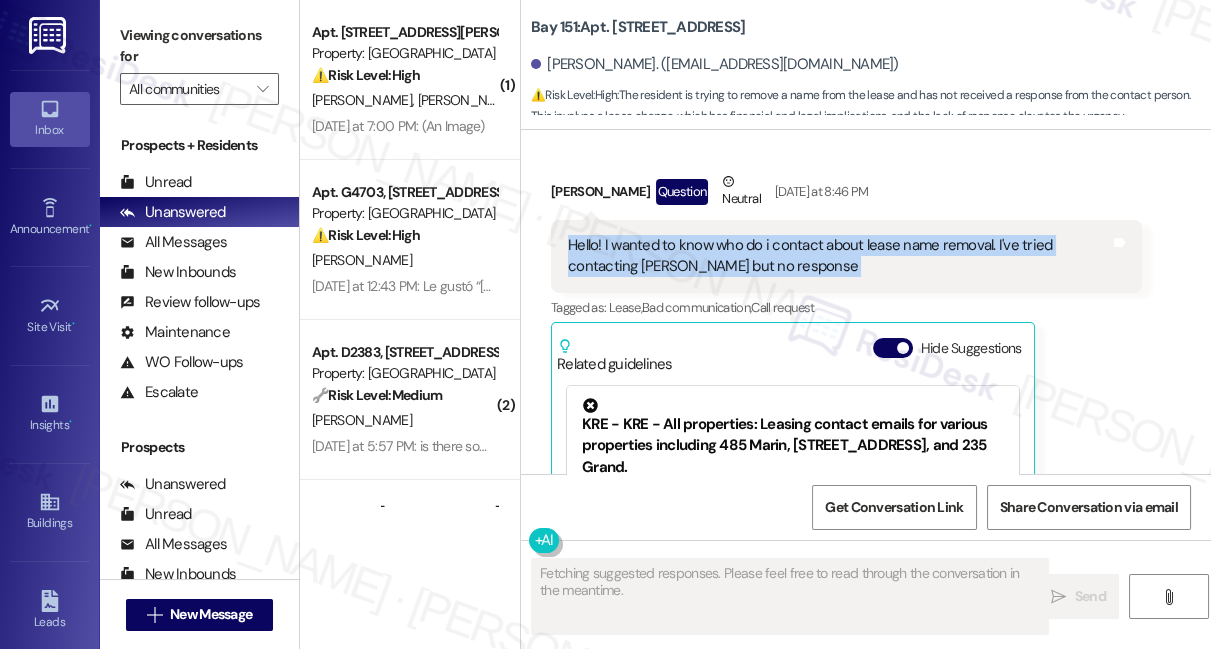 click on "Hello! I wanted to know who do i contact about lease name removal. I've tried contacting [PERSON_NAME] but no response" at bounding box center (839, 256) 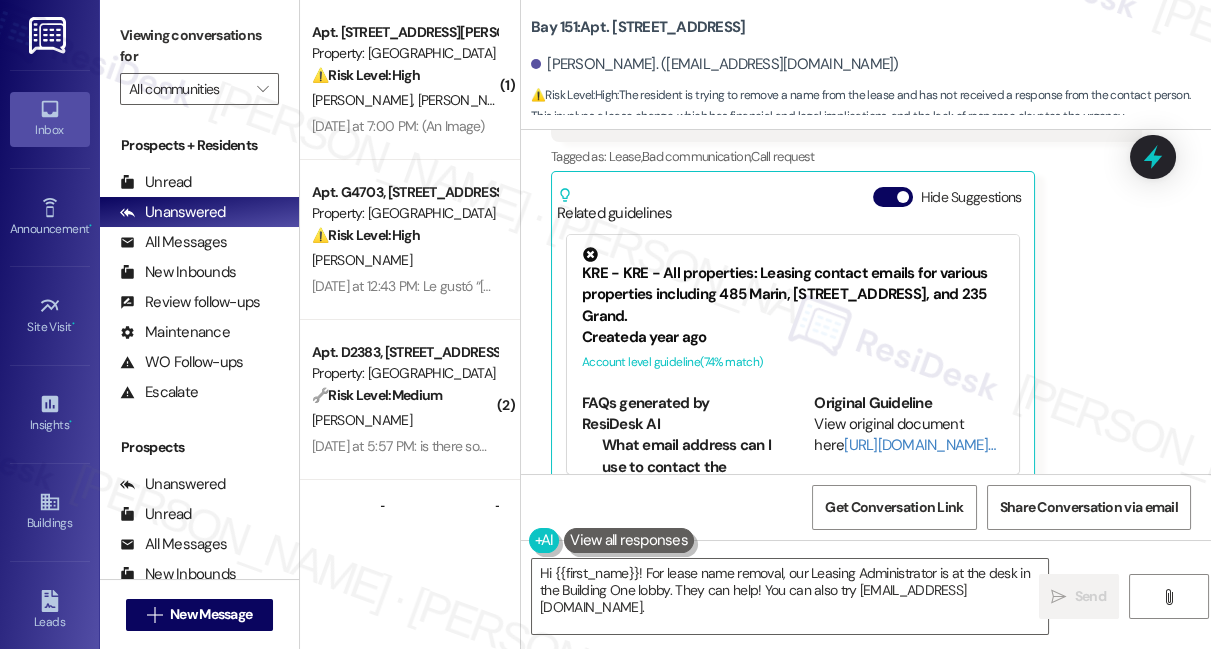 scroll, scrollTop: 181, scrollLeft: 0, axis: vertical 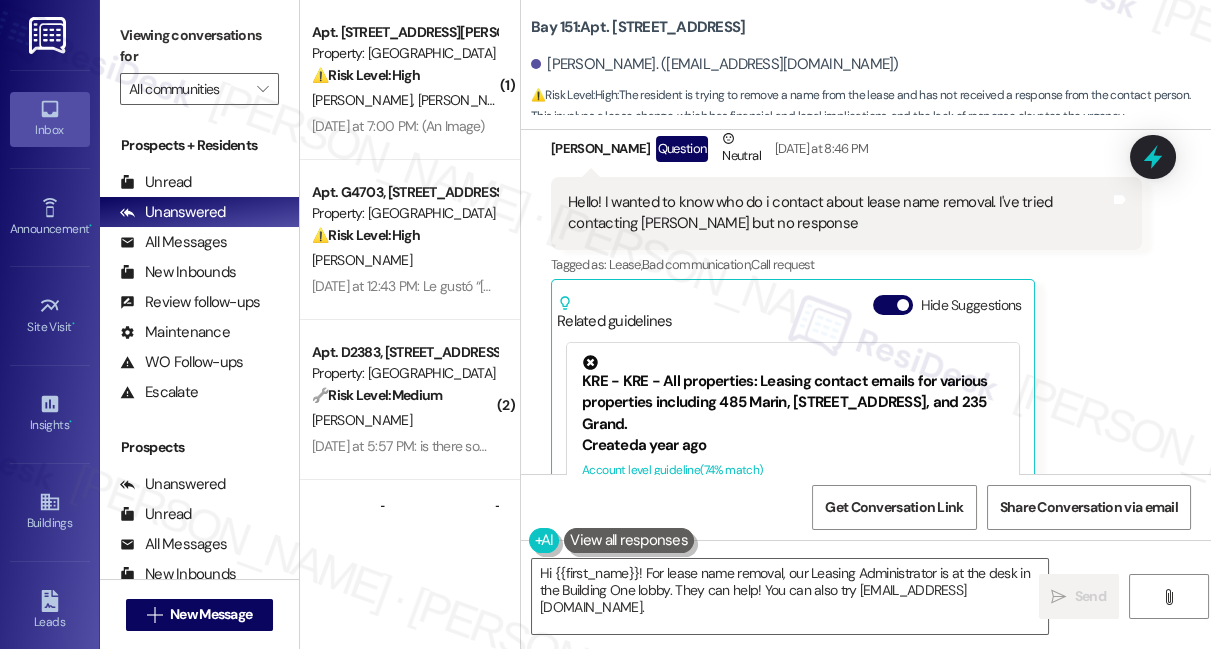click on "KRE - KRE - All properties: Leasing contact emails for various properties including 485 Marin, [STREET_ADDRESS], and 235 Grand." at bounding box center (793, 395) 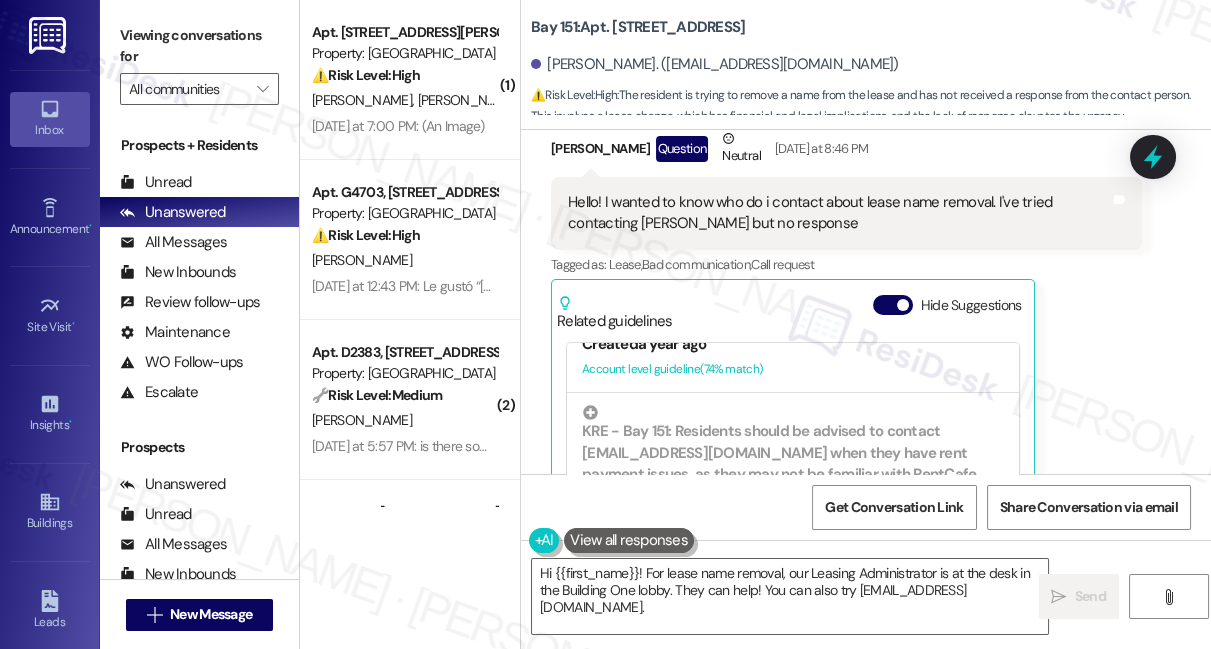 scroll, scrollTop: 0, scrollLeft: 0, axis: both 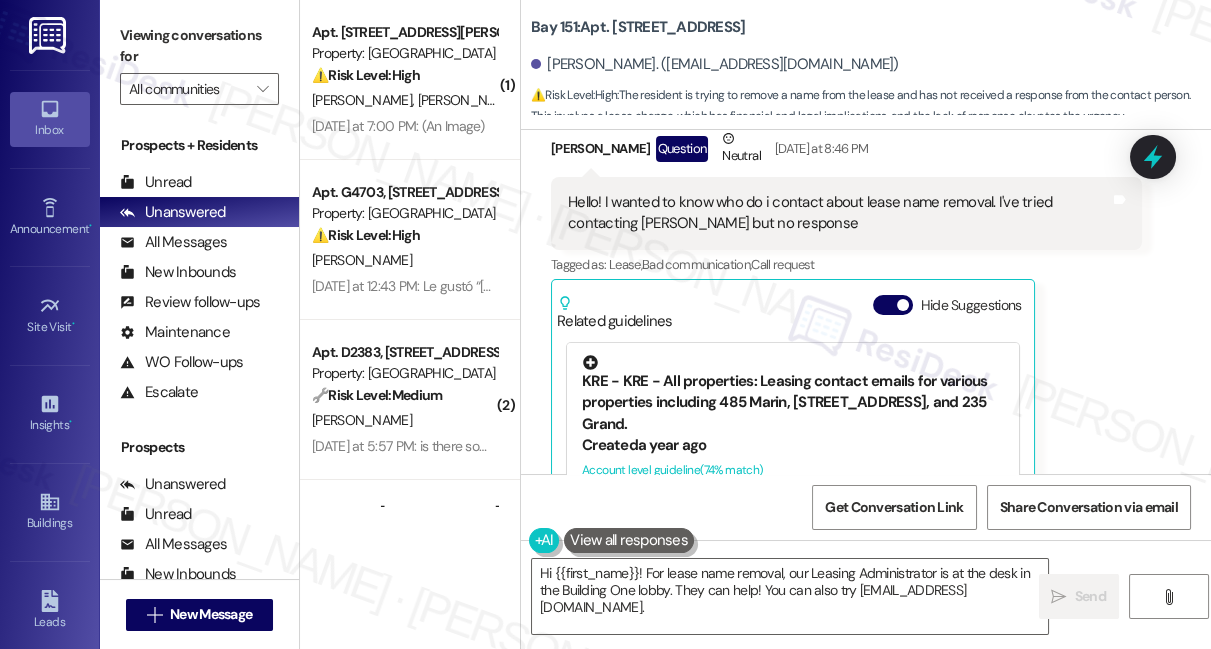 click on "KRE - KRE - All properties: Leasing contact emails for various properties including 485 Marin, [STREET_ADDRESS], and 235 Grand." at bounding box center (793, 395) 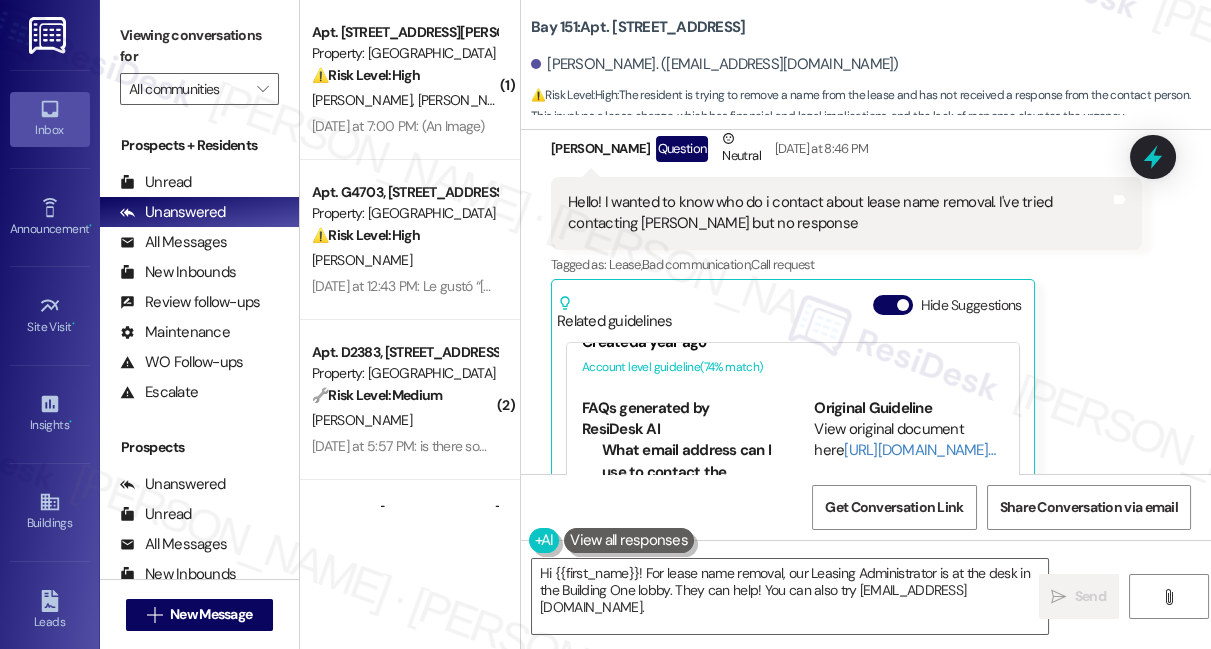 scroll, scrollTop: 181, scrollLeft: 0, axis: vertical 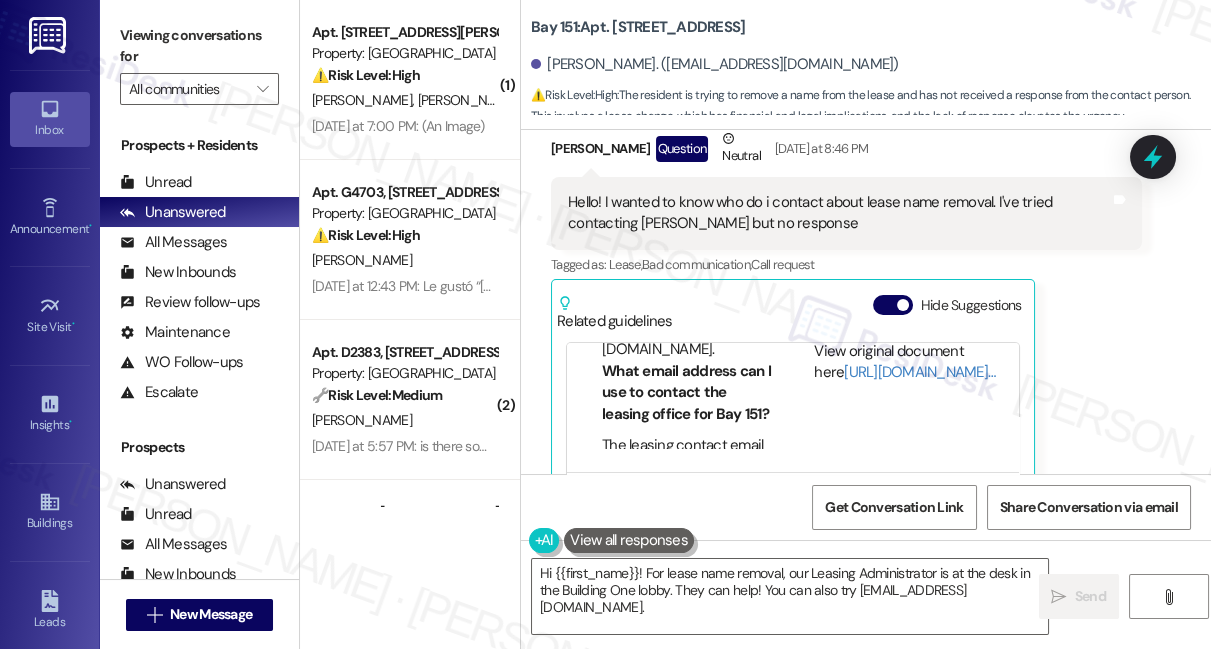 drag, startPoint x: 597, startPoint y: 387, endPoint x: 712, endPoint y: 376, distance: 115.52489 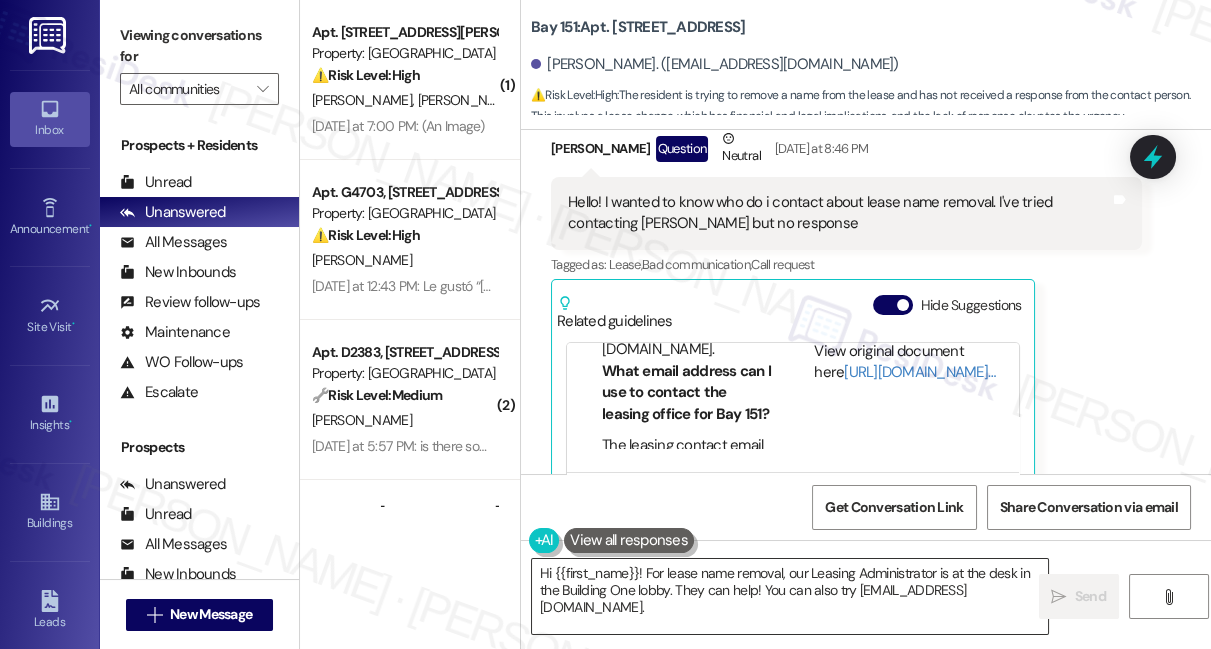 click on "Hi {{first_name}}! For lease name removal, our Leasing Administrator is at the desk in the Building One lobby. They can help! You can also try [EMAIL_ADDRESS][DOMAIN_NAME]." at bounding box center (790, 596) 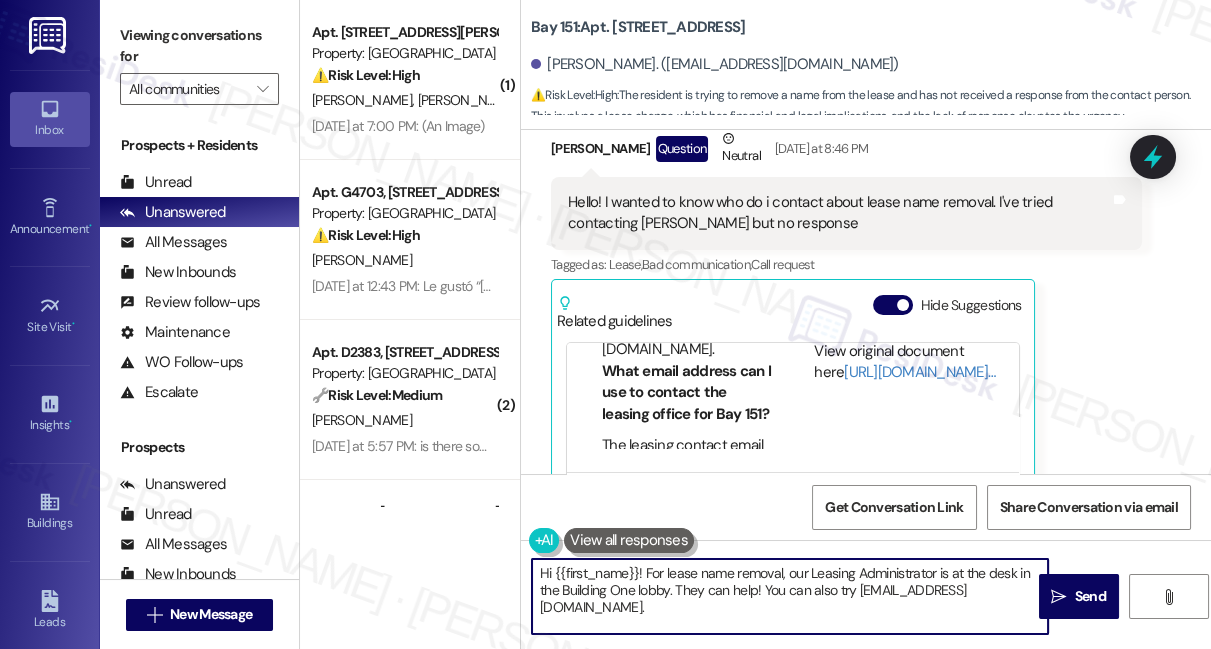 click on "Hi {{first_name}}! For lease name removal, our Leasing Administrator is at the desk in the Building One lobby. They can help! You can also try [EMAIL_ADDRESS][DOMAIN_NAME]." at bounding box center [790, 596] 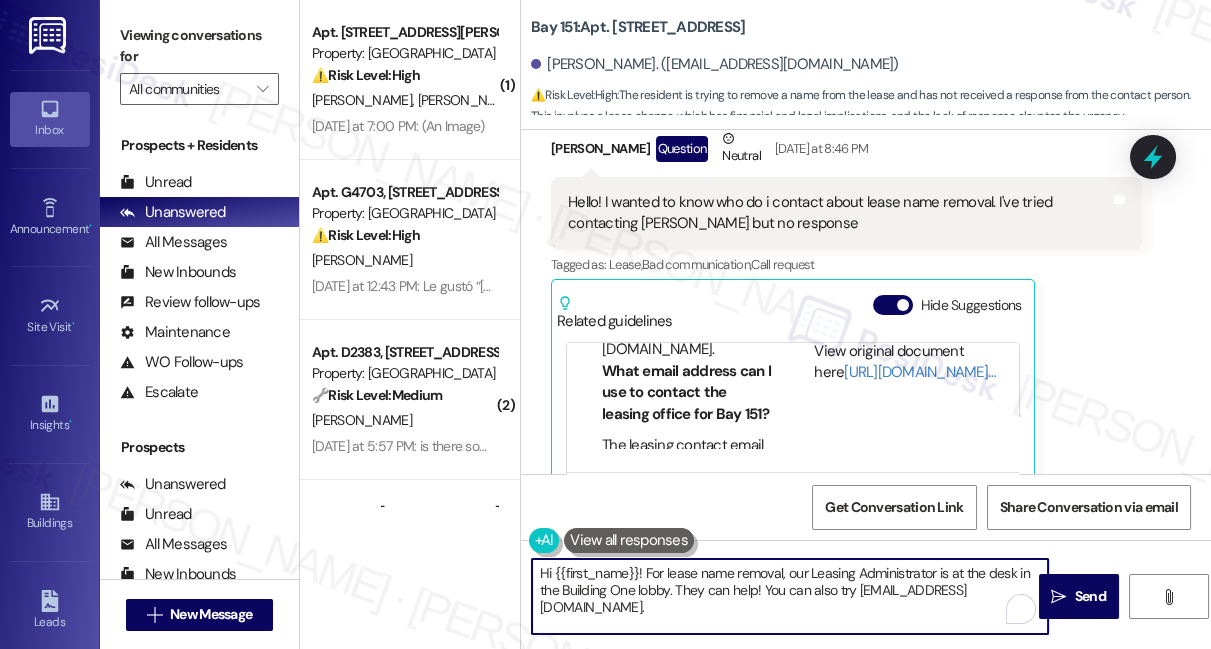 click on "Hi {{first_name}}! For lease name removal, our Leasing Administrator is at the desk in the Building One lobby. They can help! You can also try [EMAIL_ADDRESS][DOMAIN_NAME]." at bounding box center (790, 596) 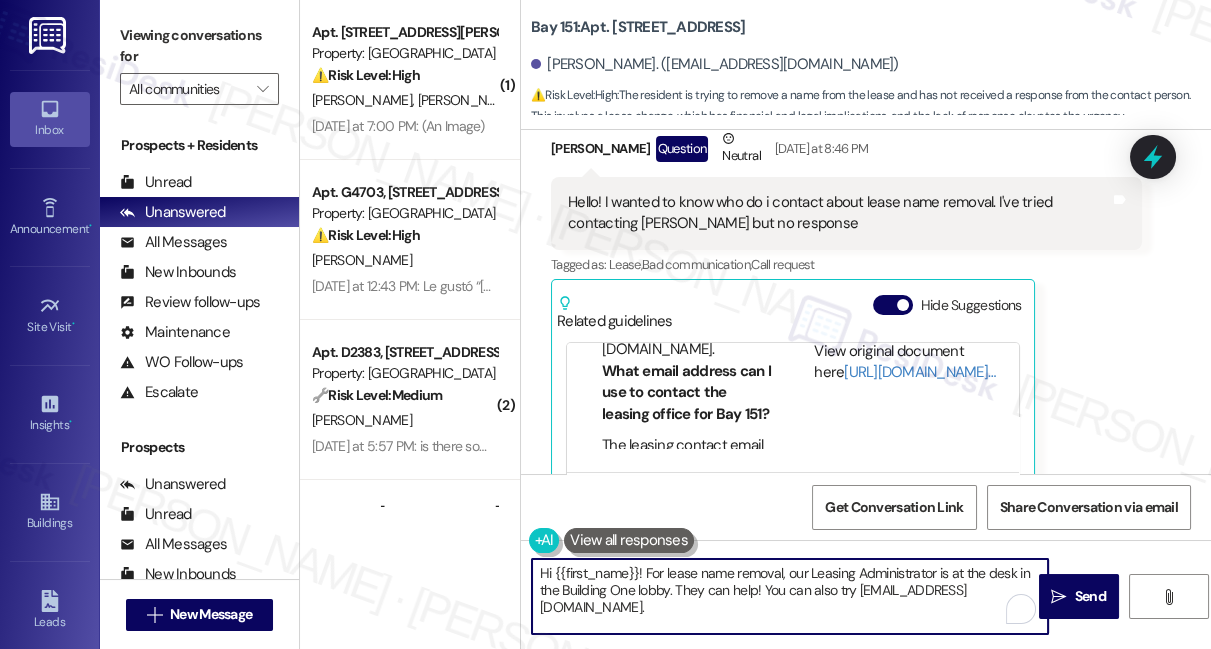 click on "Hi {{first_name}}! For lease name removal, our Leasing Administrator is at the desk in the Building One lobby. They can help! You can also try [EMAIL_ADDRESS][DOMAIN_NAME]." at bounding box center [790, 596] 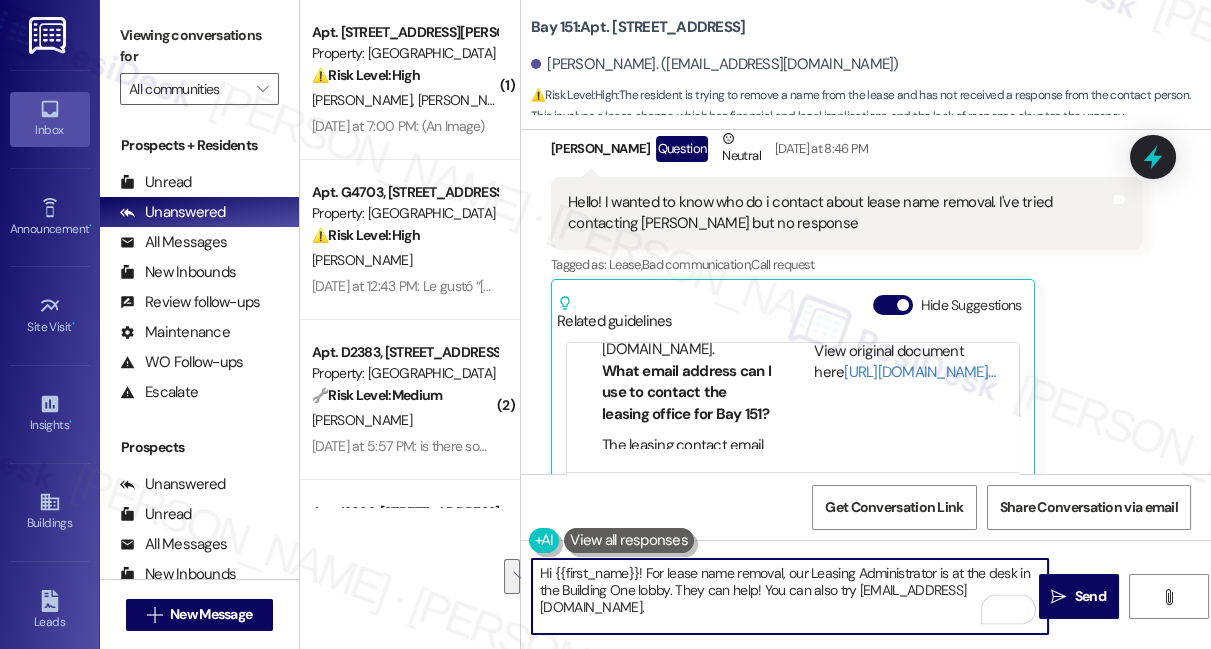 click on "Hi {{first_name}}! For lease name removal, our Leasing Administrator is at the desk in the Building One lobby. They can help! You can also try [EMAIL_ADDRESS][DOMAIN_NAME]." at bounding box center [790, 596] 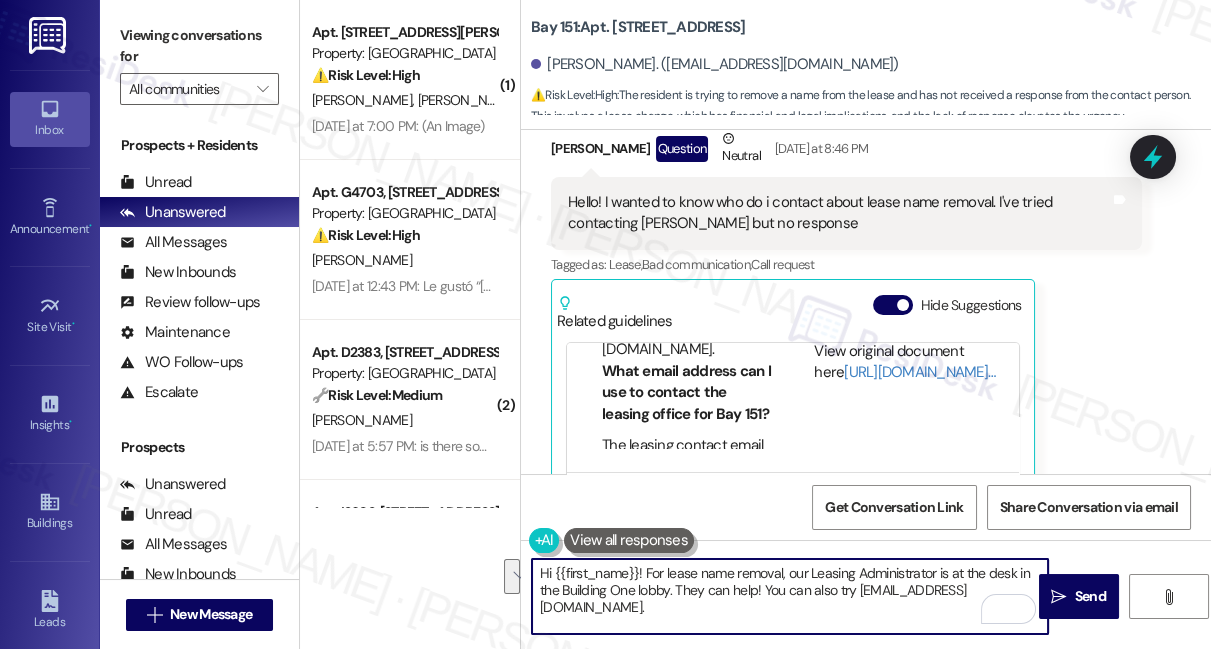 click on "Hi {{first_name}}! For lease name removal, our Leasing Administrator is at the desk in the Building One lobby. They can help! You can also try [EMAIL_ADDRESS][DOMAIN_NAME]." at bounding box center [790, 596] 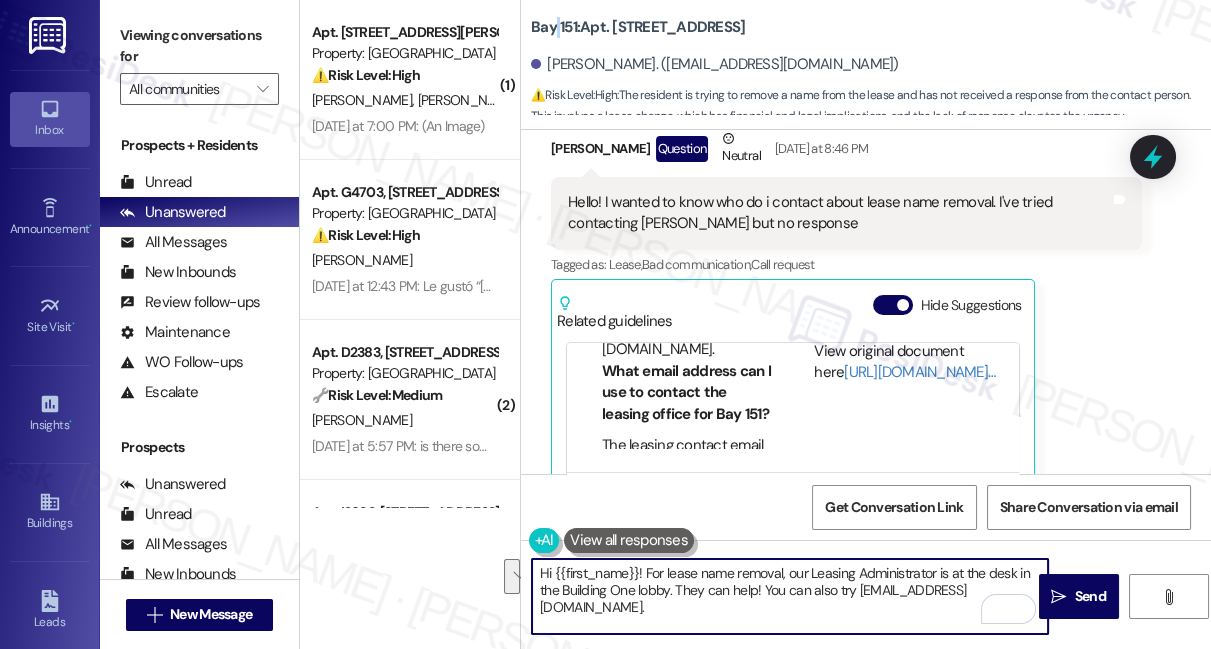 click on "Bay 151:  [STREET_ADDRESS]" at bounding box center (638, 27) 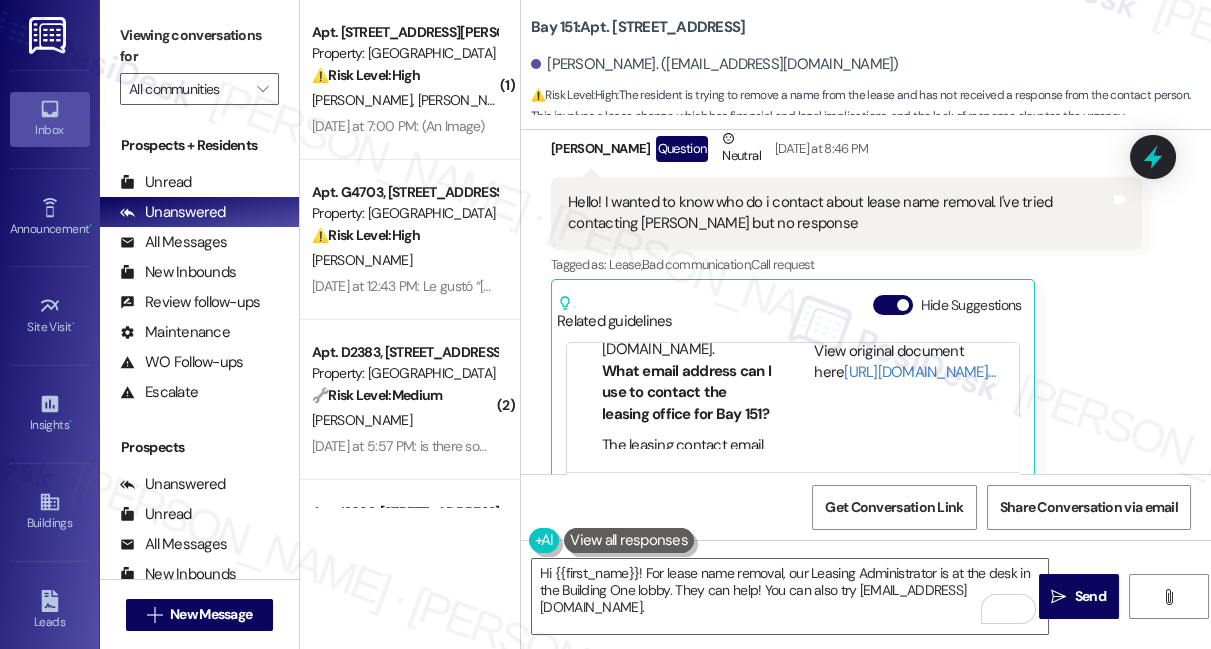 click on "Bay 151:  [STREET_ADDRESS]" at bounding box center (638, 27) 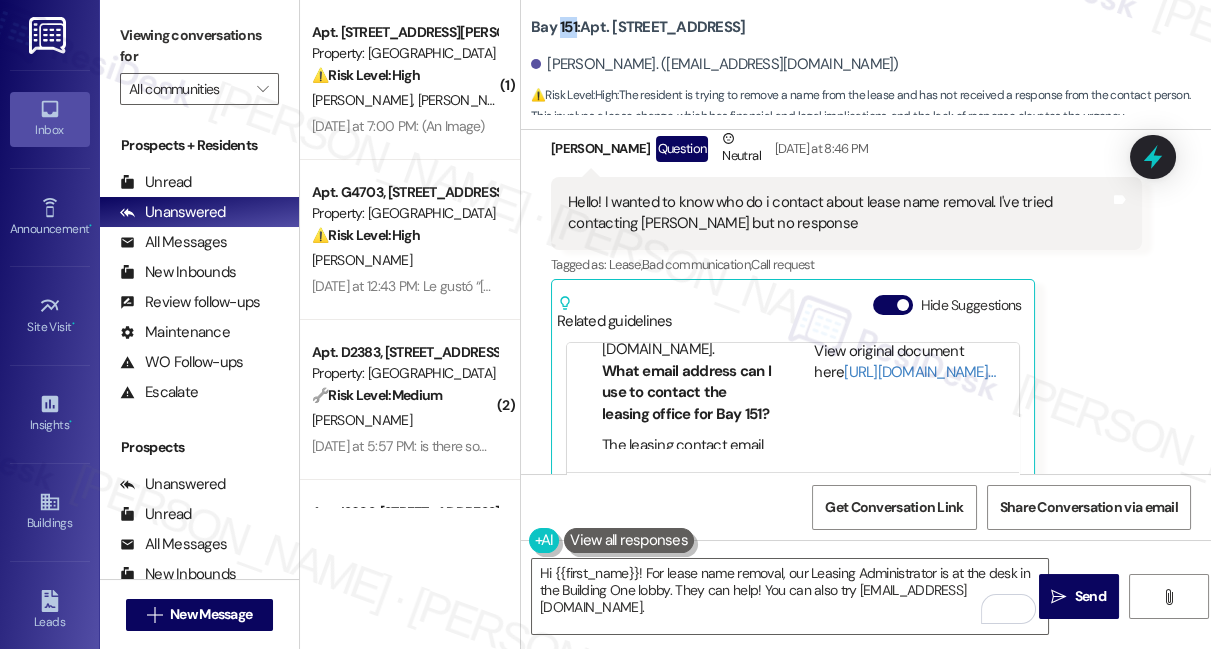 click on "Bay 151:  [STREET_ADDRESS]" at bounding box center [638, 27] 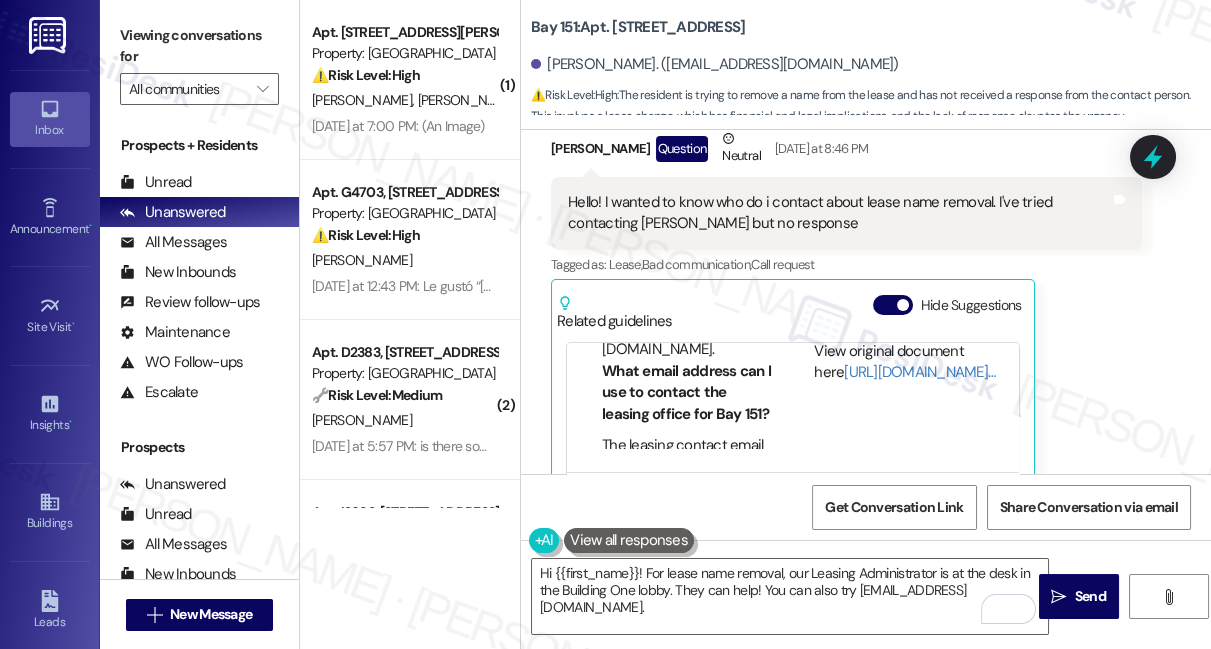 click on "Viewing conversations for" at bounding box center (199, 46) 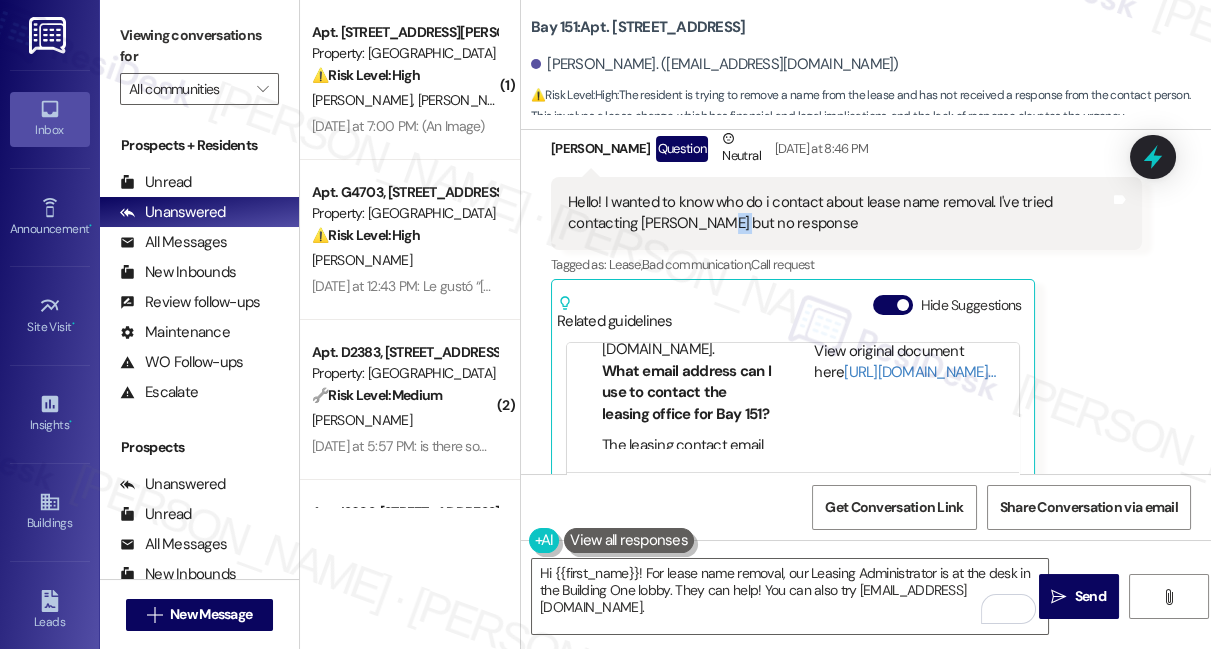 click on "Hello! I wanted to know who do i contact about lease name removal. I've tried contacting [PERSON_NAME] but no response" at bounding box center [839, 213] 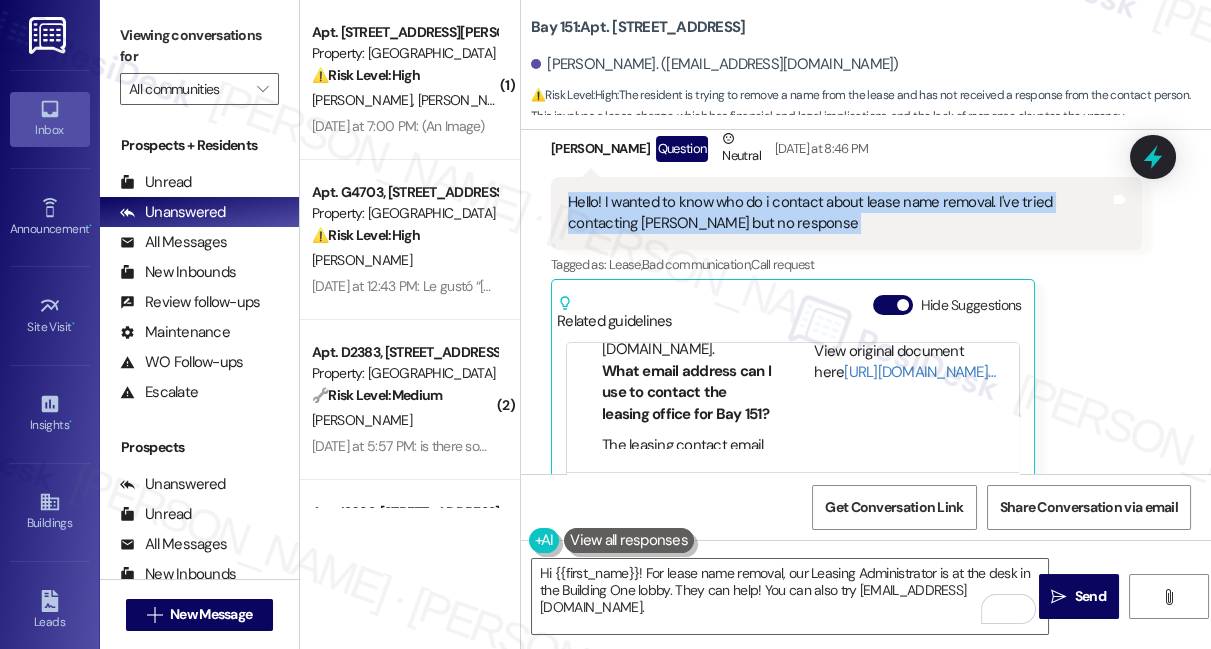 click on "Hello! I wanted to know who do i contact about lease name removal. I've tried contacting [PERSON_NAME] but no response" at bounding box center [839, 213] 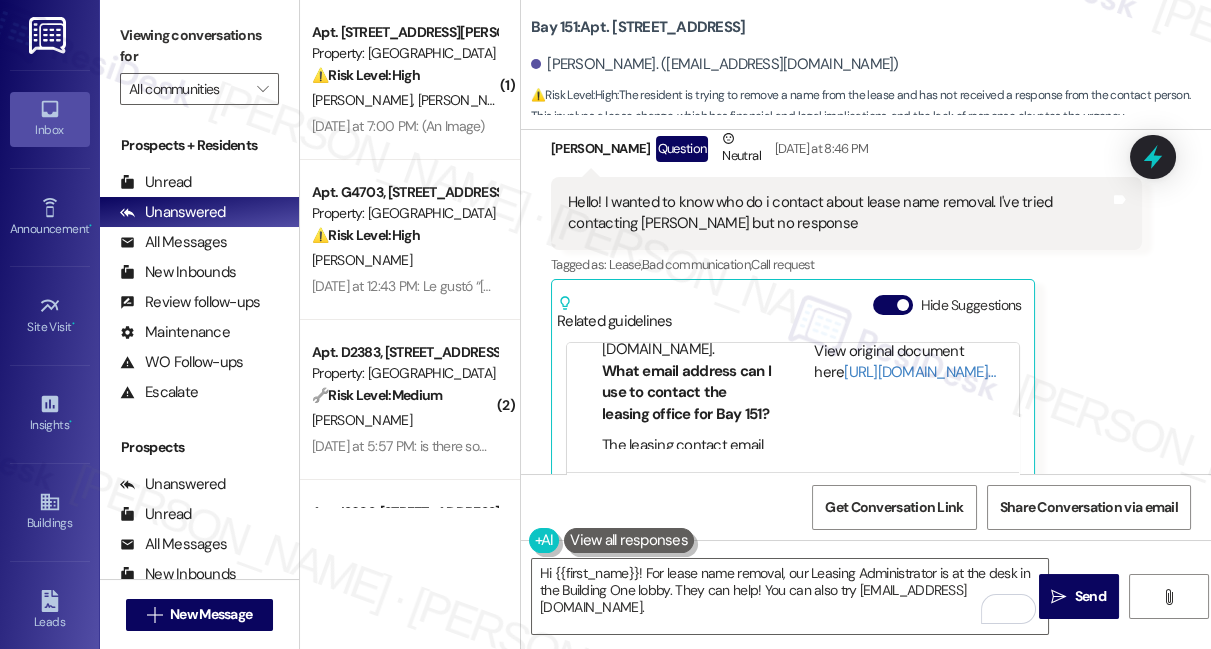 click on "Viewing conversations for" at bounding box center (199, 46) 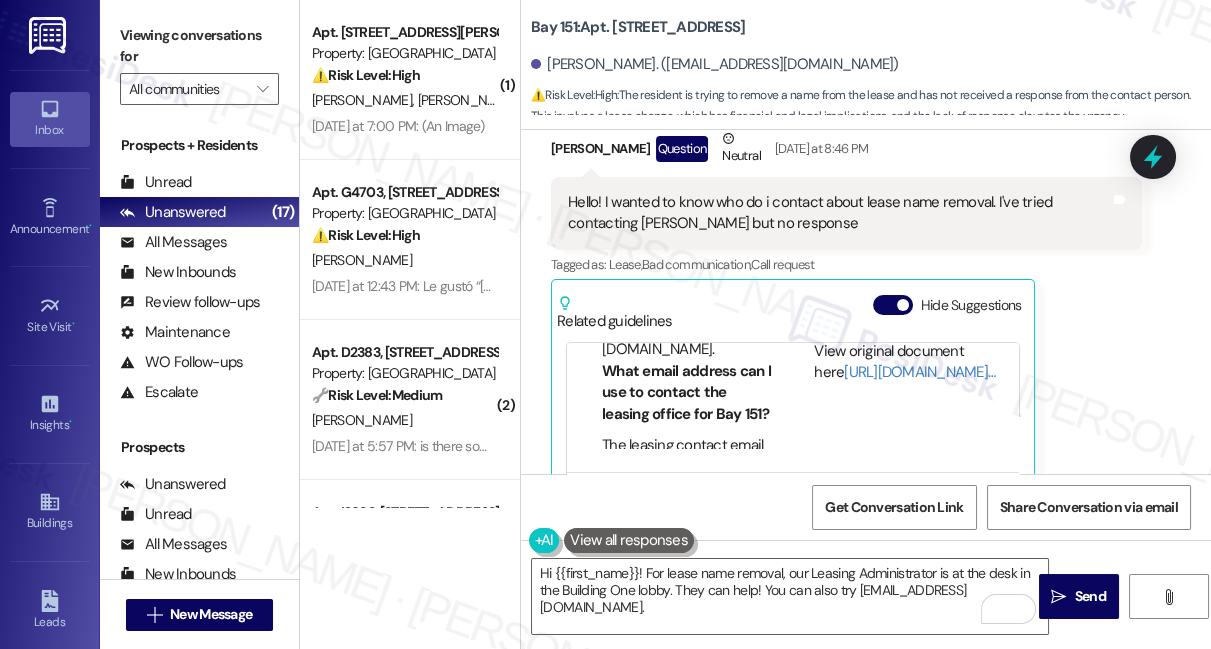 click on "Viewing conversations for All communities " at bounding box center [199, 62] 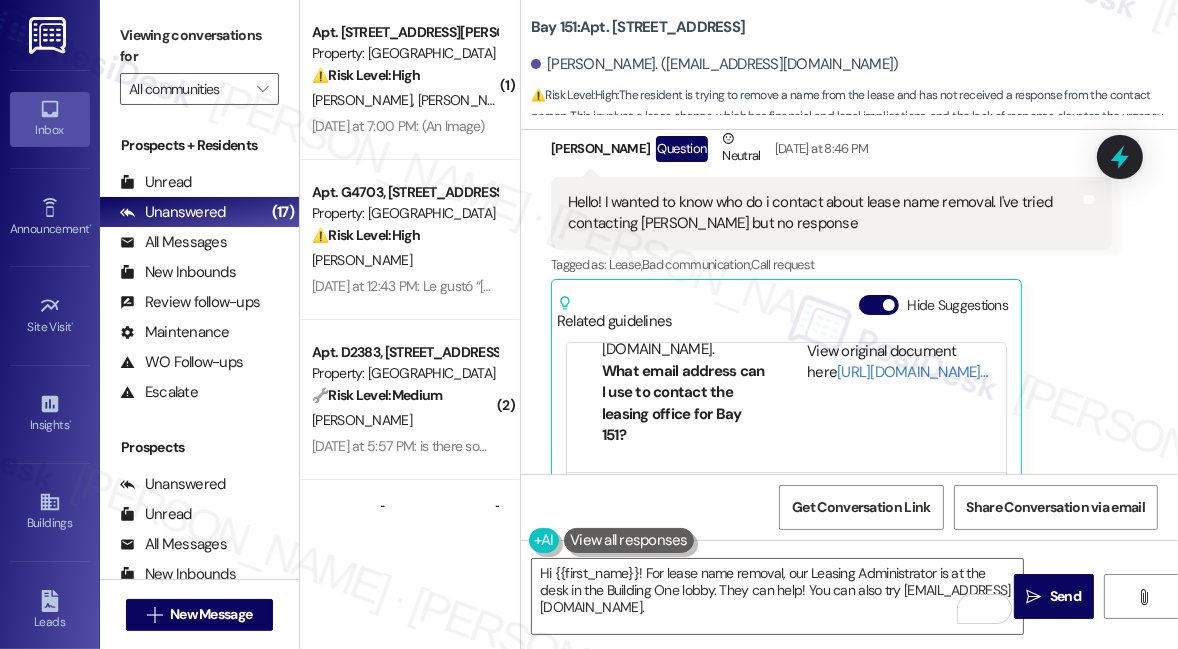 scroll, scrollTop: 182, scrollLeft: 0, axis: vertical 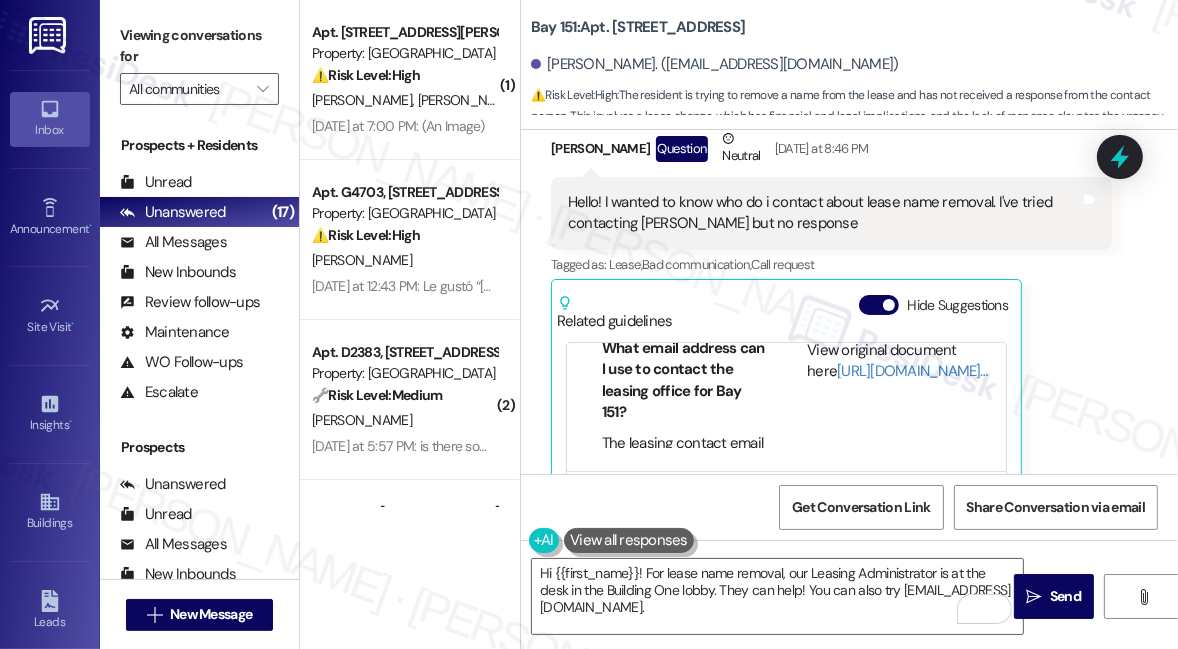 click on "Bay 151:  [STREET_ADDRESS]" at bounding box center [638, 27] 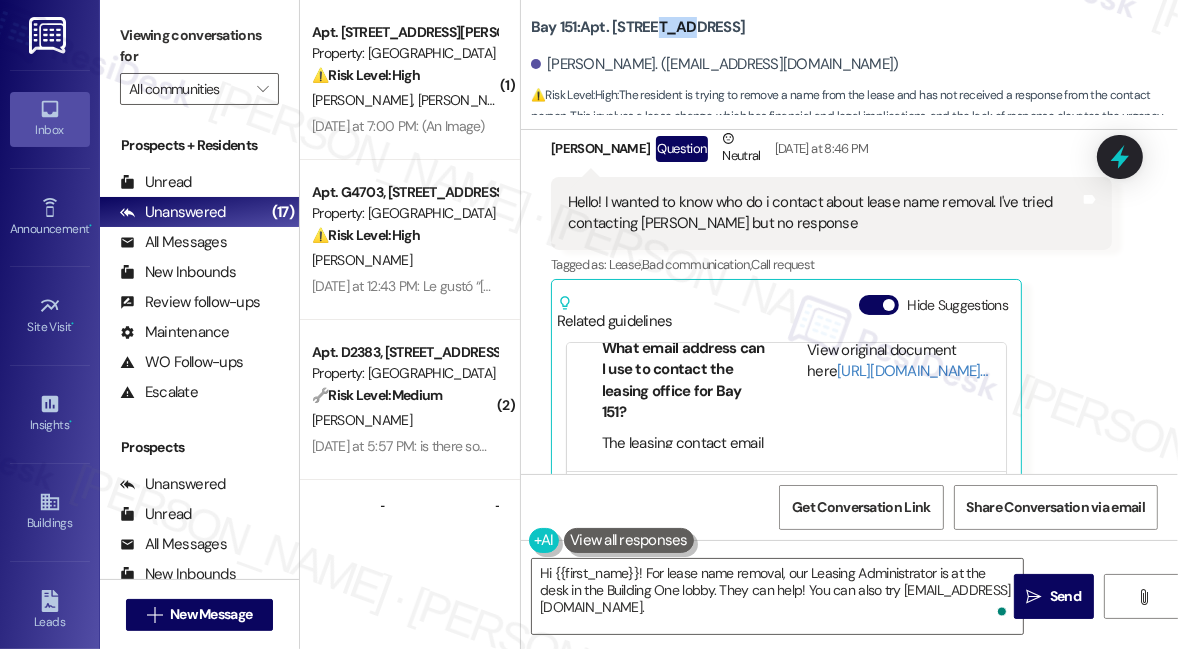 click on "Bay 151:  [STREET_ADDRESS]" at bounding box center [638, 27] 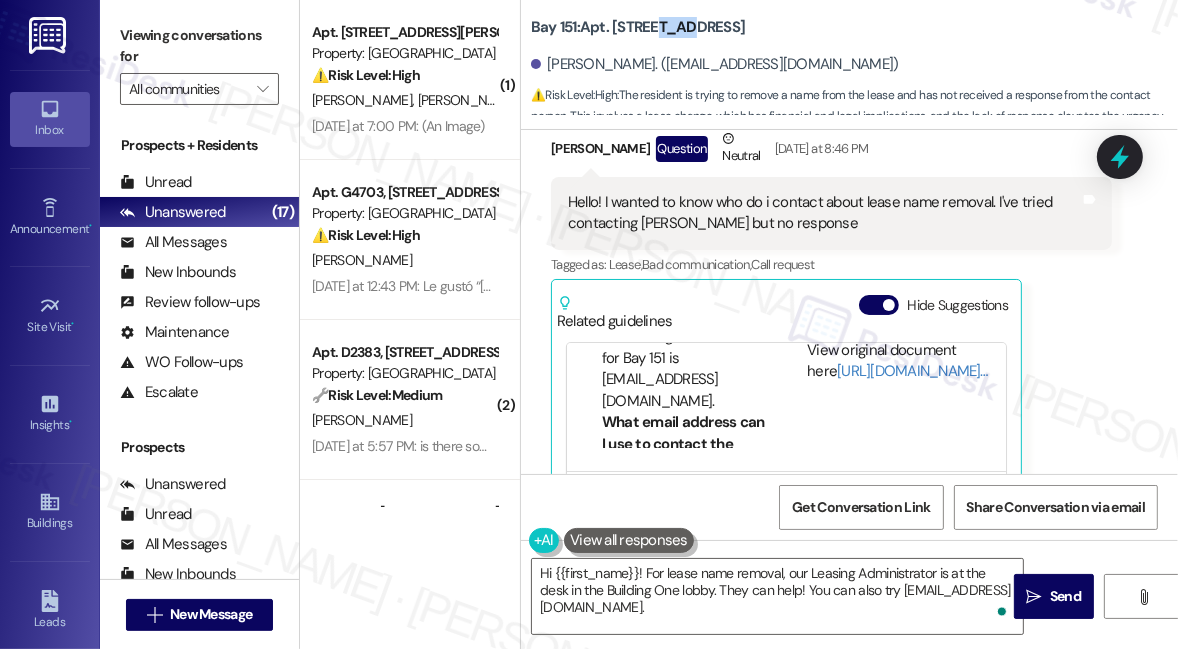 scroll, scrollTop: 1224, scrollLeft: 0, axis: vertical 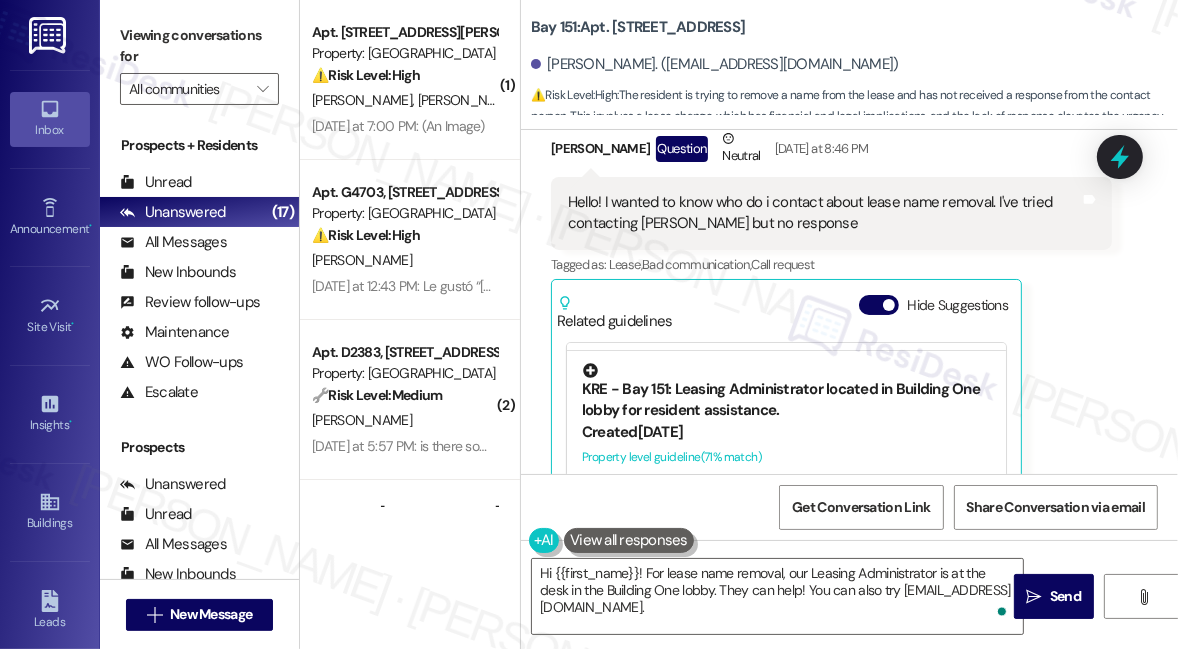 click on "KRE - Bay 151: Leasing Administrator located in Building One lobby for resident assistance." at bounding box center [786, 392] 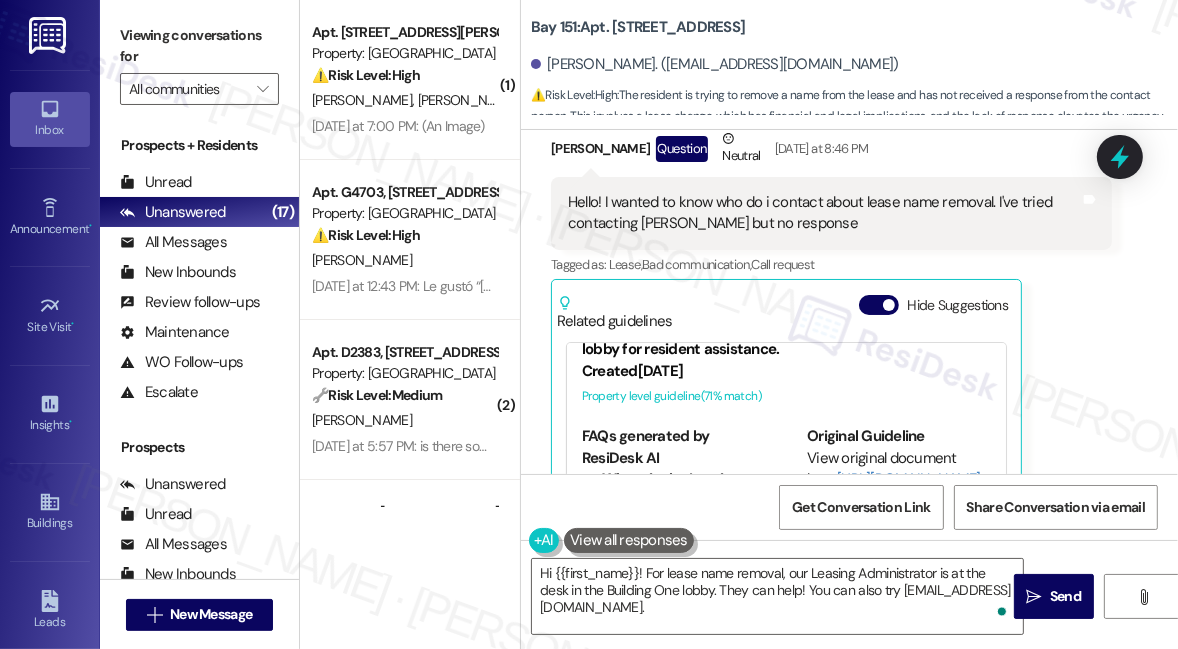 scroll, scrollTop: 386, scrollLeft: 0, axis: vertical 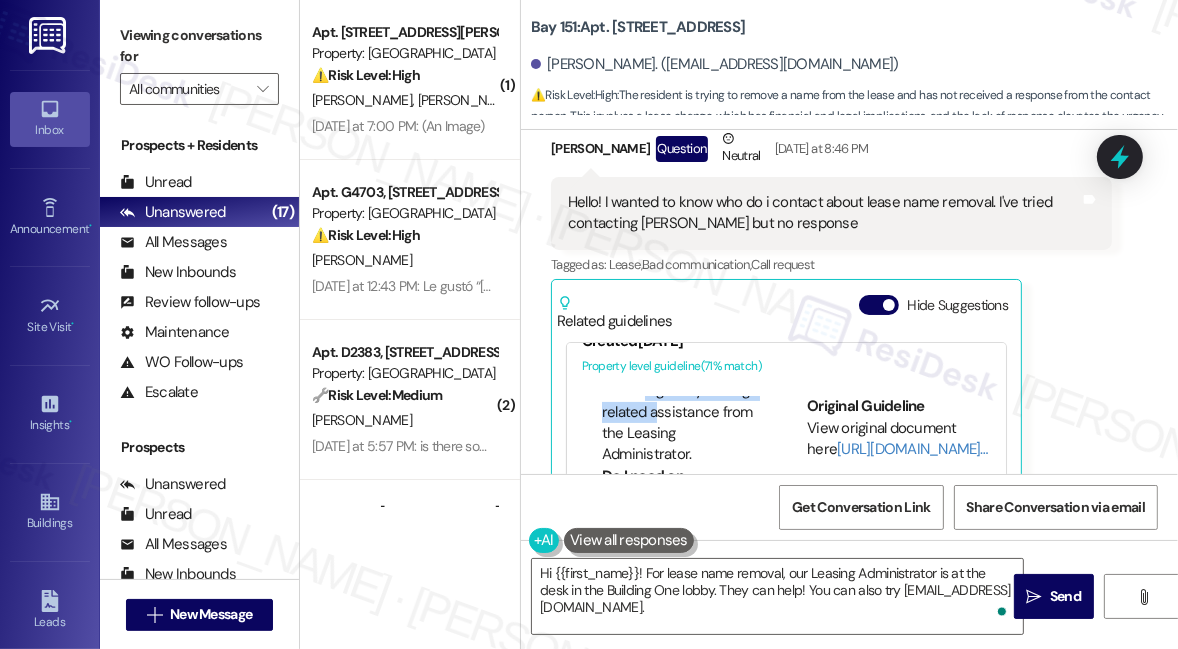 drag, startPoint x: 640, startPoint y: 408, endPoint x: 658, endPoint y: 422, distance: 22.803509 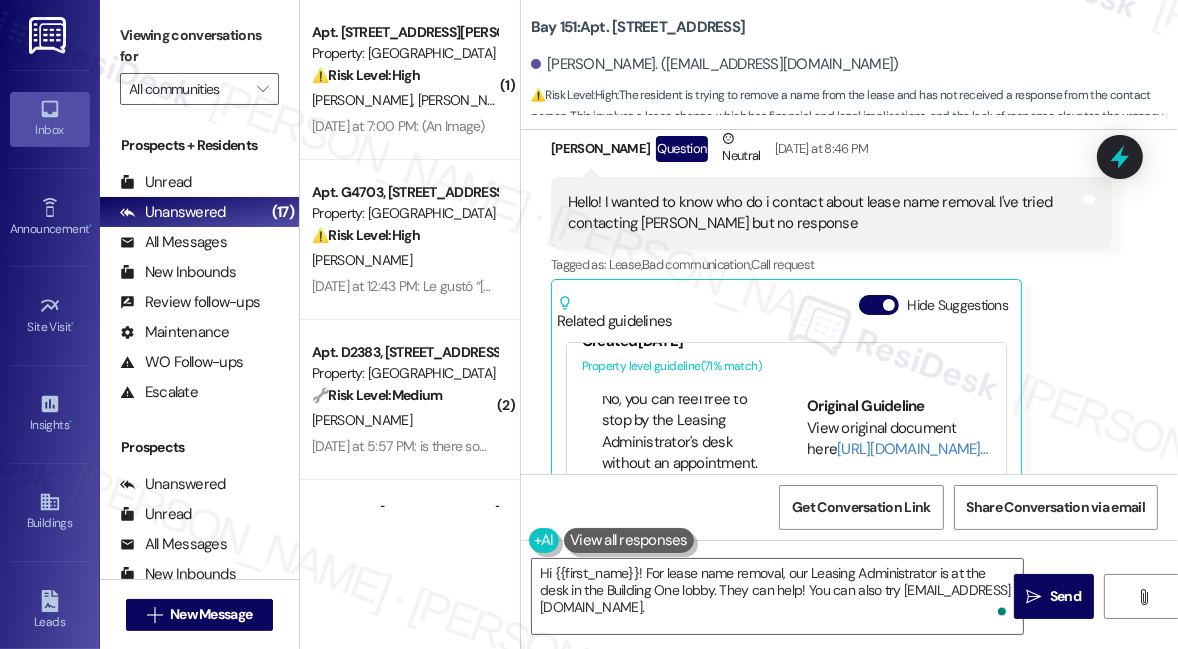 scroll, scrollTop: 454, scrollLeft: 0, axis: vertical 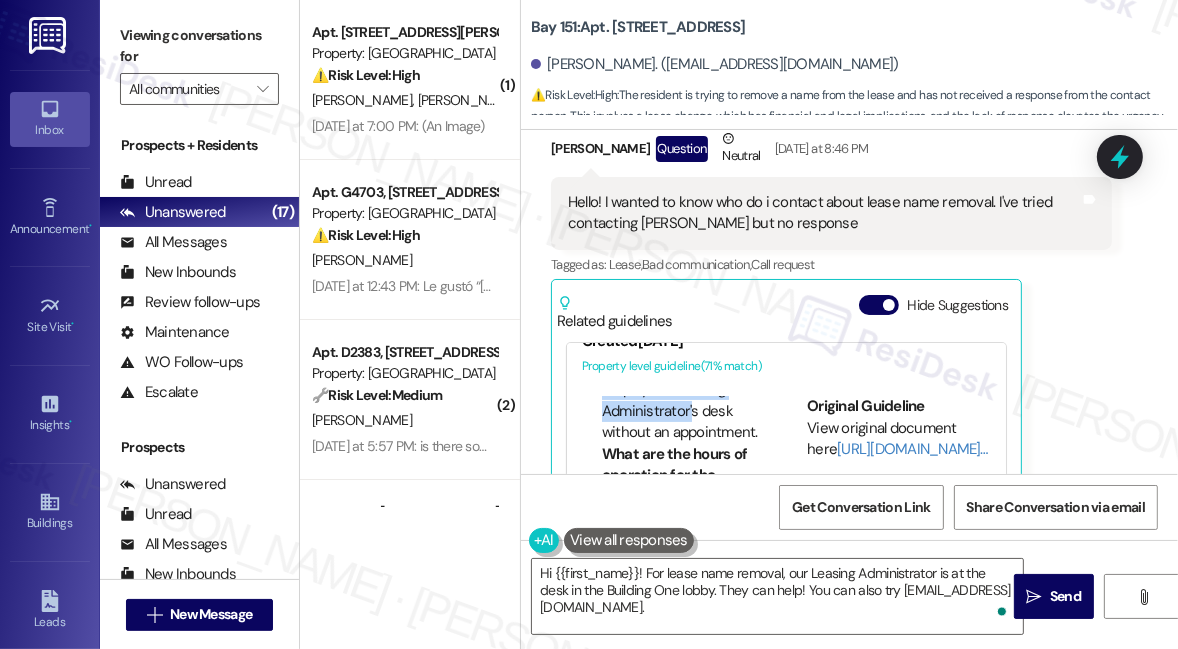 drag, startPoint x: 671, startPoint y: 414, endPoint x: 691, endPoint y: 443, distance: 35.22783 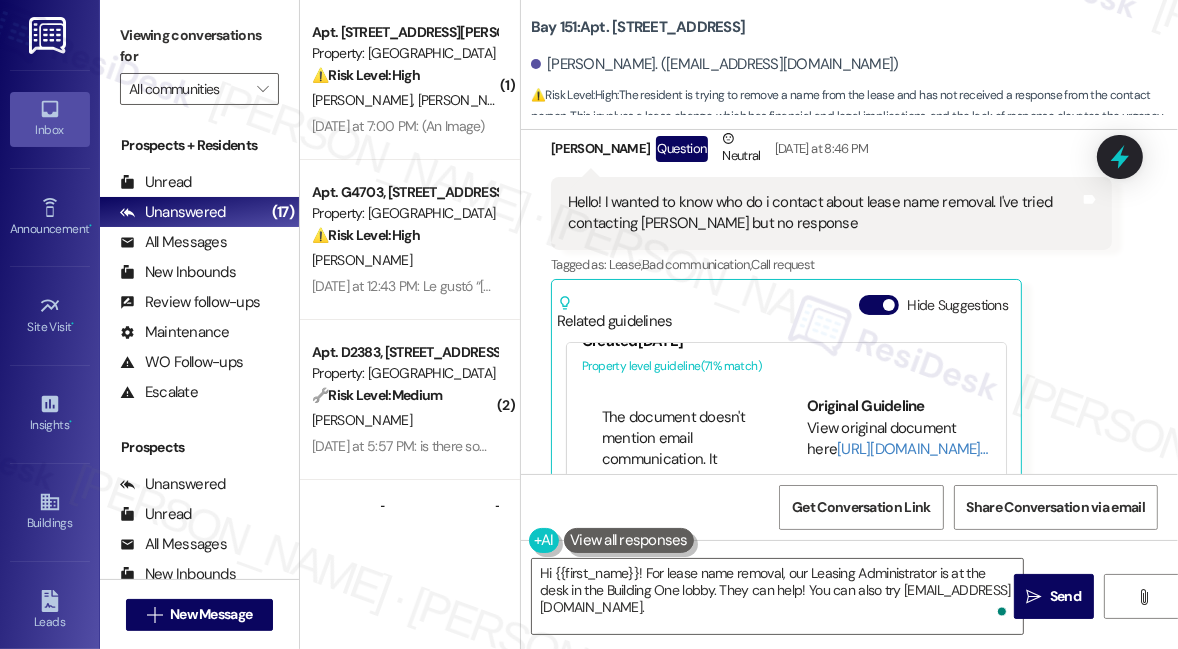 scroll, scrollTop: 1000, scrollLeft: 0, axis: vertical 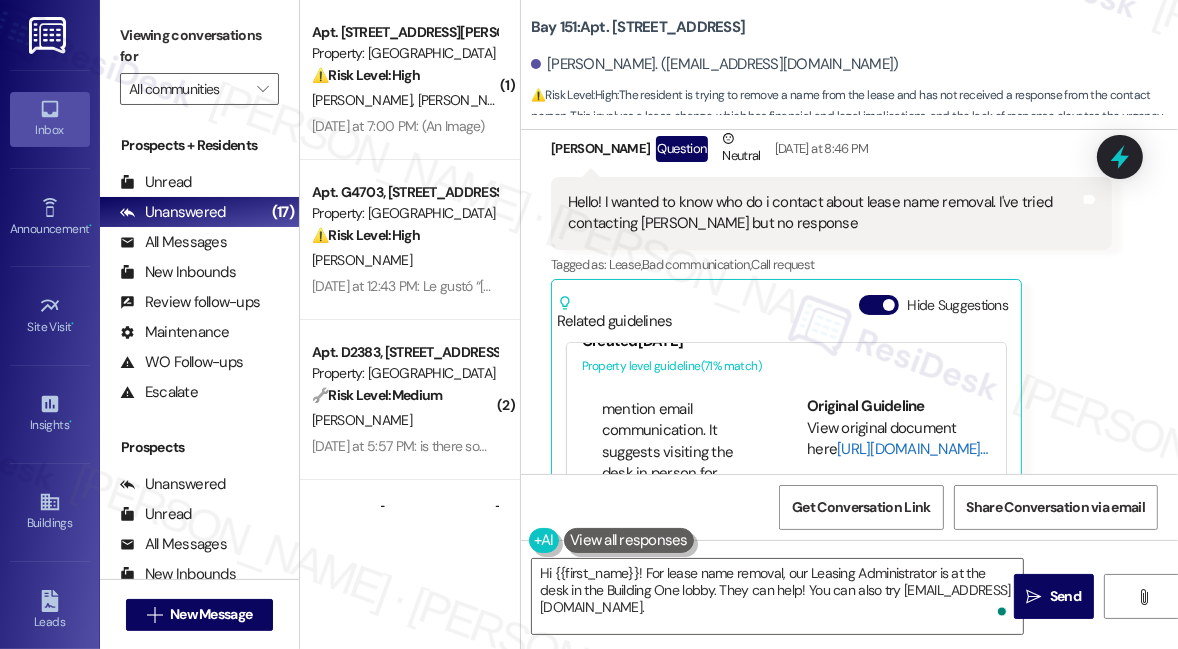 click on "[URL][DOMAIN_NAME]…" at bounding box center [912, 449] 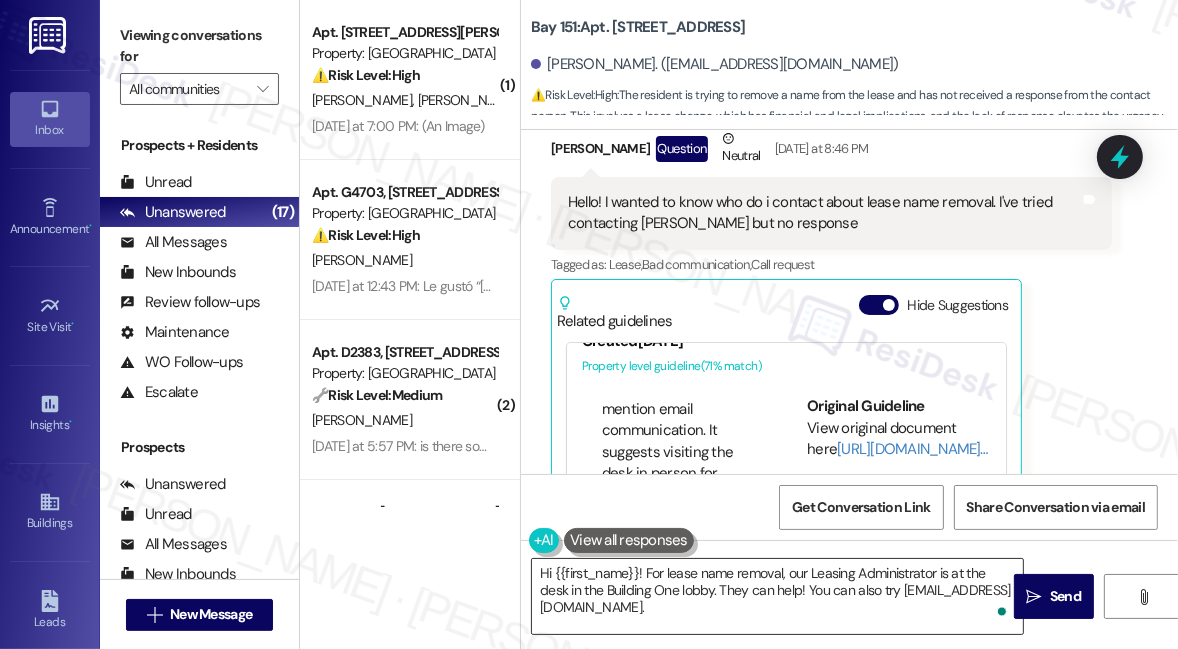 click on "Hi {{first_name}}! For lease name removal, our Leasing Administrator is at the desk in the Building One lobby. They can help! You can also try [EMAIL_ADDRESS][DOMAIN_NAME]." at bounding box center (777, 596) 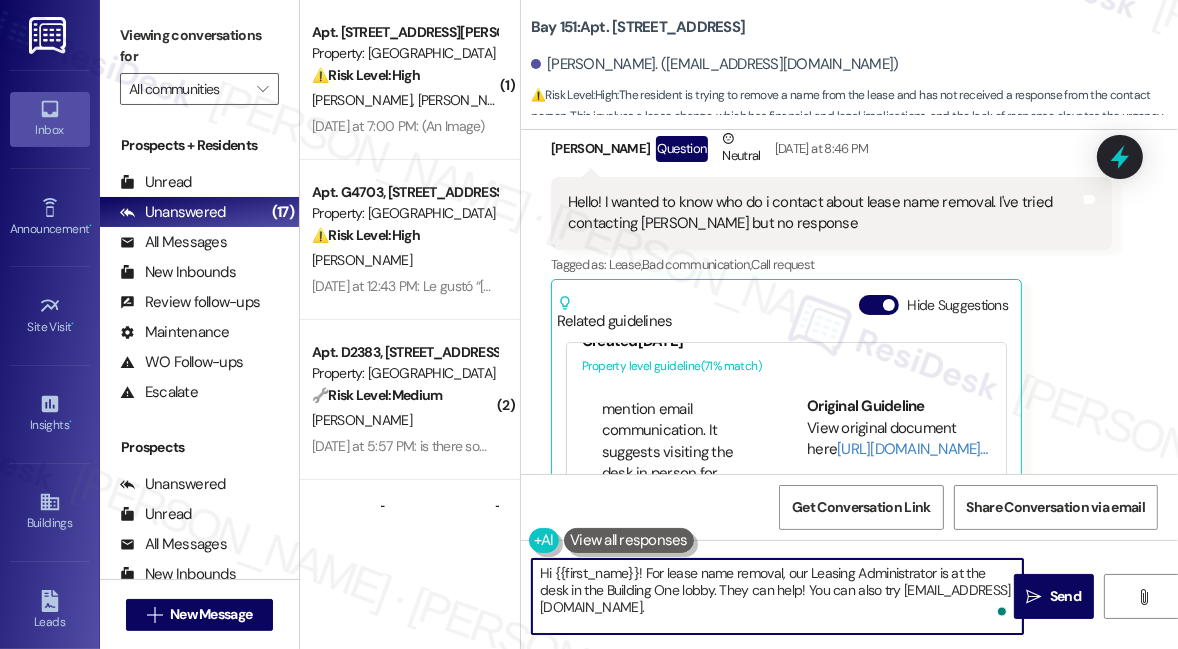 click on "Hi {{first_name}}! For lease name removal, our Leasing Administrator is at the desk in the Building One lobby. They can help! You can also try [EMAIL_ADDRESS][DOMAIN_NAME]." at bounding box center (777, 596) 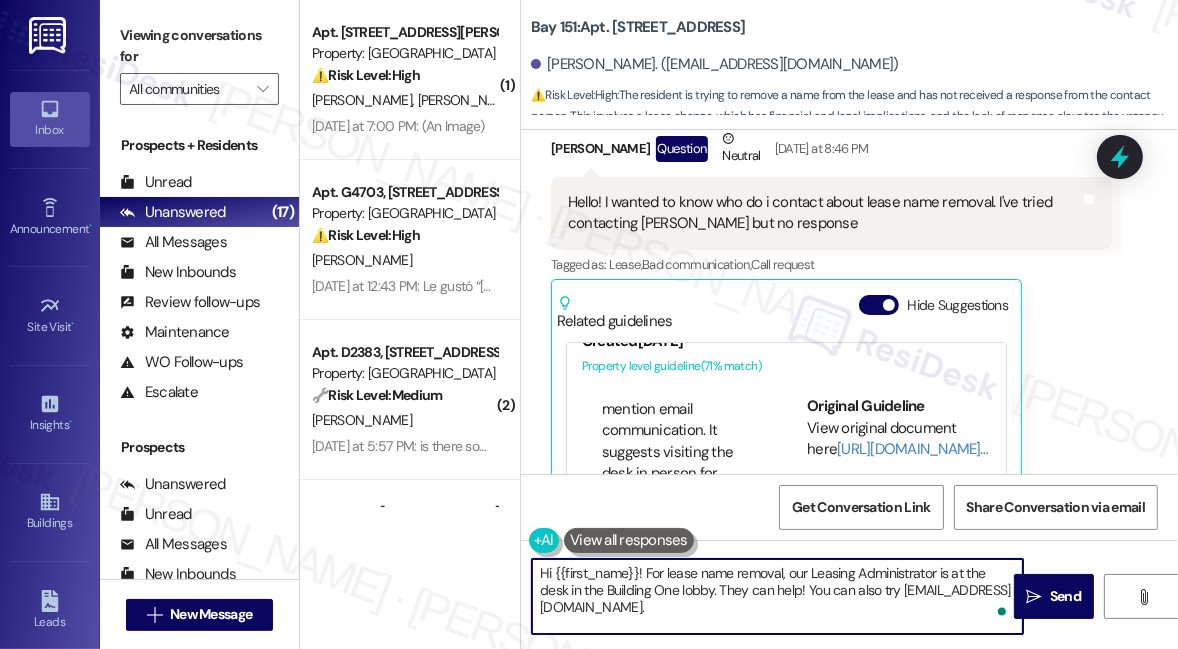 click on "Hi {{first_name}}! For lease name removal, our Leasing Administrator is at the desk in the Building One lobby. They can help! You can also try [EMAIL_ADDRESS][DOMAIN_NAME]." at bounding box center (777, 596) 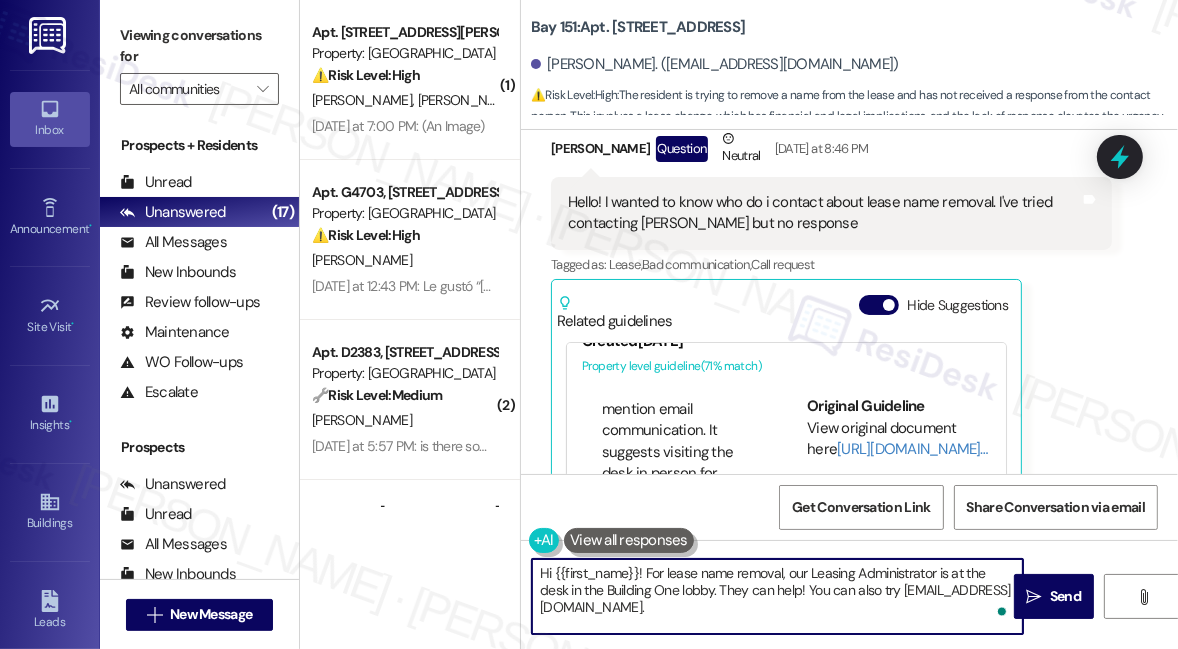 click on "Hi {{first_name}}! For lease name removal, our Leasing Administrator is at the desk in the Building One lobby. They can help! You can also try [EMAIL_ADDRESS][DOMAIN_NAME]." at bounding box center (777, 596) 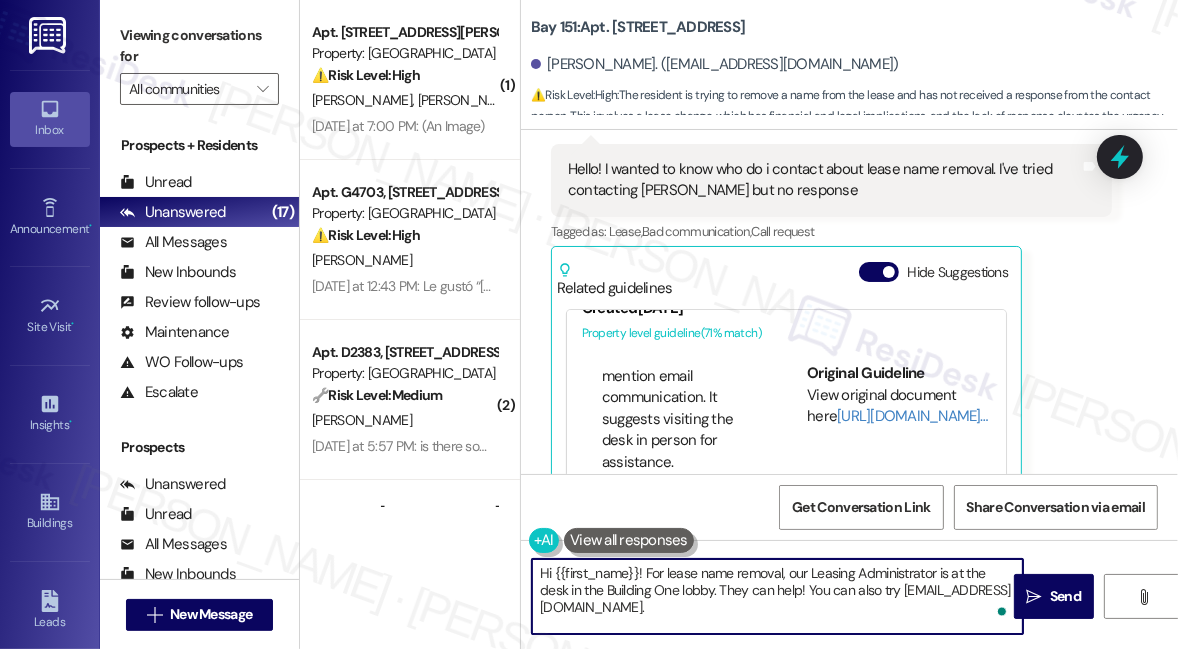 scroll, scrollTop: 56, scrollLeft: 0, axis: vertical 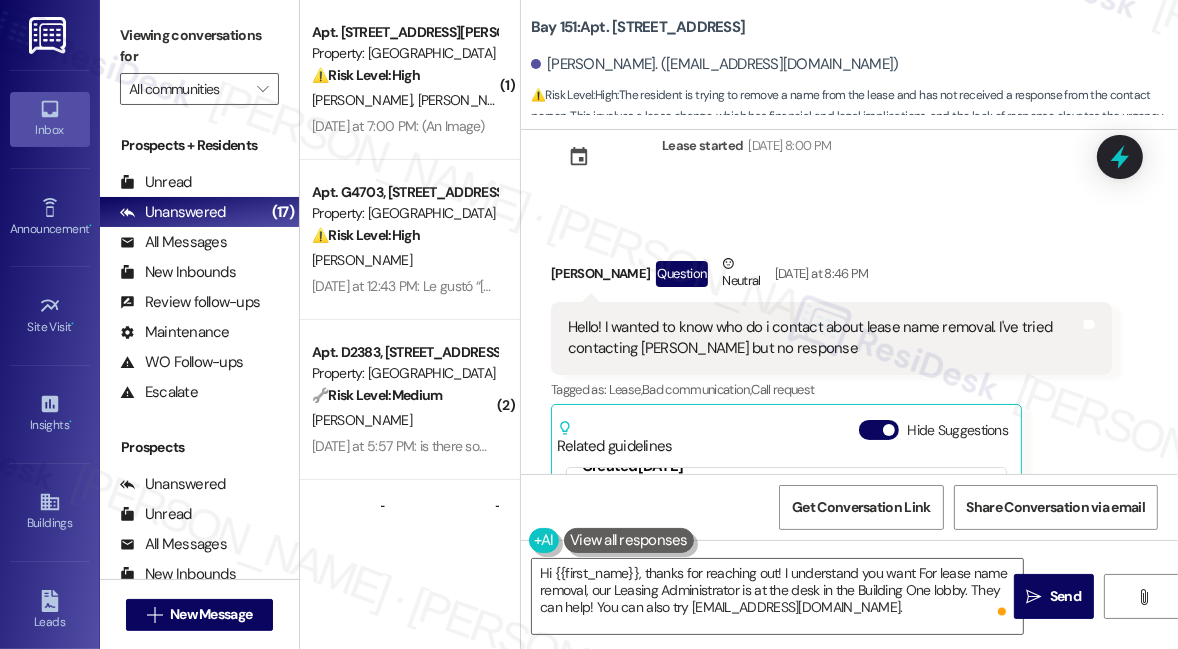 click on "Related guidelines Hide Suggestions" at bounding box center (786, 433) 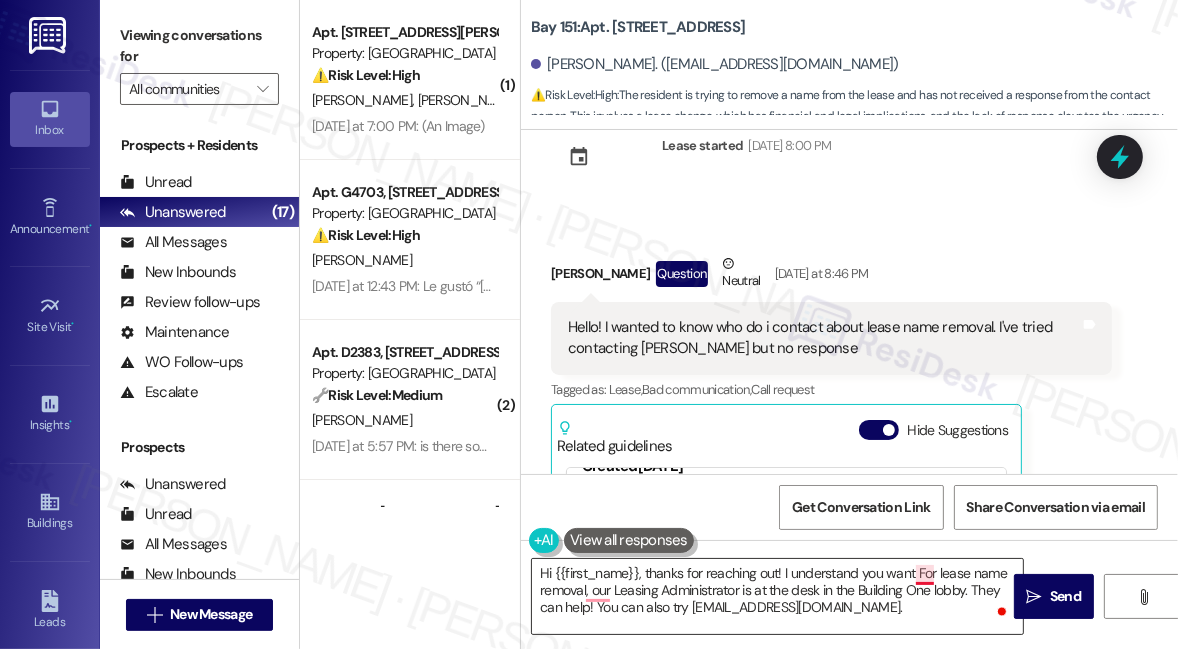 click on "Hi {{first_name}}, thanks for reaching out! I understand you want For lease name removal, our Leasing Administrator is at the desk in the Building One lobby. They can help! You can also try [EMAIL_ADDRESS][DOMAIN_NAME]." at bounding box center [777, 596] 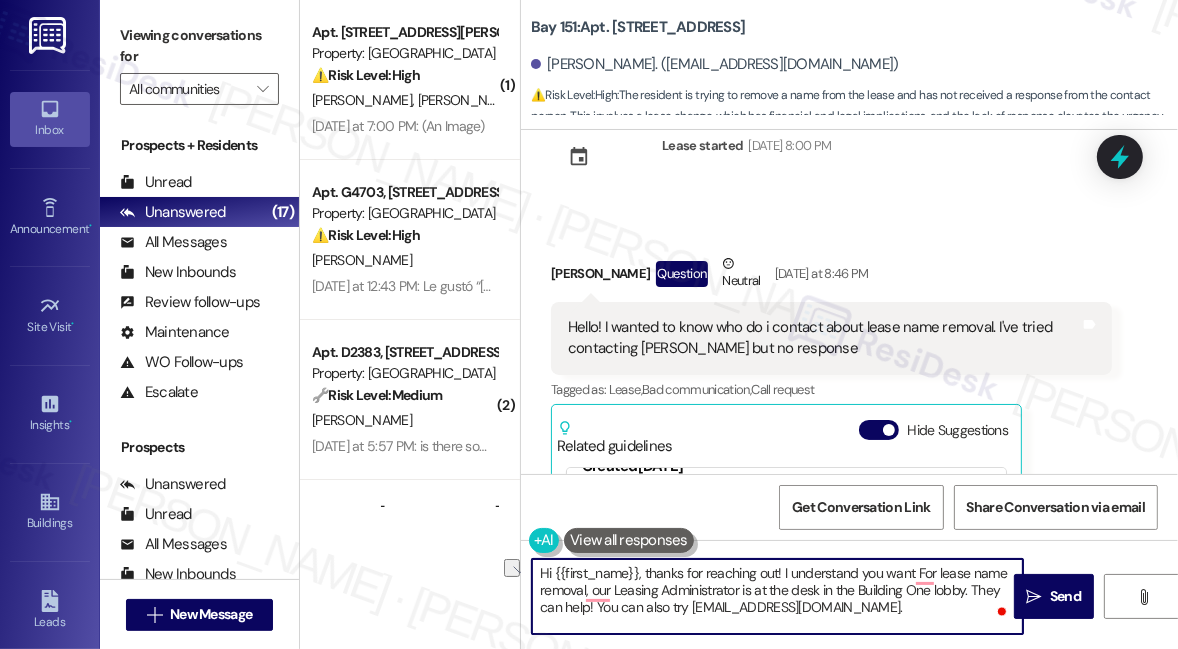 drag, startPoint x: 914, startPoint y: 571, endPoint x: 782, endPoint y: 573, distance: 132.01515 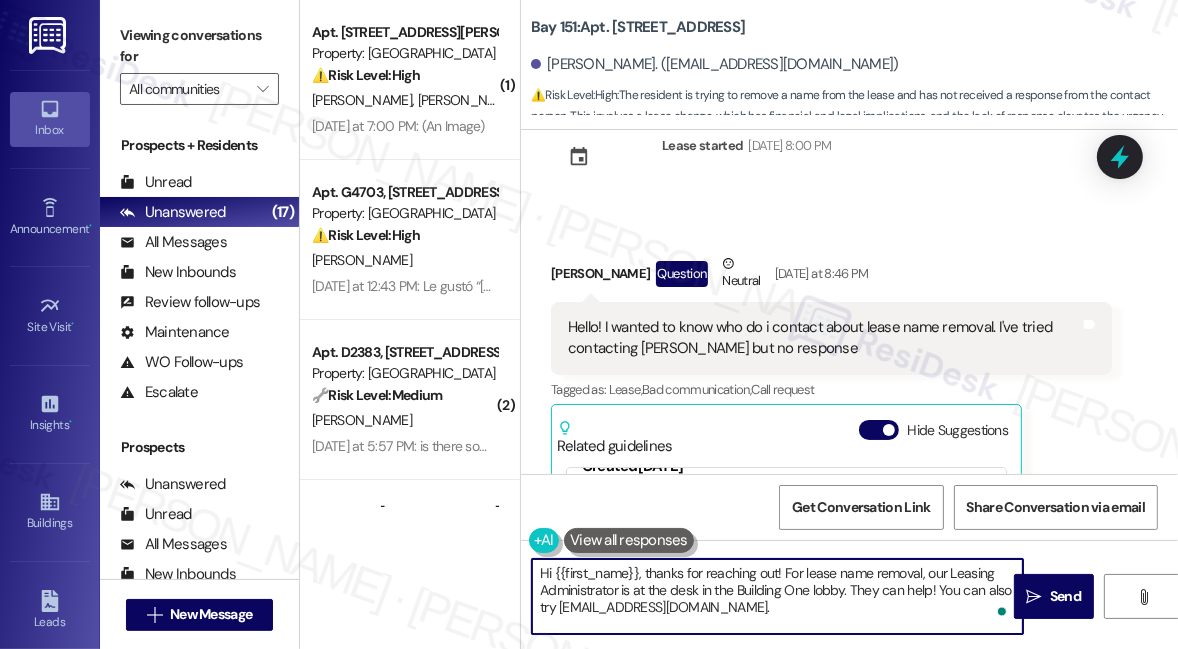 click on "Hi {{first_name}}, thanks for reaching out! For lease name removal, our Leasing Administrator is at the desk in the Building One lobby. They can help! You can also try [EMAIL_ADDRESS][DOMAIN_NAME]." at bounding box center [777, 596] 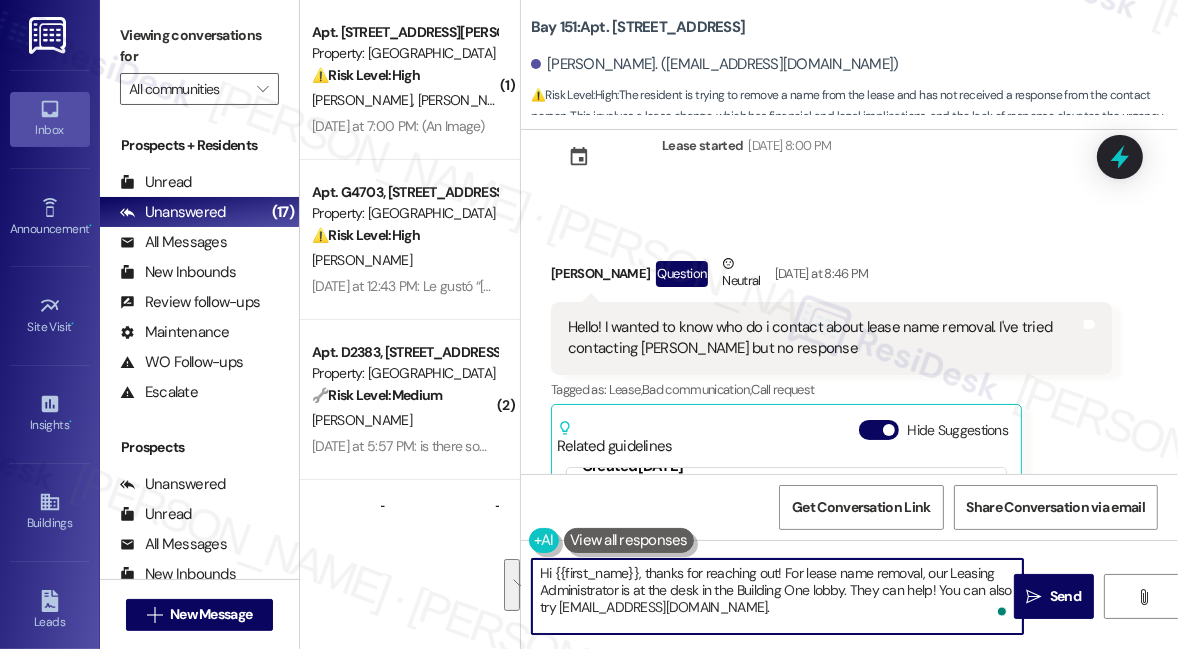 click on "Hi {{first_name}}, thanks for reaching out! For lease name removal, our Leasing Administrator is at the desk in the Building One lobby. They can help! You can also try [EMAIL_ADDRESS][DOMAIN_NAME]." at bounding box center (777, 596) 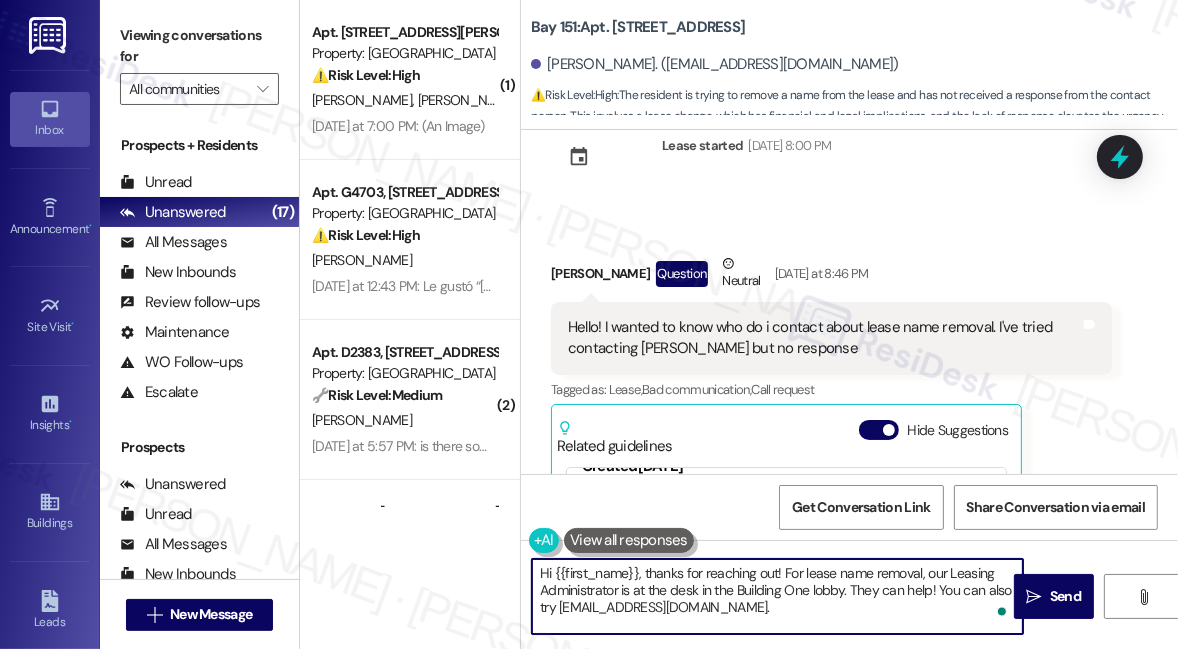 click on "Hi {{first_name}}, thanks for reaching out! For lease name removal, our Leasing Administrator is at the desk in the Building One lobby. They can help! You can also try [EMAIL_ADDRESS][DOMAIN_NAME]." at bounding box center [777, 596] 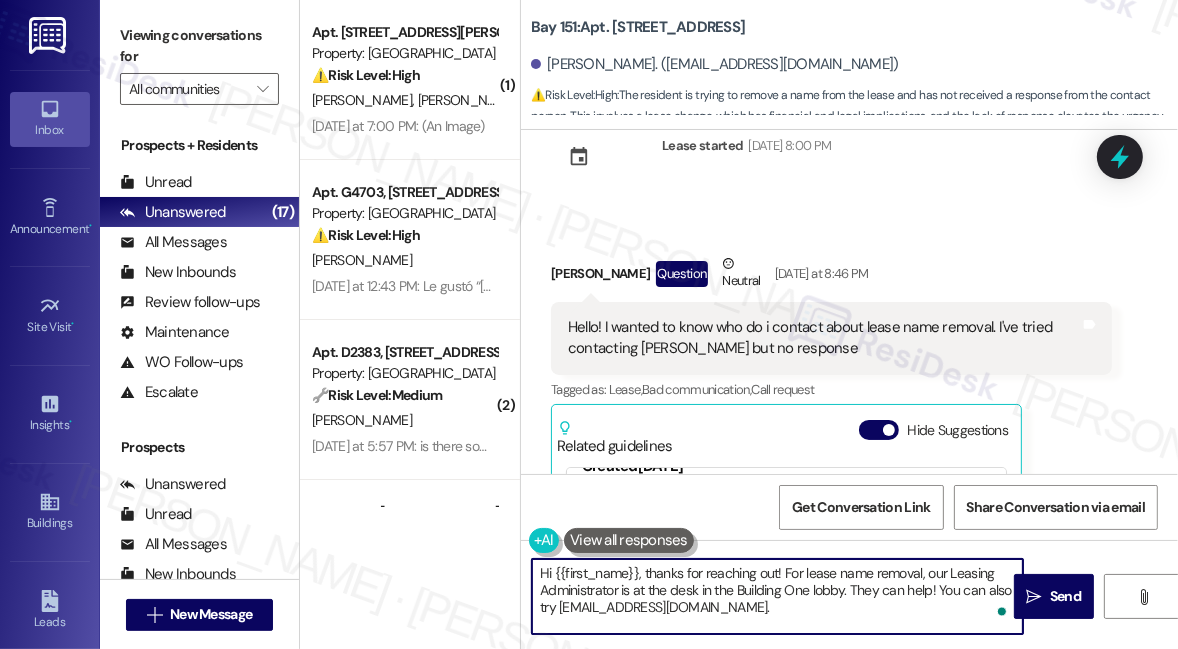 click on "Hello! I wanted to know who do i contact about lease name removal. I've tried contacting [PERSON_NAME] but no response" at bounding box center (824, 338) 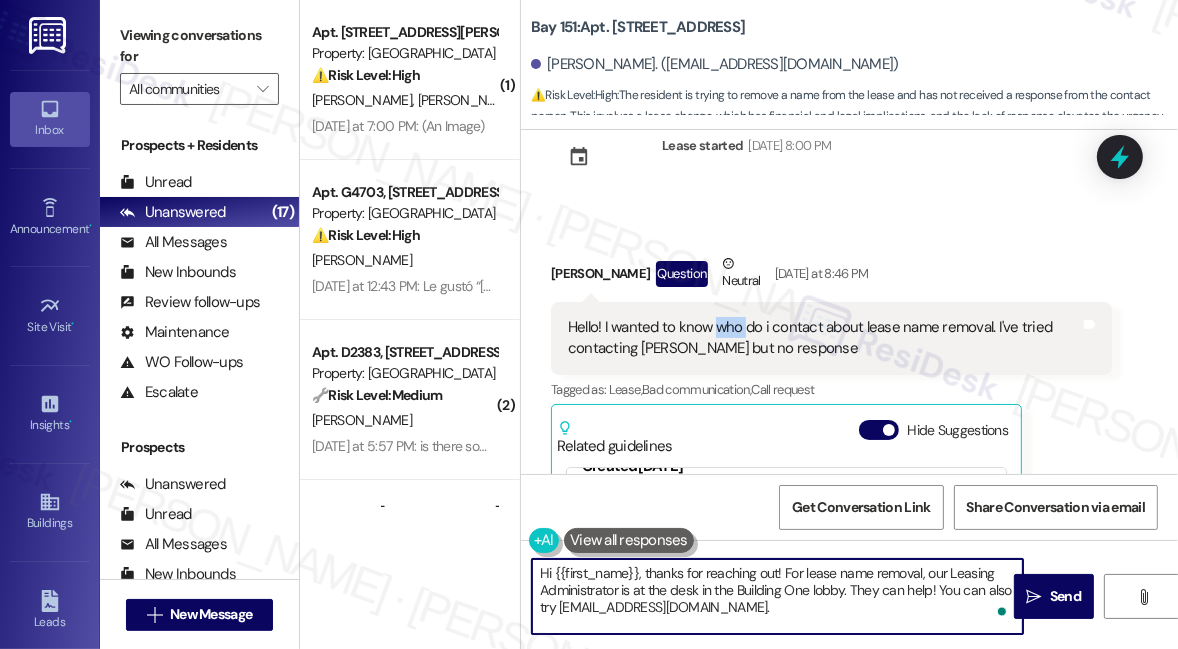 click on "Hello! I wanted to know who do i contact about lease name removal. I've tried contacting [PERSON_NAME] but no response" at bounding box center [824, 338] 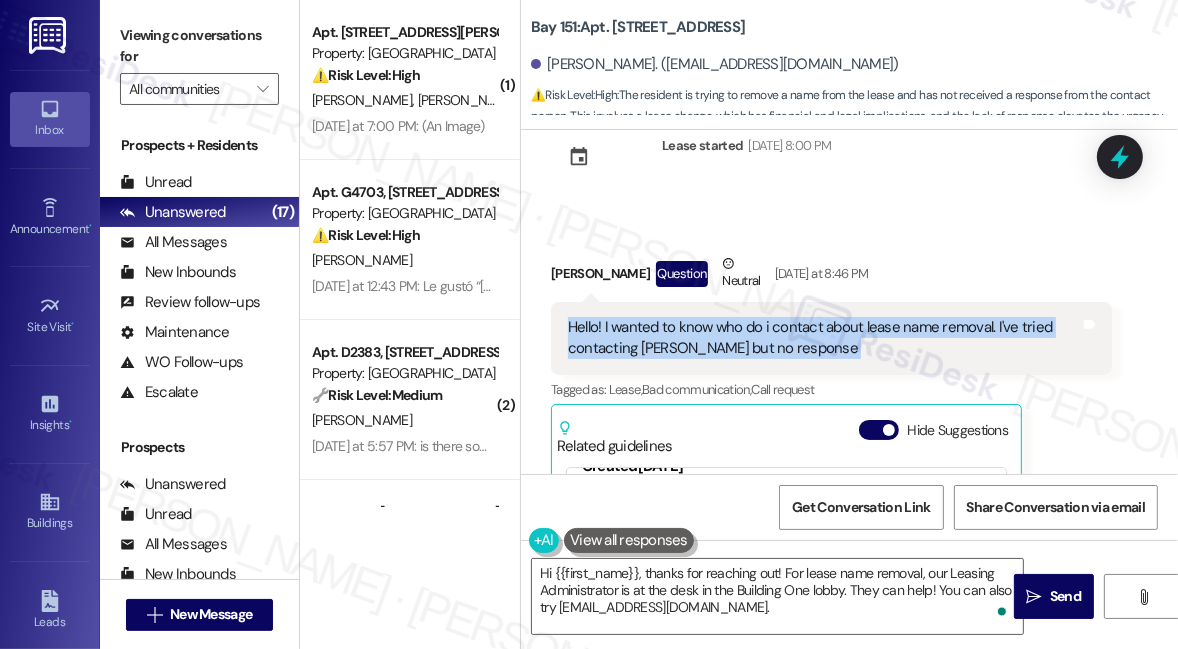 click on "Hello! I wanted to know who do i contact about lease name removal. I've tried contacting [PERSON_NAME] but no response" at bounding box center (824, 338) 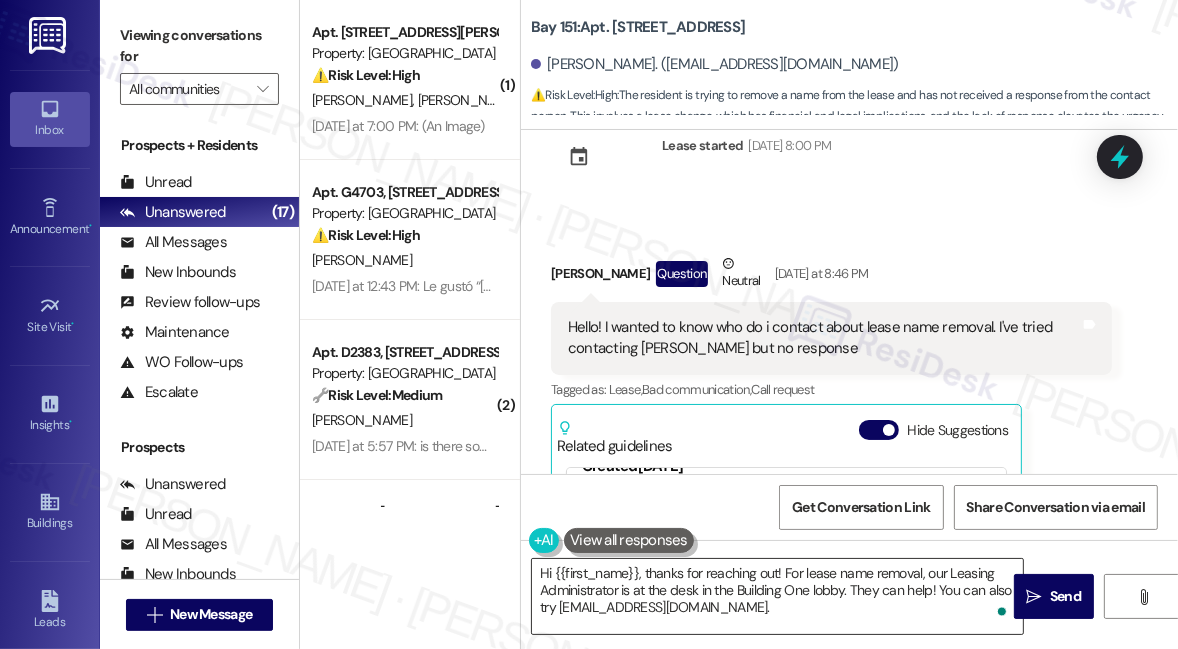 click on "Hi {{first_name}}, thanks for reaching out! For lease name removal, our Leasing Administrator is at the desk in the Building One lobby. They can help! You can also try [EMAIL_ADDRESS][DOMAIN_NAME]." at bounding box center (777, 596) 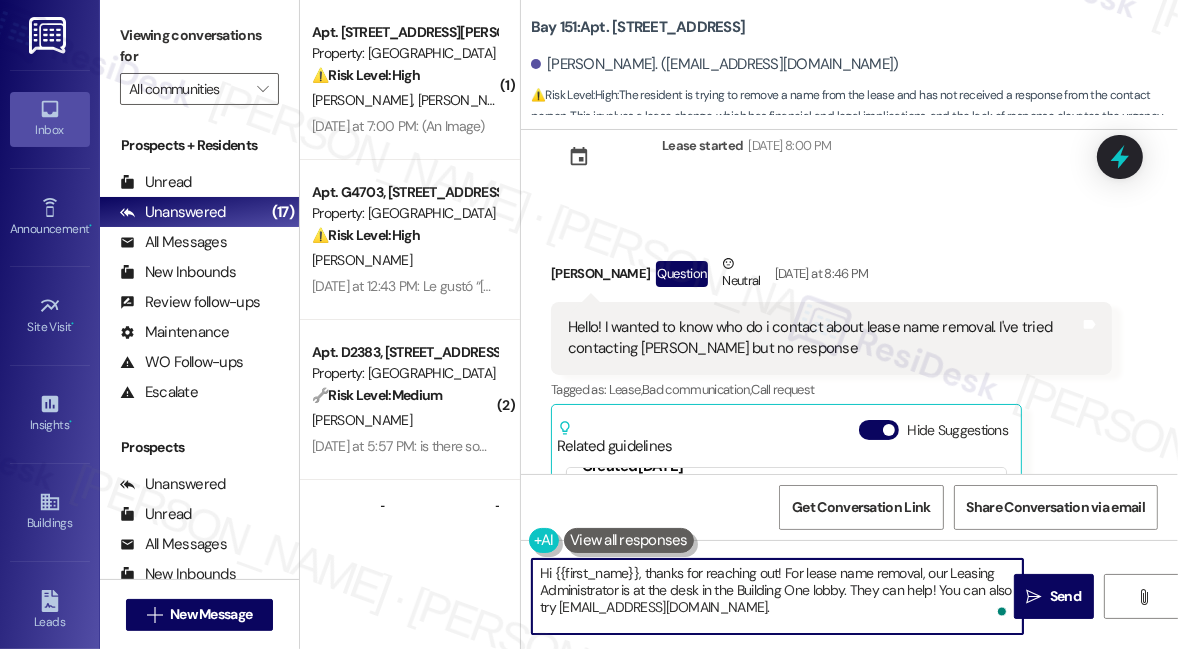 click on "Hi {{first_name}}, thanks for reaching out! For lease name removal, our Leasing Administrator is at the desk in the Building One lobby. They can help! You can also try [EMAIL_ADDRESS][DOMAIN_NAME]." at bounding box center [777, 596] 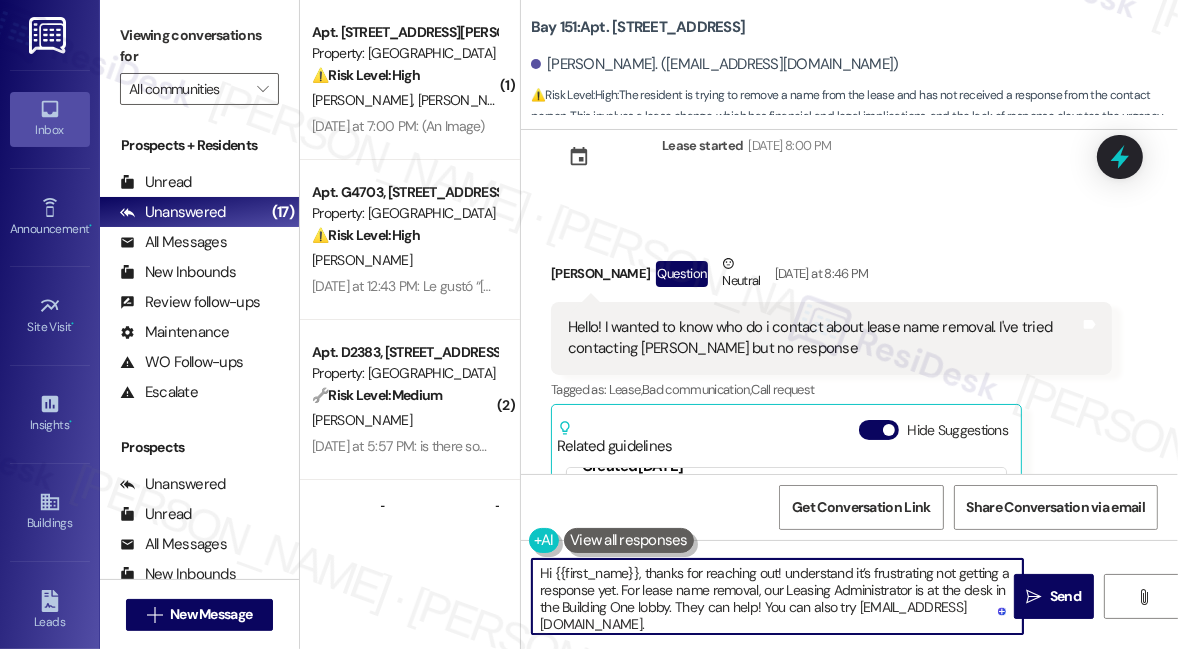 click on "Hi {{first_name}}, thanks for reaching out! understand it’s frustrating not getting a response yet. For lease name removal, our Leasing Administrator is at the desk in the Building One lobby. They can help! You can also try [EMAIL_ADDRESS][DOMAIN_NAME]." at bounding box center [777, 596] 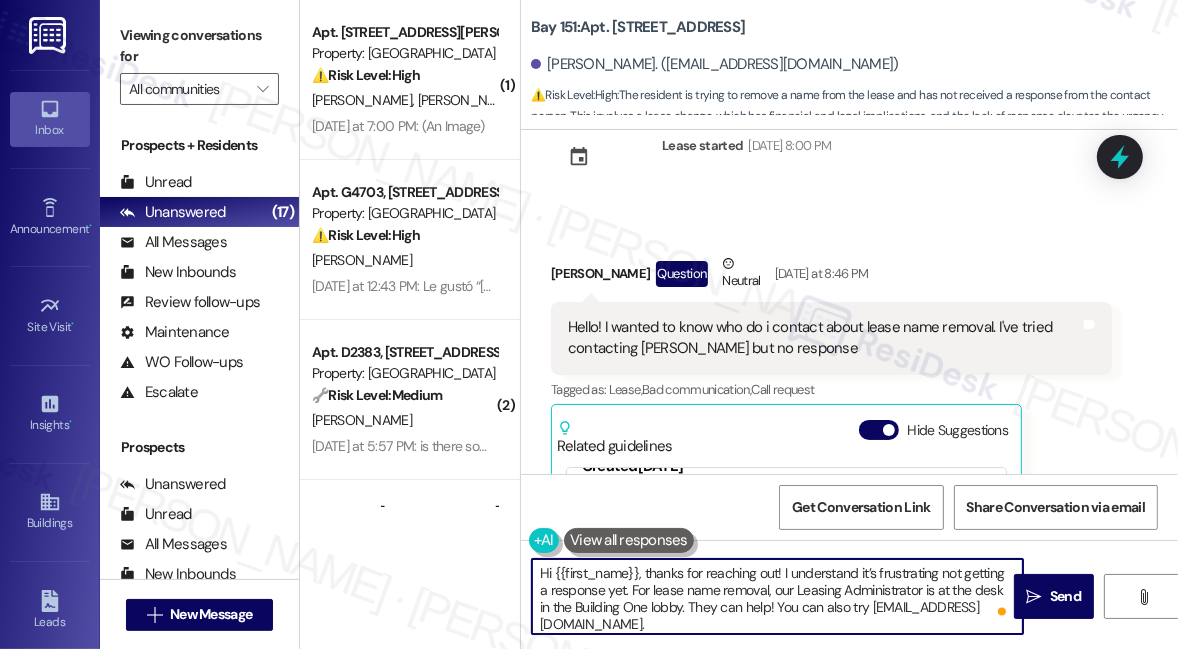 click on "Hi {{first_name}}, thanks for reaching out! I understand it’s frustrating not getting a response yet. For lease name removal, our Leasing Administrator is at the desk in the Building One lobby. They can help! You can also try [EMAIL_ADDRESS][DOMAIN_NAME]." at bounding box center [777, 596] 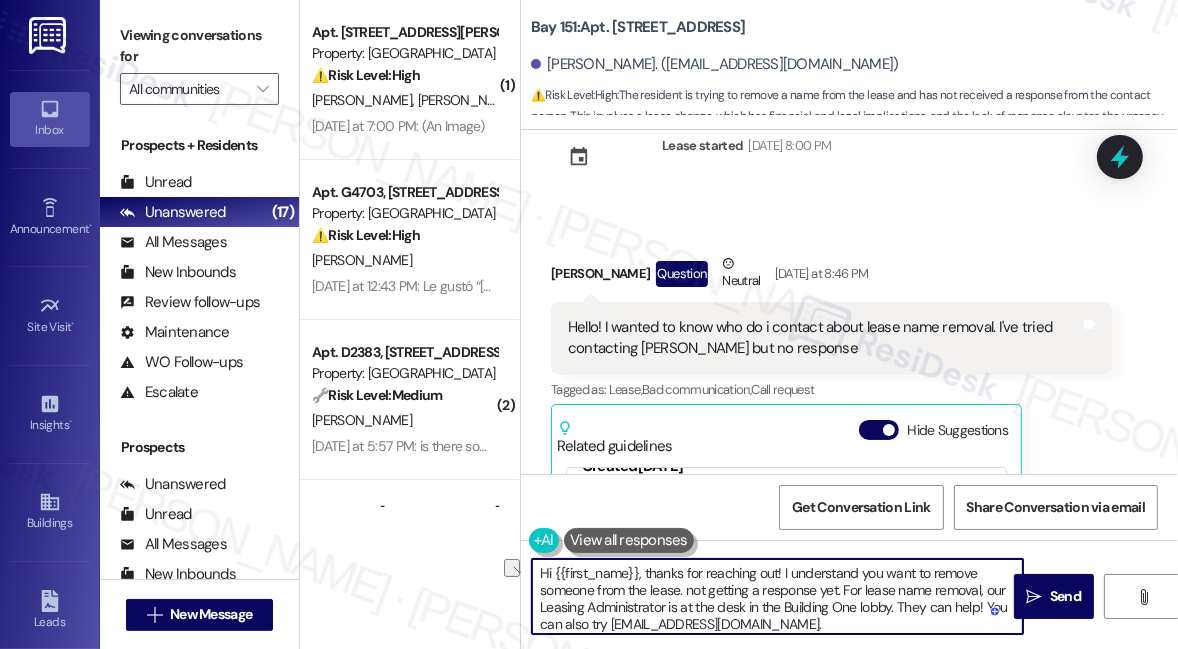 drag, startPoint x: 684, startPoint y: 593, endPoint x: 842, endPoint y: 587, distance: 158.11388 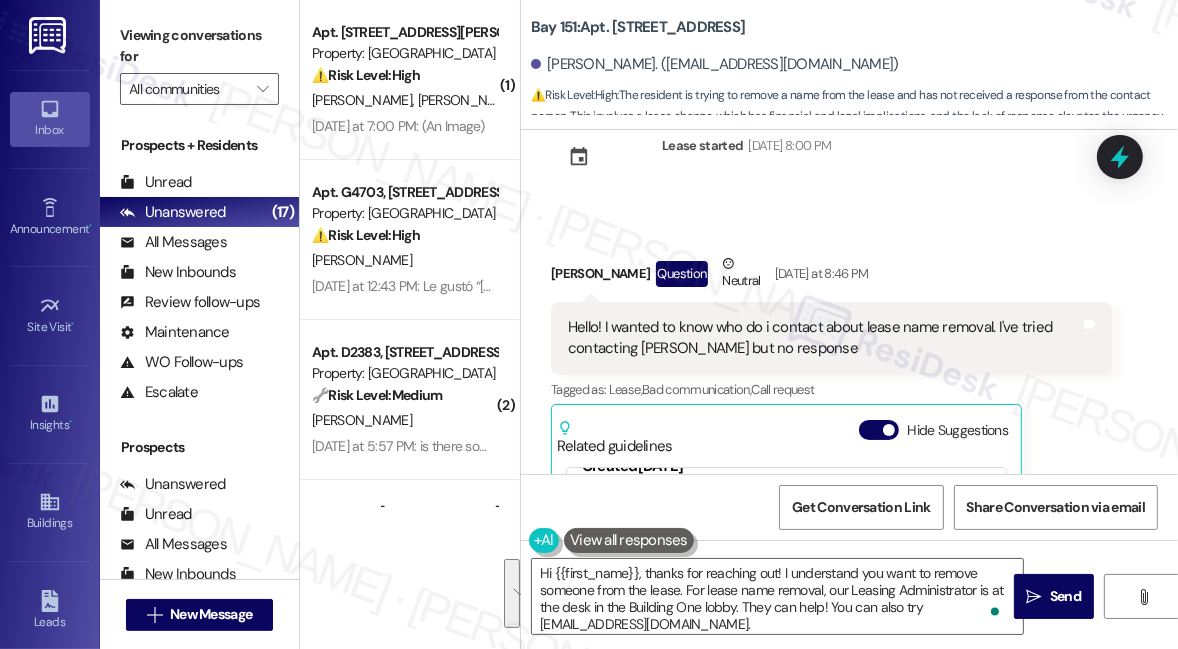 click on "Viewing conversations for" at bounding box center [199, 46] 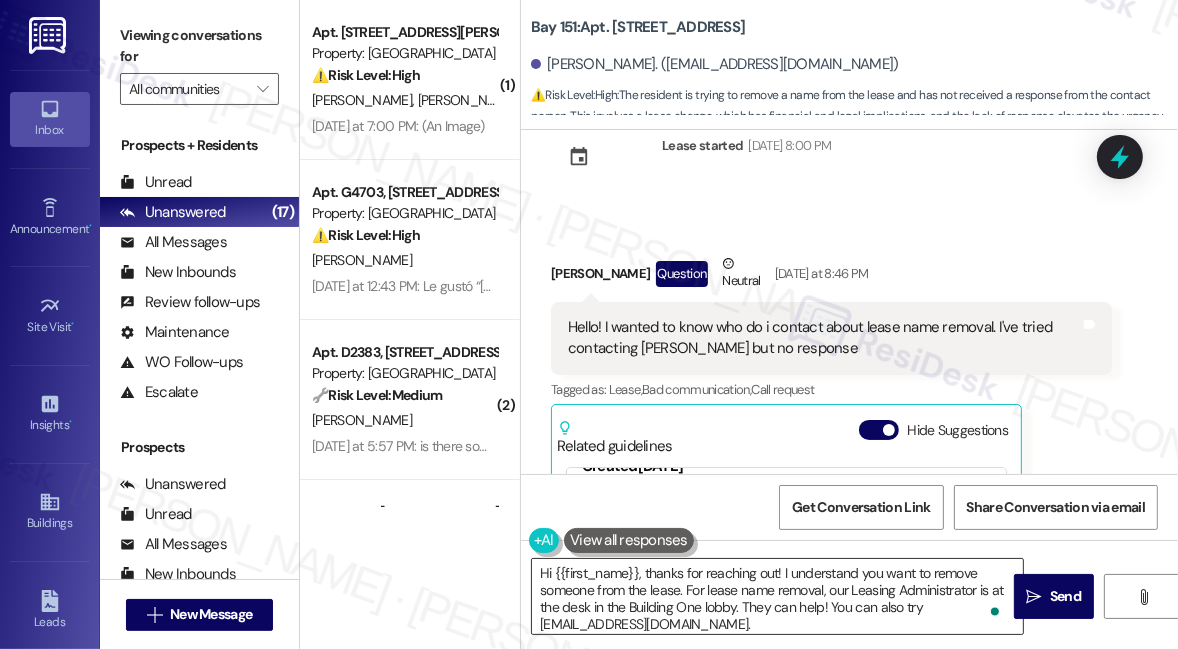 click on "Hi {{first_name}}, thanks for reaching out! I understand you want to remove someone from the lease. For lease name removal, our Leasing Administrator is at the desk in the Building One lobby. They can help! You can also try [EMAIL_ADDRESS][DOMAIN_NAME]." at bounding box center [777, 596] 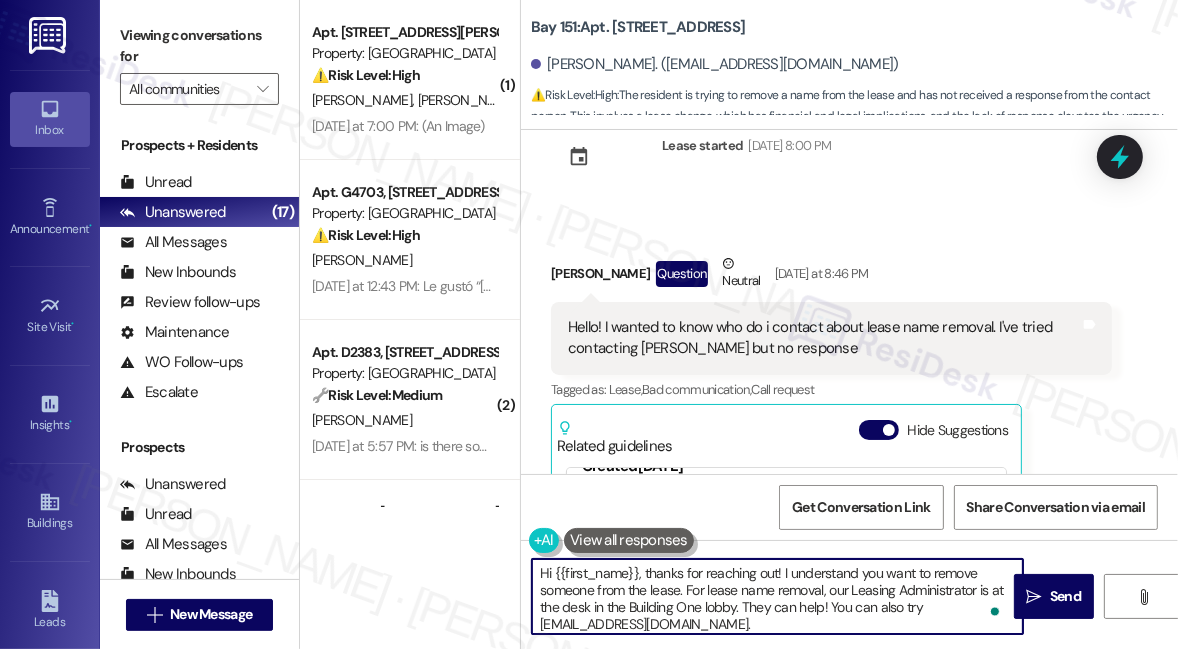 paste on "’d like to remove someone from your lease. Our Leasing Administrator can assist with this—you’ll find them at the desk in the Building One lobby. You can also reach out by email at [EMAIL_ADDRESS][DOMAIN_NAME]." 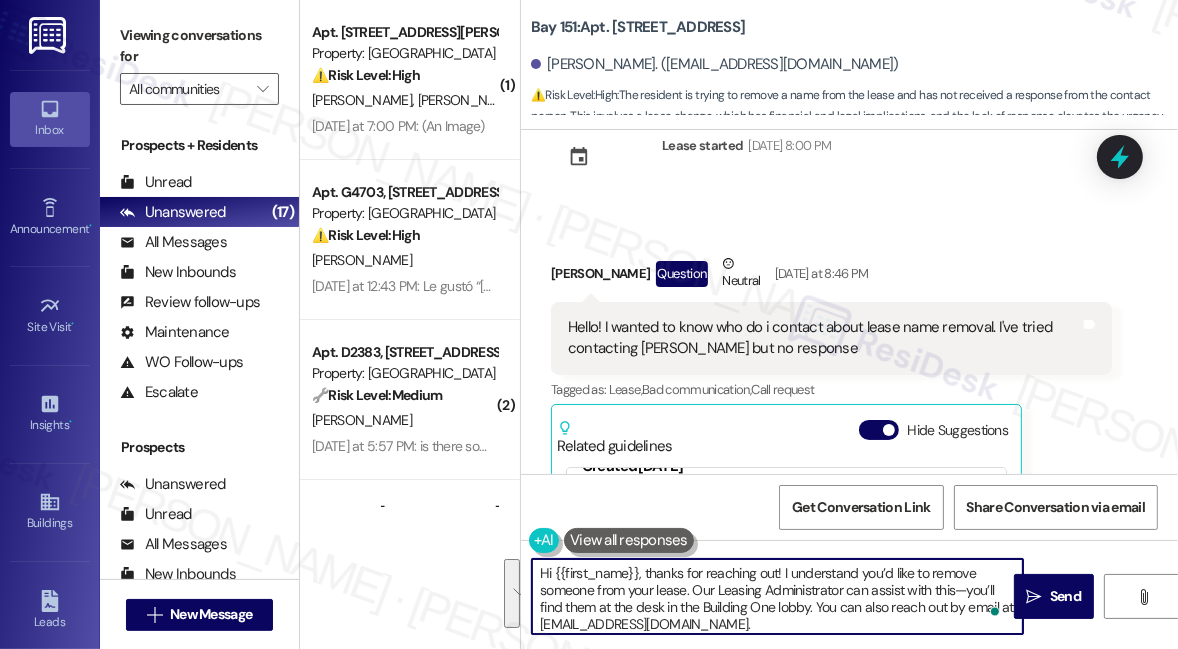 scroll, scrollTop: 34, scrollLeft: 0, axis: vertical 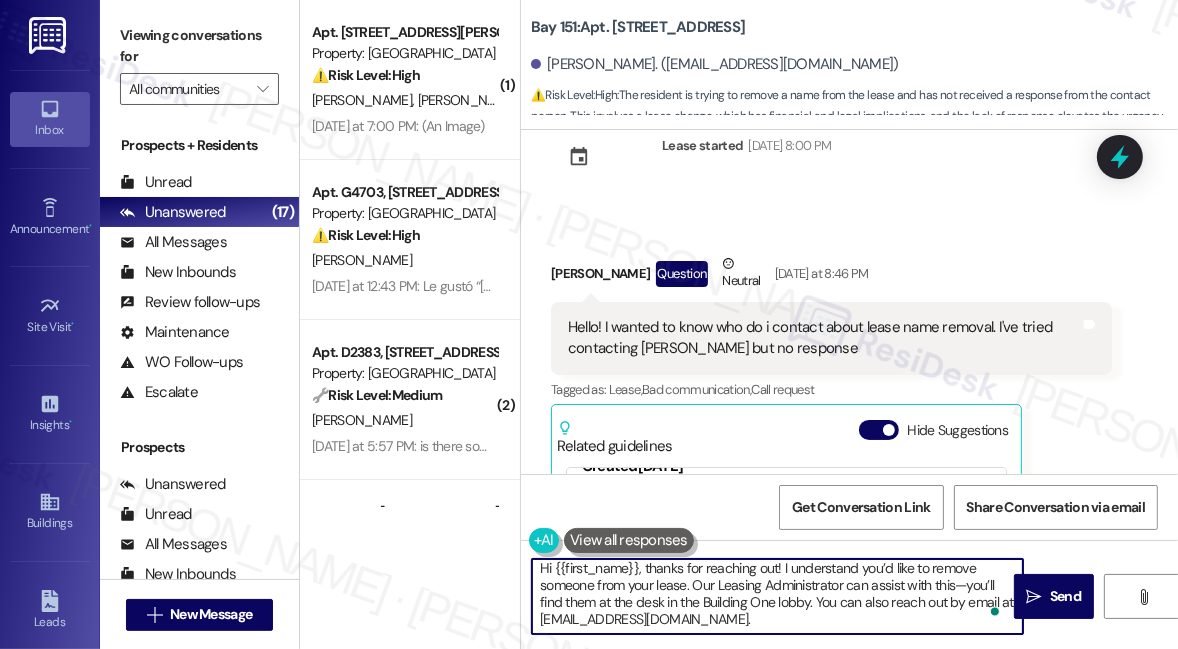 click on "Hi {{first_name}}, thanks for reaching out! I understand you’d like to remove someone from your lease. Our Leasing Administrator can assist with this—you’ll find them at the desk in the Building One lobby. You can also reach out by email at [EMAIL_ADDRESS][DOMAIN_NAME]." at bounding box center [777, 596] 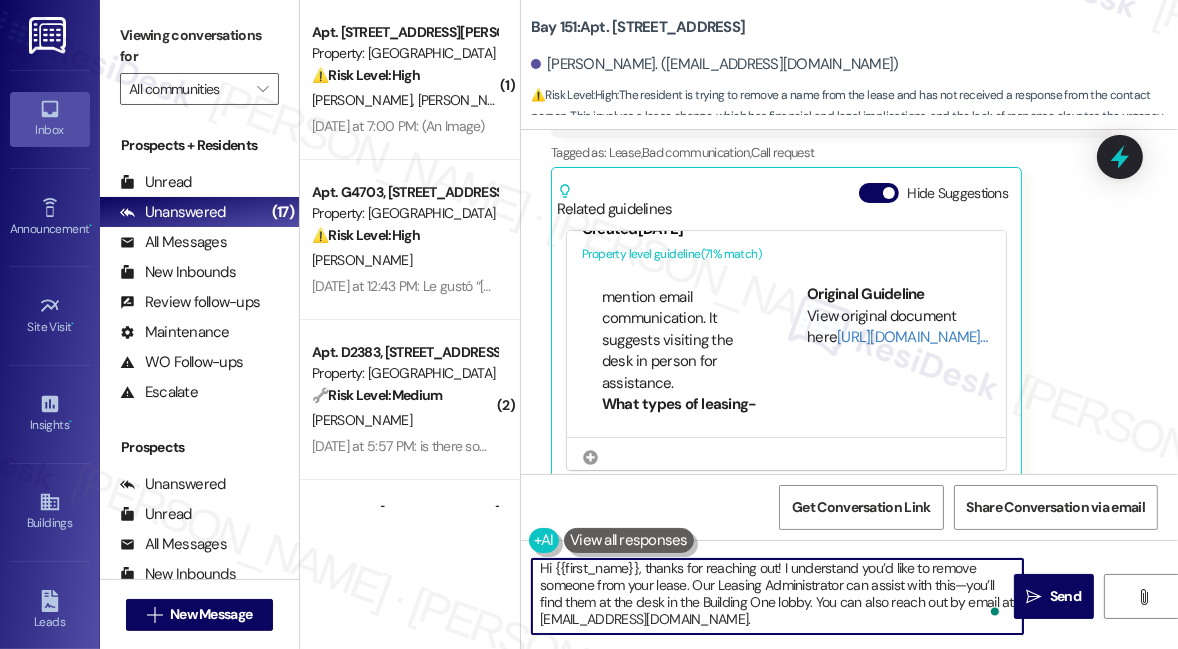 scroll, scrollTop: 510, scrollLeft: 0, axis: vertical 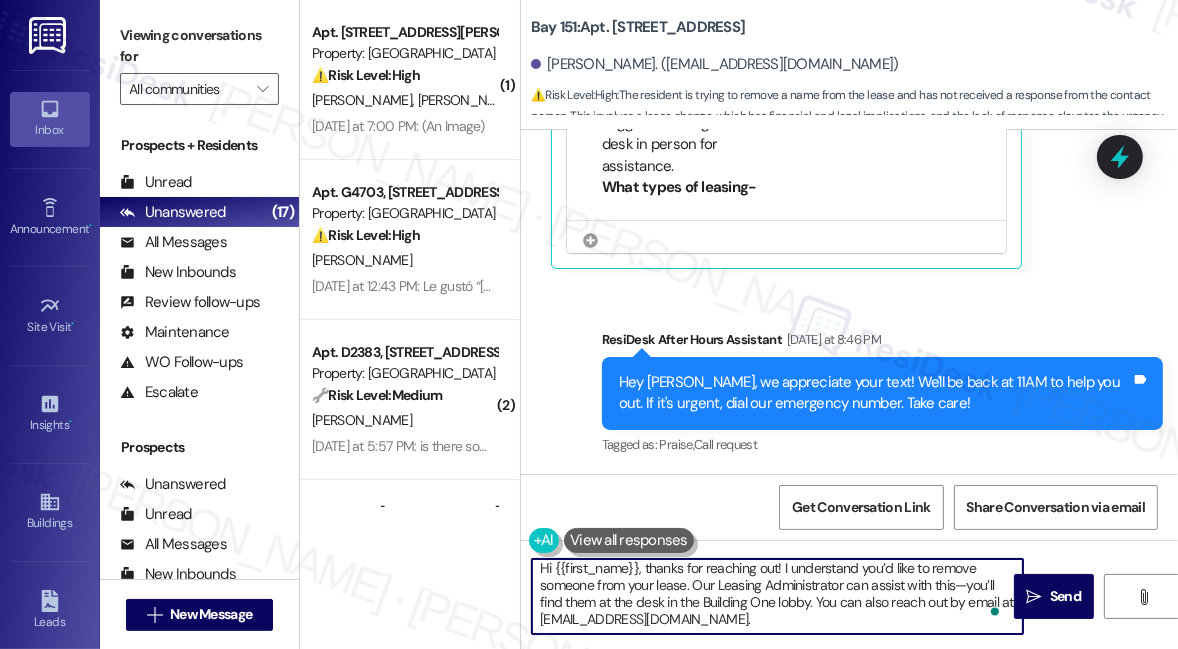 click on "Hi {{first_name}}, thanks for reaching out! I understand you’d like to remove someone from your lease. Our Leasing Administrator can assist with this—you’ll find them at the desk in the Building One lobby. You can also reach out by email at [EMAIL_ADDRESS][DOMAIN_NAME]." at bounding box center (777, 596) 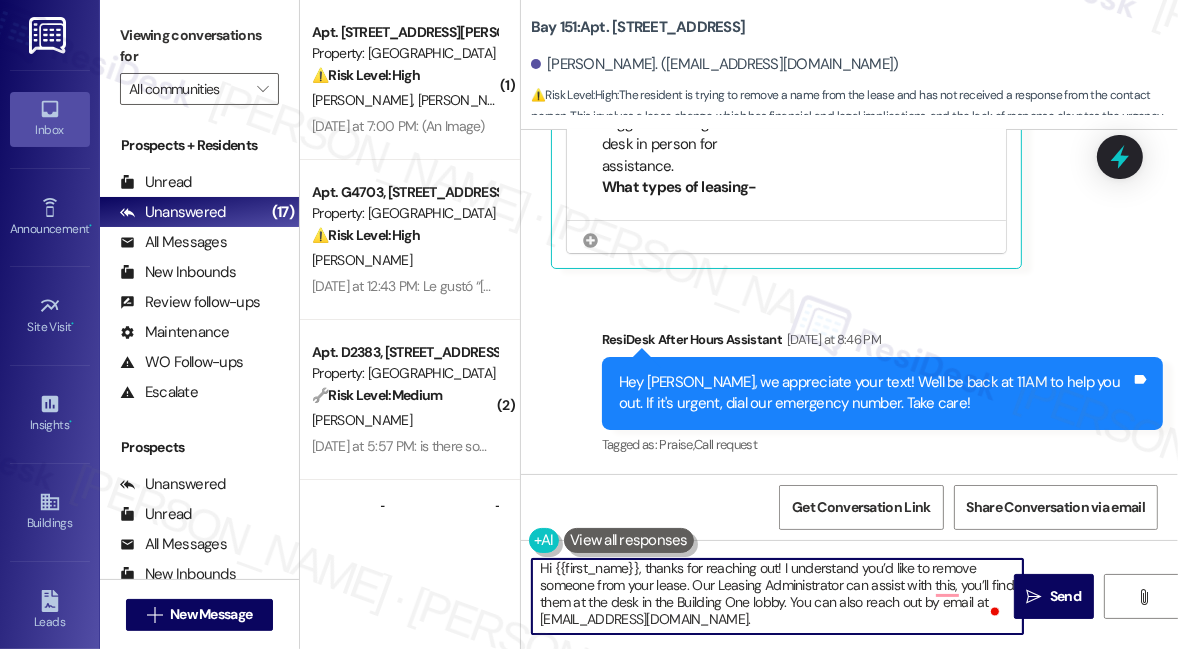 click on "Hi {{first_name}}, thanks for reaching out! I understand you’d like to remove someone from your lease. Our Leasing Administrator can assist with this, you’ll find them at the desk in the Building One lobby. You can also reach out by email at [EMAIL_ADDRESS][DOMAIN_NAME]." at bounding box center (777, 596) 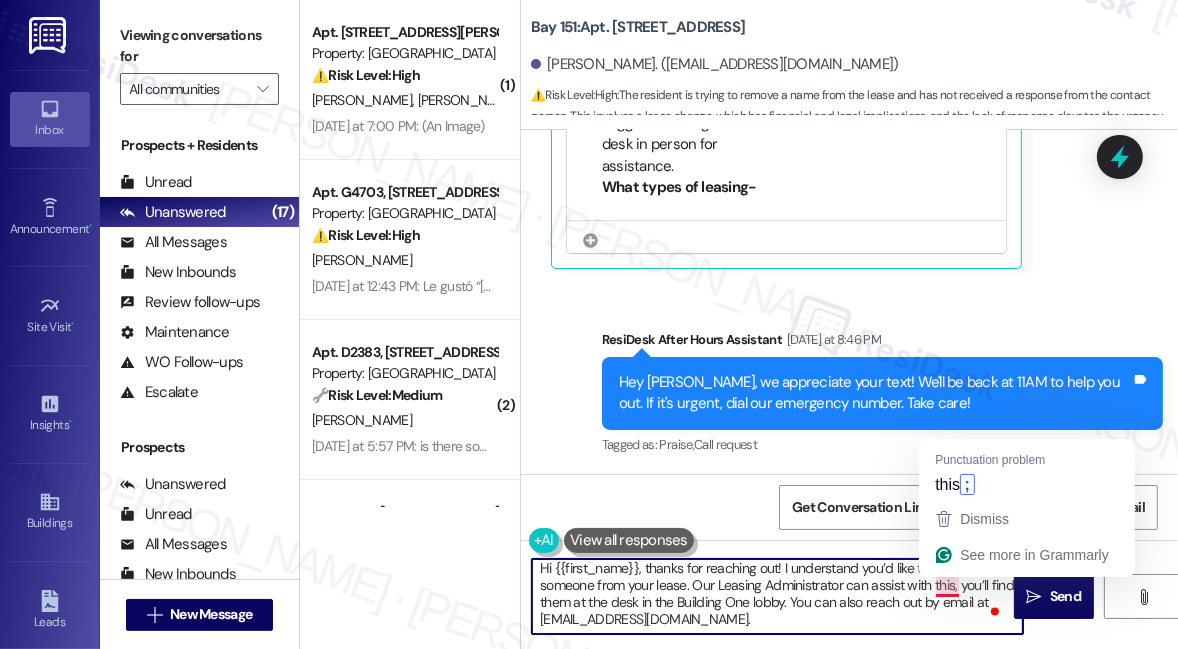 click on "Hi {{first_name}}, thanks for reaching out! I understand you’d like to remove someone from your lease. Our Leasing Administrator can assist with this, you’ll find them at the desk in the Building One lobby. You can also reach out by email at [EMAIL_ADDRESS][DOMAIN_NAME]." at bounding box center [777, 596] 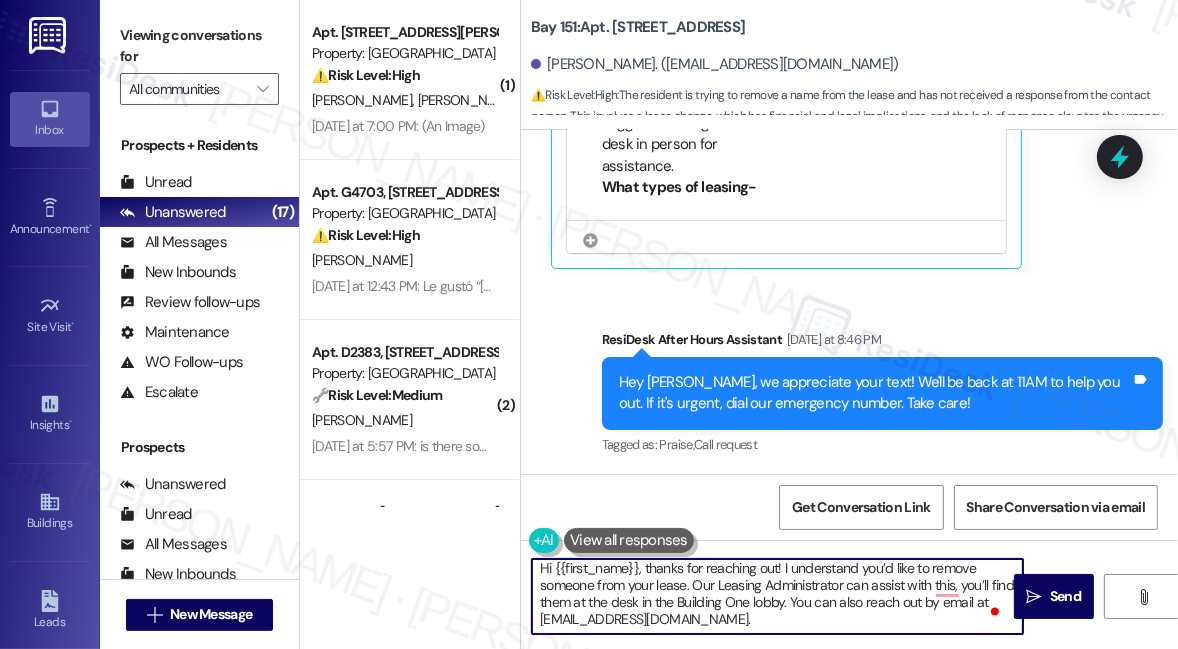 click on "Hi {{first_name}}, thanks for reaching out! I understand you’d like to remove someone from your lease. Our Leasing Administrator can assist with this, you’ll find them at the desk in the Building One lobby. You can also reach out by email at [EMAIL_ADDRESS][DOMAIN_NAME]." at bounding box center (777, 596) 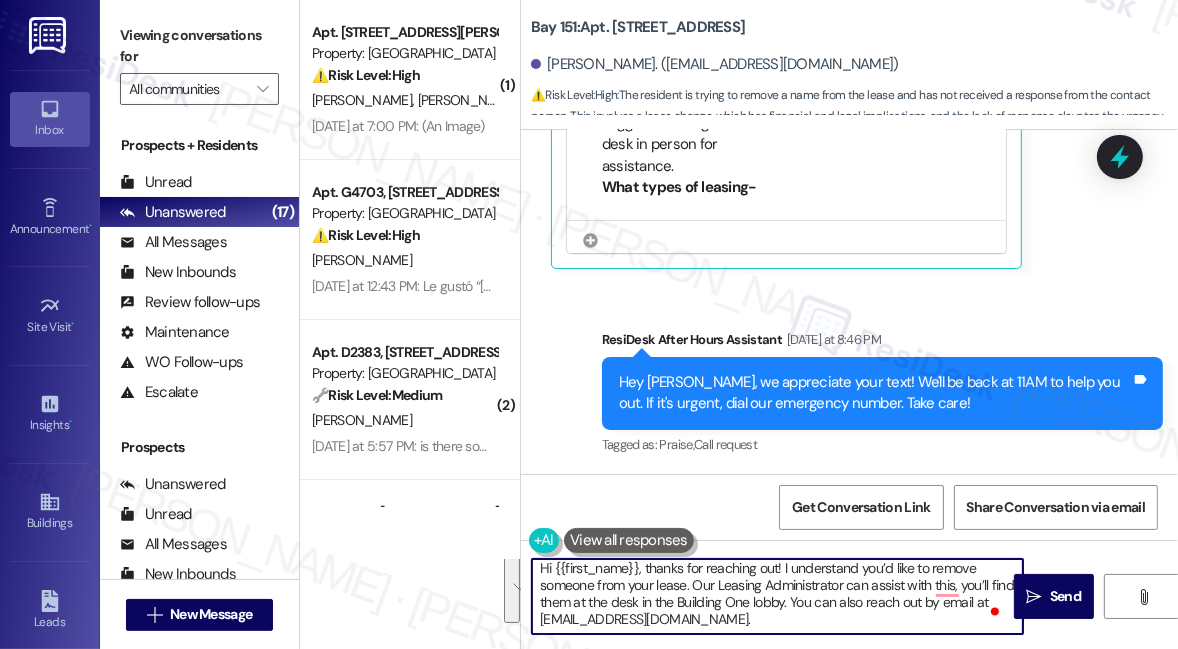 click on "Hi {{first_name}}, thanks for reaching out! I understand you’d like to remove someone from your lease. Our Leasing Administrator can assist with this, you’ll find them at the desk in the Building One lobby. You can also reach out by email at [EMAIL_ADDRESS][DOMAIN_NAME]." at bounding box center [777, 596] 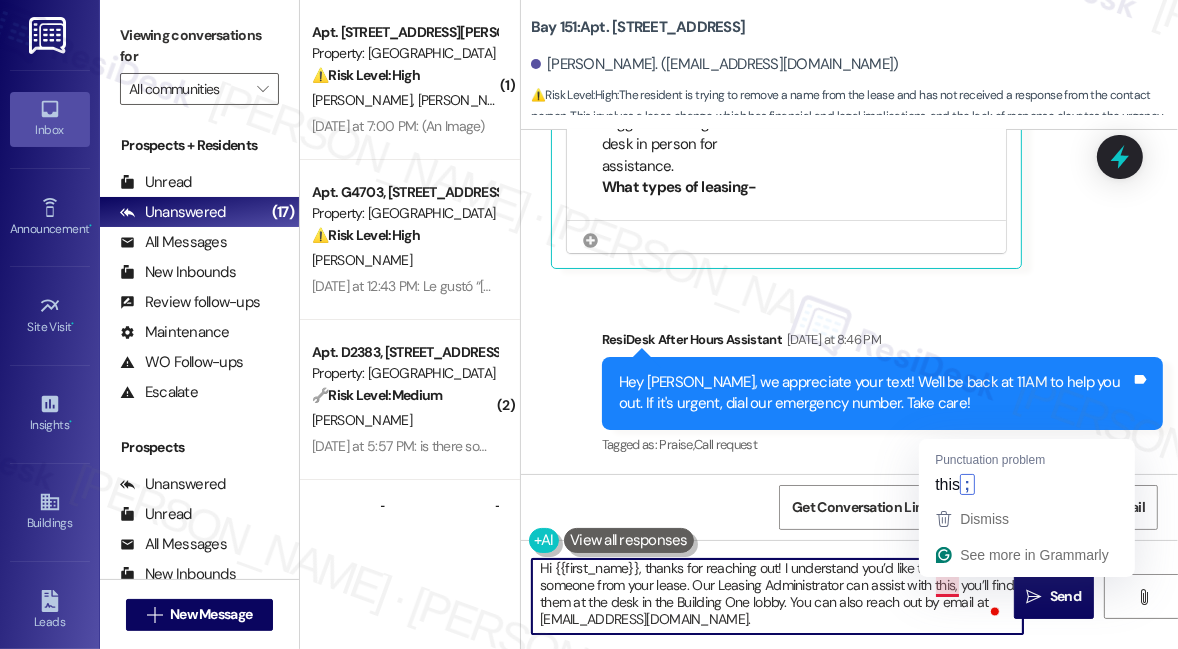 click on "Hi {{first_name}}, thanks for reaching out! I understand you’d like to remove someone from your lease. Our Leasing Administrator can assist with this, you’ll find them at the desk in the Building One lobby. You can also reach out by email at [EMAIL_ADDRESS][DOMAIN_NAME]." at bounding box center (777, 596) 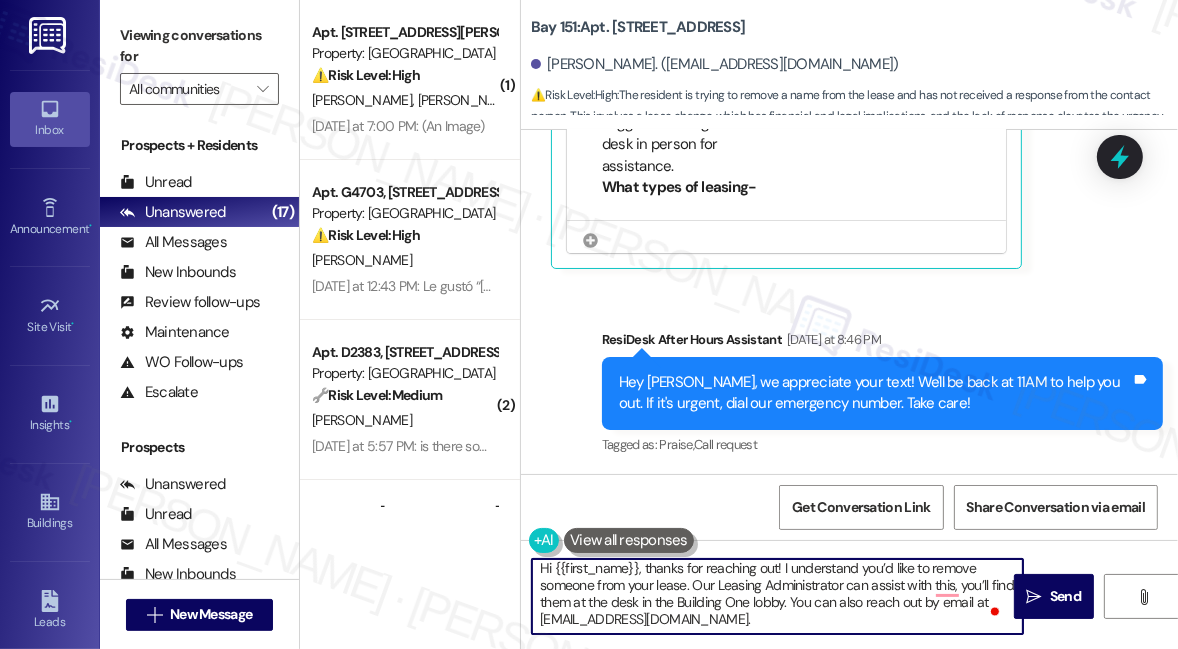 click on "Hi {{first_name}}, thanks for reaching out! I understand you’d like to remove someone from your lease. Our Leasing Administrator can assist with this, you’ll find them at the desk in the Building One lobby. You can also reach out by email at [EMAIL_ADDRESS][DOMAIN_NAME]." at bounding box center [777, 596] 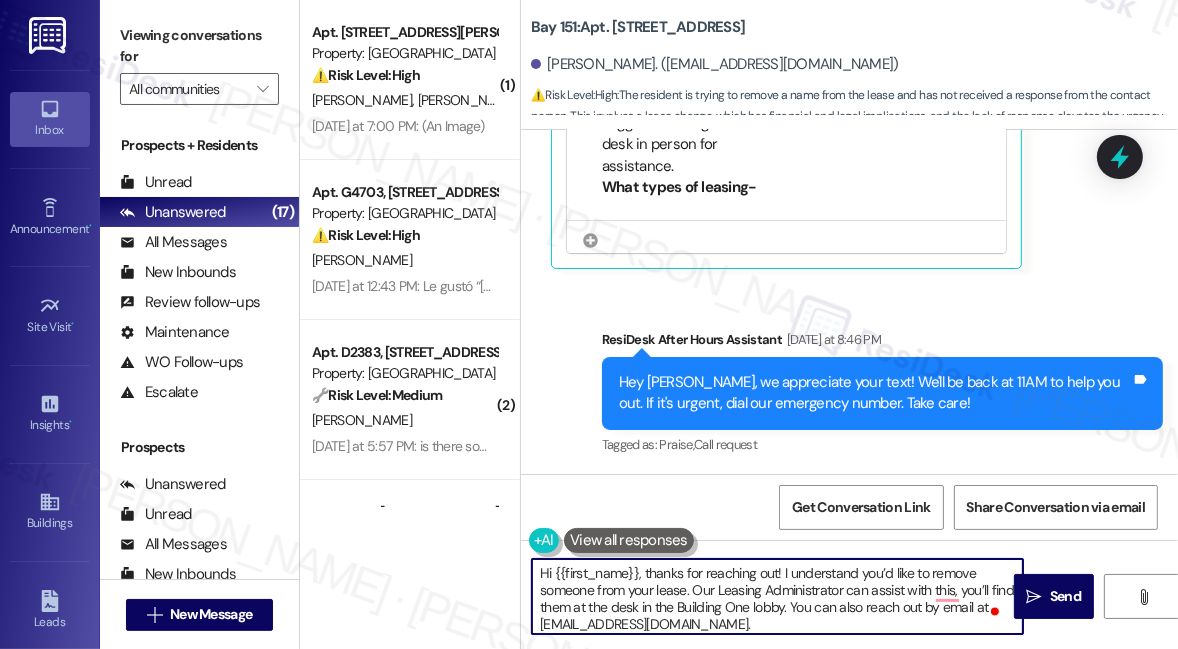 scroll, scrollTop: 0, scrollLeft: 0, axis: both 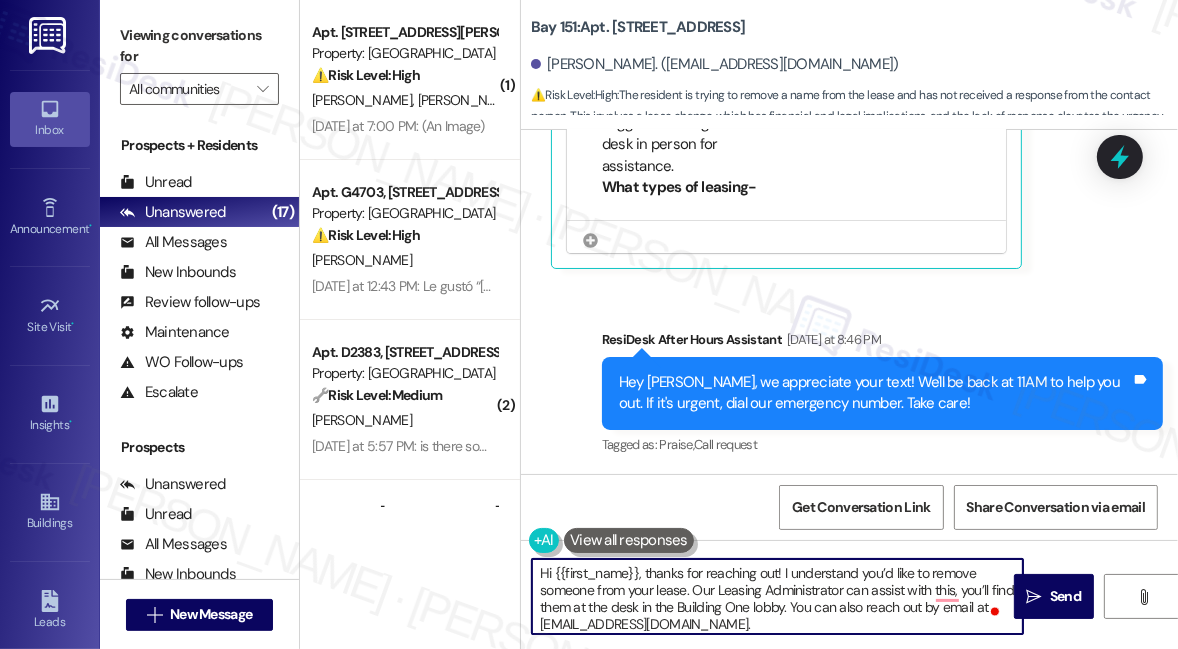 click on "Hi {{first_name}}, thanks for reaching out! I understand you’d like to remove someone from your lease. Our Leasing Administrator can assist with this, you’ll find them at the desk in the Building One lobby. You can also reach out by email at [EMAIL_ADDRESS][DOMAIN_NAME]." at bounding box center (777, 596) 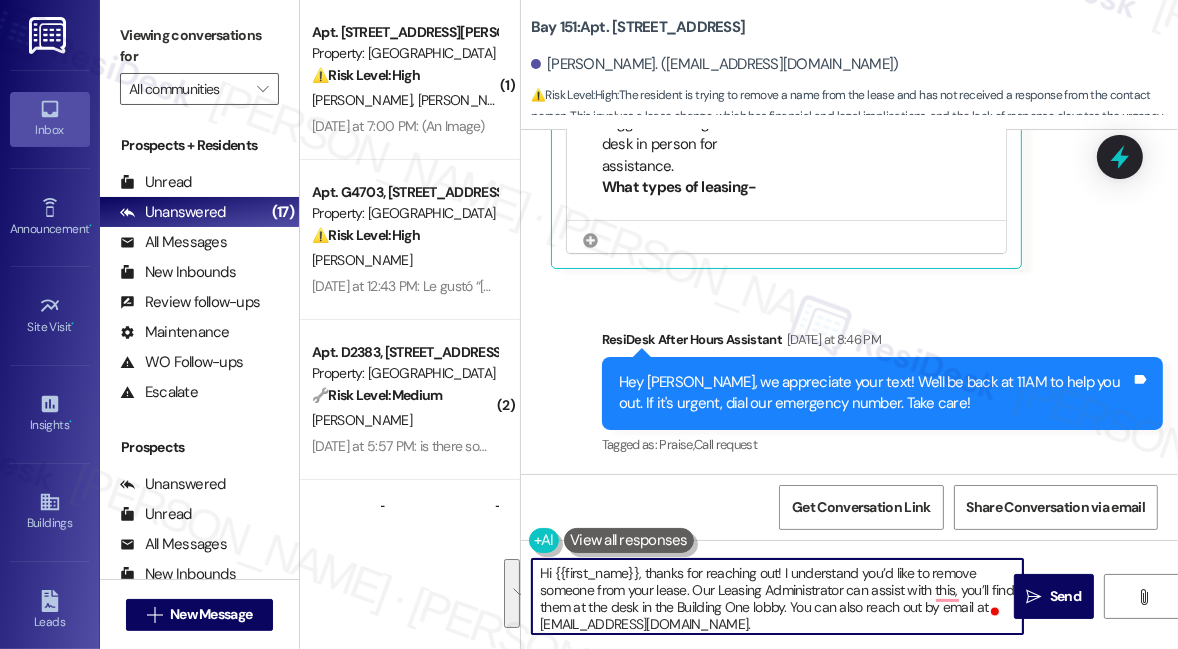 click on "Hi {{first_name}}, thanks for reaching out! I understand you’d like to remove someone from your lease. Our Leasing Administrator can assist with this, you’ll find them at the desk in the Building One lobby. You can also reach out by email at [EMAIL_ADDRESS][DOMAIN_NAME]." at bounding box center [777, 596] 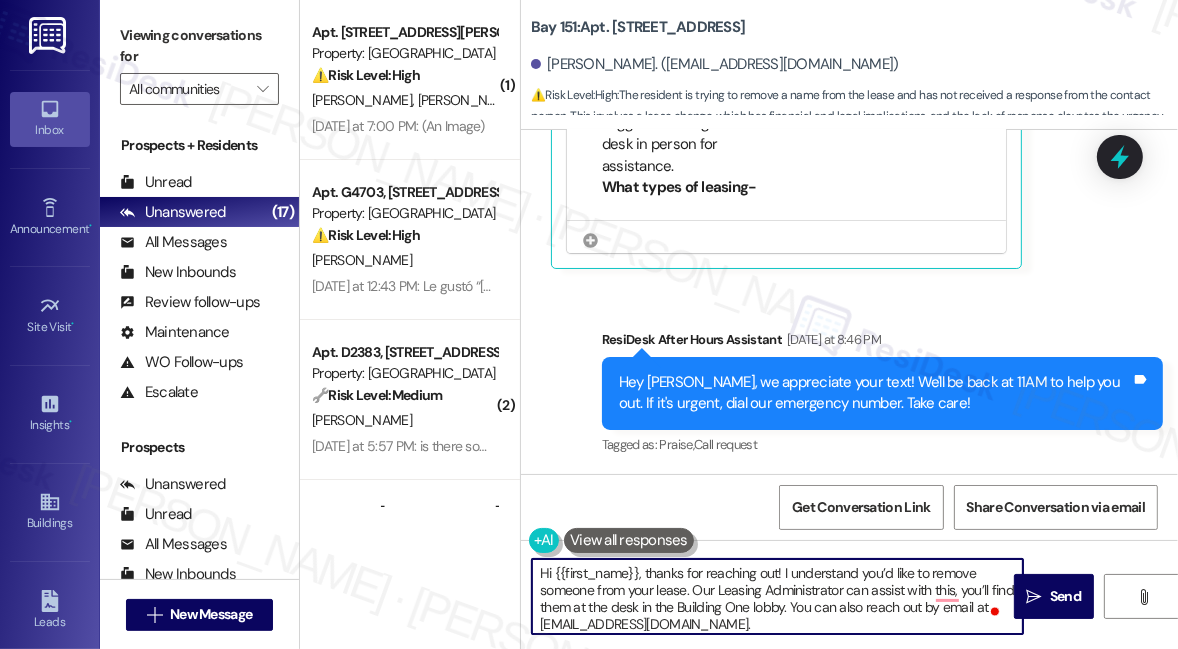 click on "Hi {{first_name}}, thanks for reaching out! I understand you’d like to remove someone from your lease. Our Leasing Administrator can assist with this, you’ll find them at the desk in the Building One lobby. You can also reach out by email at [EMAIL_ADDRESS][DOMAIN_NAME]." at bounding box center [777, 596] 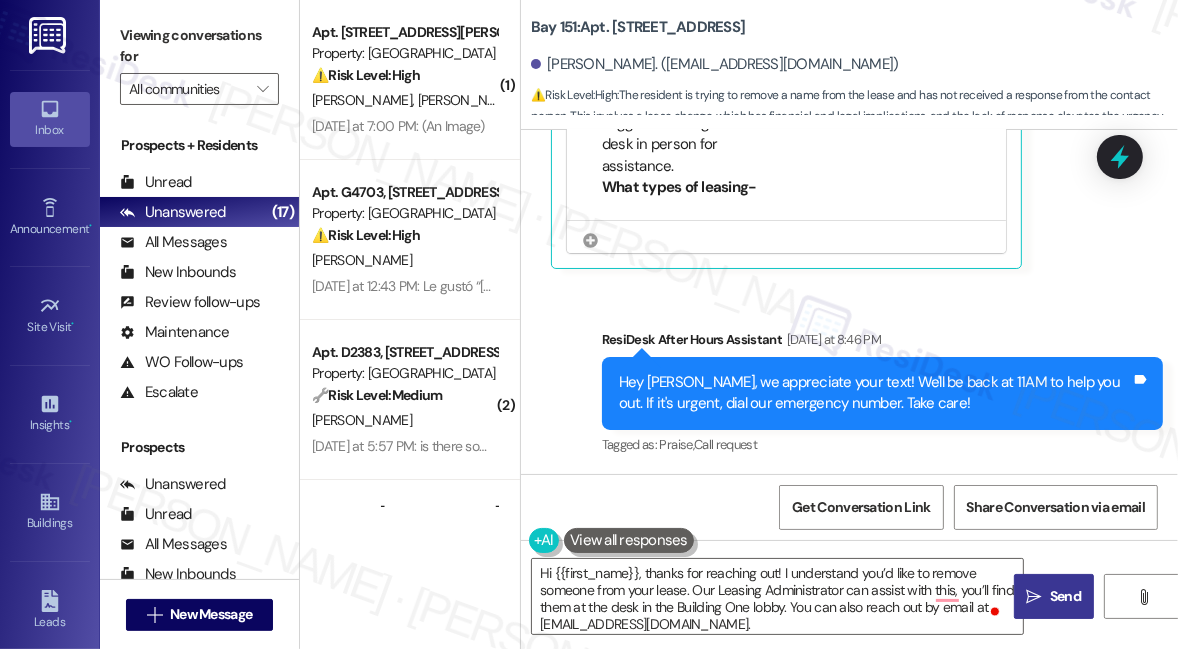 click on "" at bounding box center [1034, 597] 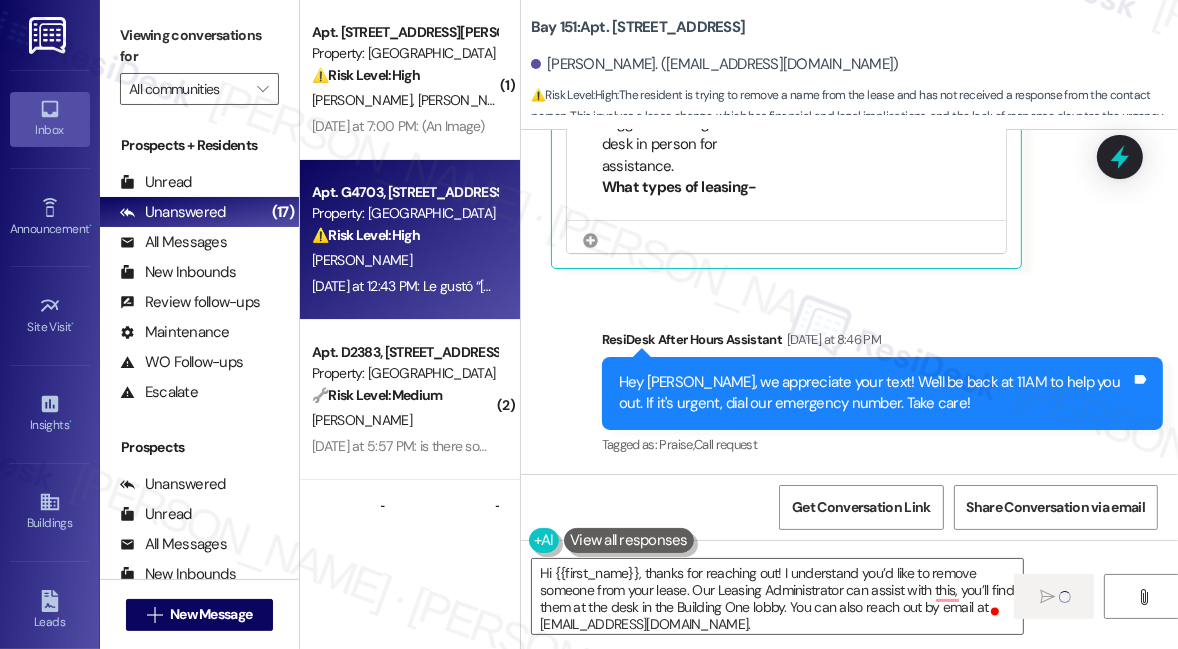 type 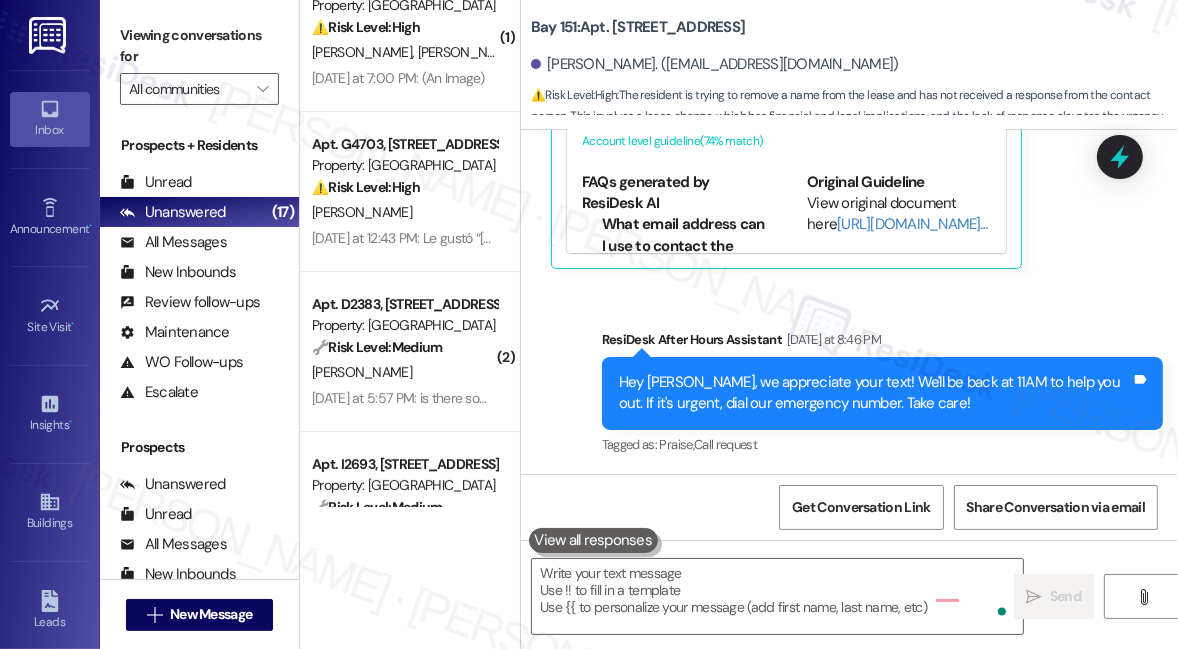 scroll, scrollTop: 181, scrollLeft: 0, axis: vertical 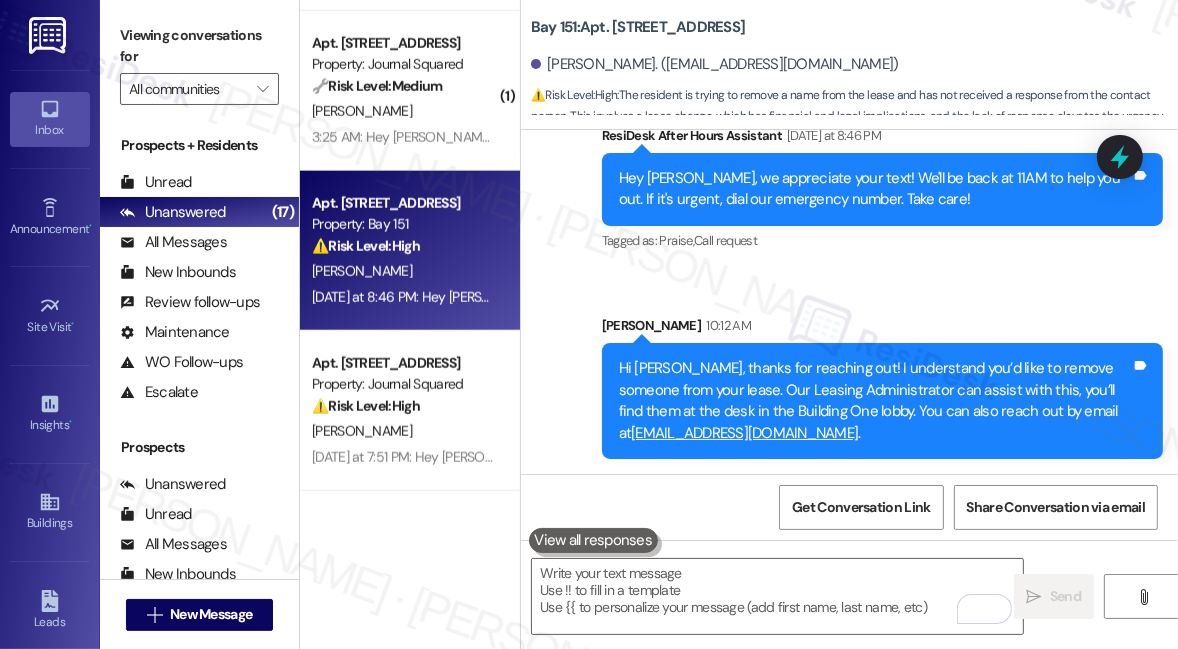 click on "Hi [PERSON_NAME], thanks for reaching out! I understand you’d like to remove someone from your lease. Our Leasing Administrator can assist with this, you’ll find them at the desk in the Building One lobby. You can also reach out by email at  [EMAIL_ADDRESS][DOMAIN_NAME] ." at bounding box center [875, 401] 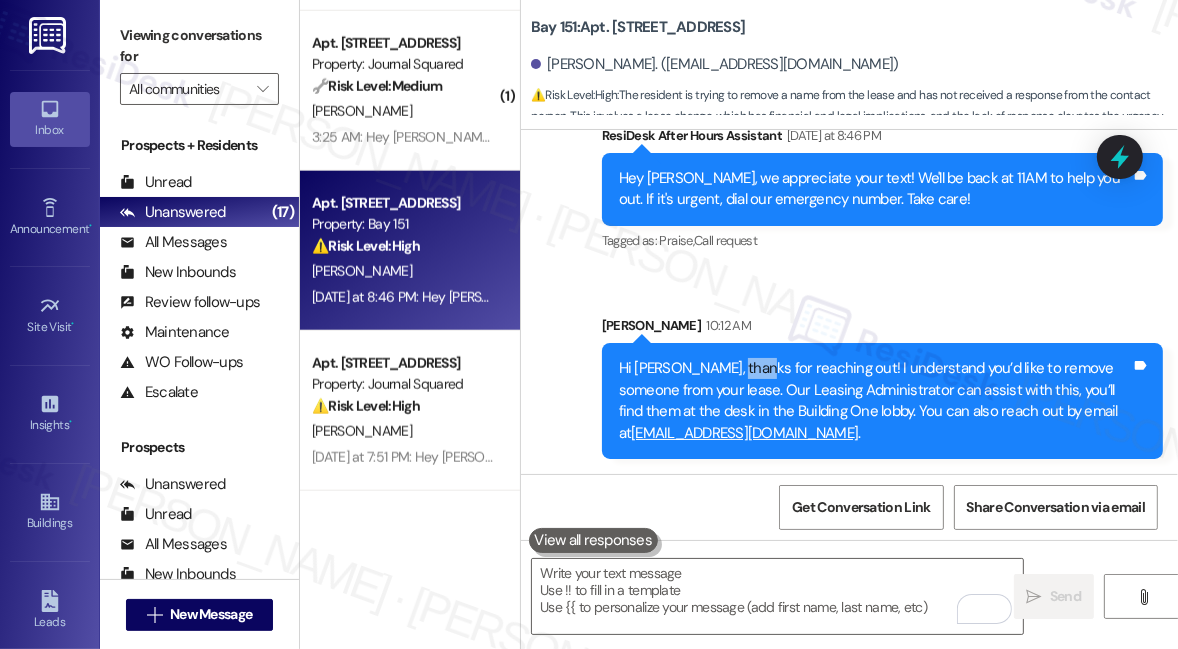 click on "Hi [PERSON_NAME], thanks for reaching out! I understand you’d like to remove someone from your lease. Our Leasing Administrator can assist with this, you’ll find them at the desk in the Building One lobby. You can also reach out by email at  [EMAIL_ADDRESS][DOMAIN_NAME] ." at bounding box center (875, 401) 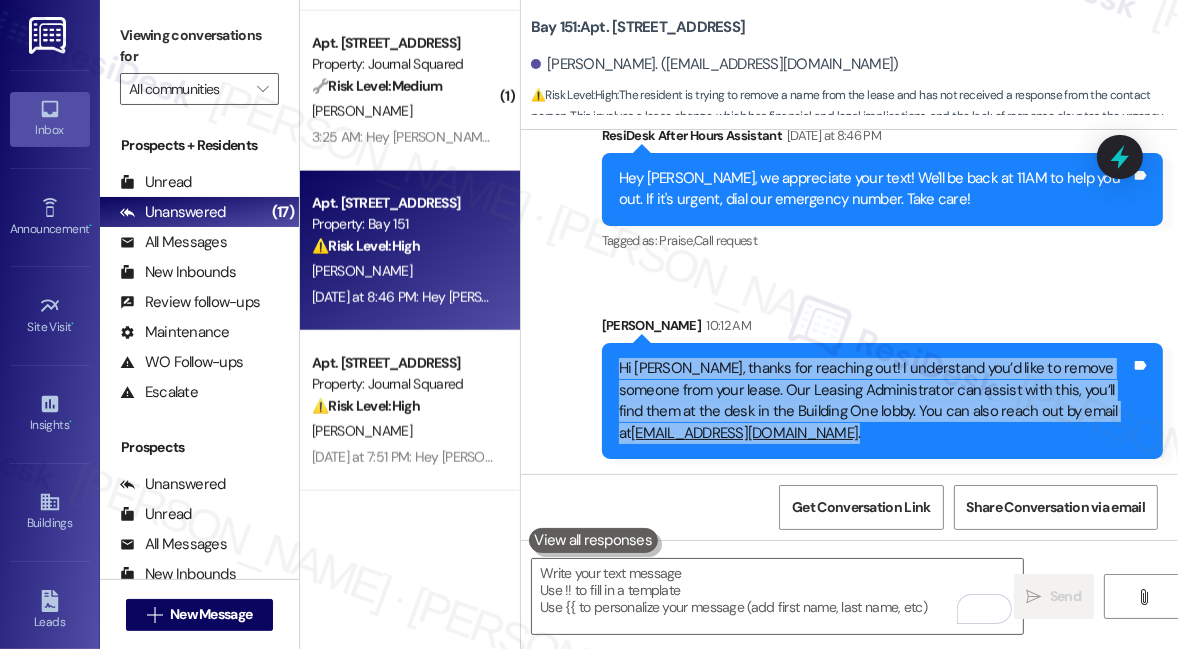 click on "Hi [PERSON_NAME], thanks for reaching out! I understand you’d like to remove someone from your lease. Our Leasing Administrator can assist with this, you’ll find them at the desk in the Building One lobby. You can also reach out by email at  [EMAIL_ADDRESS][DOMAIN_NAME] ." at bounding box center (875, 401) 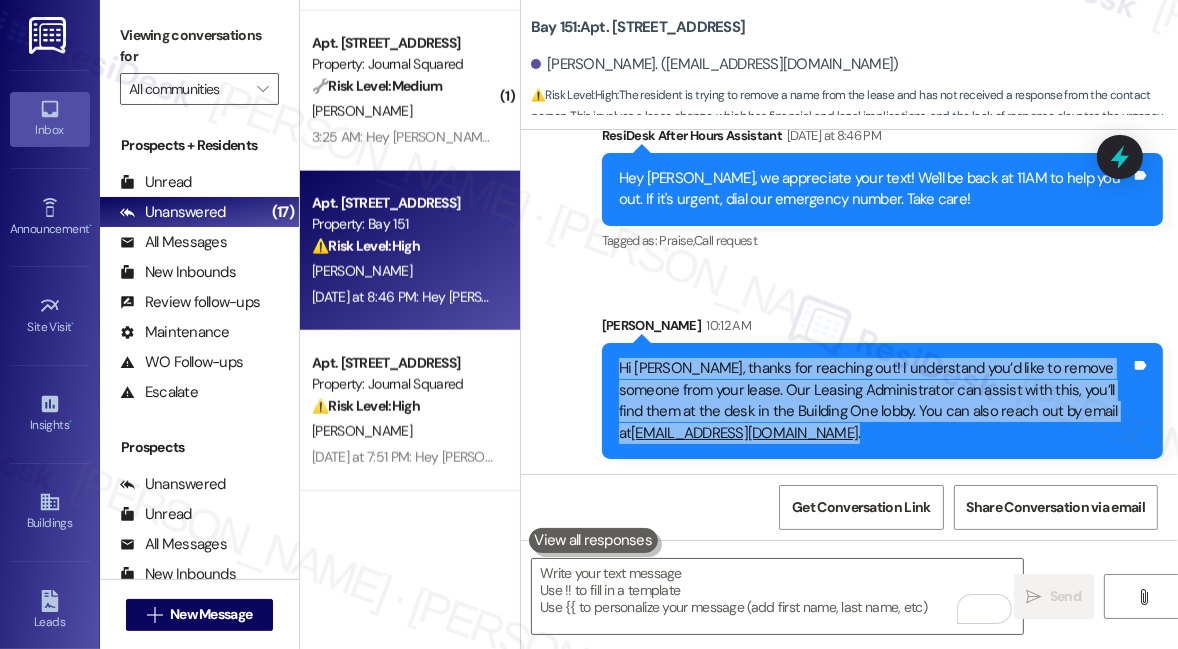 scroll, scrollTop: 2181, scrollLeft: 0, axis: vertical 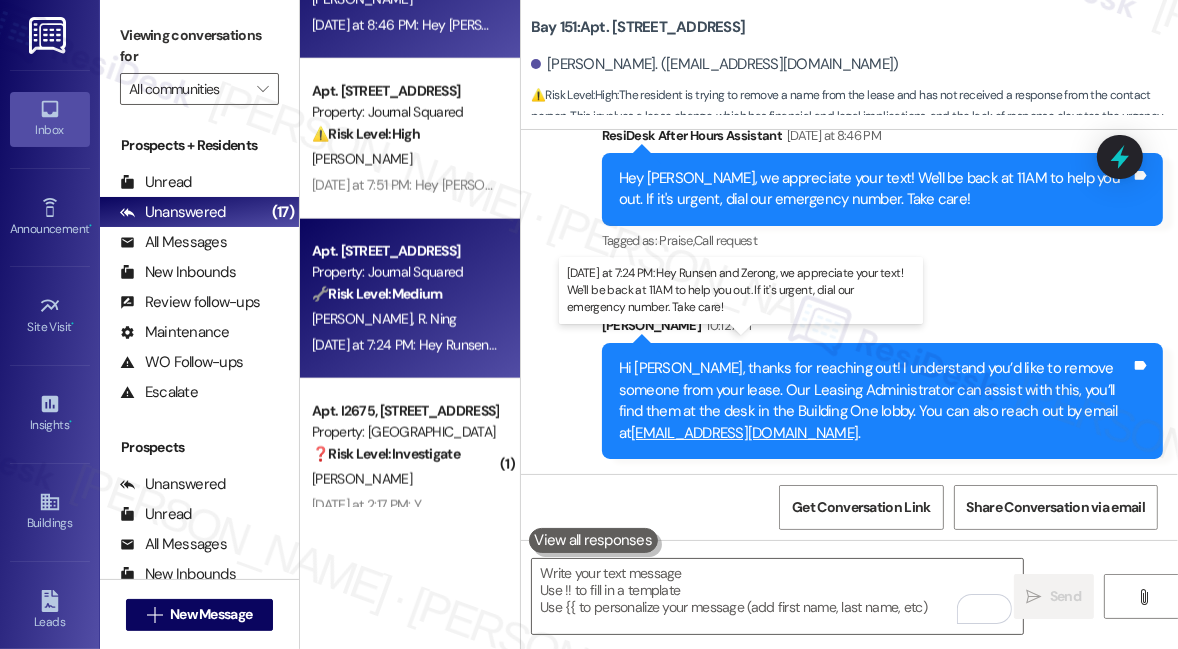 click on "[DATE] at 7:24 PM: Hey Runsen and Zerong, we appreciate your text! We'll be back at 11AM to help you out. If it's urgent, dial our emergency number. Take care! [DATE] at 7:24 PM: Hey Runsen and Zerong, we appreciate your text! We'll be back at 11AM to help you out. If it's urgent, dial our emergency number. Take care!" at bounding box center [767, 345] 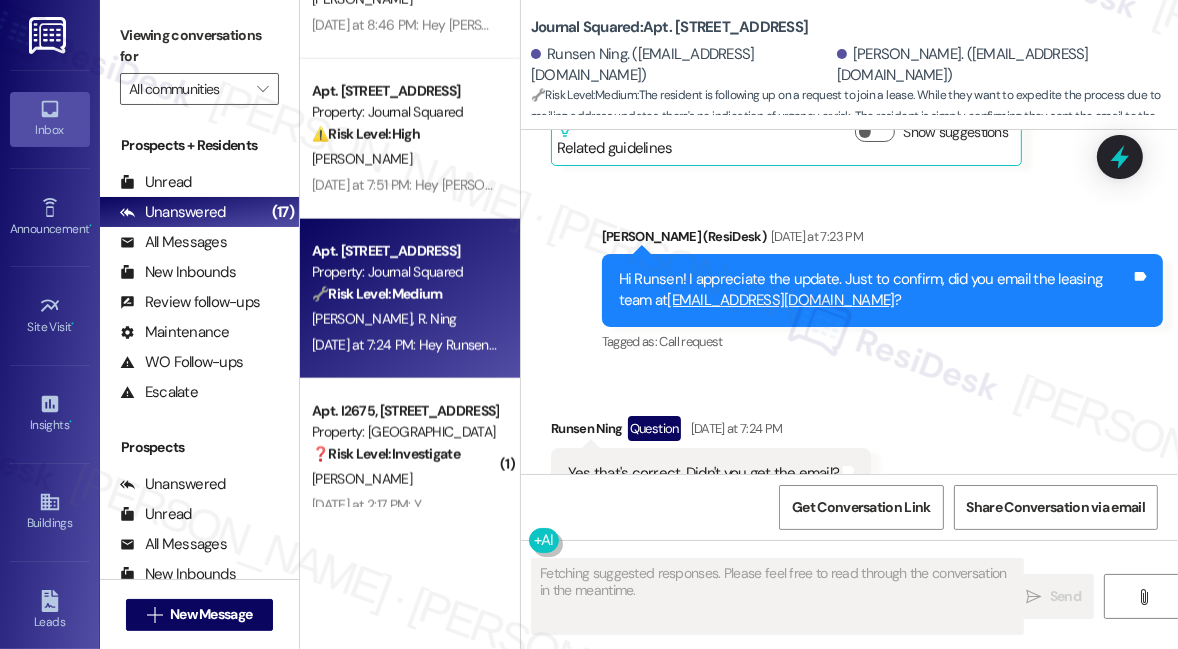 scroll, scrollTop: 21284, scrollLeft: 0, axis: vertical 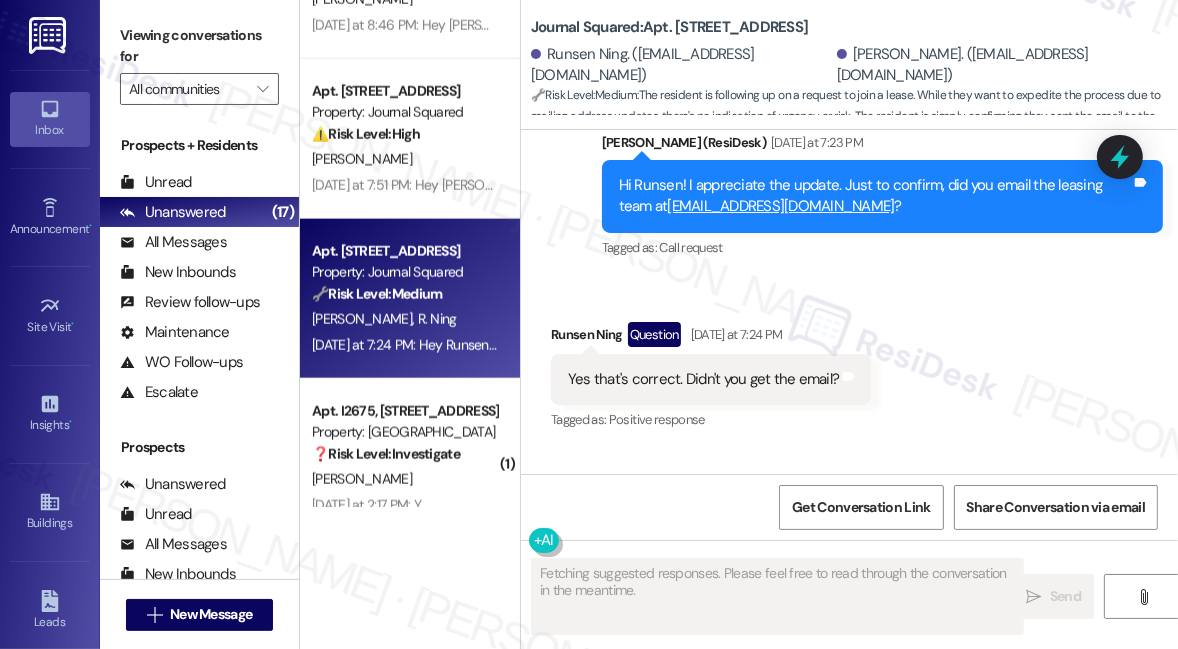 click on "Yes that's correct. Didn't you get the email?" at bounding box center [703, 379] 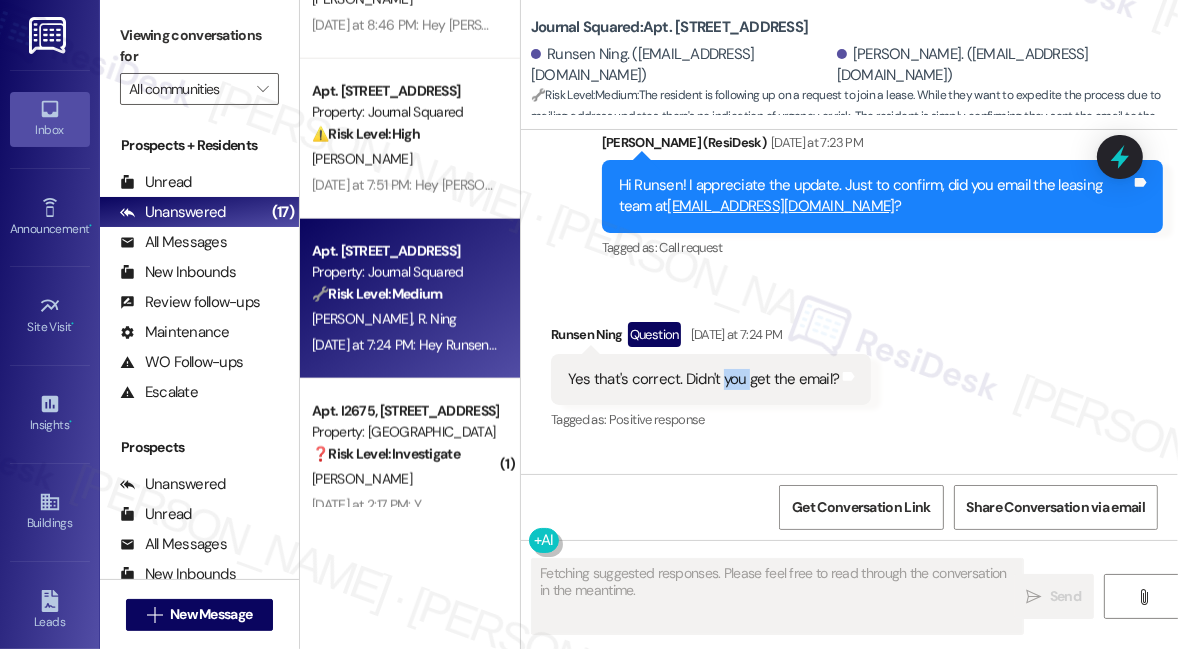 click on "Yes that's correct. Didn't you get the email?" at bounding box center [703, 379] 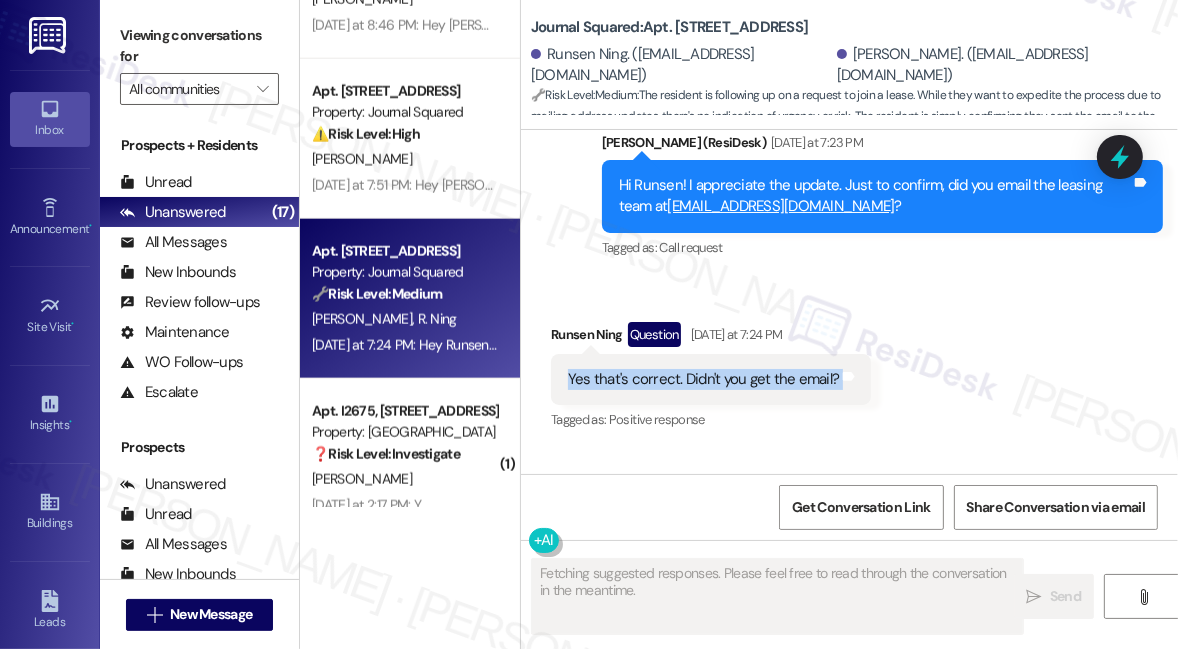 click on "Yes that's correct. Didn't you get the email?" at bounding box center (703, 379) 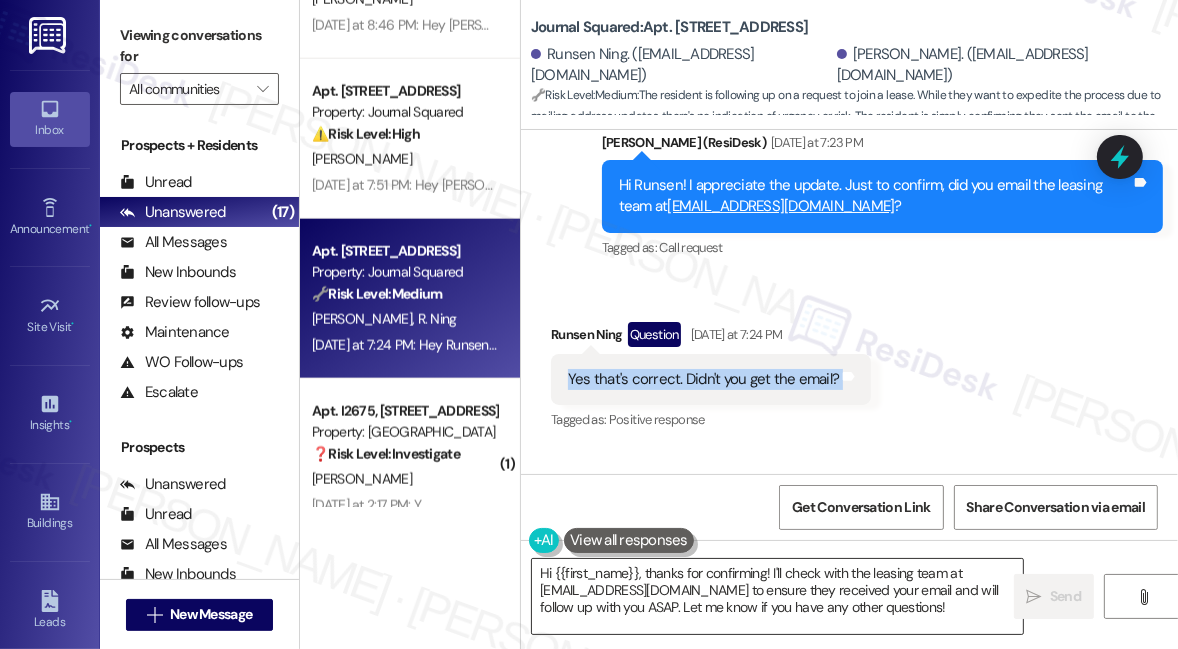 click on "Hi {{first_name}}, thanks for confirming! I'll check with the leasing team at [EMAIL_ADDRESS][DOMAIN_NAME] to ensure they received your email and will follow up with you ASAP. Let me know if you have any other questions!" at bounding box center [777, 596] 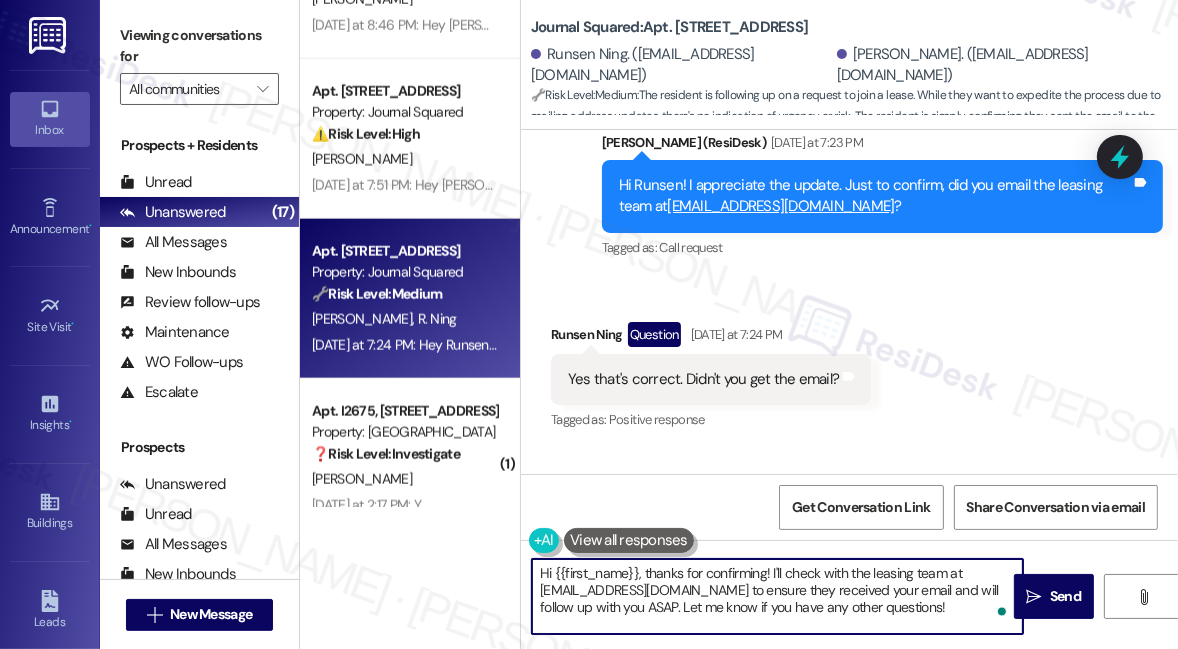click on "Hi {{first_name}}, thanks for confirming! I'll check with the leasing team at [EMAIL_ADDRESS][DOMAIN_NAME] to ensure they received your email and will follow up with you ASAP. Let me know if you have any other questions!" at bounding box center [777, 596] 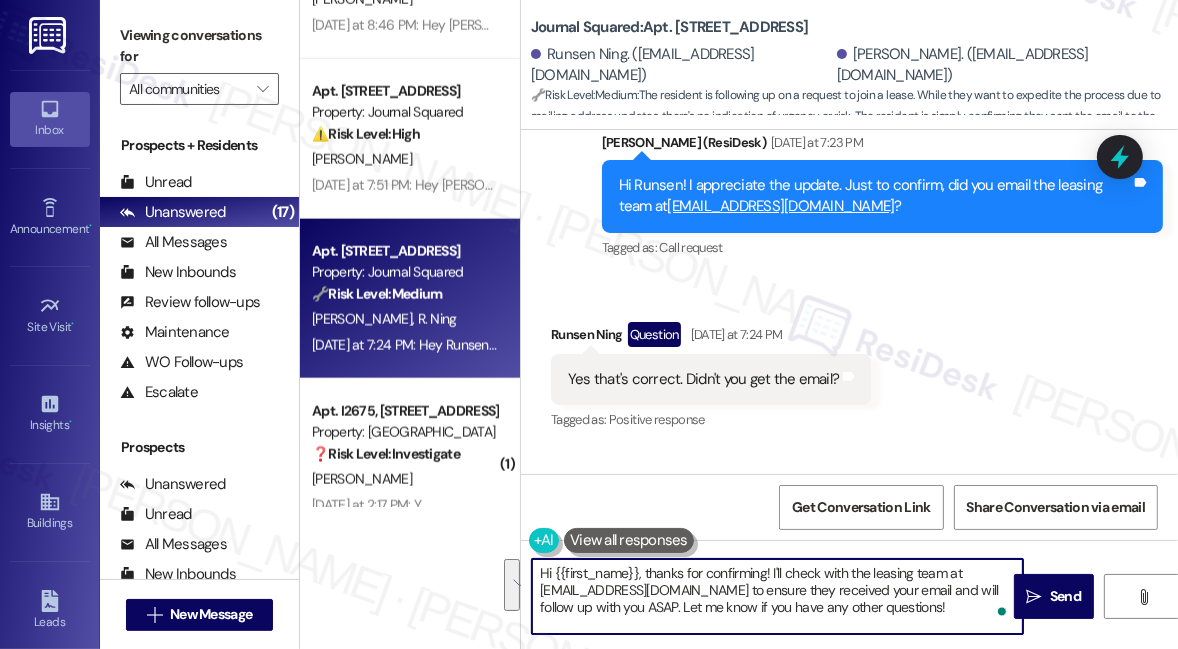 click on "Hi {{first_name}}, thanks for confirming! I'll check with the leasing team at [EMAIL_ADDRESS][DOMAIN_NAME] to ensure they received your email and will follow up with you ASAP. Let me know if you have any other questions!" at bounding box center (777, 596) 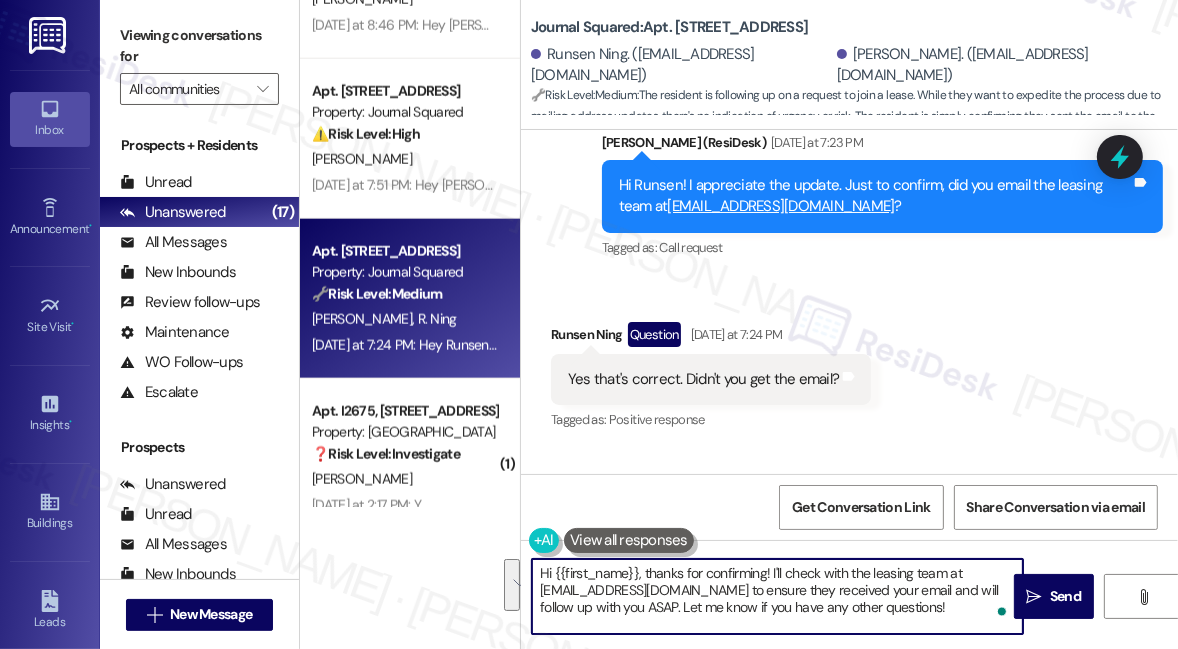 drag, startPoint x: 770, startPoint y: 571, endPoint x: 877, endPoint y: 601, distance: 111.12605 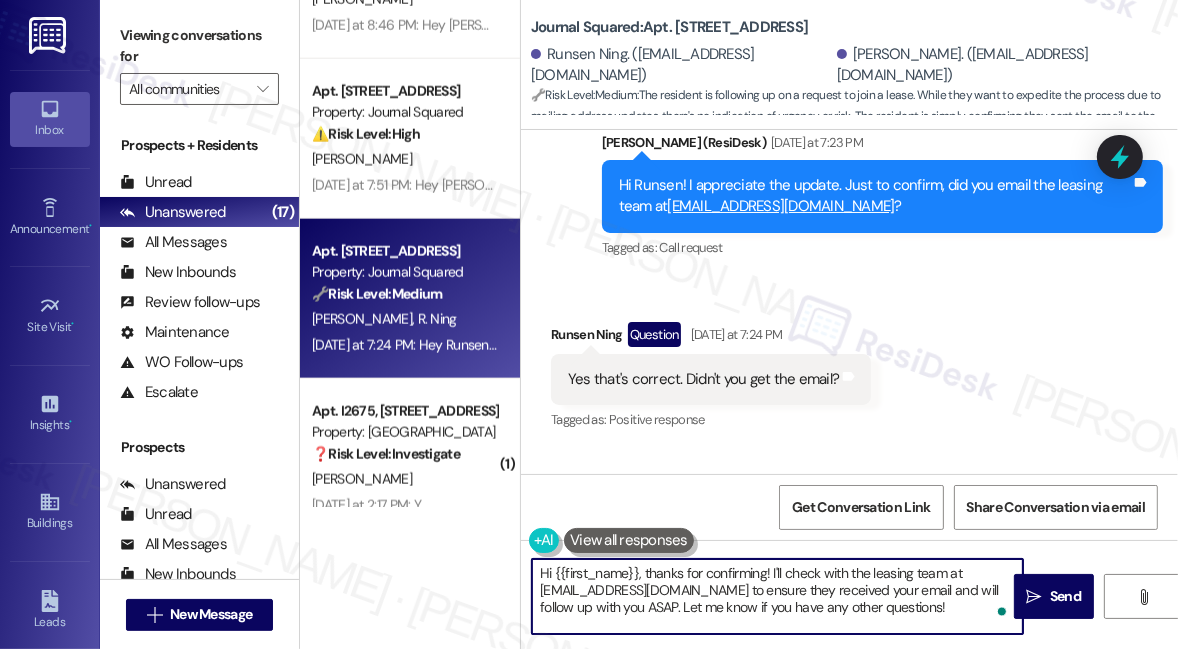 click on "Yes that's correct. Didn't you get the email?" at bounding box center [703, 379] 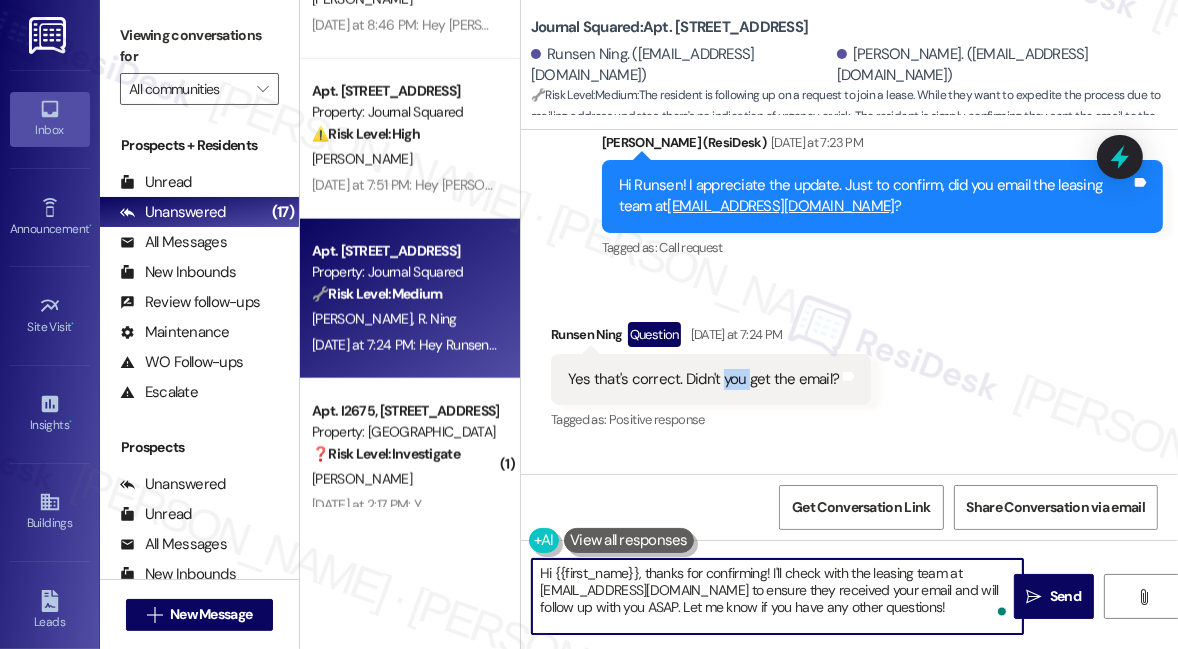 click on "Yes that's correct. Didn't you get the email?" at bounding box center (703, 379) 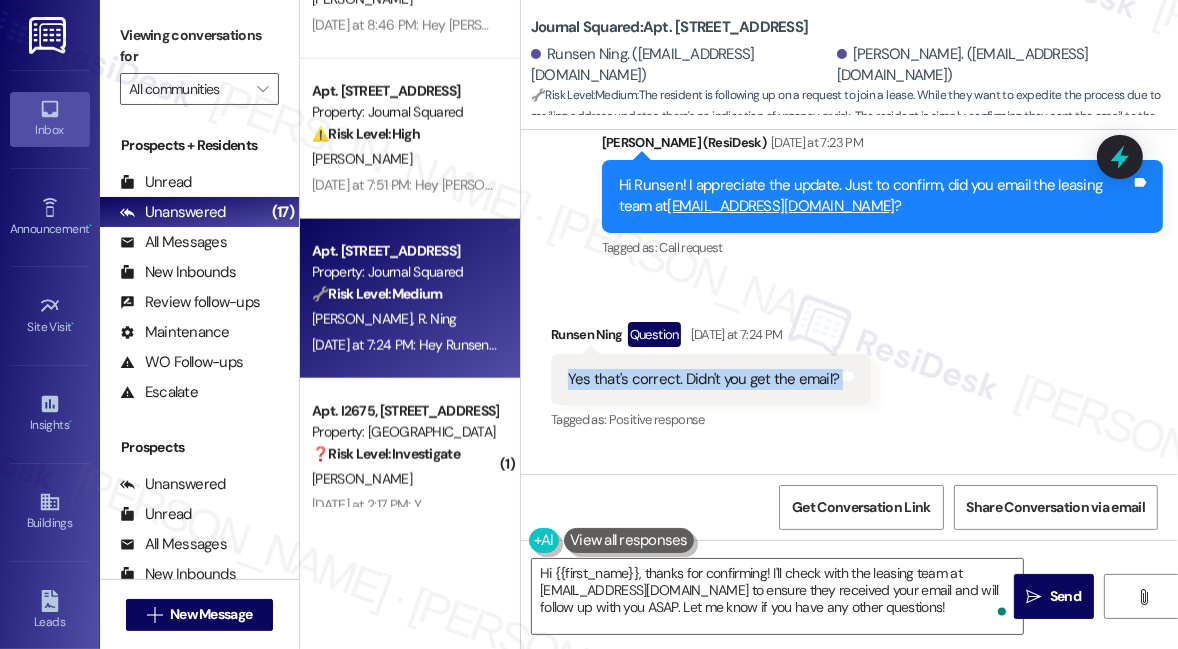 click on "Yes that's correct. Didn't you get the email?" at bounding box center [703, 379] 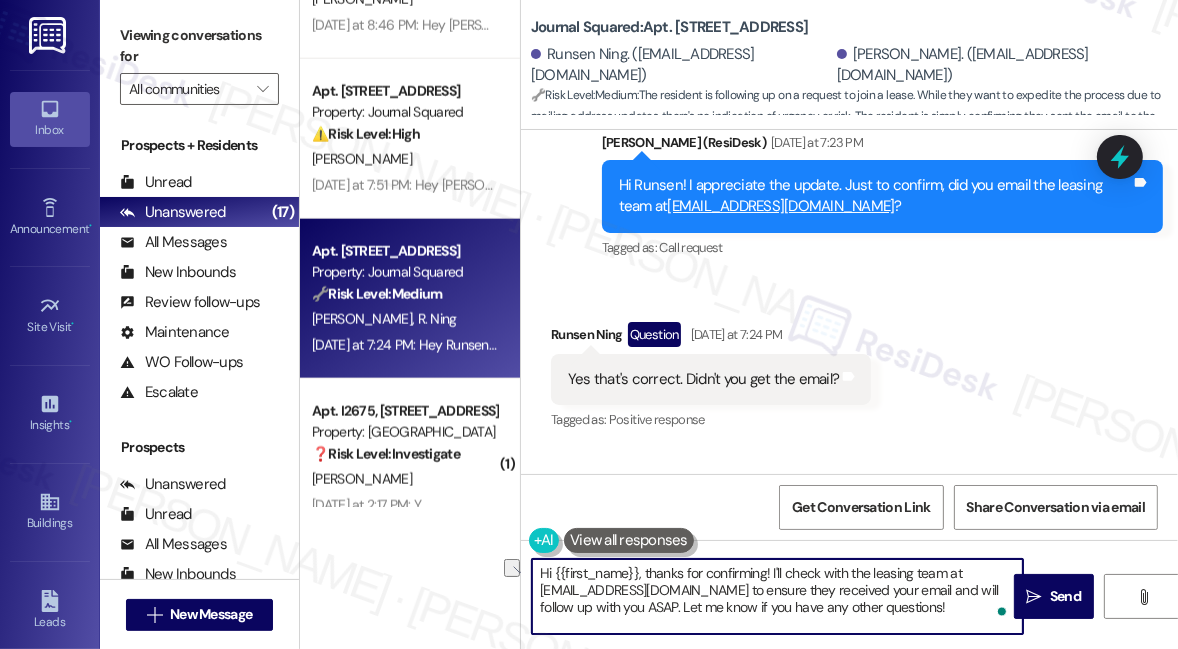 drag, startPoint x: 768, startPoint y: 571, endPoint x: 806, endPoint y: 576, distance: 38.327538 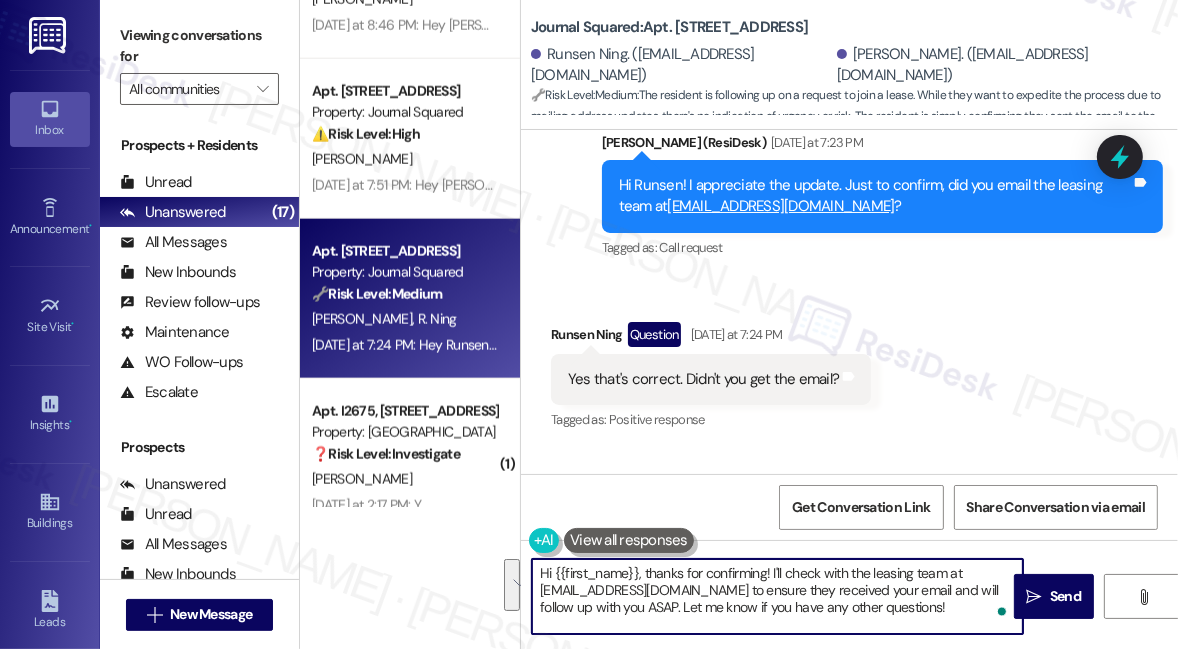 drag, startPoint x: 770, startPoint y: 566, endPoint x: 620, endPoint y: 613, distance: 157.19096 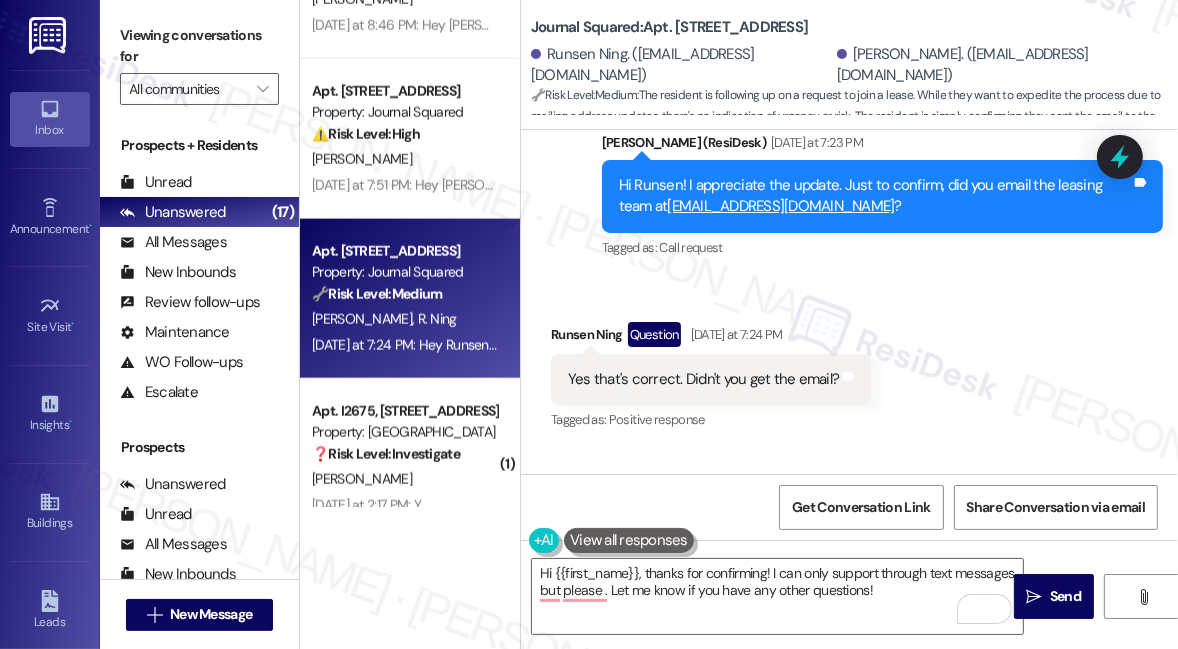 click on "Viewing conversations for" at bounding box center (199, 46) 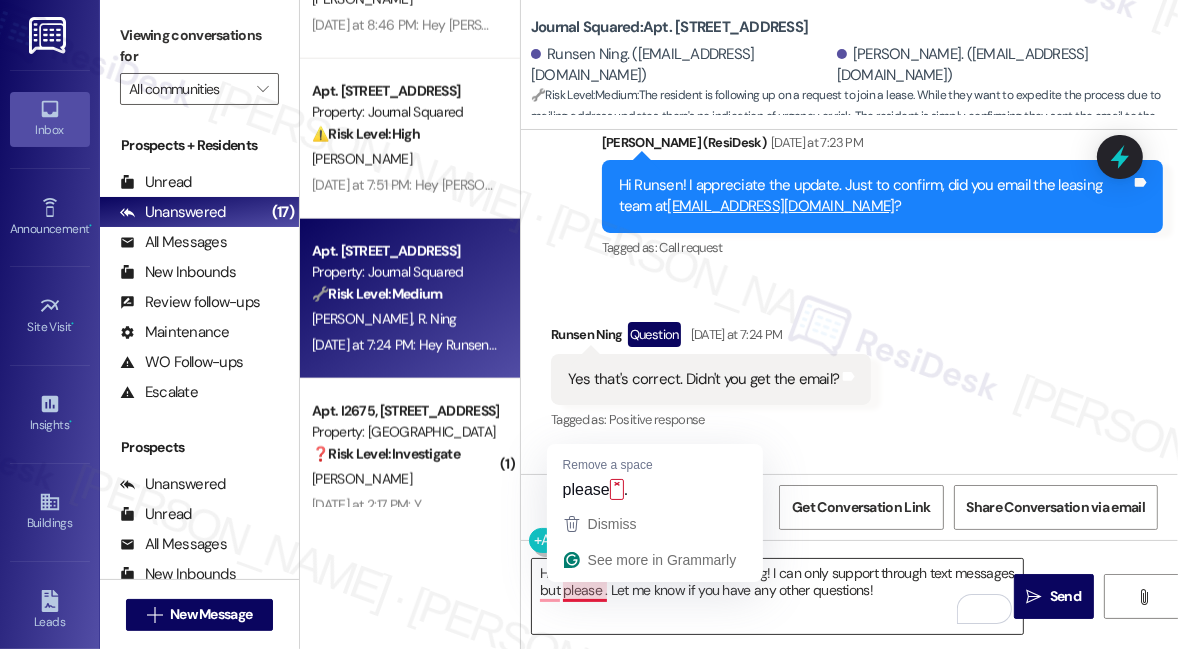 click on "Hi {{first_name}}, thanks for confirming! I can only support through text messages but please . Let me know if you have any other questions!" at bounding box center [777, 596] 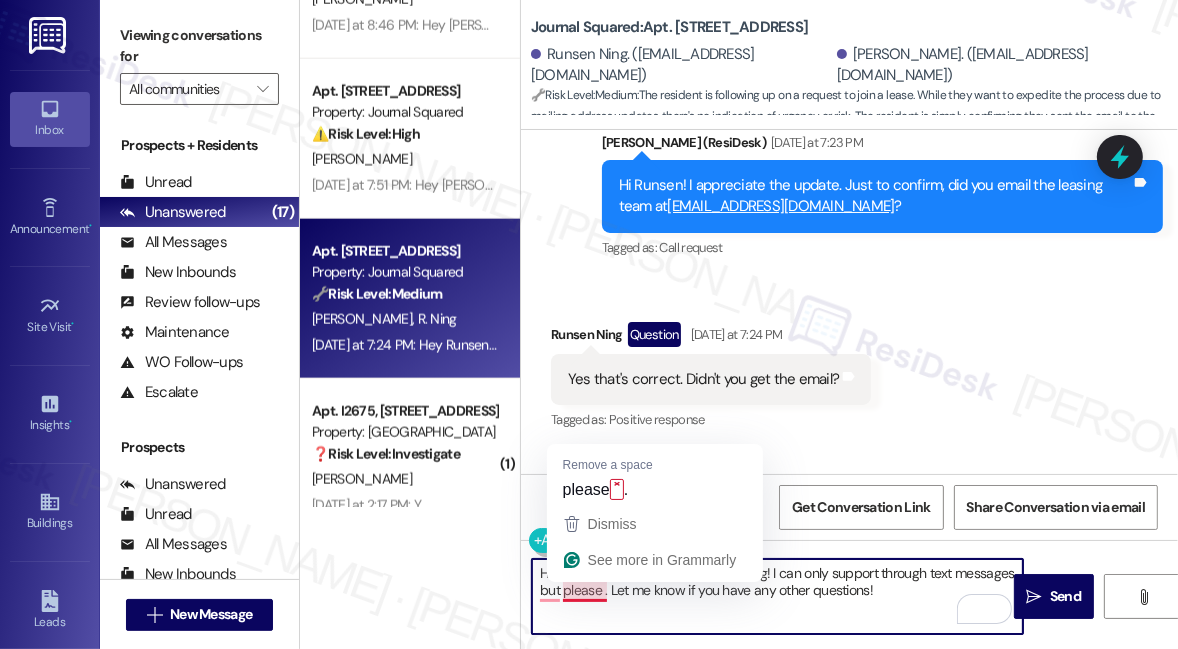 click on "Hi {{first_name}}, thanks for confirming! I can only support through text messages but please . Let me know if you have any other questions!" at bounding box center [777, 596] 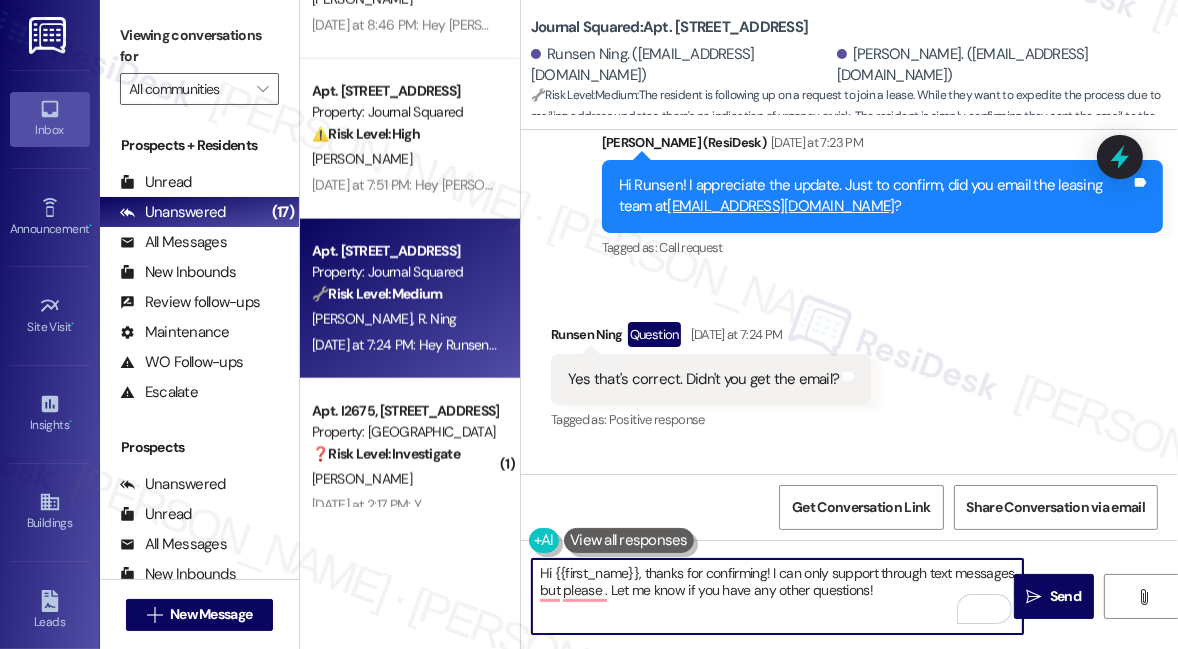 click on "Hi {{first_name}}, thanks for confirming! I can only support through text messages but please . Let me know if you have any other questions!" at bounding box center (777, 596) 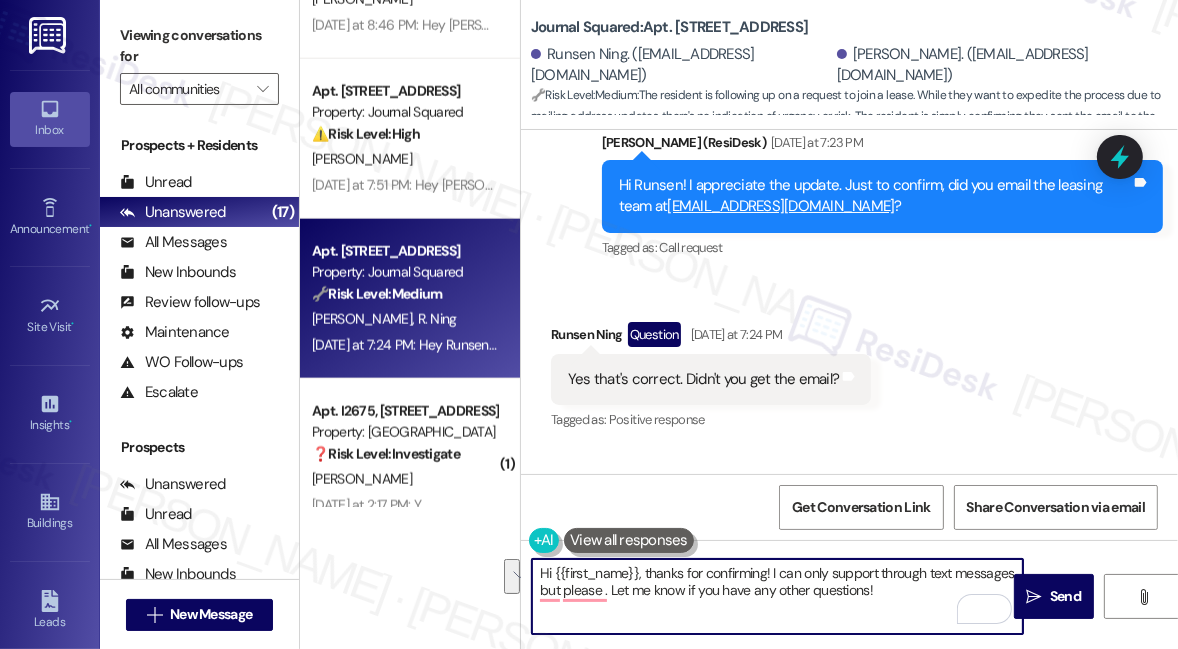 click on "Hi {{first_name}}, thanks for confirming! I can only support through text messages but please . Let me know if you have any other questions!" at bounding box center [777, 596] 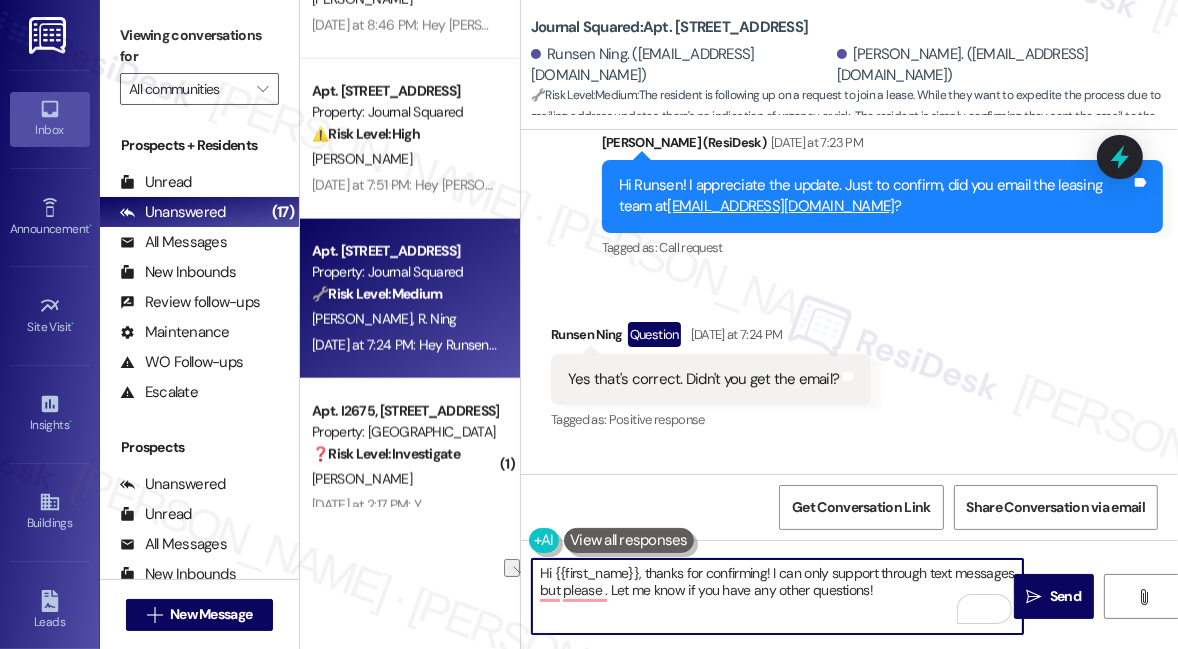 drag, startPoint x: 561, startPoint y: 595, endPoint x: 890, endPoint y: 596, distance: 329.00153 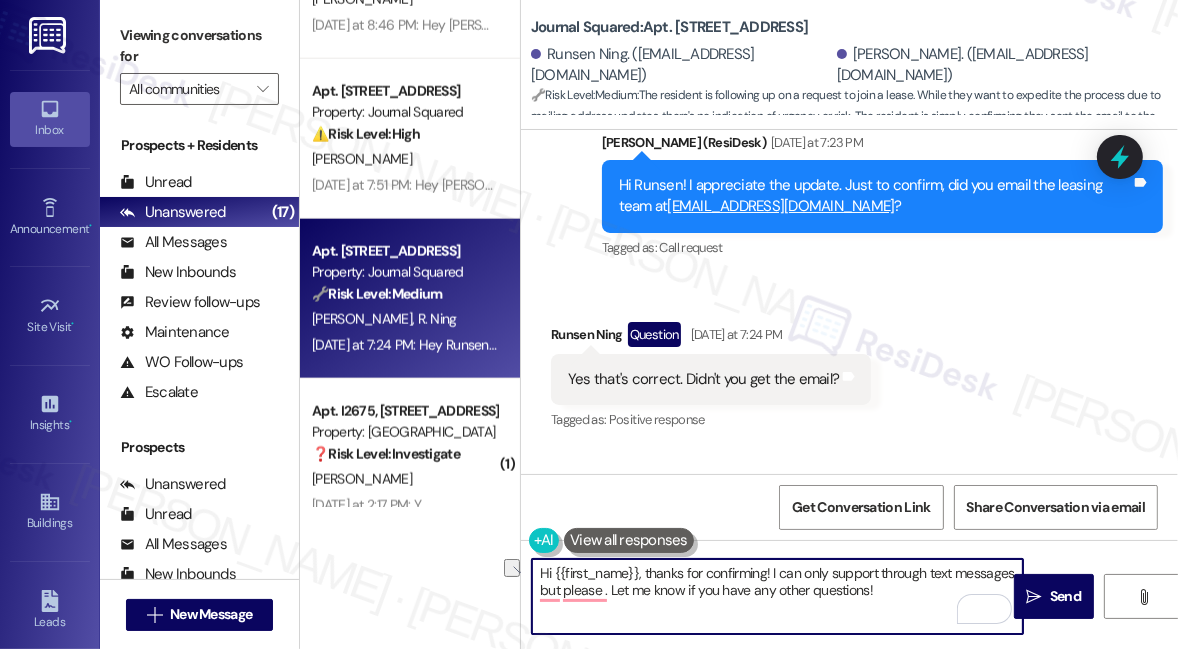 drag, startPoint x: 901, startPoint y: 592, endPoint x: 604, endPoint y: 601, distance: 297.13632 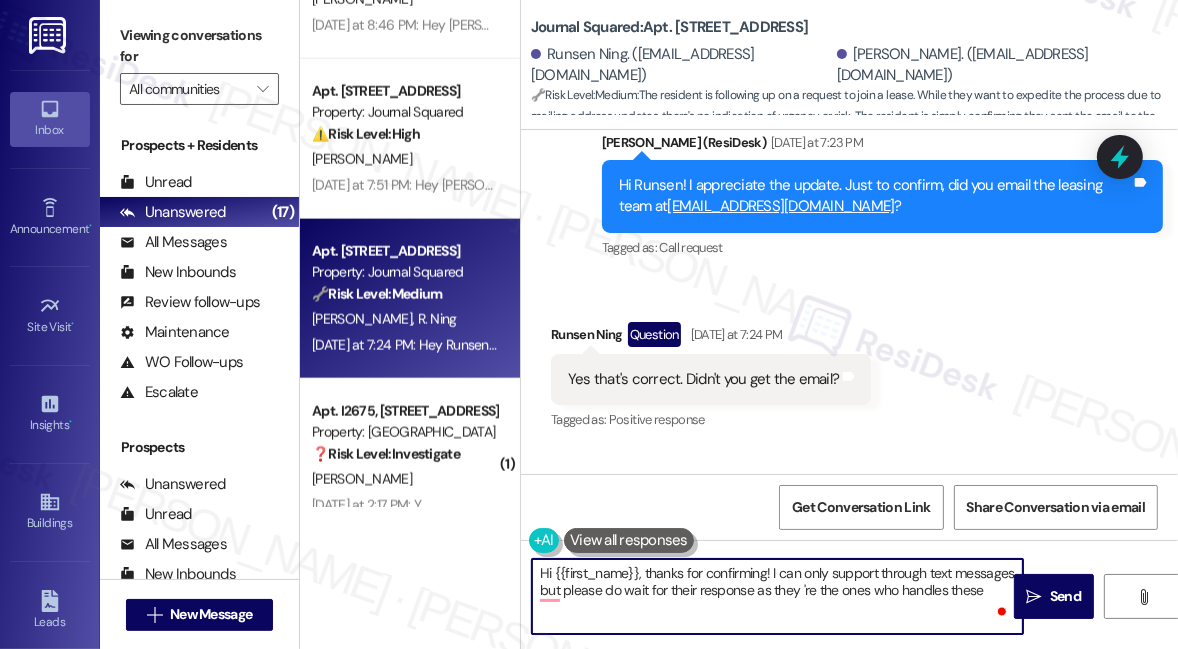 type on "Hi {{first_name}}, thanks for confirming! I can only support through text messages but please do wait for their response as they 're the ones who handles these" 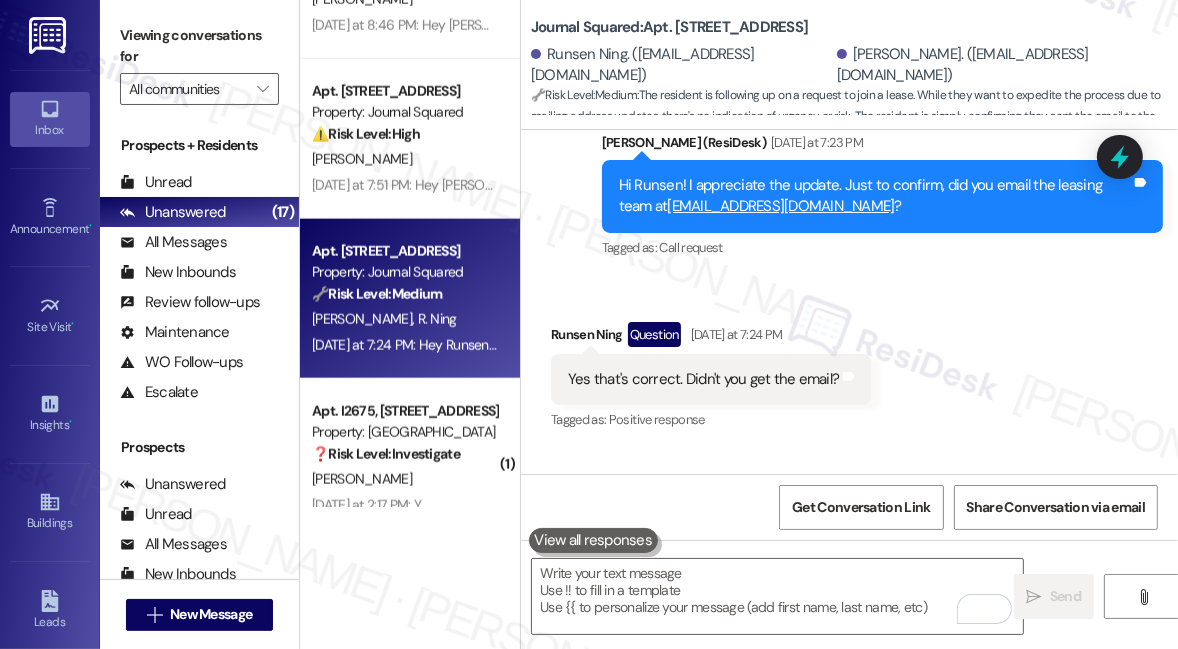 click on "Viewing conversations for" at bounding box center [199, 46] 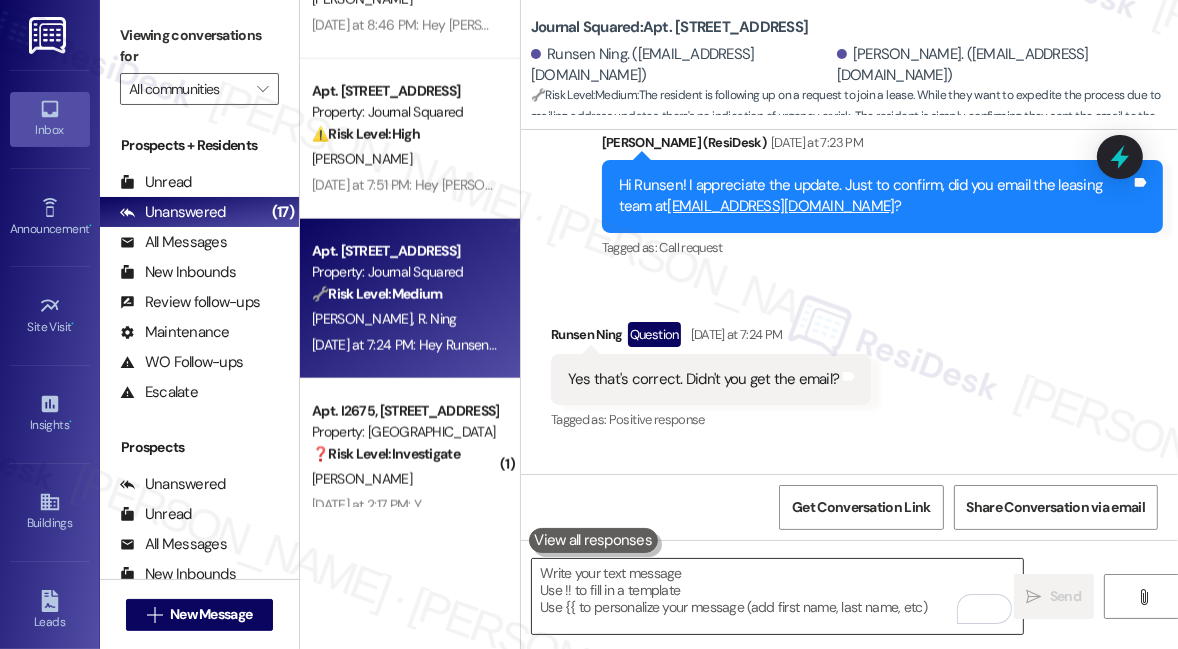 click at bounding box center [777, 596] 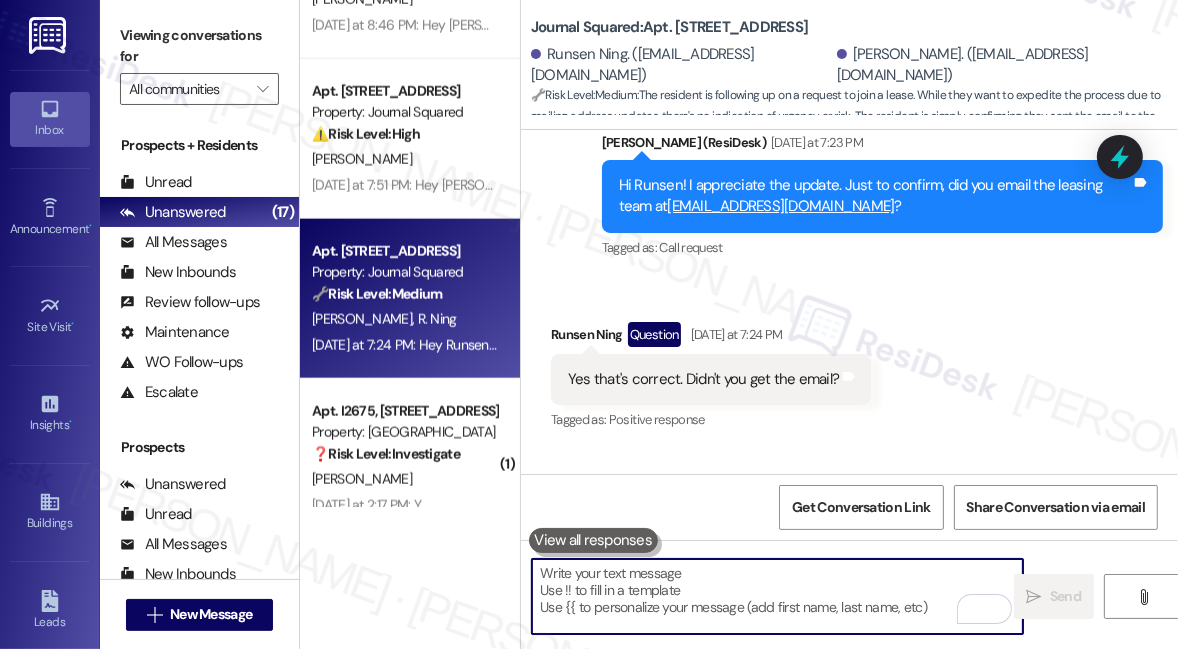 click at bounding box center [777, 596] 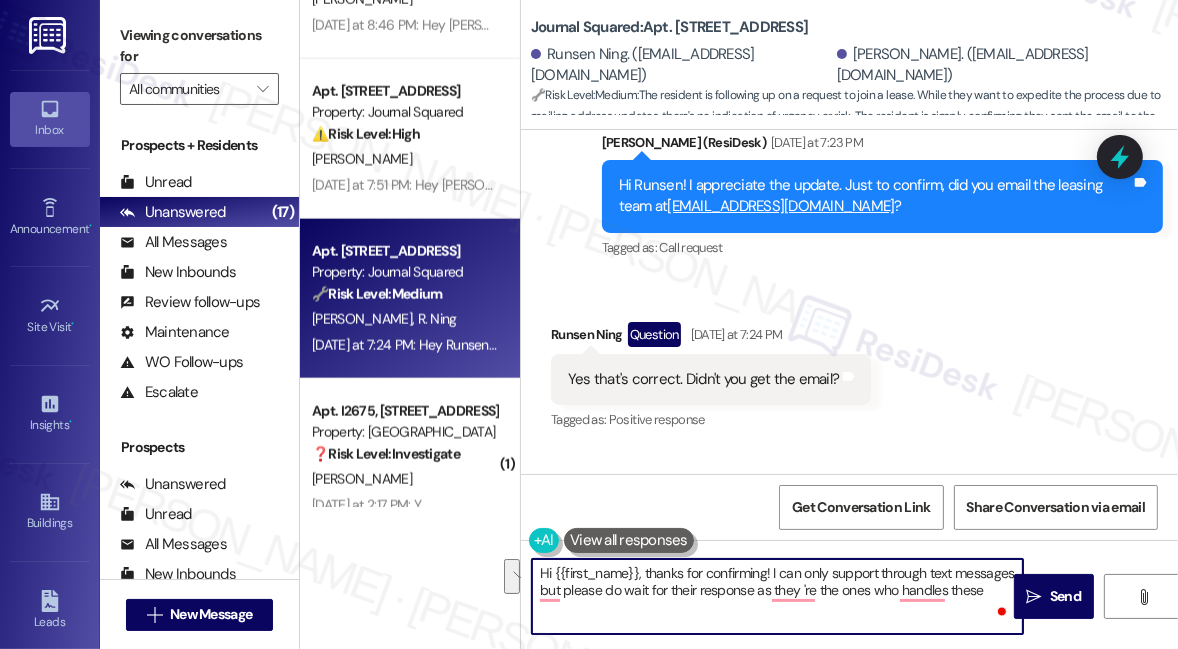 click on "Hi {{first_name}}, thanks for confirming! I can only support through text messages but please do wait for their response as they 're the ones who handles these" at bounding box center [777, 596] 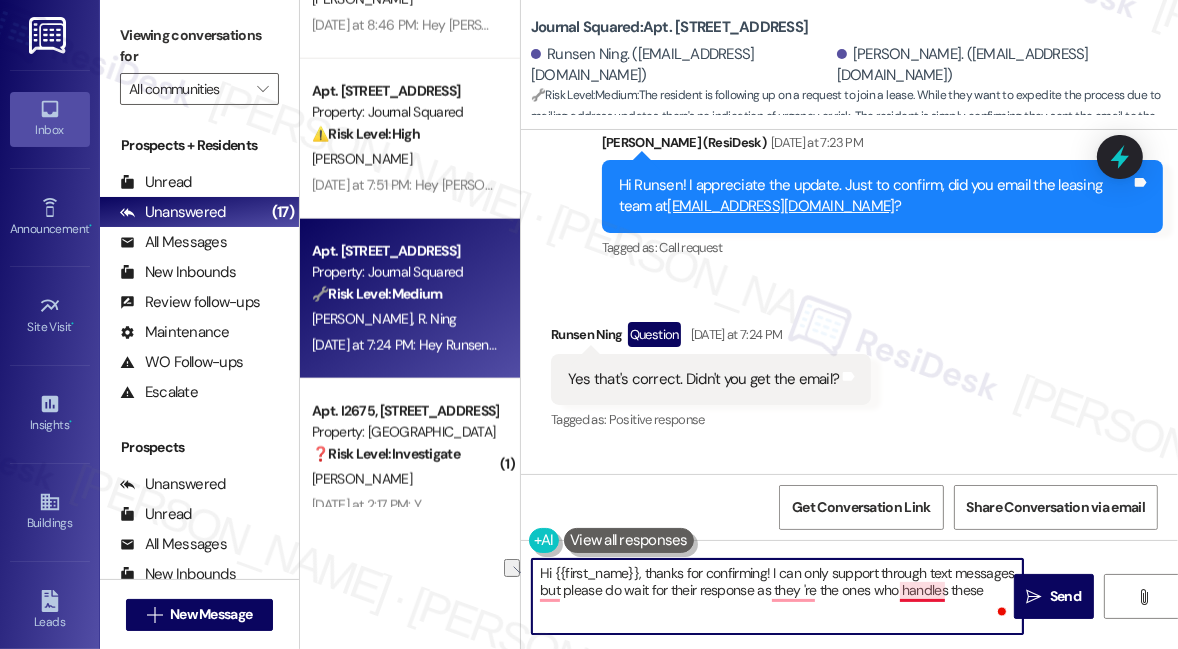 drag, startPoint x: 714, startPoint y: 592, endPoint x: 904, endPoint y: 593, distance: 190.00262 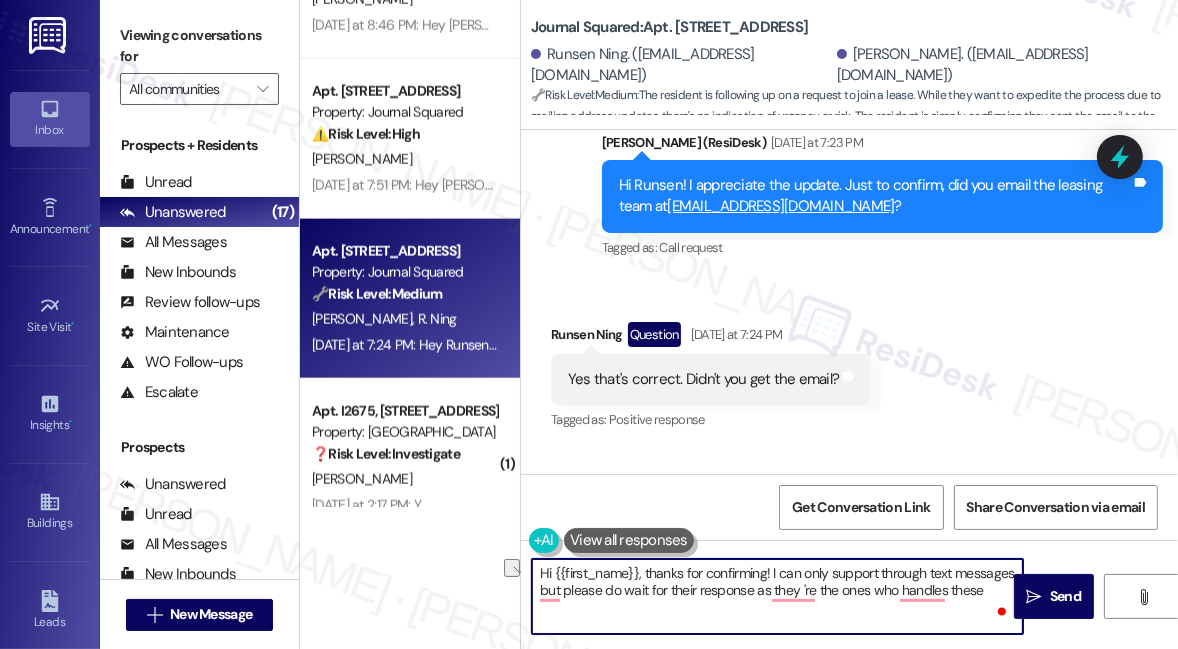 drag, startPoint x: 989, startPoint y: 589, endPoint x: 871, endPoint y: 594, distance: 118.10589 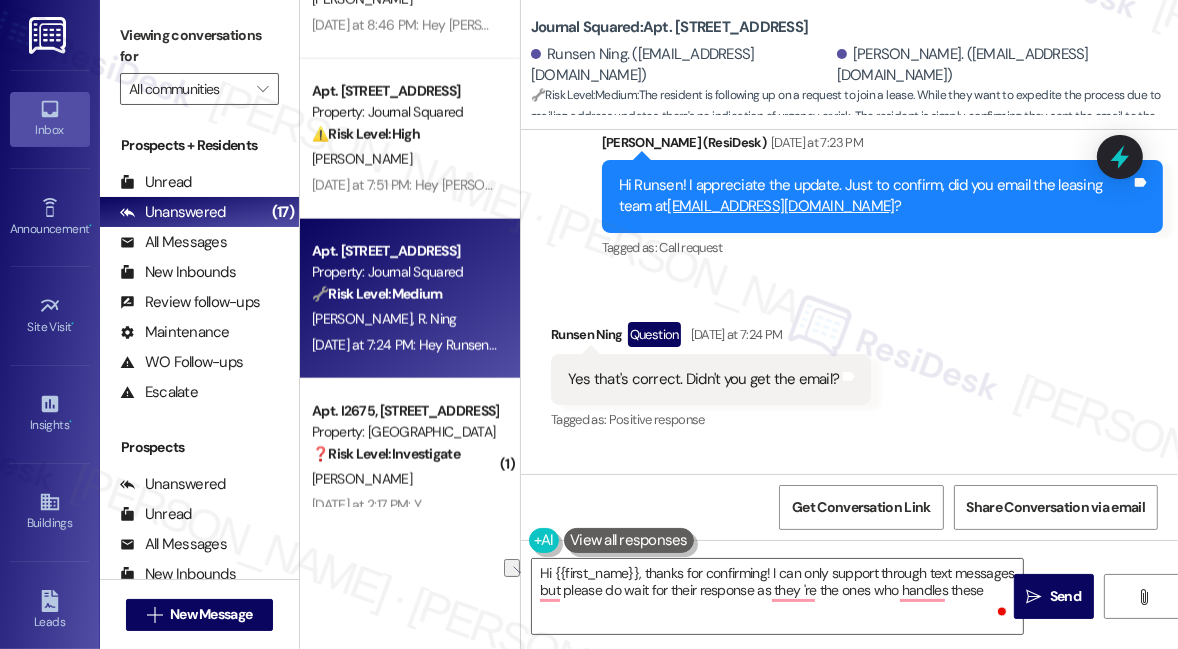 click on "Viewing conversations for" at bounding box center [199, 46] 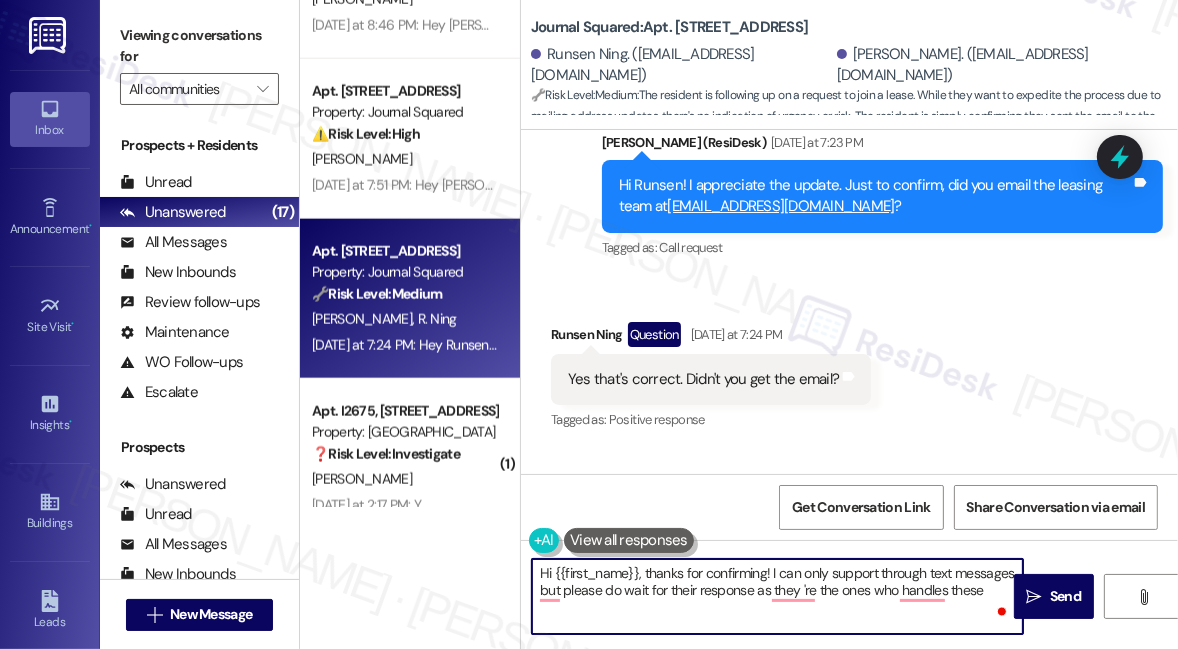 drag, startPoint x: 994, startPoint y: 591, endPoint x: 983, endPoint y: 598, distance: 13.038404 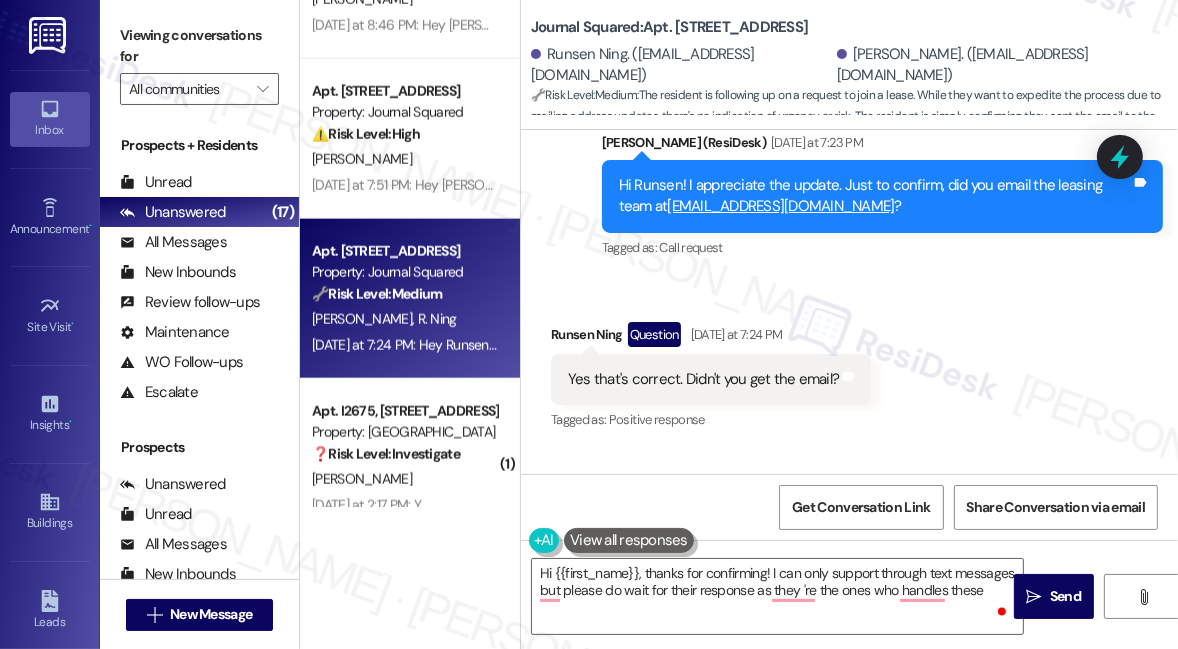 drag, startPoint x: 174, startPoint y: 40, endPoint x: 503, endPoint y: 228, distance: 378.92612 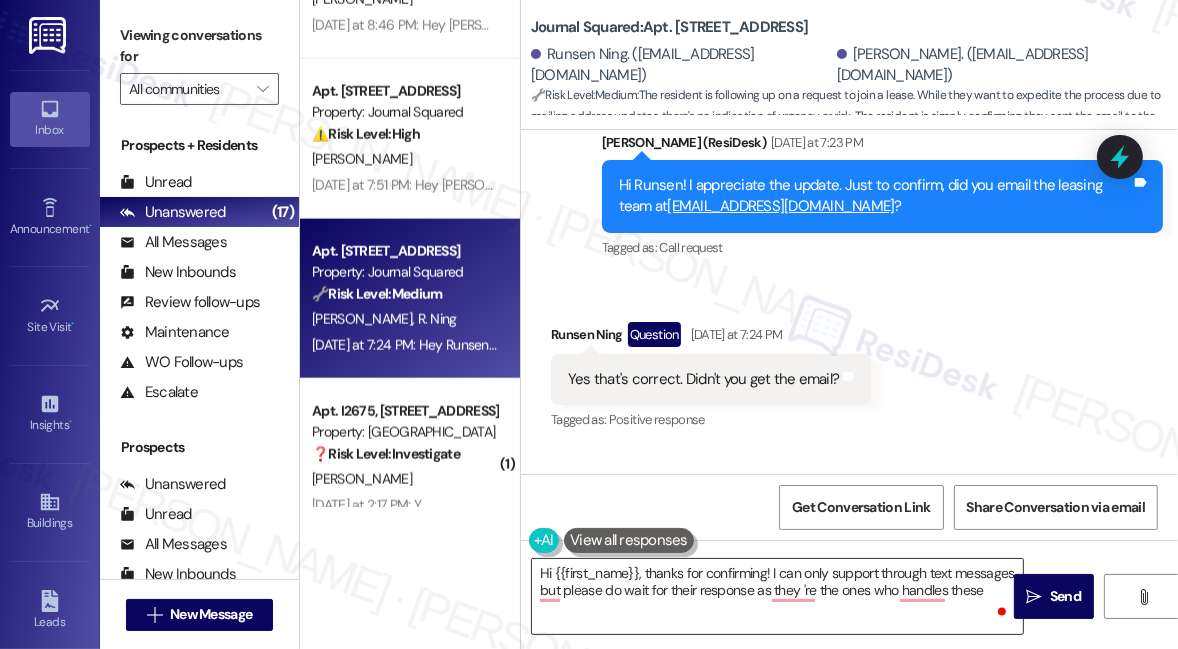 click on "Hi {{first_name}}, thanks for confirming! I can only support through text messages but please do wait for their response as they 're the ones who handles these" at bounding box center (777, 596) 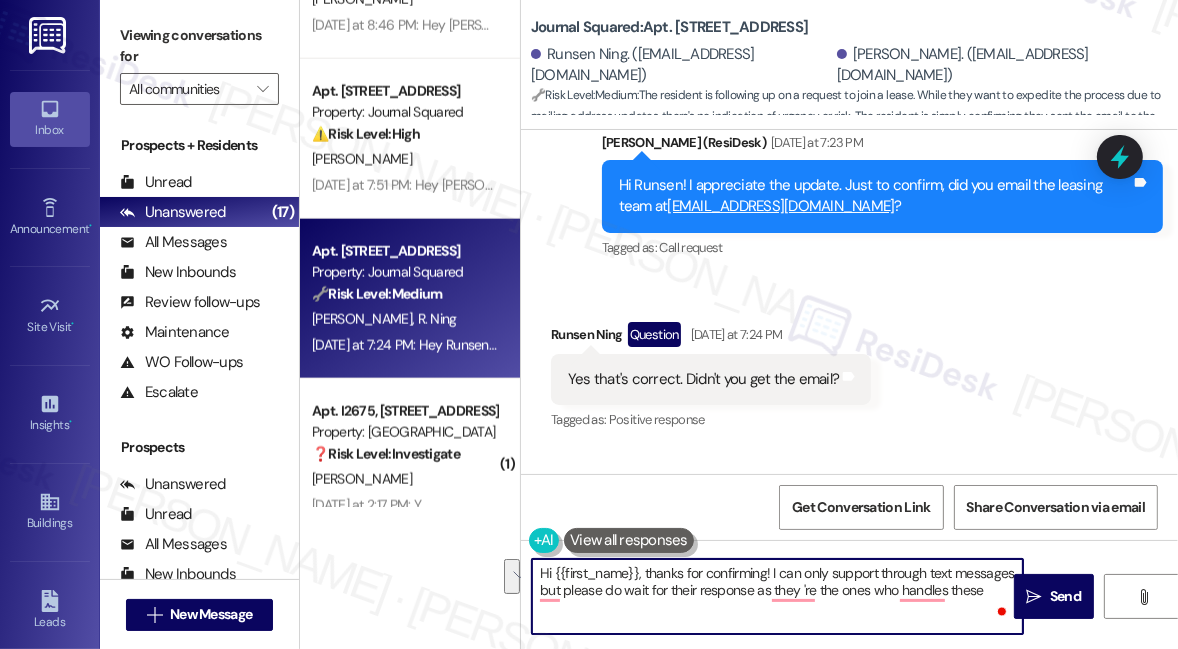 paste on "assist through text messages, but please do wait for their response since they’re the ones who handle these requests." 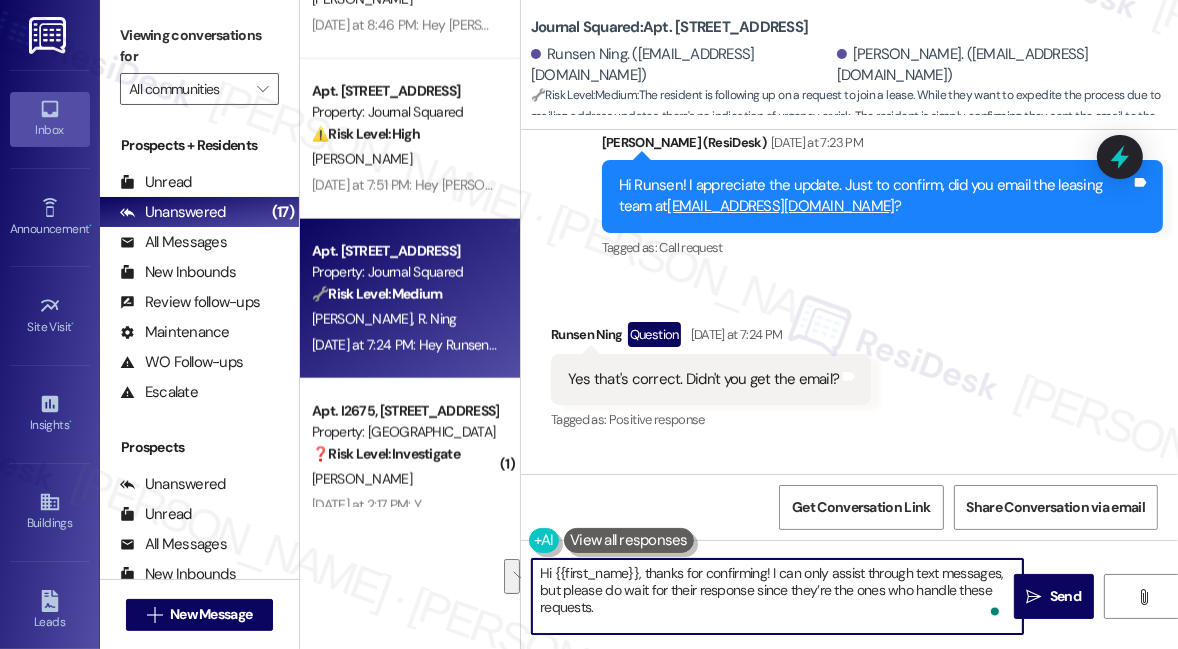 scroll, scrollTop: 16, scrollLeft: 0, axis: vertical 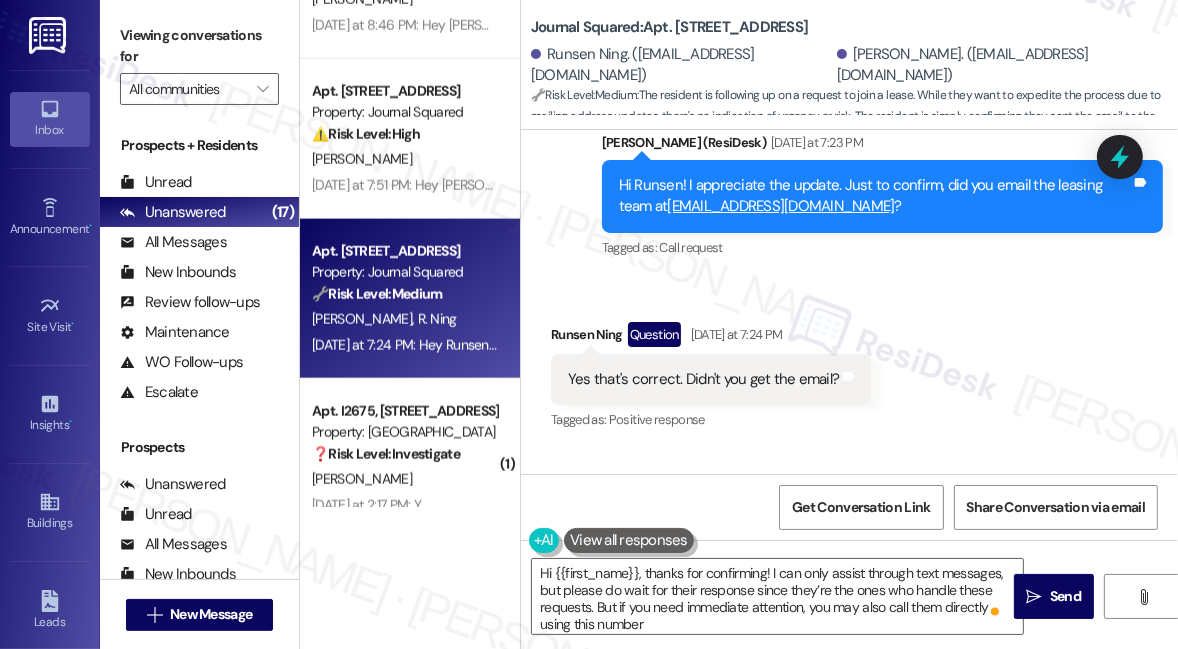 click on "Viewing conversations for" at bounding box center [199, 46] 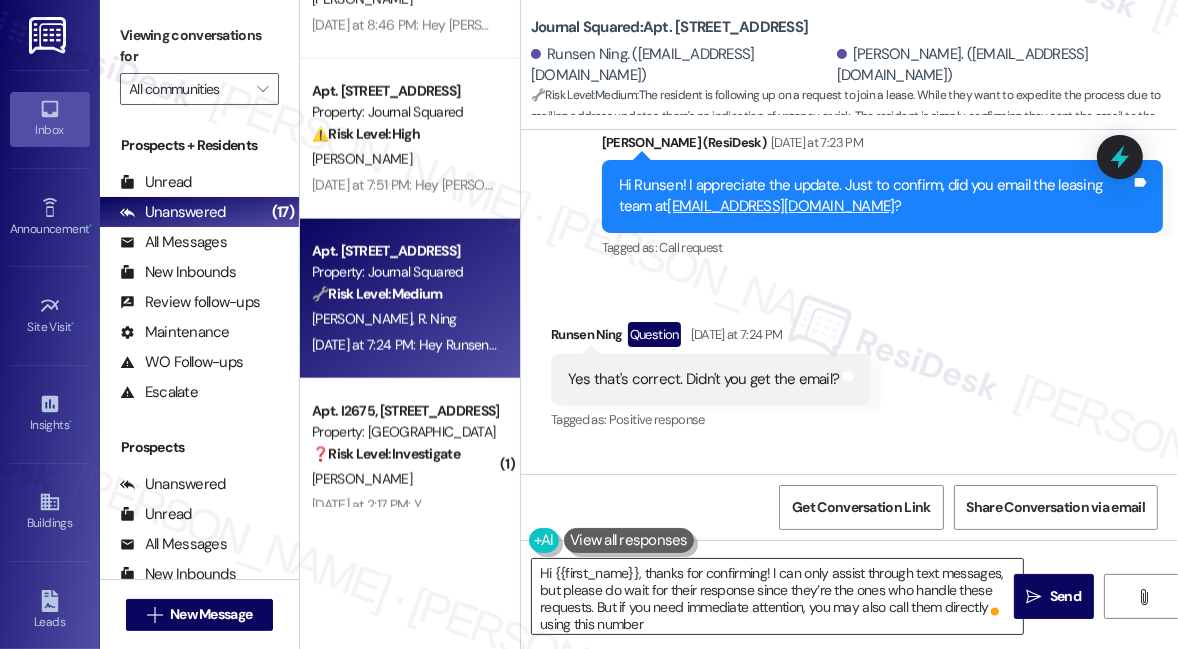 click on "Hi {{first_name}}, thanks for confirming! I can only assist through text messages, but please do wait for their response since they’re the ones who handle these requests. But if you need immediate attention, you may also call them directly using this number" at bounding box center [777, 596] 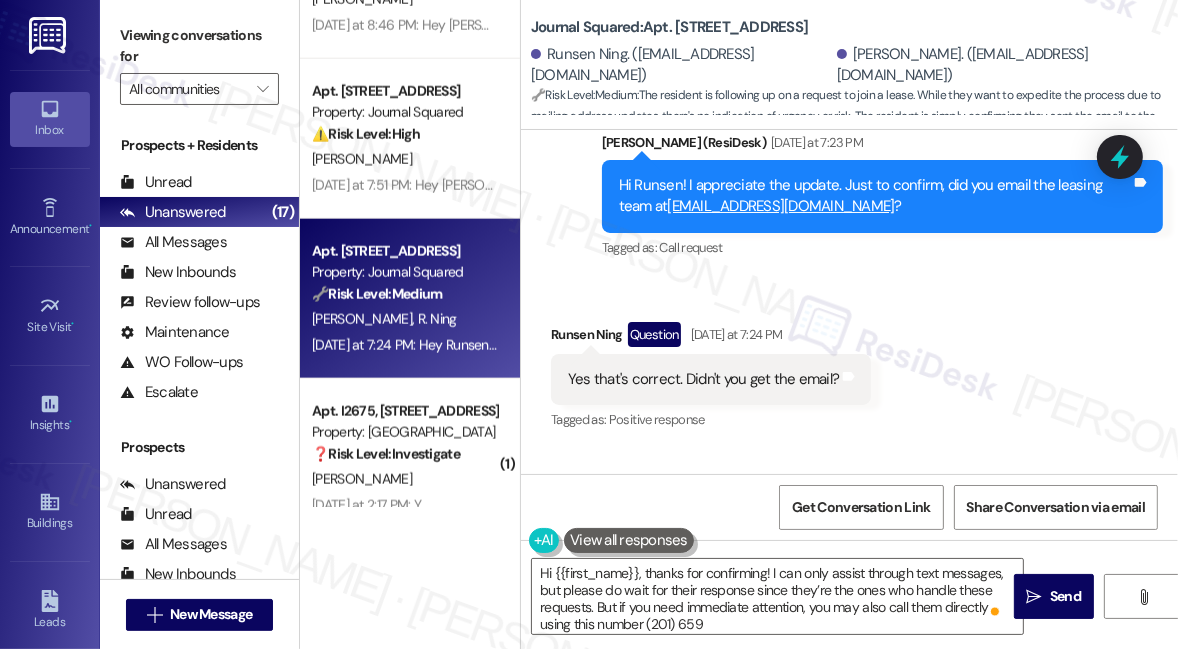 click on "Viewing conversations for" at bounding box center [199, 46] 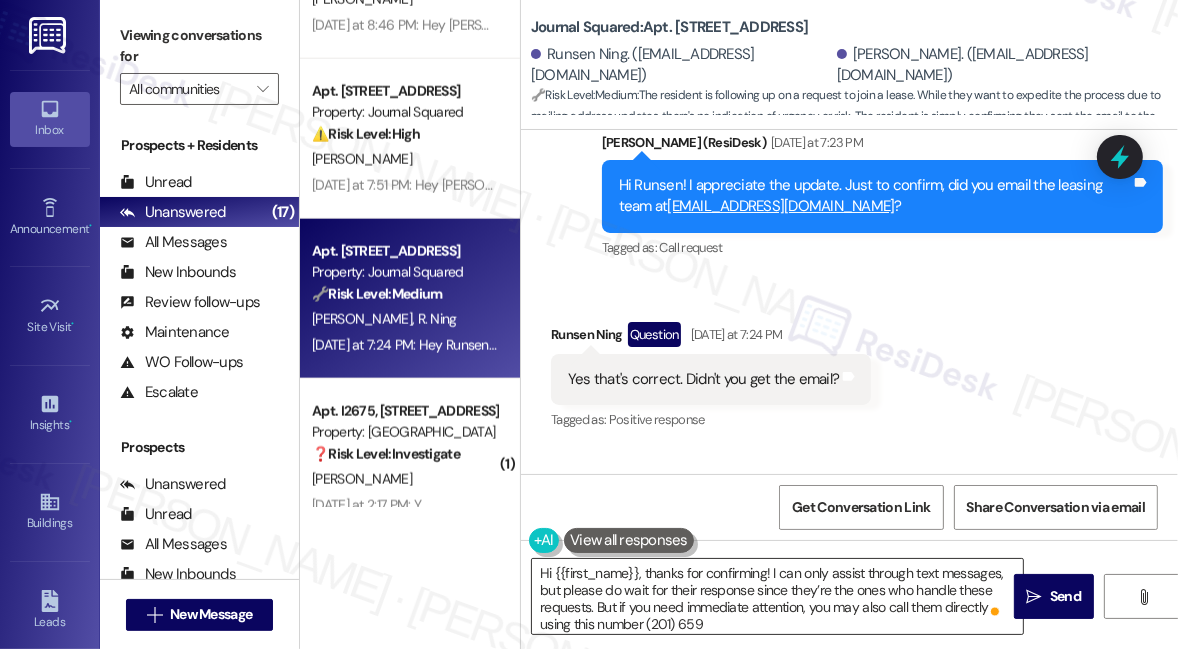 click on "Hi {{first_name}}, thanks for confirming! I can only assist through text messages, but please do wait for their response since they’re the ones who handle these requests. But if you need immediate attention, you may also call them directly using this number (201) 659" at bounding box center [777, 596] 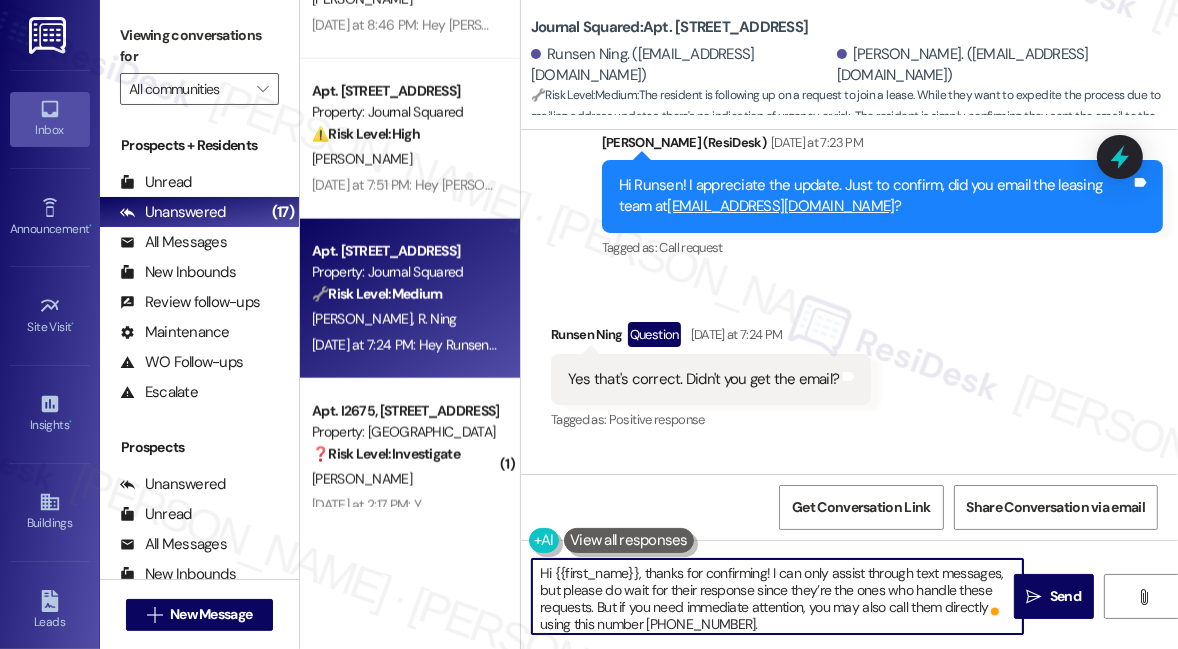 click on "Hi {{first_name}}, thanks for confirming! I can only assist through text messages, but please do wait for their response since they’re the ones who handle these requests. But if you need immediate attention, you may also call them directly using this number [PHONE_NUMBER]." at bounding box center (777, 596) 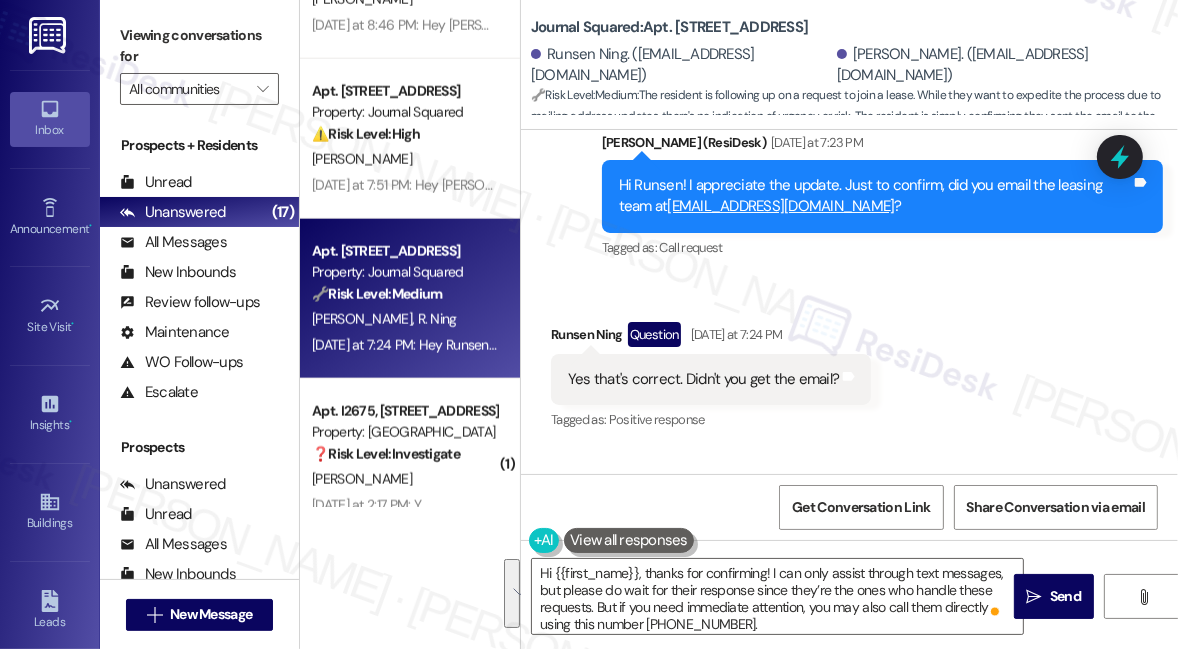 drag, startPoint x: 144, startPoint y: 34, endPoint x: 166, endPoint y: 46, distance: 25.059929 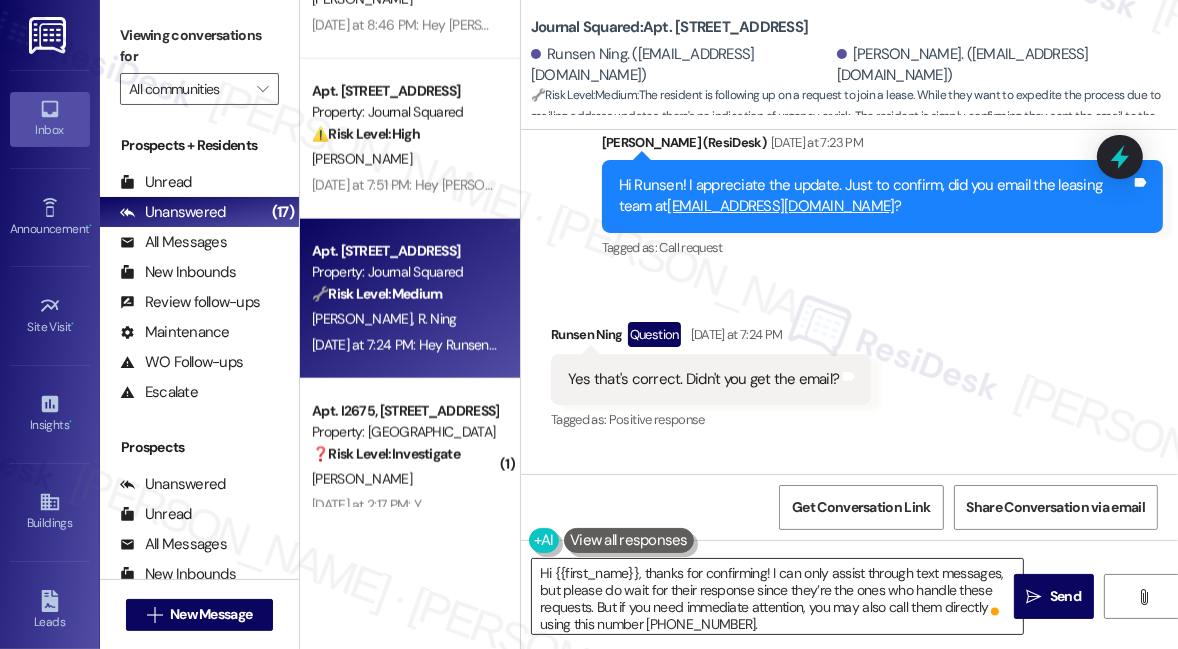 click on "Hi {{first_name}}, thanks for confirming! I can only assist through text messages, but please do wait for their response since they’re the ones who handle these requests. But if you need immediate attention, you may also call them directly using this number [PHONE_NUMBER]." at bounding box center [777, 596] 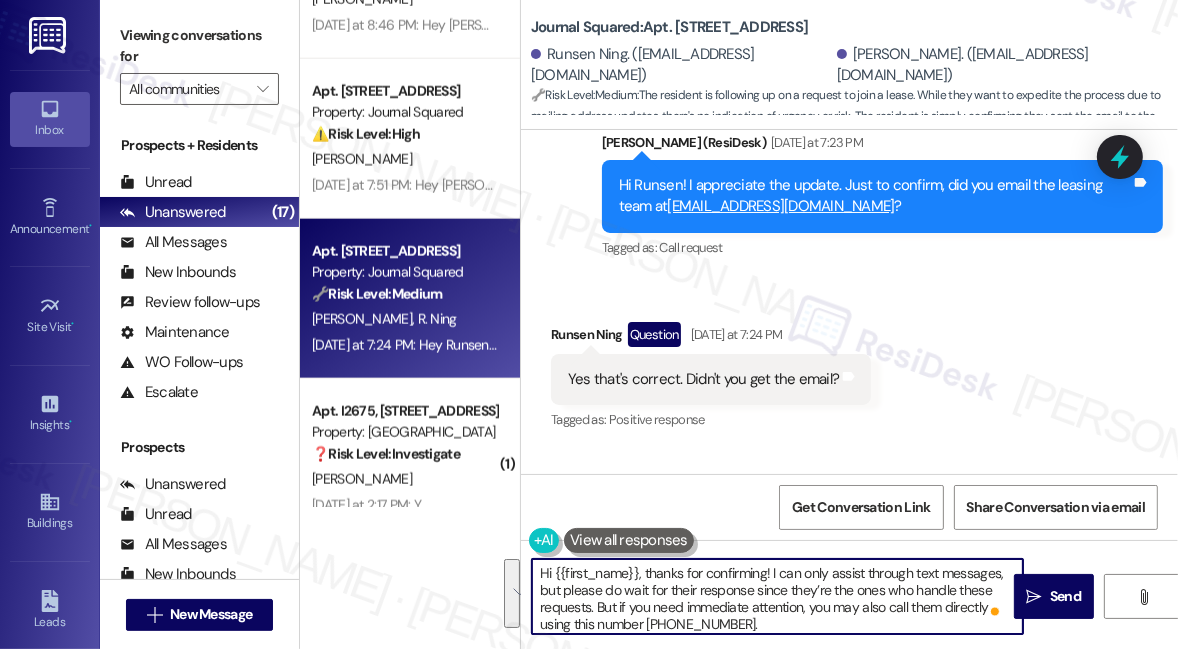 paste on ", but please do wait for their response since they handle these requests. If you need quicker help, you can also give them a call directly at (201) 659‑7100." 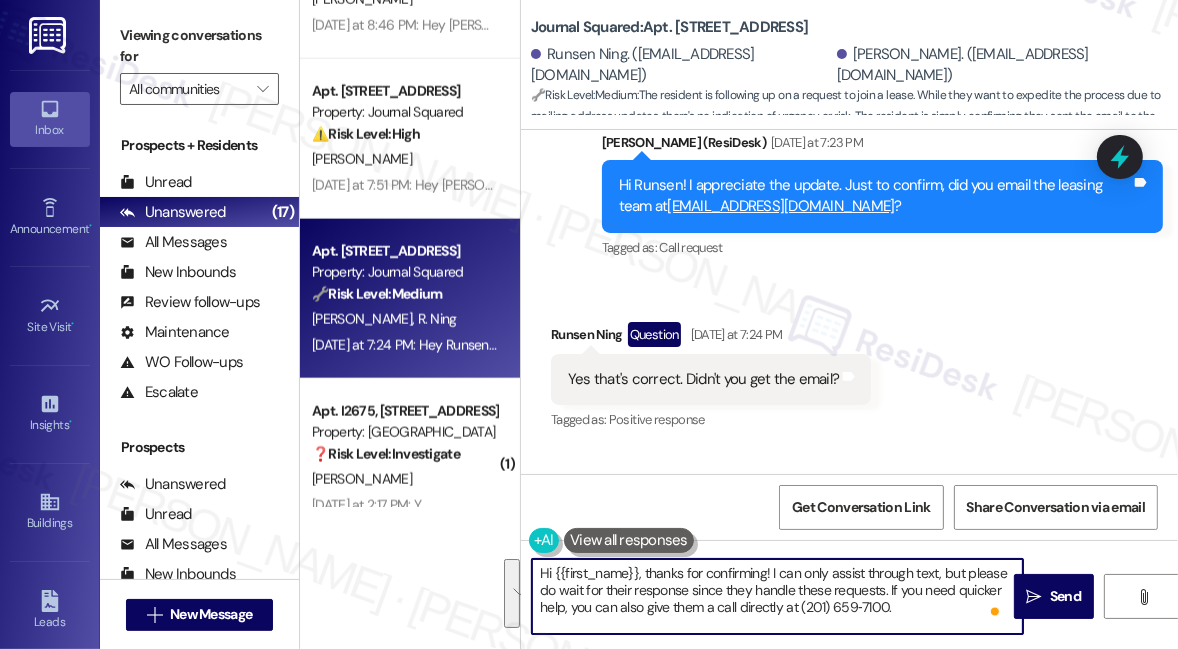 scroll, scrollTop: 0, scrollLeft: 0, axis: both 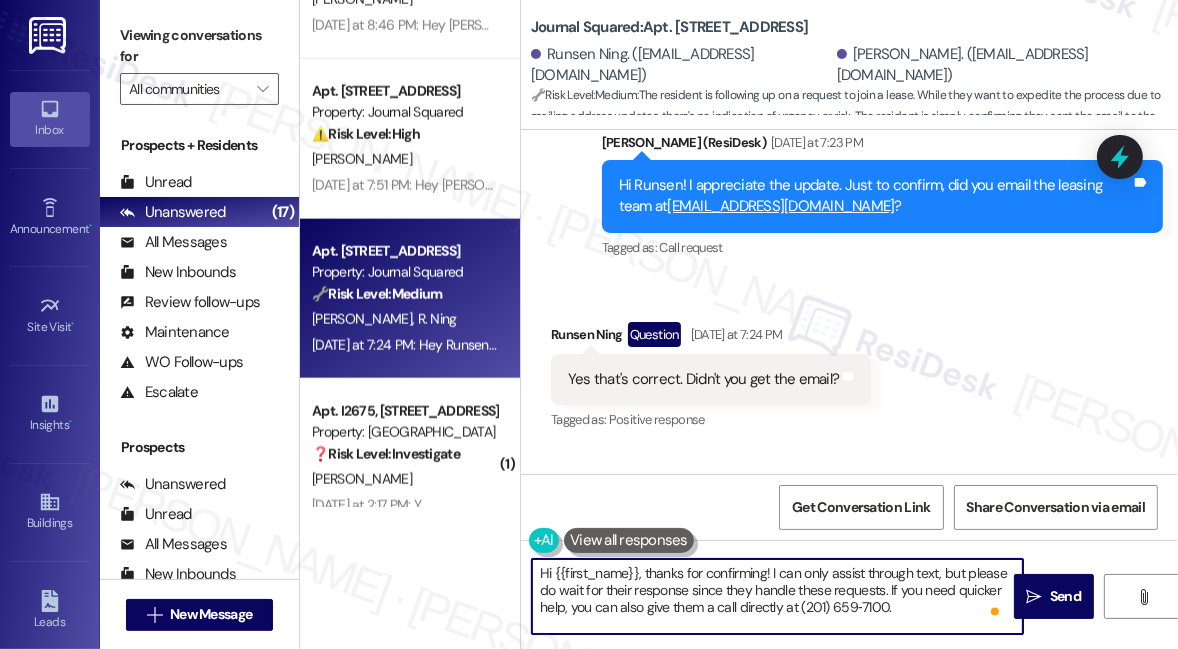 click on "Hi {{first_name}}, thanks for confirming! I can only assist through text, but please do wait for their response since they handle these requests. If you need quicker help, you can also give them a call directly at (201) 659‑7100." at bounding box center [777, 596] 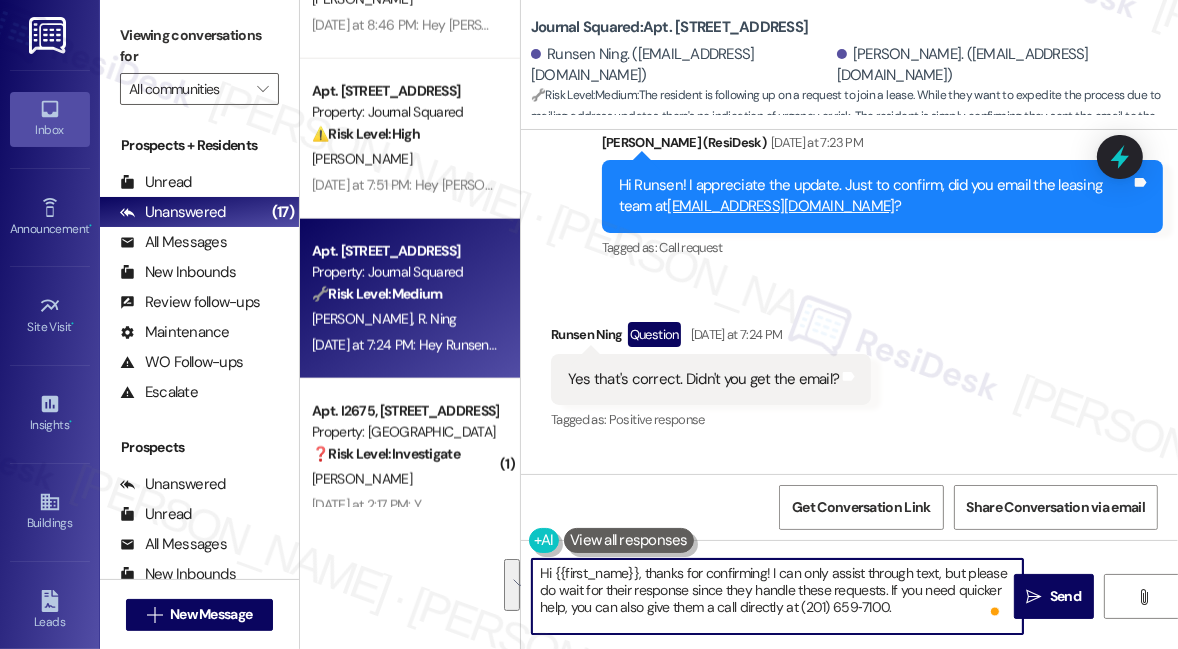click on "Hi {{first_name}}, thanks for confirming! I can only assist through text, but please do wait for their response since they handle these requests. If you need quicker help, you can also give them a call directly at (201) 659‑7100." at bounding box center (777, 596) 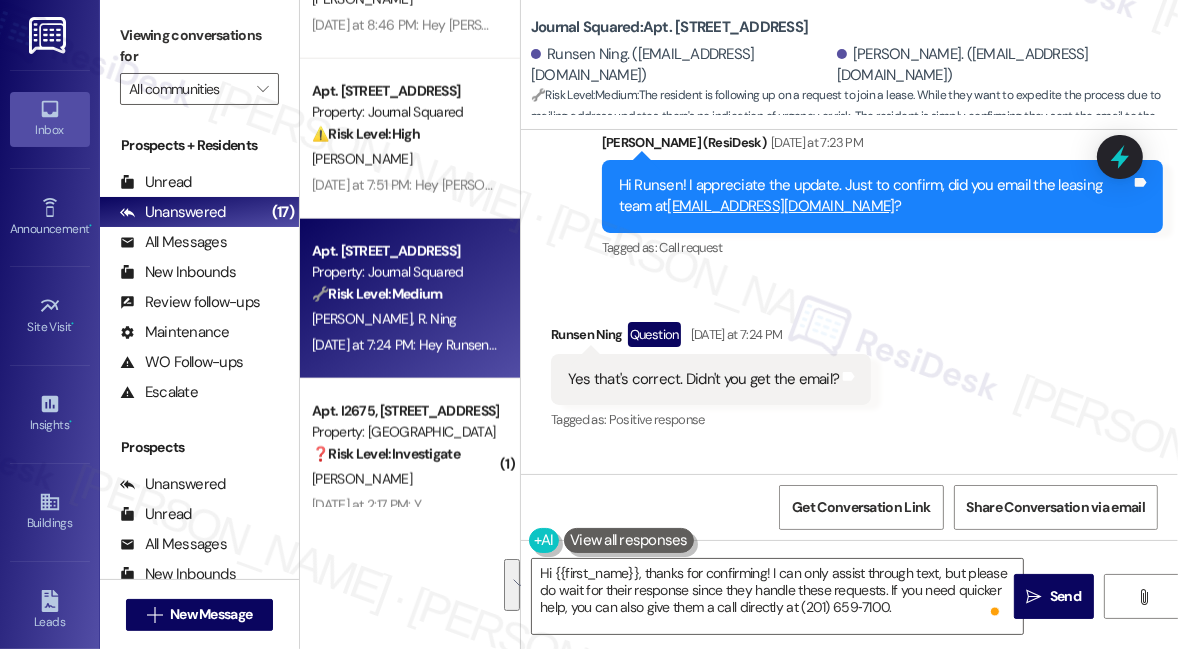 click on "Received via SMS Runsen Ning Question [DATE] at 7:24 PM Yes that's correct. Didn't you get the email? Tags and notes Tagged as:   Positive response Click to highlight conversations about Positive response" at bounding box center (849, 363) 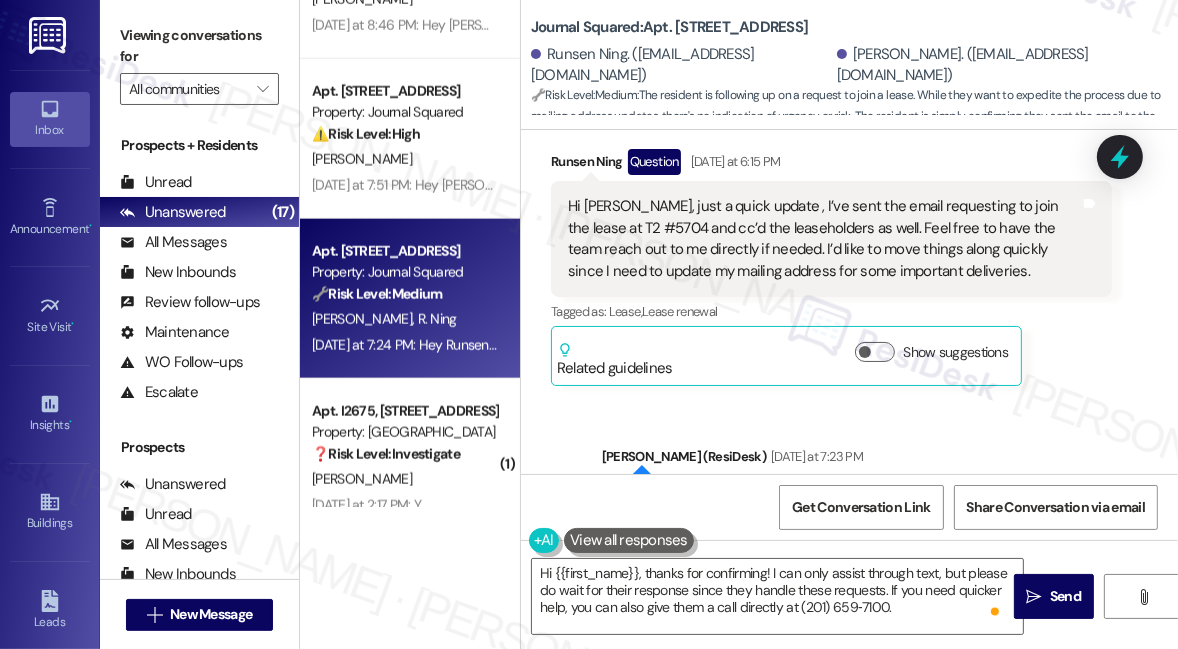 scroll, scrollTop: 20920, scrollLeft: 0, axis: vertical 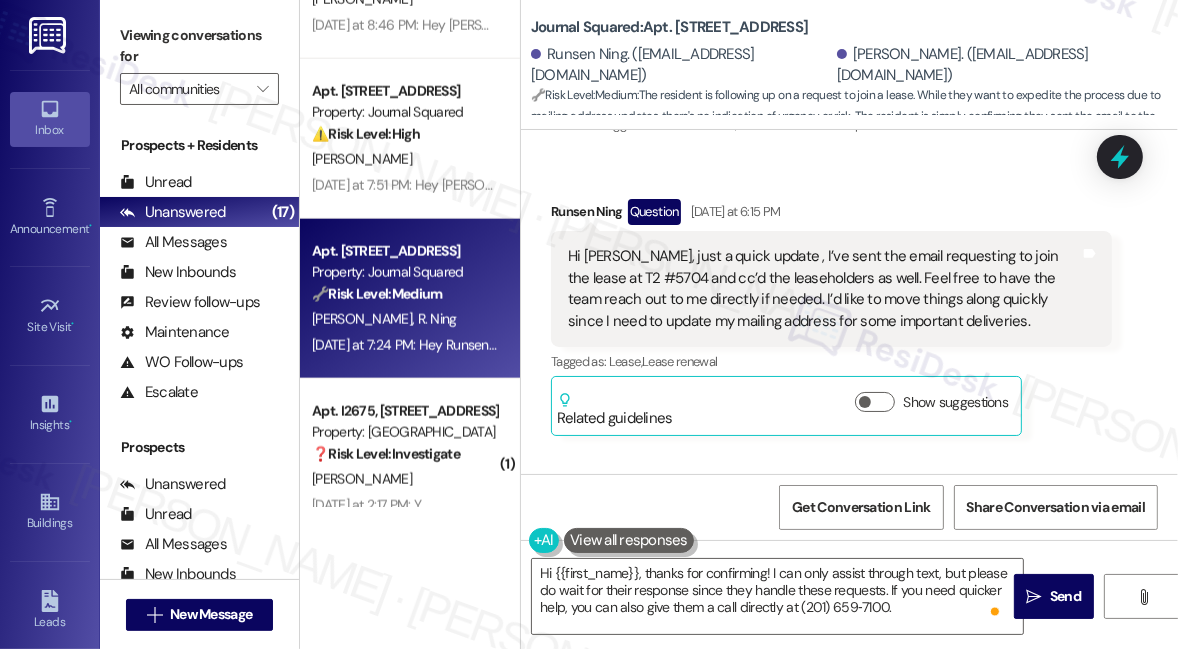click on "Viewing conversations for" at bounding box center [199, 46] 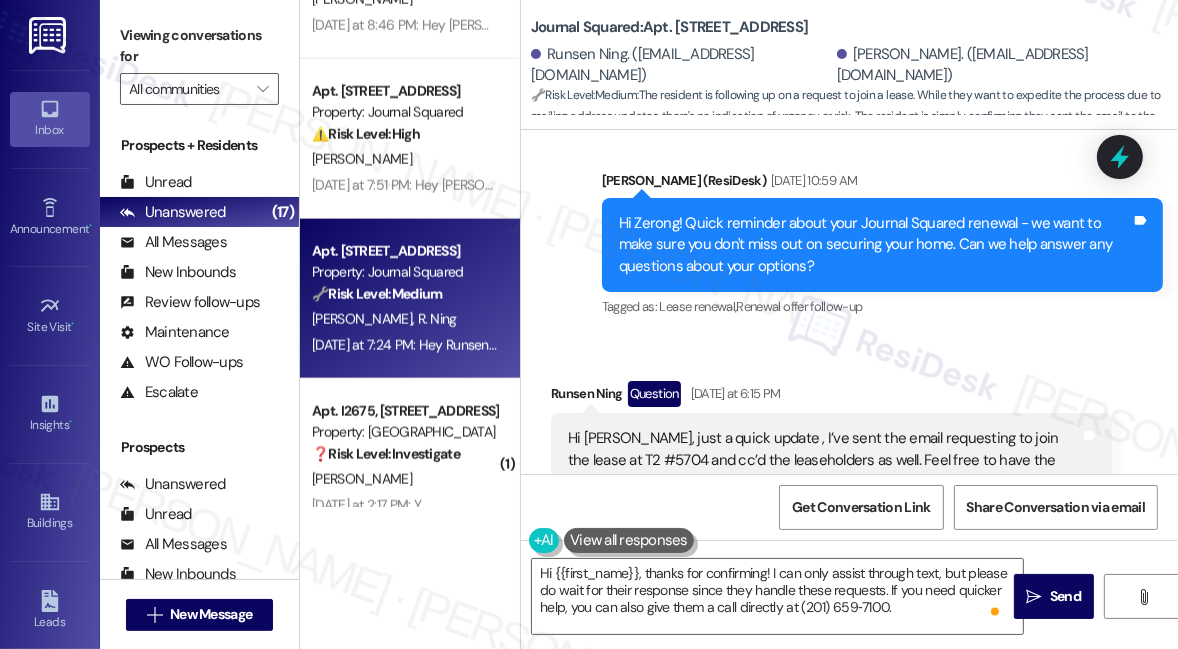 scroll, scrollTop: 20829, scrollLeft: 0, axis: vertical 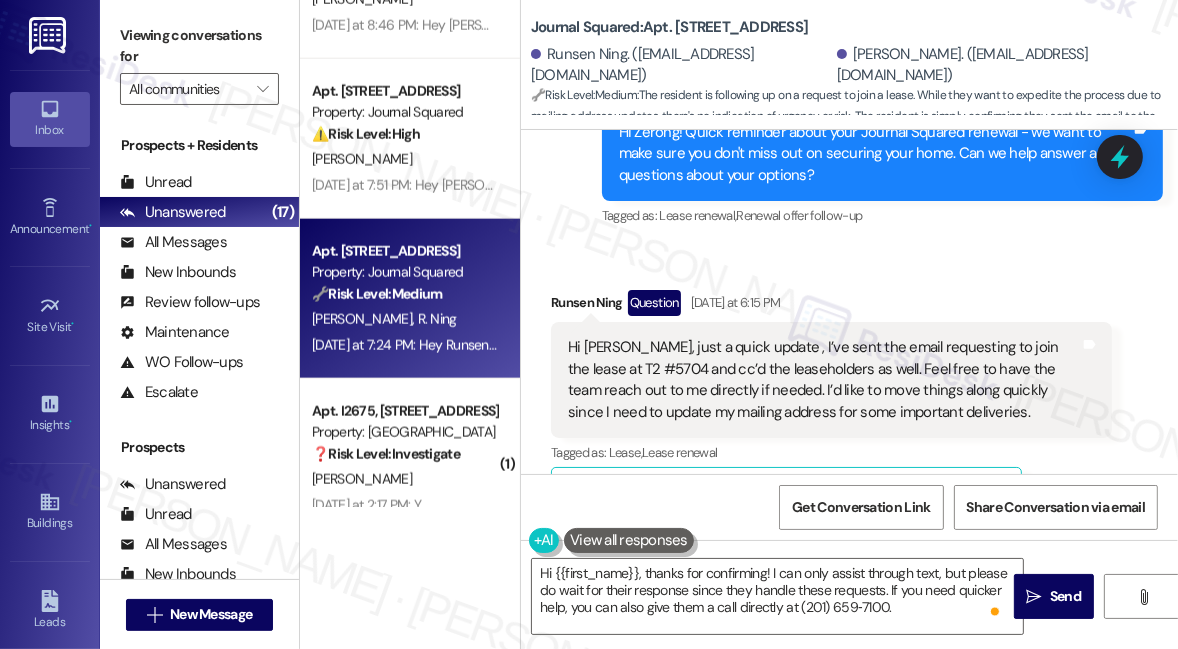 click on "Hi [PERSON_NAME], just a quick update , I’ve sent the email requesting to join the lease at T2 #5704 and cc’d the leaseholders as well. Feel free to have the team reach out to me directly if needed. I’d like to move things along quickly since I need to update my mailing address for some important deliveries." at bounding box center (824, 380) 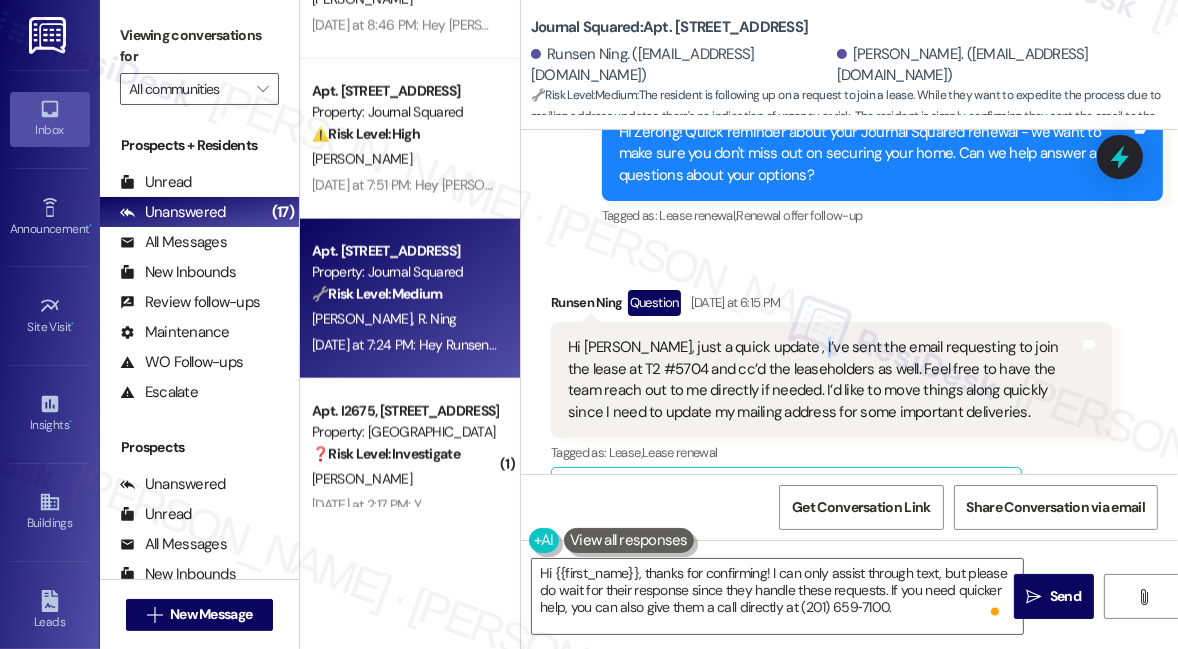 click on "Hi [PERSON_NAME], just a quick update , I’ve sent the email requesting to join the lease at T2 #5704 and cc’d the leaseholders as well. Feel free to have the team reach out to me directly if needed. I’d like to move things along quickly since I need to update my mailing address for some important deliveries." at bounding box center [824, 380] 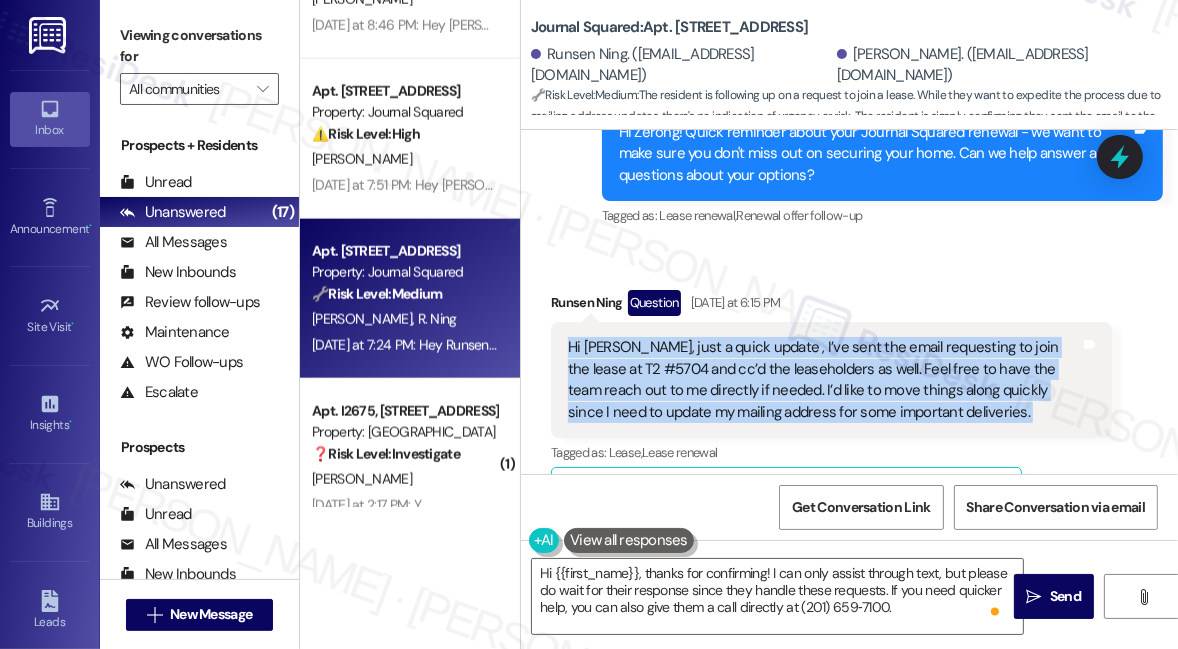 click on "Hi [PERSON_NAME], just a quick update , I’ve sent the email requesting to join the lease at T2 #5704 and cc’d the leaseholders as well. Feel free to have the team reach out to me directly if needed. I’d like to move things along quickly since I need to update my mailing address for some important deliveries." at bounding box center (824, 380) 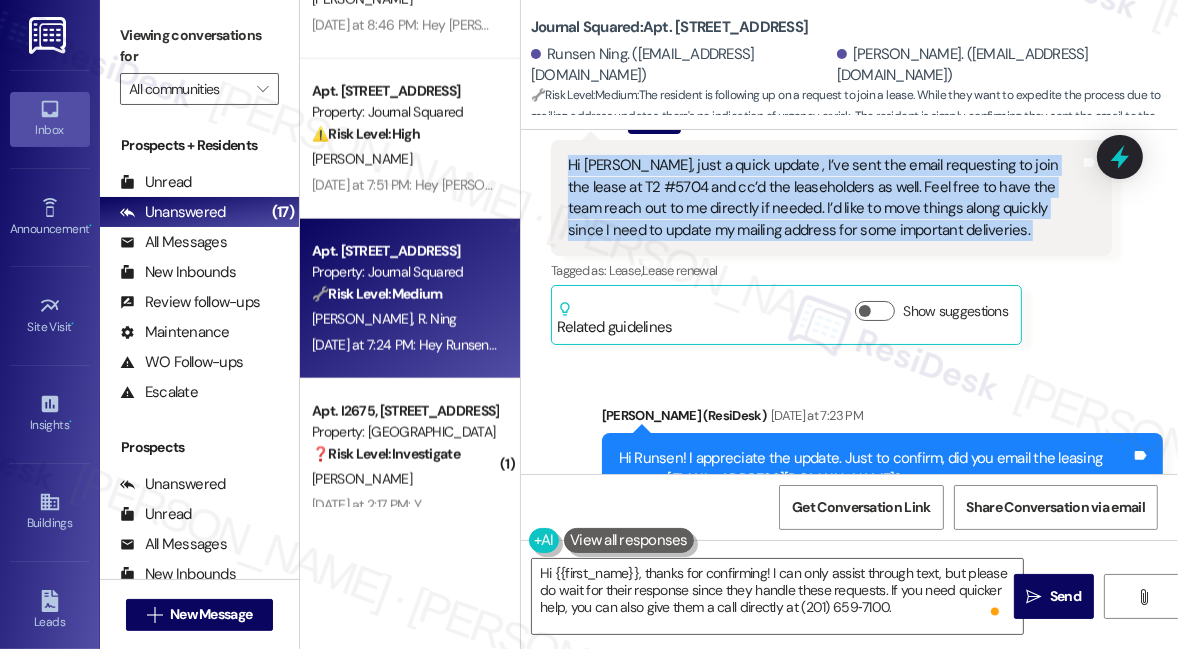 click on "Hi [PERSON_NAME], just a quick update , I’ve sent the email requesting to join the lease at T2 #5704 and cc’d the leaseholders as well. Feel free to have the team reach out to me directly if needed. I’d like to move things along quickly since I need to update my mailing address for some important deliveries." at bounding box center [824, 198] 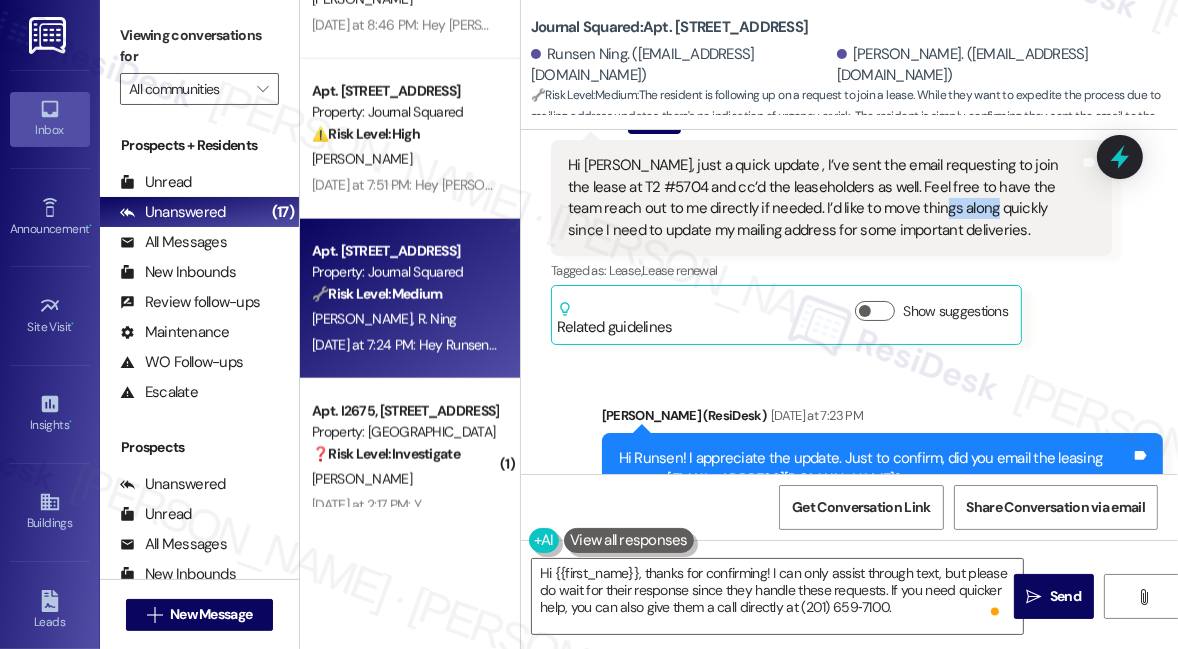 click on "Hi [PERSON_NAME], just a quick update , I’ve sent the email requesting to join the lease at T2 #5704 and cc’d the leaseholders as well. Feel free to have the team reach out to me directly if needed. I’d like to move things along quickly since I need to update my mailing address for some important deliveries." at bounding box center [824, 198] 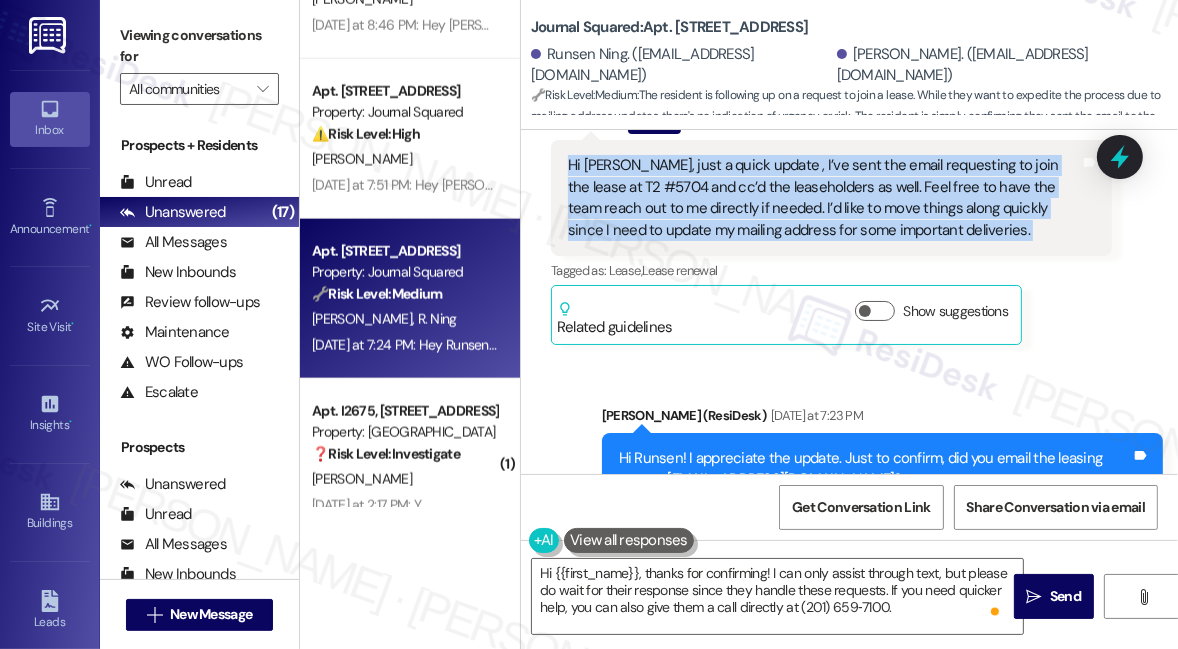 click on "Hi [PERSON_NAME], just a quick update , I’ve sent the email requesting to join the lease at T2 #5704 and cc’d the leaseholders as well. Feel free to have the team reach out to me directly if needed. I’d like to move things along quickly since I need to update my mailing address for some important deliveries." at bounding box center [824, 198] 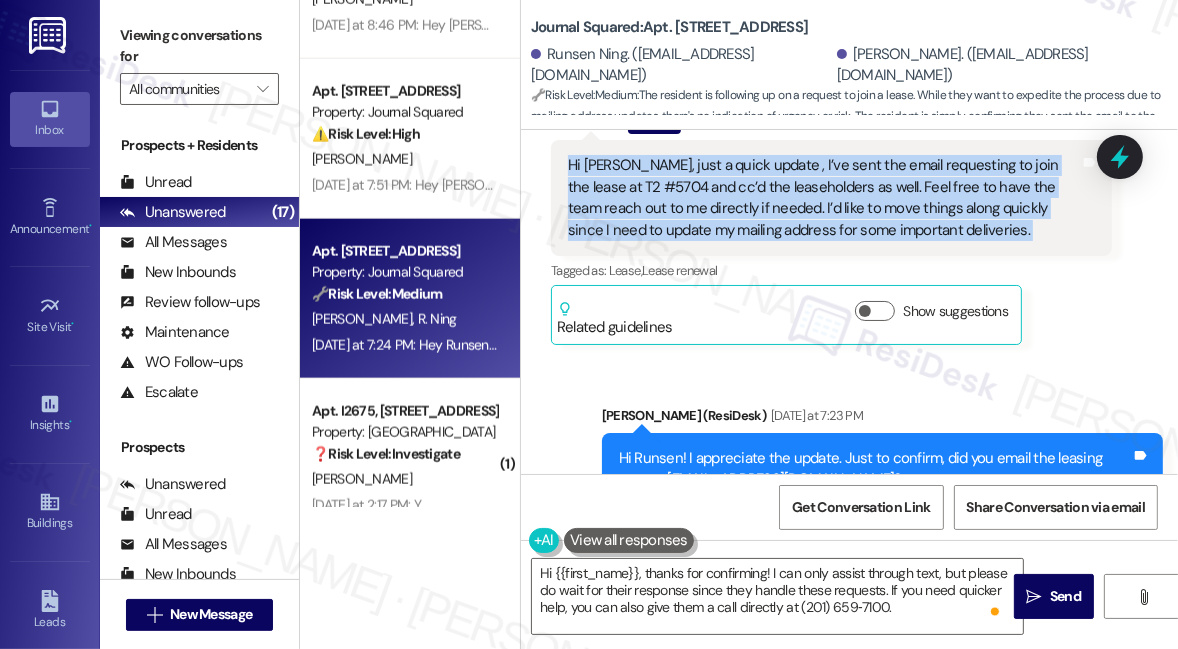 click on "Hi [PERSON_NAME], just a quick update , I’ve sent the email requesting to join the lease at T2 #5704 and cc’d the leaseholders as well. Feel free to have the team reach out to me directly if needed. I’d like to move things along quickly since I need to update my mailing address for some important deliveries." at bounding box center (824, 198) 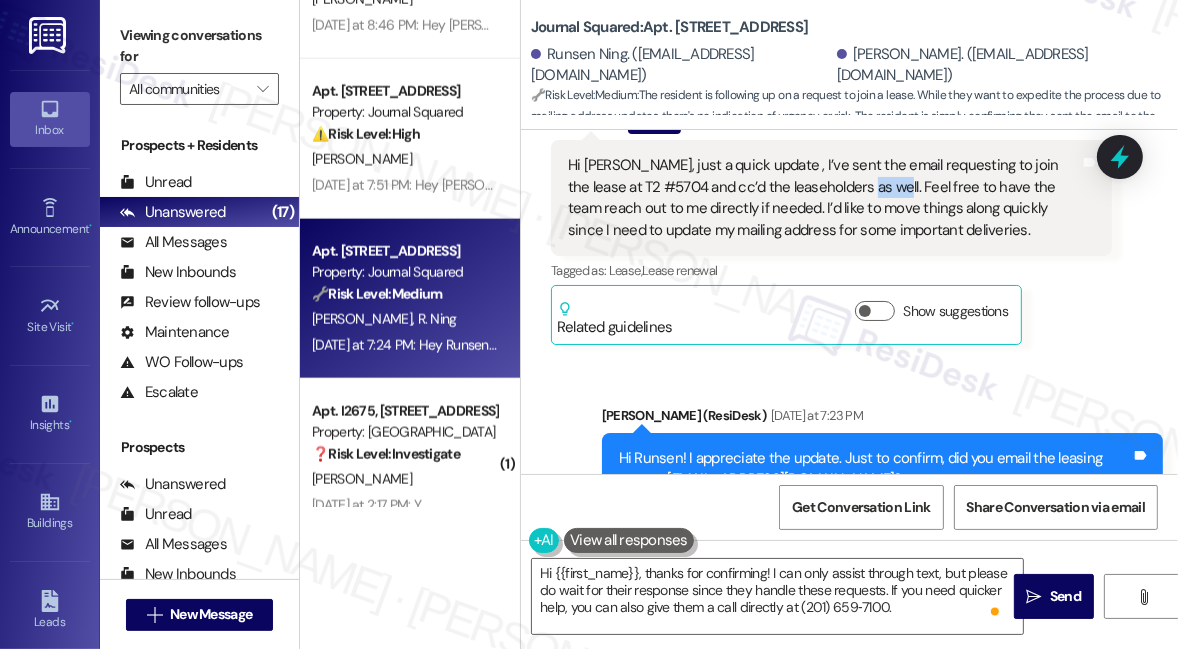 click on "Hi [PERSON_NAME], just a quick update , I’ve sent the email requesting to join the lease at T2 #5704 and cc’d the leaseholders as well. Feel free to have the team reach out to me directly if needed. I’d like to move things along quickly since I need to update my mailing address for some important deliveries." at bounding box center (824, 198) 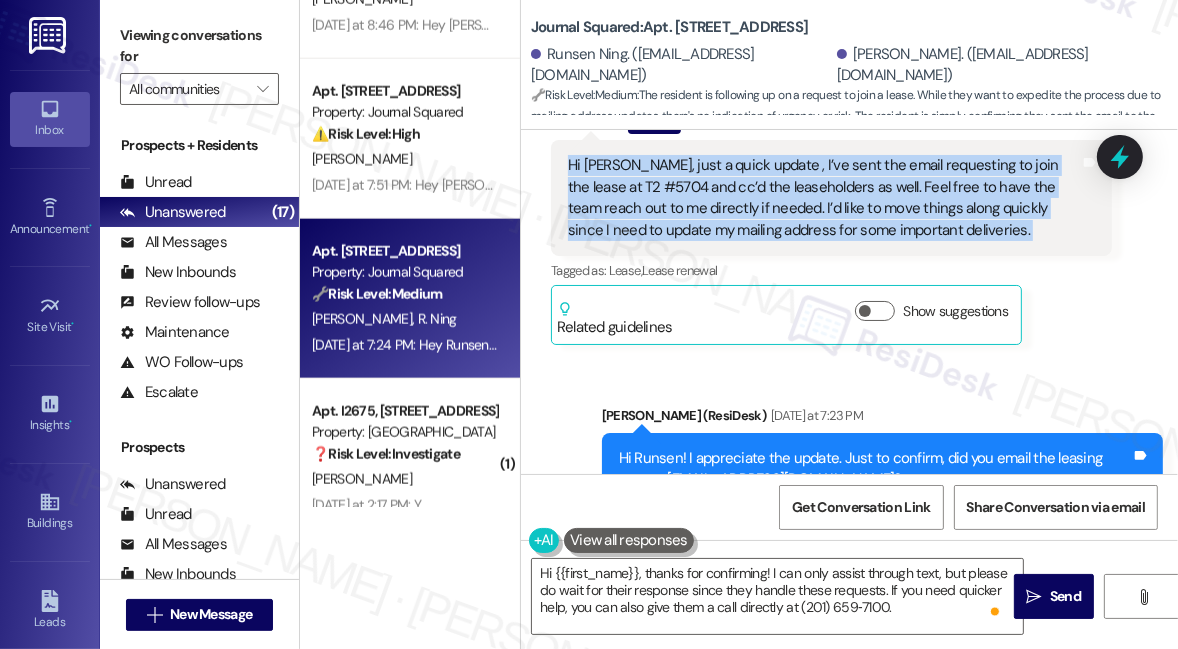 click on "Hi [PERSON_NAME], just a quick update , I’ve sent the email requesting to join the lease at T2 #5704 and cc’d the leaseholders as well. Feel free to have the team reach out to me directly if needed. I’d like to move things along quickly since I need to update my mailing address for some important deliveries." at bounding box center (824, 198) 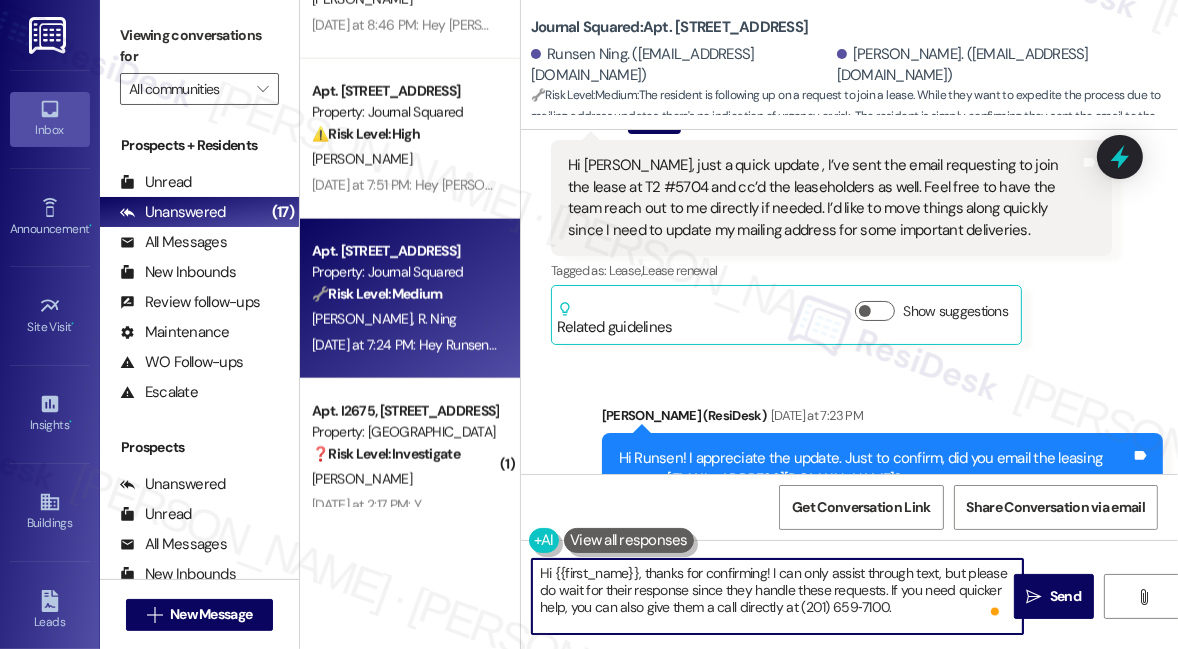 click on "Hi {{first_name}}, thanks for confirming! I can only assist through text, but please do wait for their response since they handle these requests. If you need quicker help, you can also give them a call directly at (201) 659‑7100." at bounding box center (777, 596) 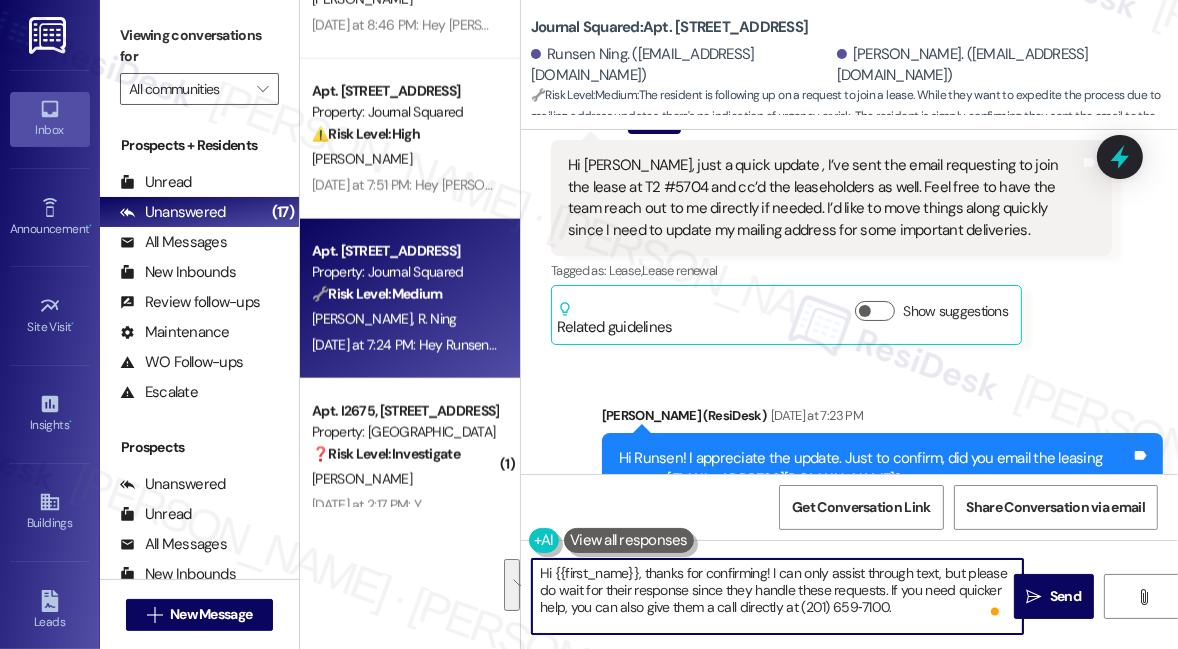 click on "Hi {{first_name}}, thanks for confirming! I can only assist through text, but please do wait for their response since they handle these requests. If you need quicker help, you can also give them a call directly at (201) 659‑7100." at bounding box center (777, 596) 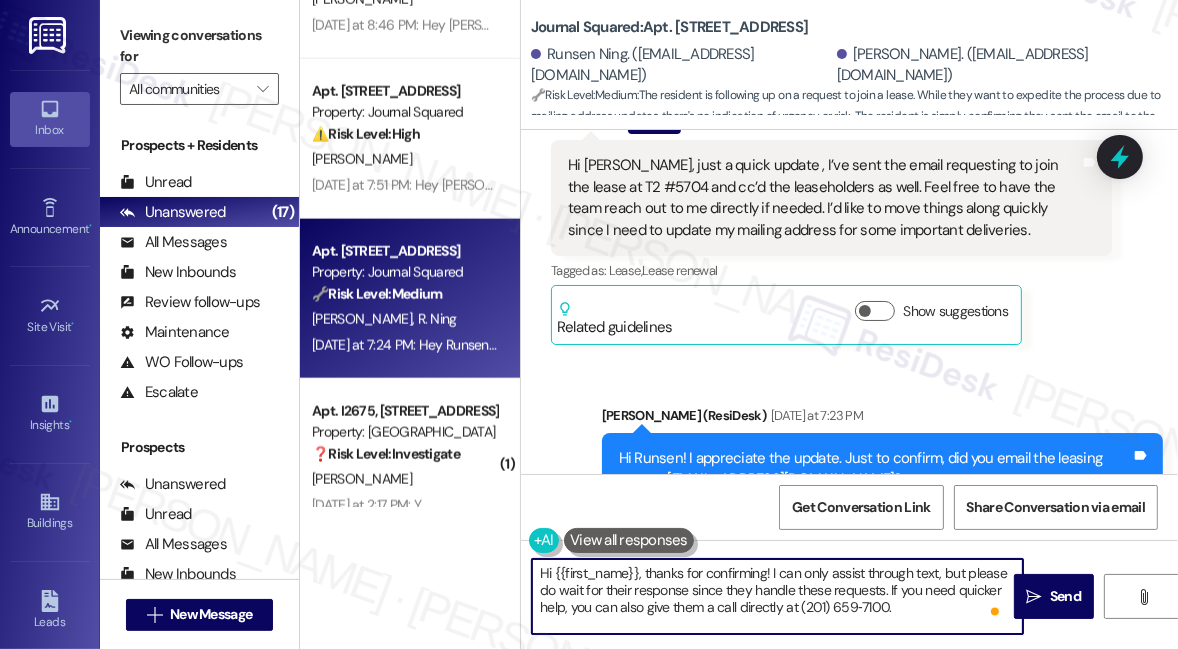 click on "Hi {{first_name}}, thanks for confirming! I can only assist through text, but please do wait for their response since they handle these requests. If you need quicker help, you can also give them a call directly at (201) 659‑7100." at bounding box center (777, 596) 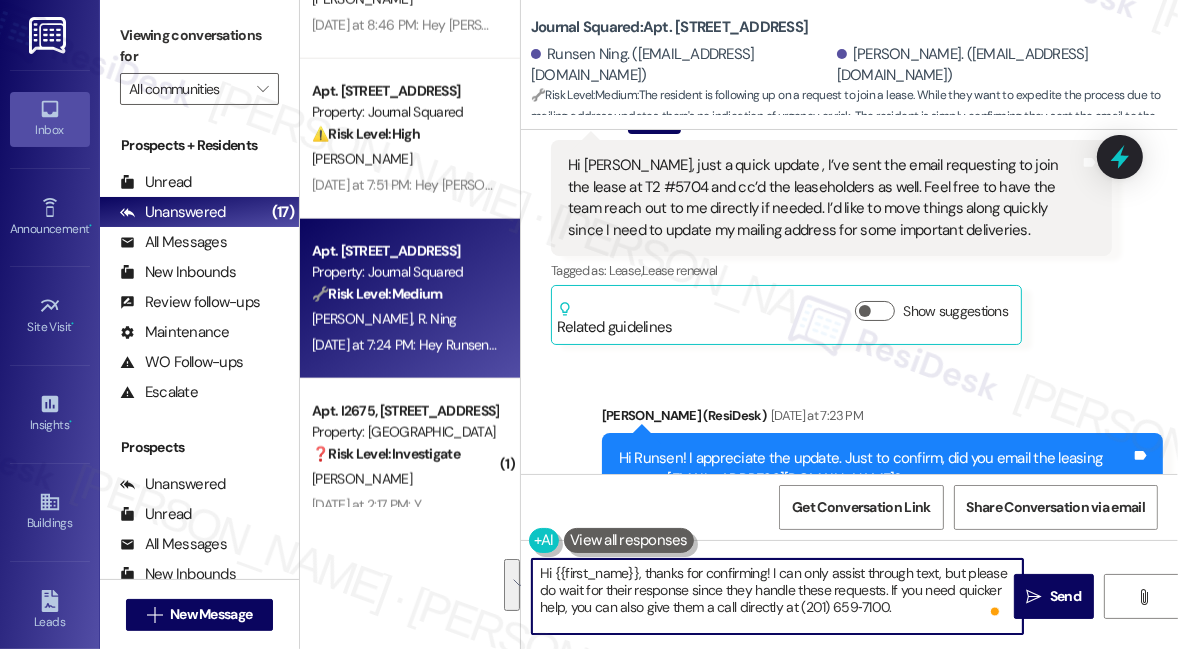 click on "Hi {{first_name}}, thanks for confirming! I can only assist through text, but please do wait for their response since they handle these requests. If you need quicker help, you can also give them a call directly at (201) 659‑7100." at bounding box center (777, 596) 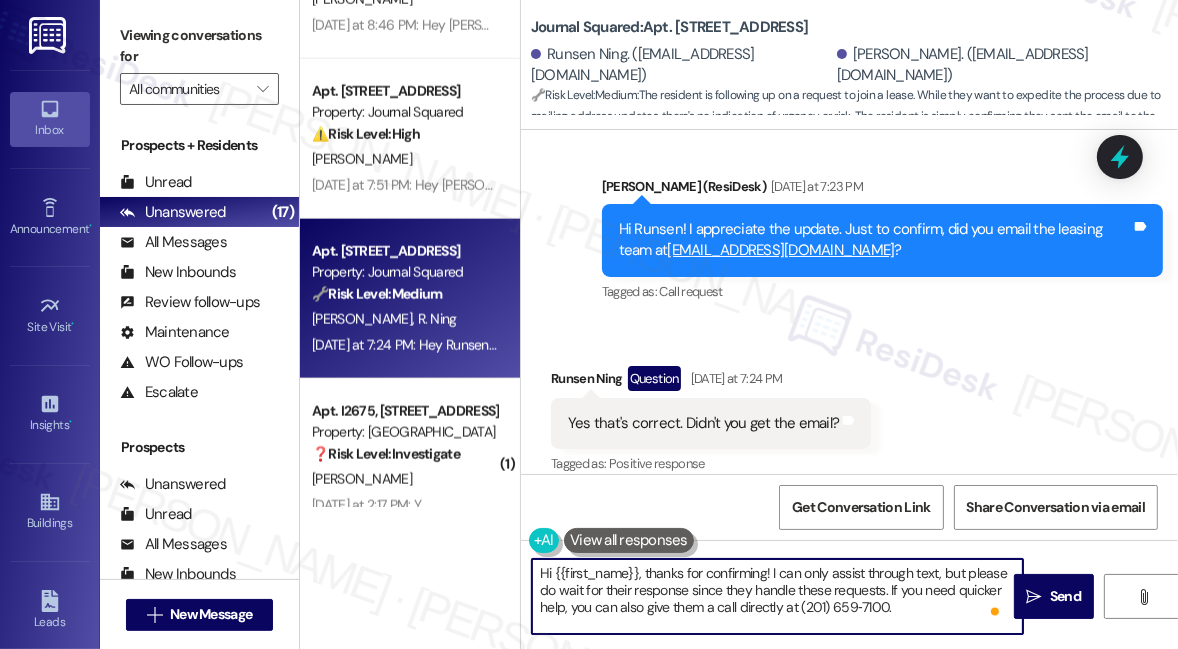 scroll, scrollTop: 21375, scrollLeft: 0, axis: vertical 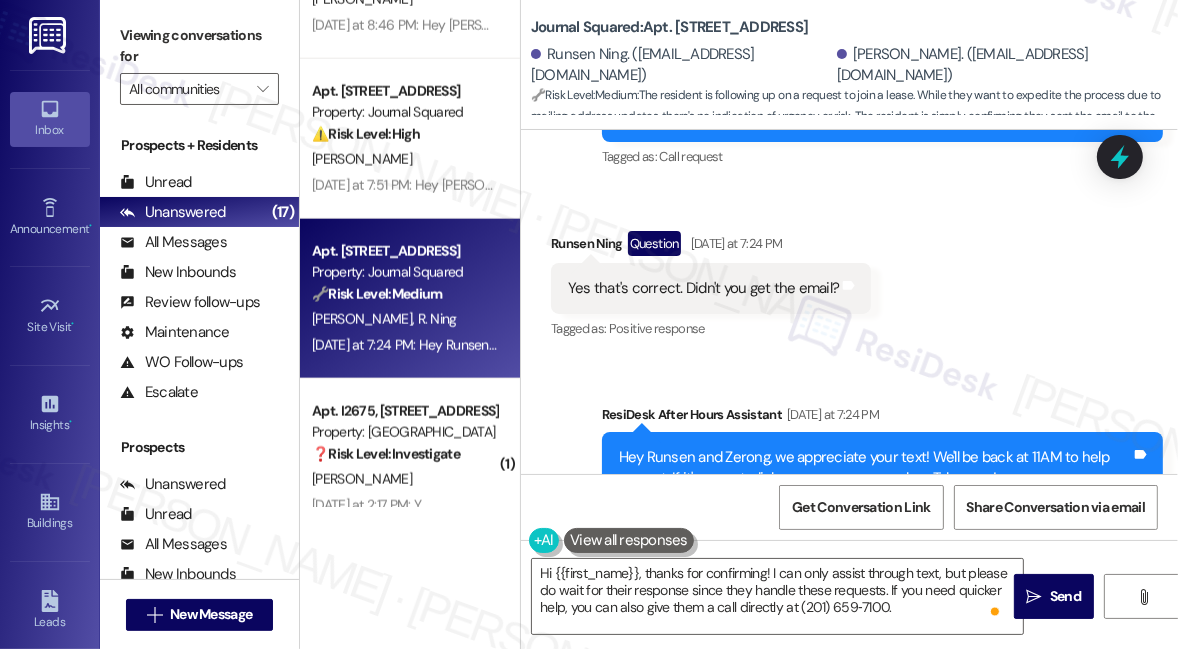 click on "Runsen Ning Question [DATE] at 7:24 PM" at bounding box center (711, 247) 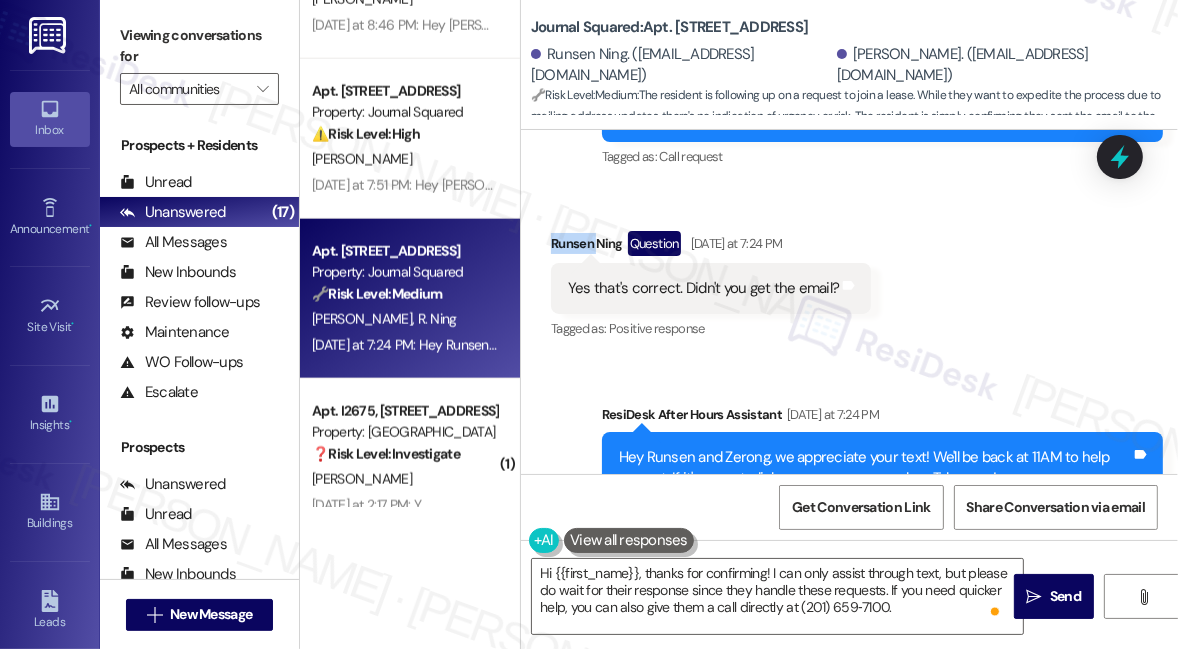 click on "Runsen Ning Question [DATE] at 7:24 PM" at bounding box center [711, 247] 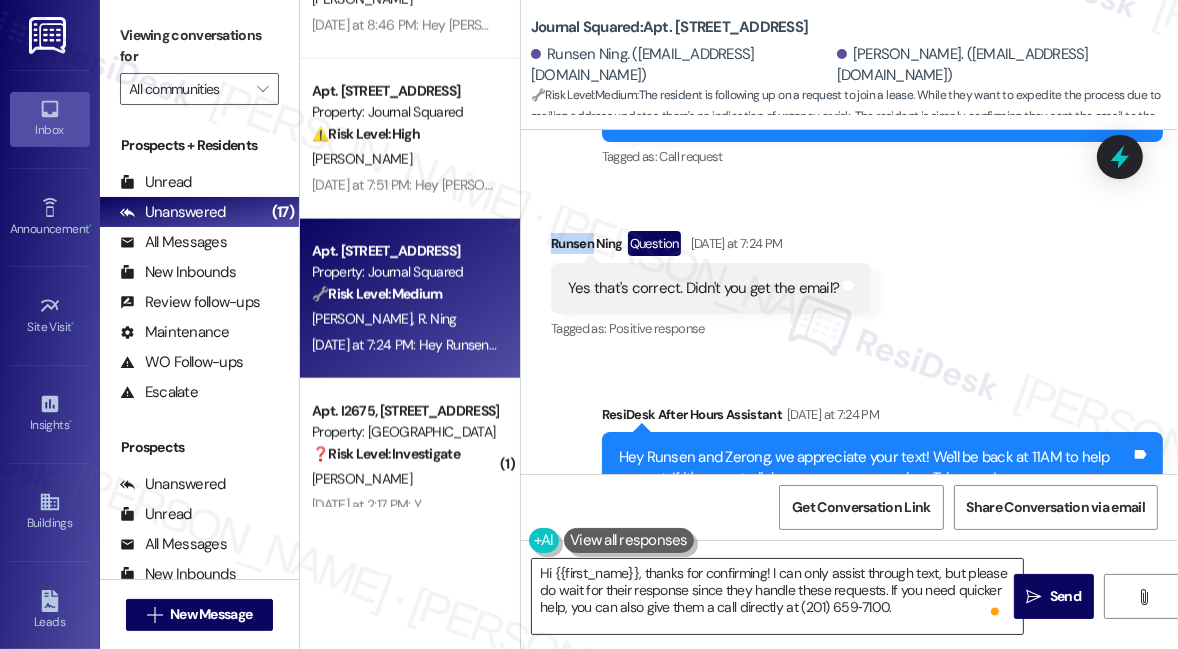 copy on "Runsen" 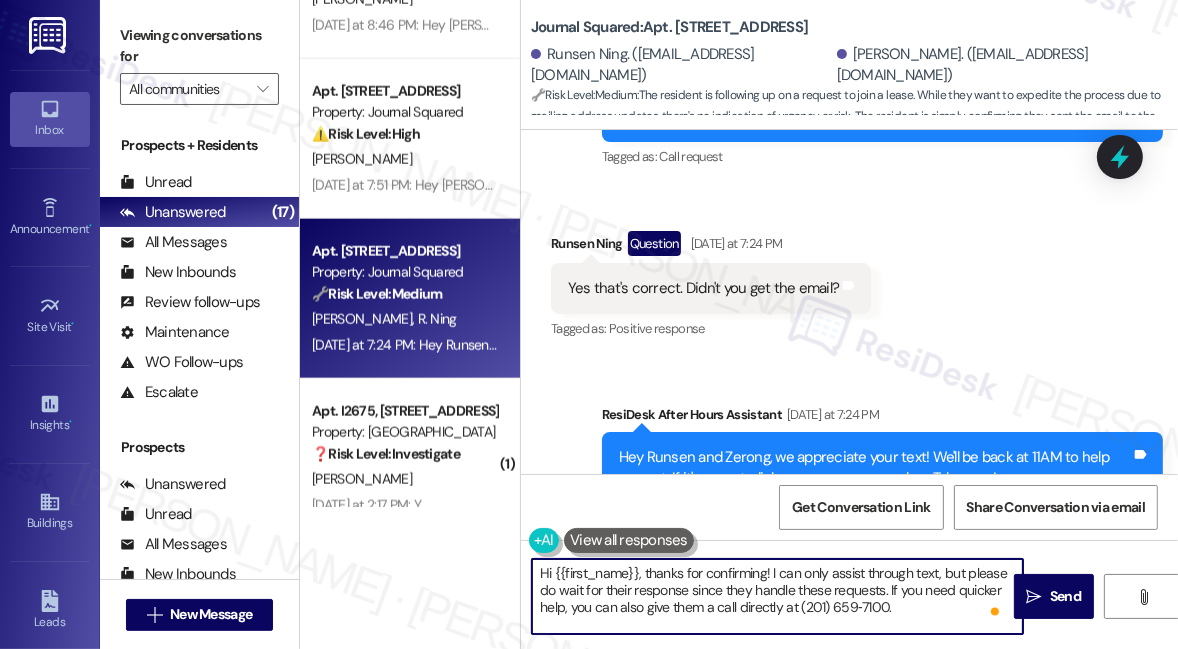 scroll, scrollTop: 0, scrollLeft: 0, axis: both 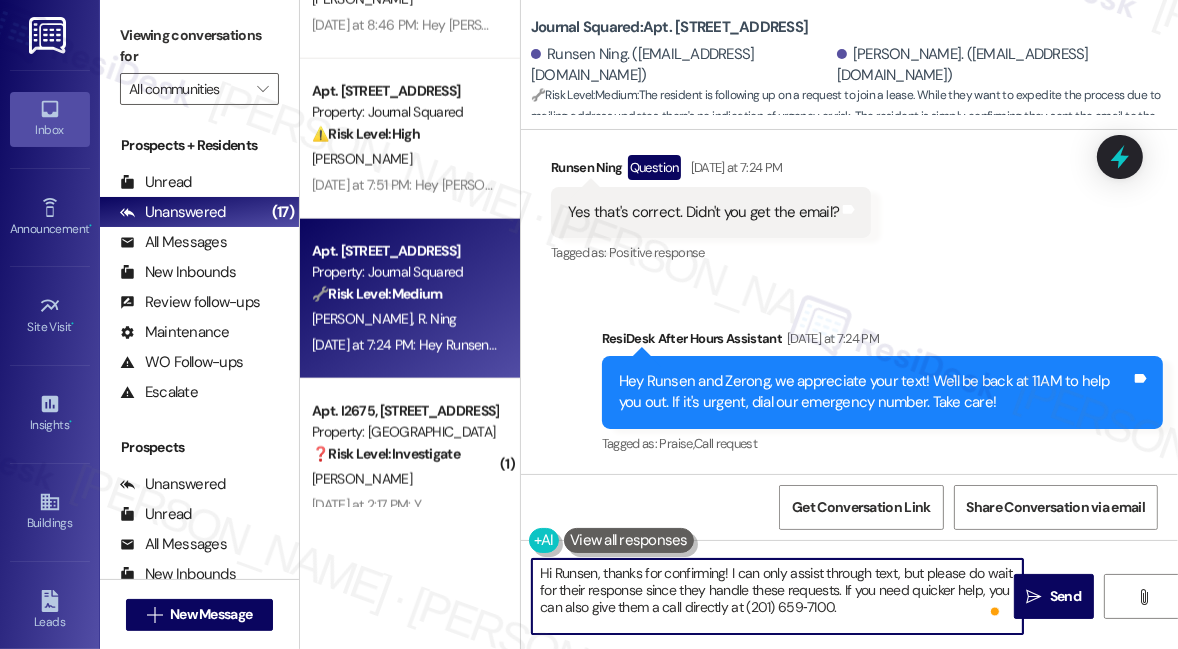 click on "Hi Runsen, thanks for confirming! I can only assist through text, but please do wait for their response since they handle these requests. If you need quicker help, you can also give them a call directly at (201) 659‑7100." at bounding box center [777, 596] 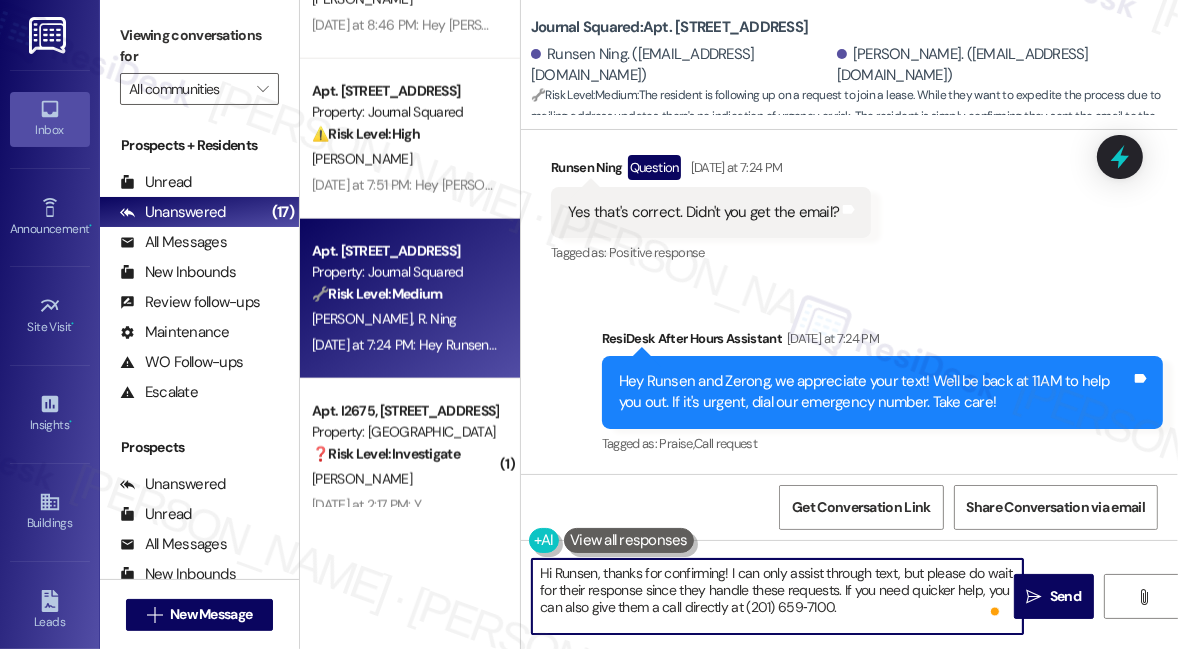 click on "Hi Runsen, thanks for confirming! I can only assist through text, but please do wait for their response since they handle these requests. If you need quicker help, you can also give them a call directly at (201) 659‑7100." at bounding box center [777, 596] 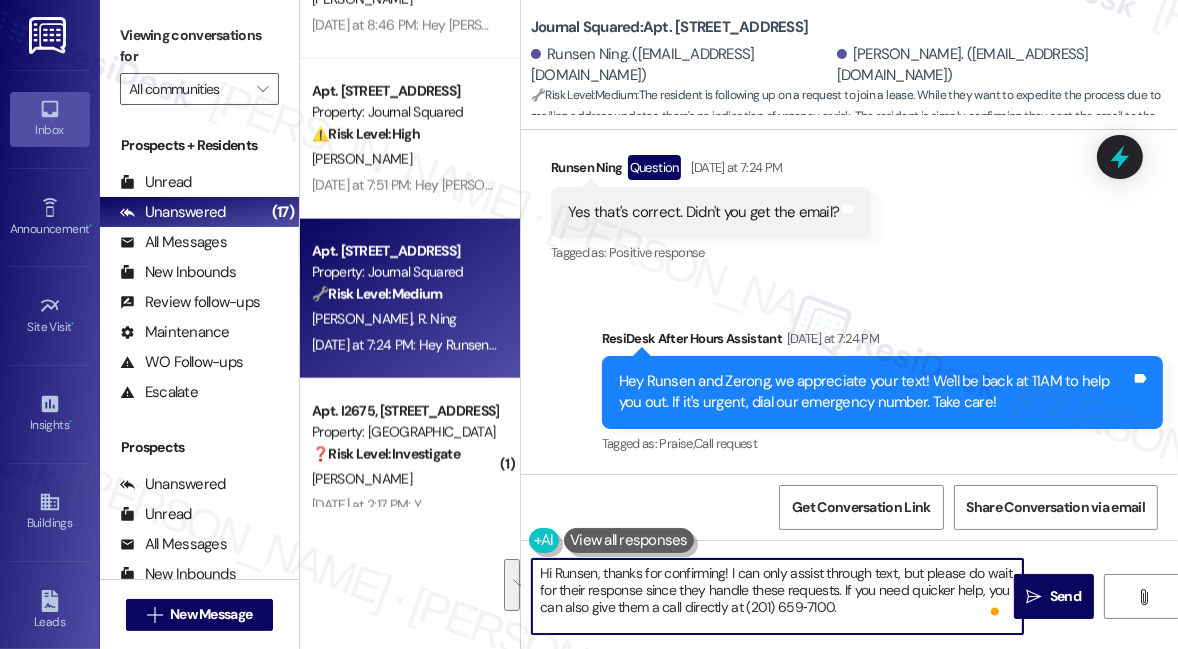 click on "Hi Runsen, thanks for confirming! I can only assist through text, but please do wait for their response since they handle these requests. If you need quicker help, you can also give them a call directly at (201) 659‑7100." at bounding box center [777, 596] 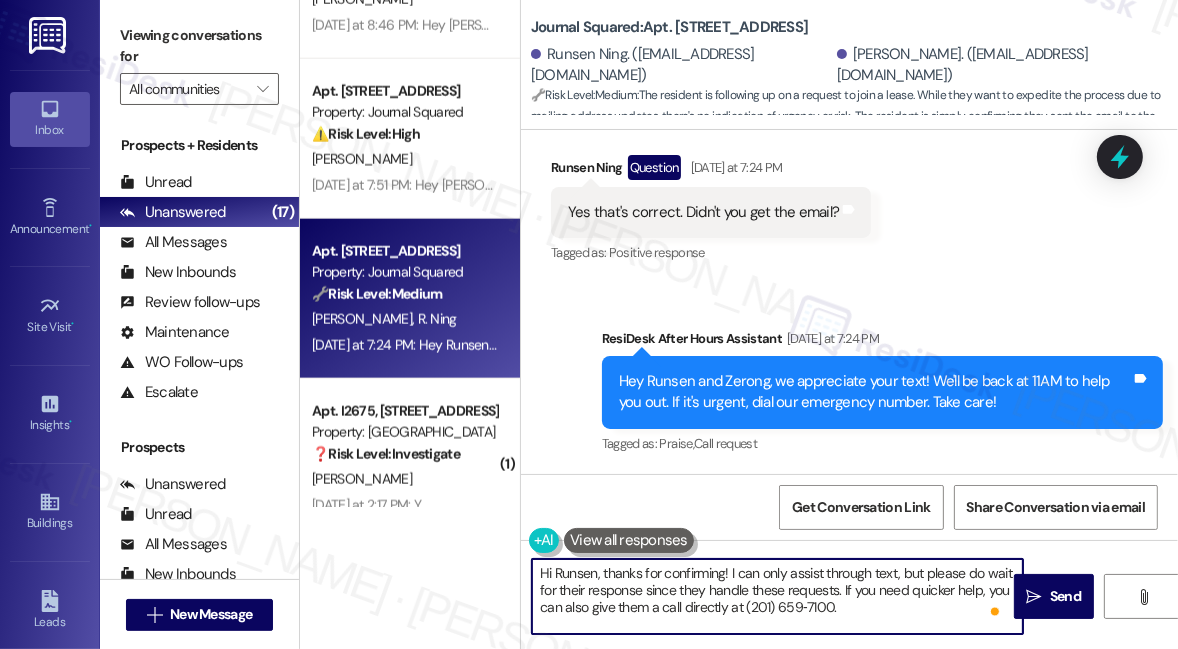 click on "Hi Runsen, thanks for confirming! I can only assist through text, but please do wait for their response since they handle these requests. If you need quicker help, you can also give them a call directly at (201) 659‑7100." at bounding box center [777, 596] 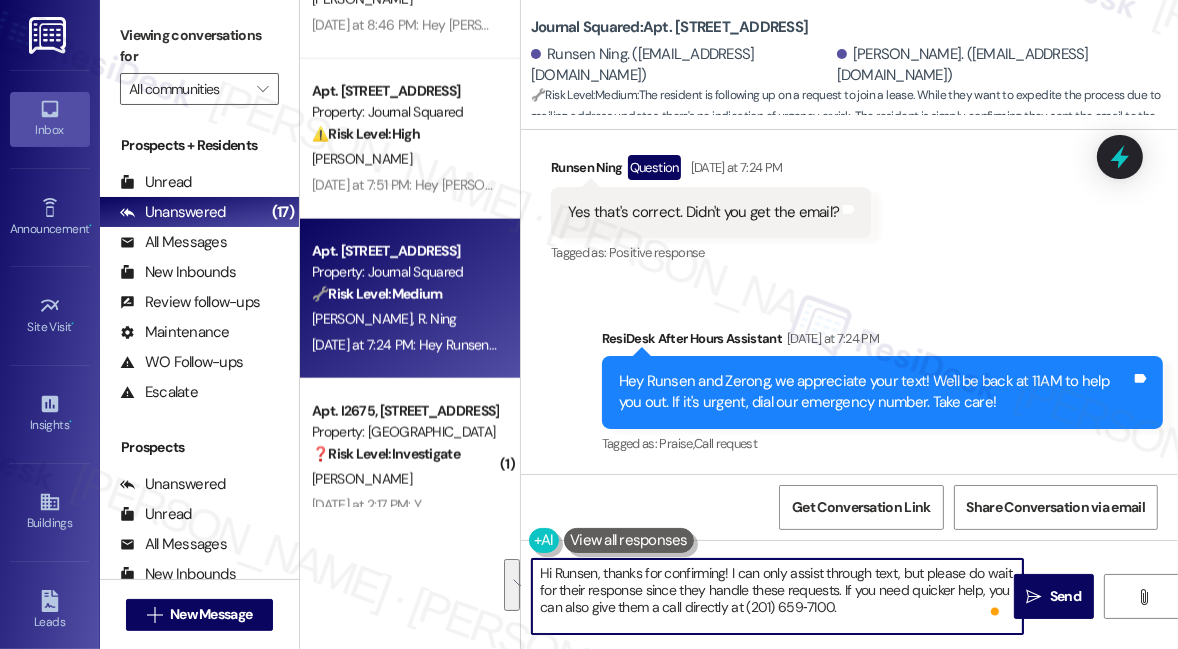 click on "Hi Runsen, thanks for confirming! I can only assist through text, but please do wait for their response since they handle these requests. If you need quicker help, you can also give them a call directly at (201) 659‑7100." at bounding box center [777, 596] 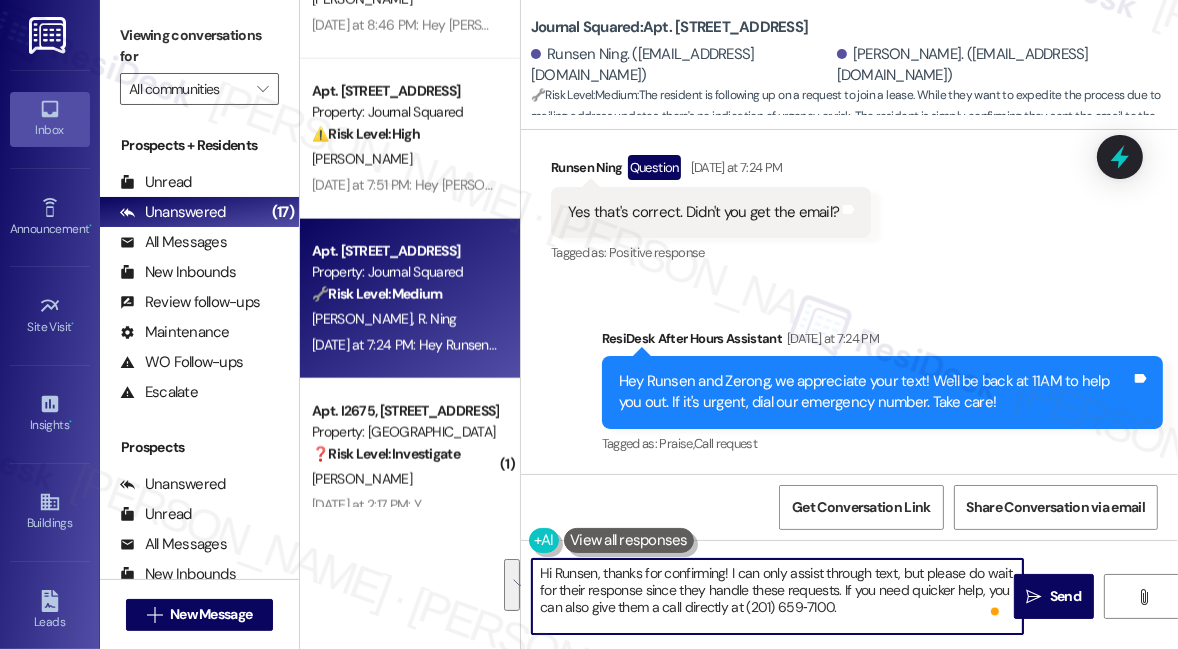 click on "Hi Runsen, thanks for confirming! I can only assist through text, but please do wait for their response since they handle these requests. If you need quicker help, you can also give them a call directly at (201) 659‑7100." at bounding box center (777, 596) 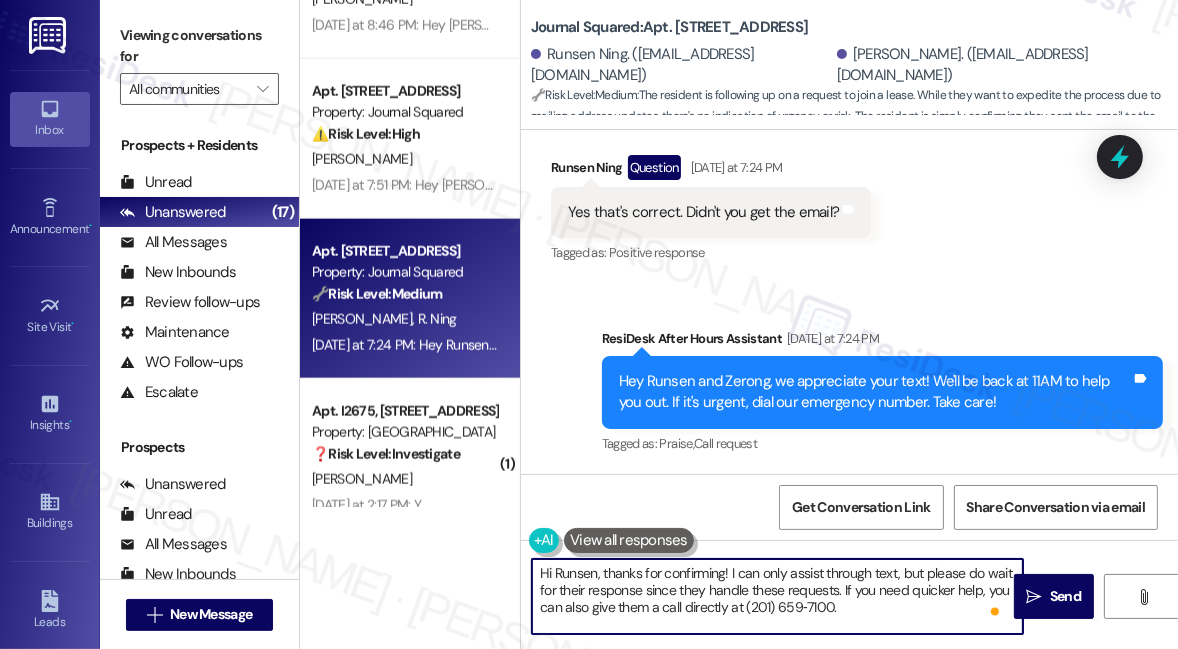 click on "Hi Runsen, thanks for confirming! I can only assist through text, but please do wait for their response since they handle these requests. If you need quicker help, you can also give them a call directly at (201) 659‑7100." at bounding box center (777, 596) 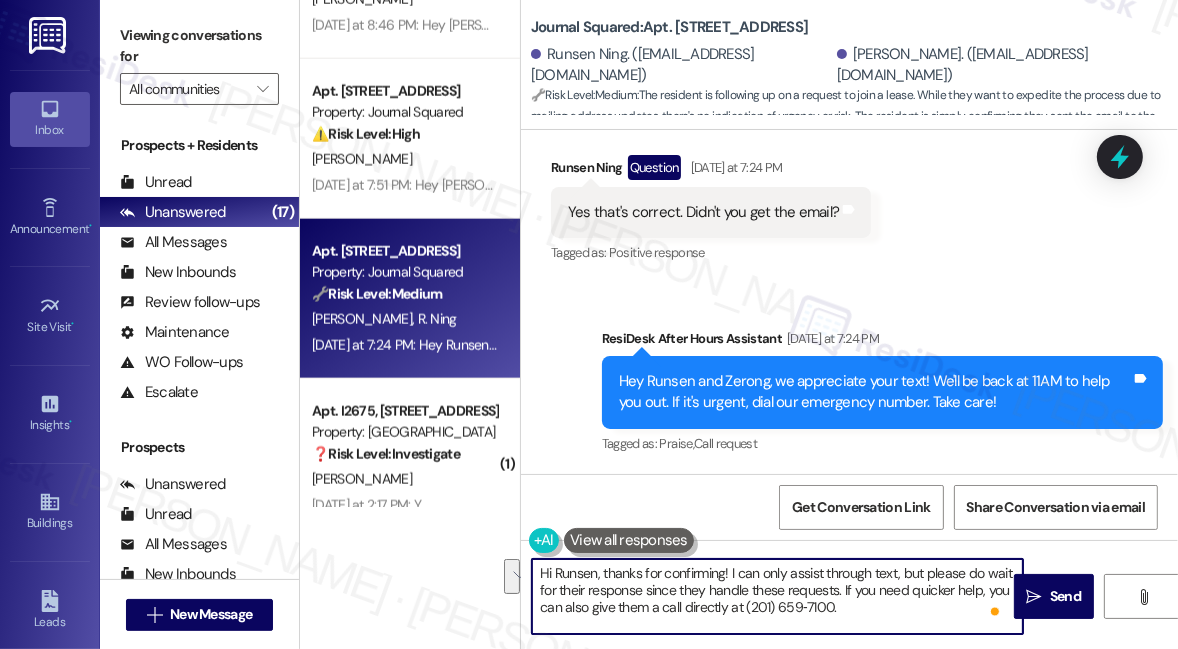 drag, startPoint x: 920, startPoint y: 619, endPoint x: 725, endPoint y: 591, distance: 197 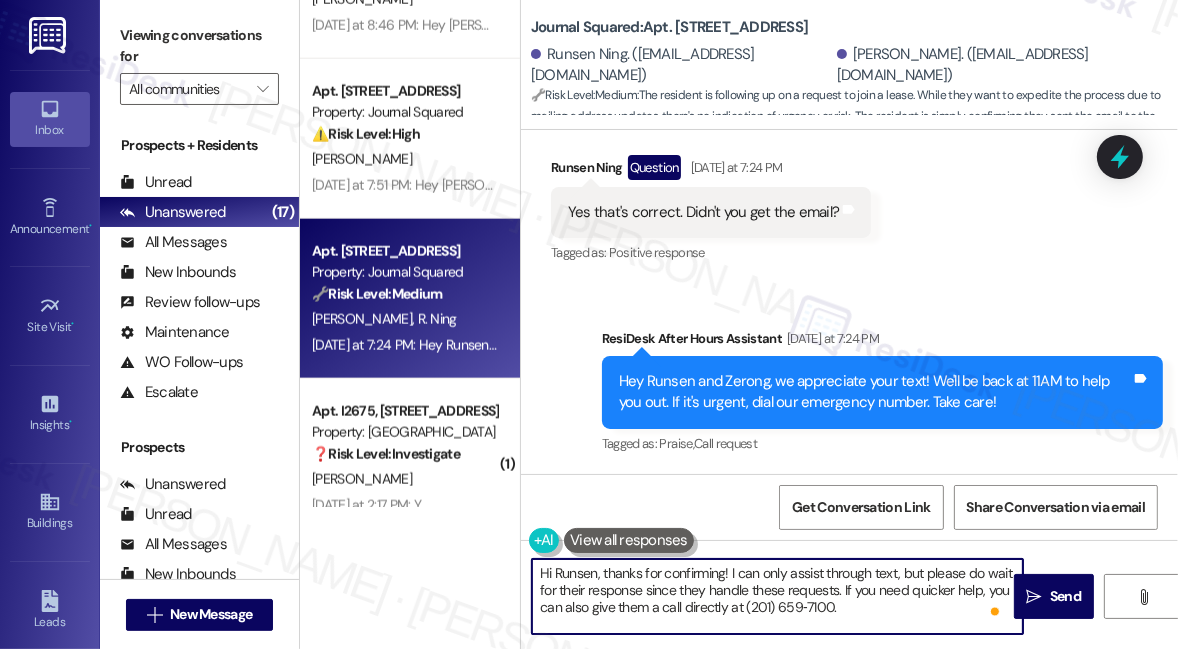 click on "Hi Runsen, thanks for confirming! I can only assist through text, but please do wait for their response since they handle these requests. If you need quicker help, you can also give them a call directly at (201) 659‑7100." at bounding box center (777, 596) 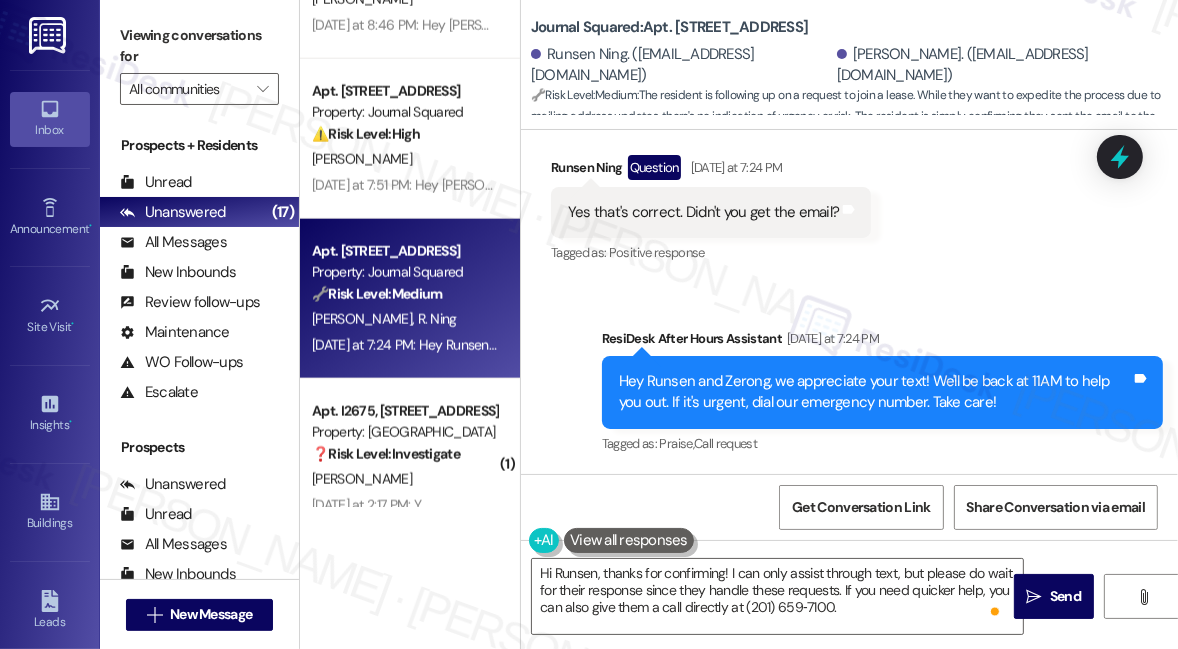 click on "Viewing conversations for" at bounding box center (199, 46) 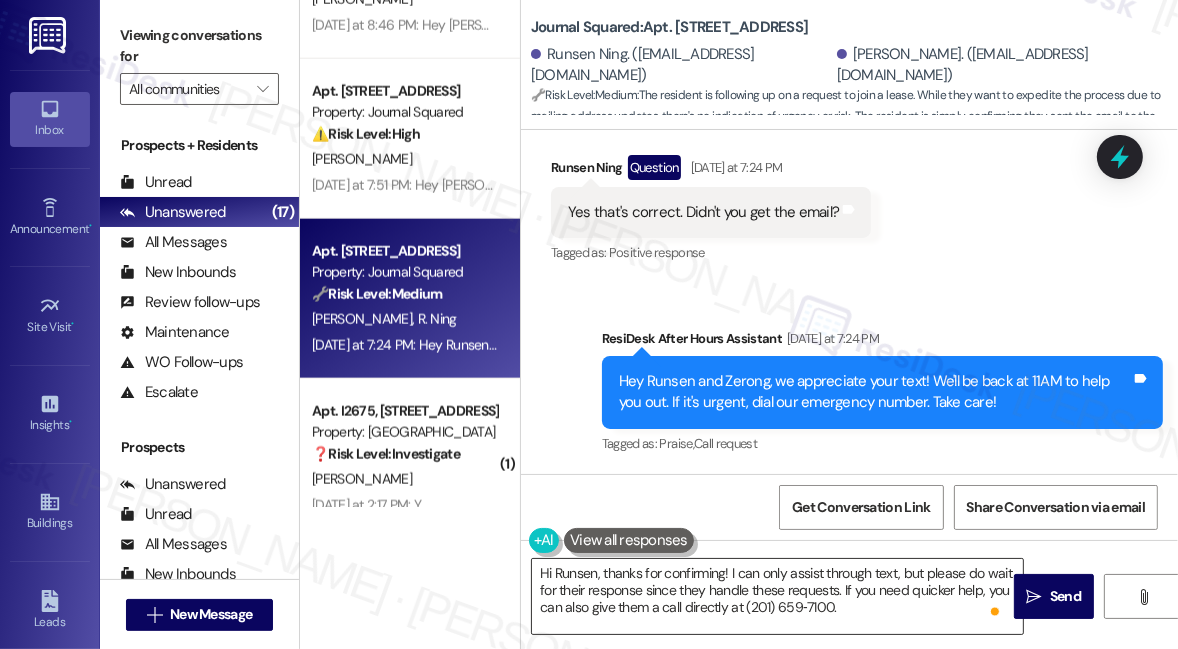 click on "Hi Runsen, thanks for confirming! I can only assist through text, but please do wait for their response since they handle these requests. If you need quicker help, you can also give them a call directly at (201) 659‑7100." at bounding box center [777, 596] 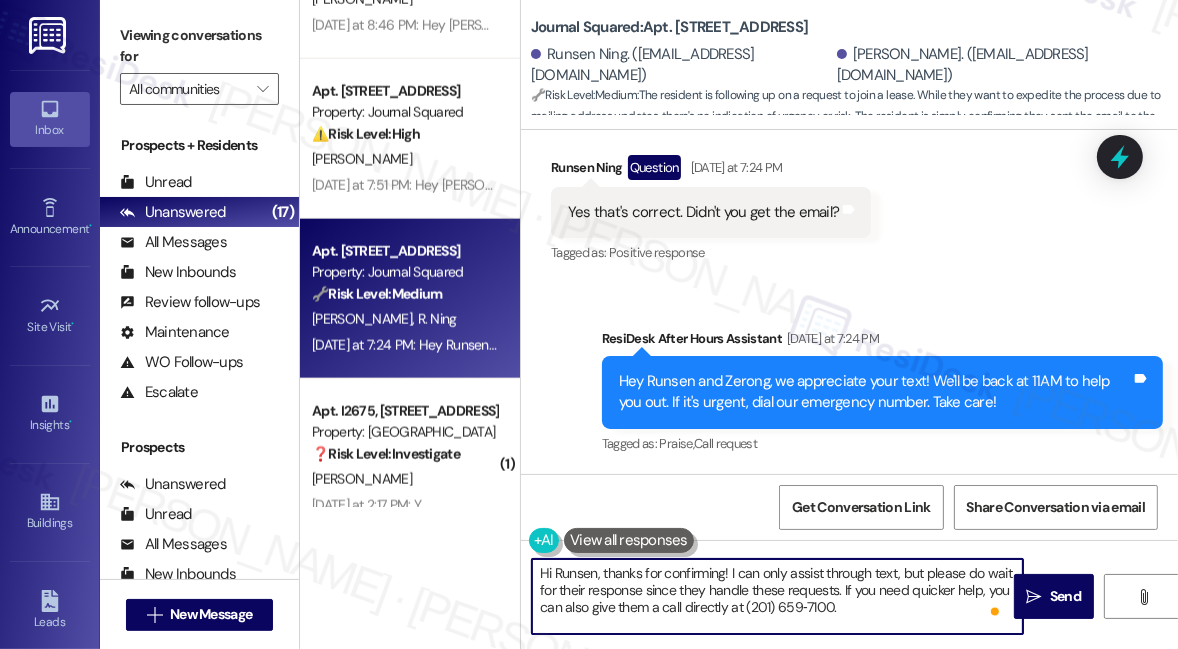 type on "Hi Runsen, thanks for confirming! I can only assist through text, but please do wait for their response since they handle these requests. If you need quicker help, you can also give them a call directly at (201) 659‑7100." 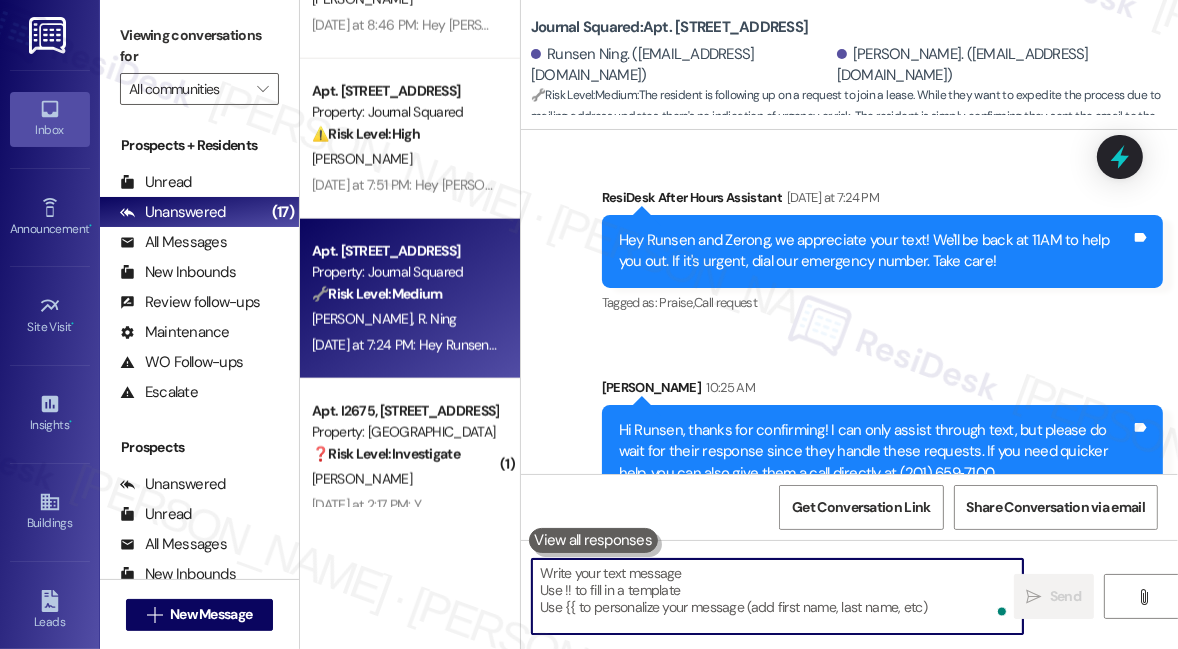 scroll, scrollTop: 21657, scrollLeft: 0, axis: vertical 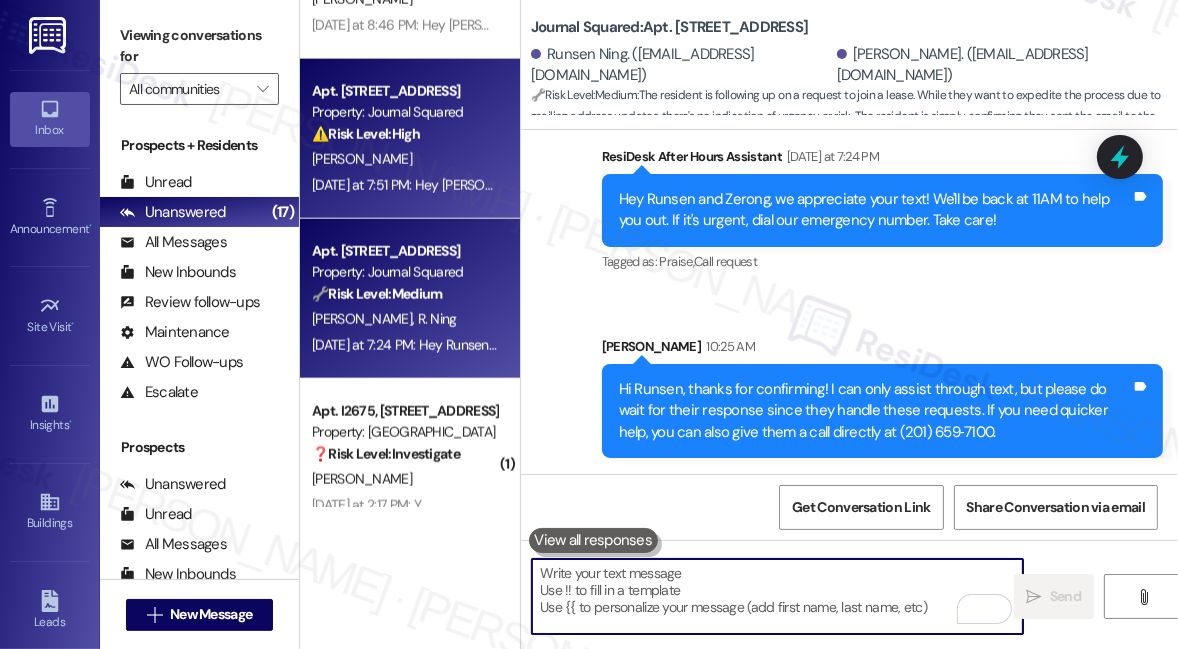 type 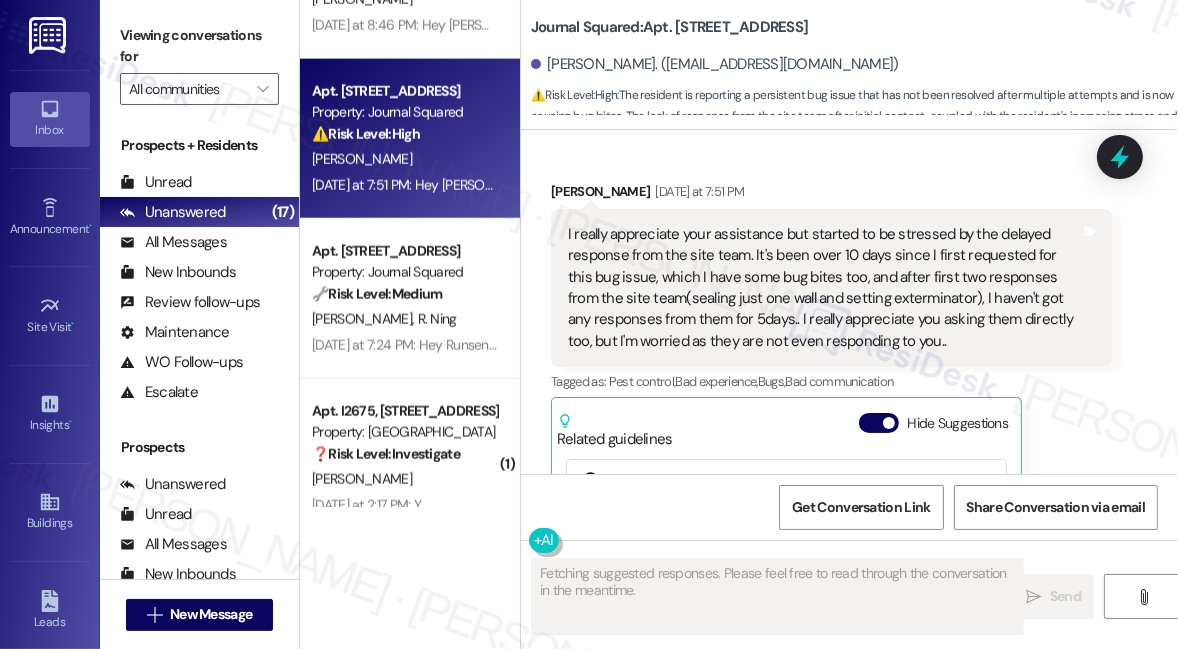 scroll, scrollTop: 12402, scrollLeft: 0, axis: vertical 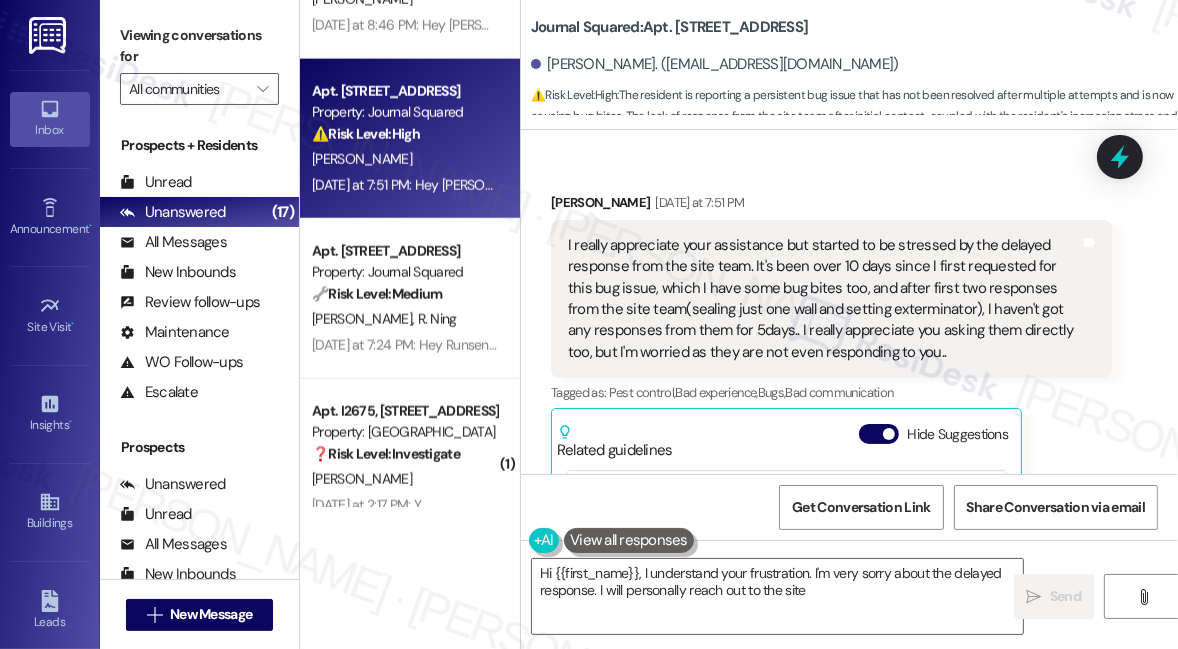 click on "I really appreciate your assistance but started to be stressed by the delayed response from the site team. It's been over 10 days since I first requested for this bug issue, which I have some bug bites too, and after first two responses from the site team(sealing just one wall and setting exterminator), I haven't got any responses from them for 5days.. I really appreciate you asking them directly too, but I'm worried as they are not even responding to you.." at bounding box center (824, 299) 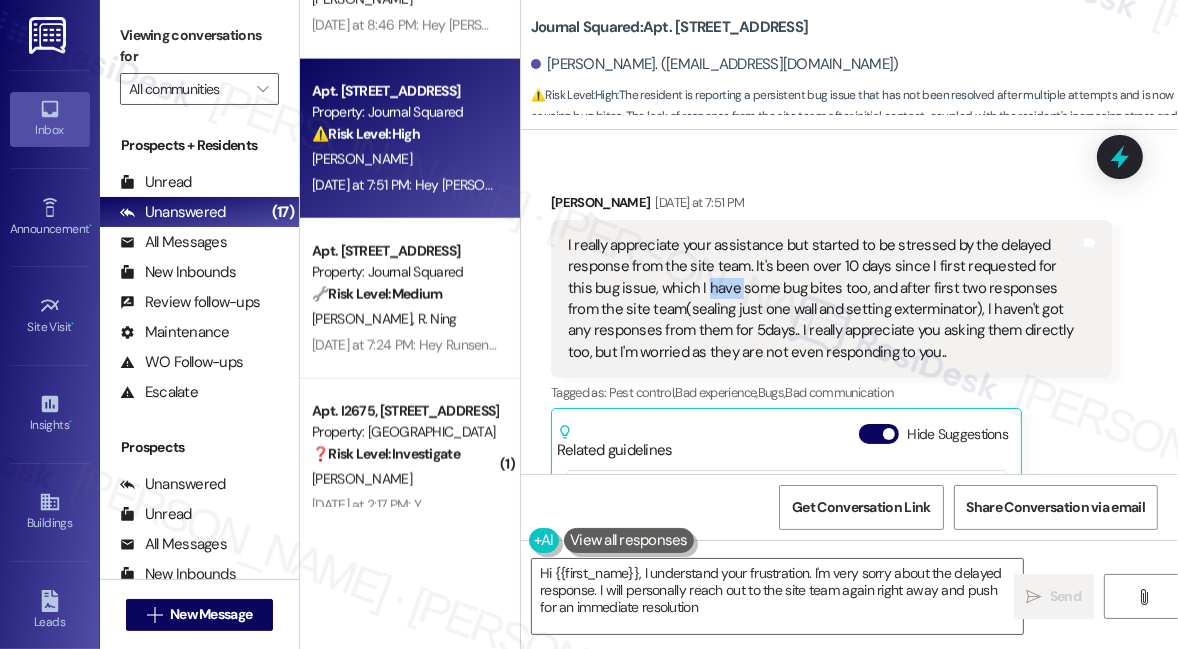 click on "I really appreciate your assistance but started to be stressed by the delayed response from the site team. It's been over 10 days since I first requested for this bug issue, which I have some bug bites too, and after first two responses from the site team(sealing just one wall and setting exterminator), I haven't got any responses from them for 5days.. I really appreciate you asking them directly too, but I'm worried as they are not even responding to you.." at bounding box center [824, 299] 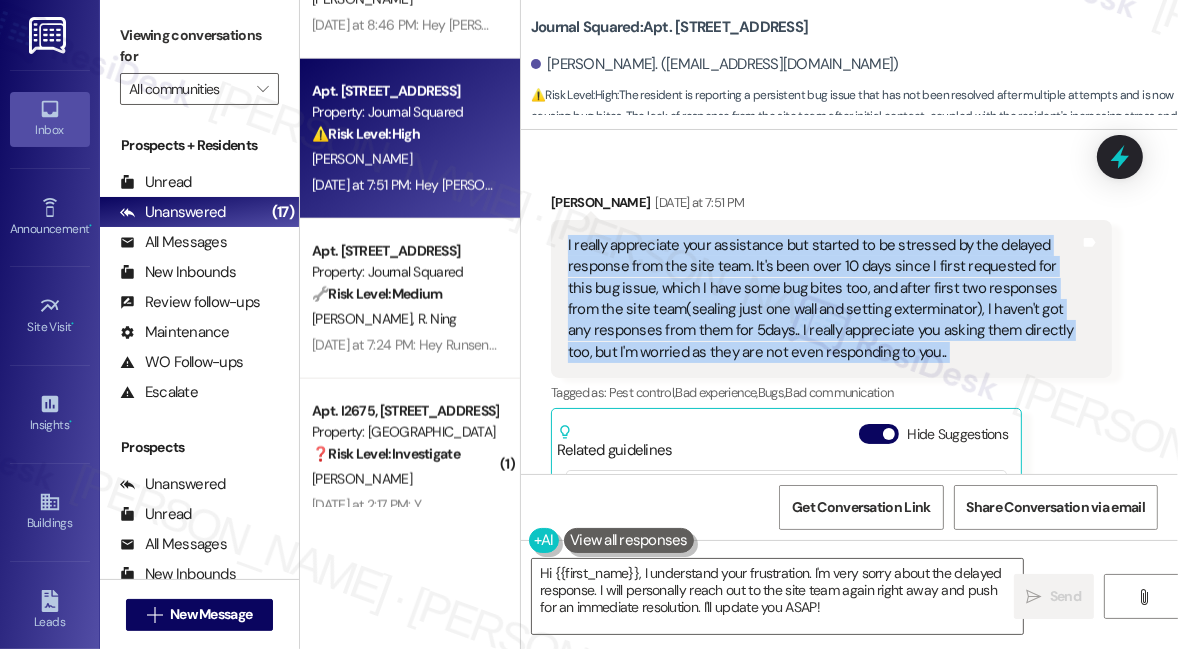 click on "I really appreciate your assistance but started to be stressed by the delayed response from the site team. It's been over 10 days since I first requested for this bug issue, which I have some bug bites too, and after first two responses from the site team(sealing just one wall and setting exterminator), I haven't got any responses from them for 5days.. I really appreciate you asking them directly too, but I'm worried as they are not even responding to you.." at bounding box center [824, 299] 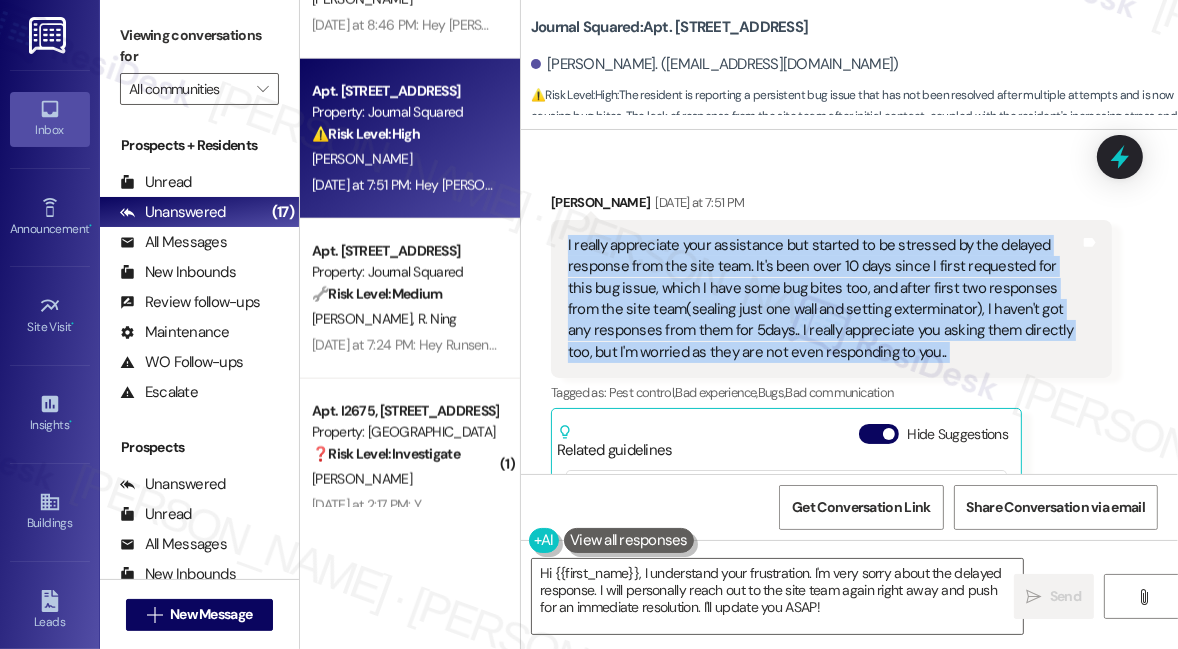 copy on "I really appreciate your assistance but started to be stressed by the delayed response from the site team. It's been over 10 days since I first requested for this bug issue, which I have some bug bites too, and after first two responses from the site team(sealing just one wall and setting exterminator), I haven't got any responses from them for 5days.. I really appreciate you asking them directly too, but I'm worried as they are not even responding to you.. Tags and notes" 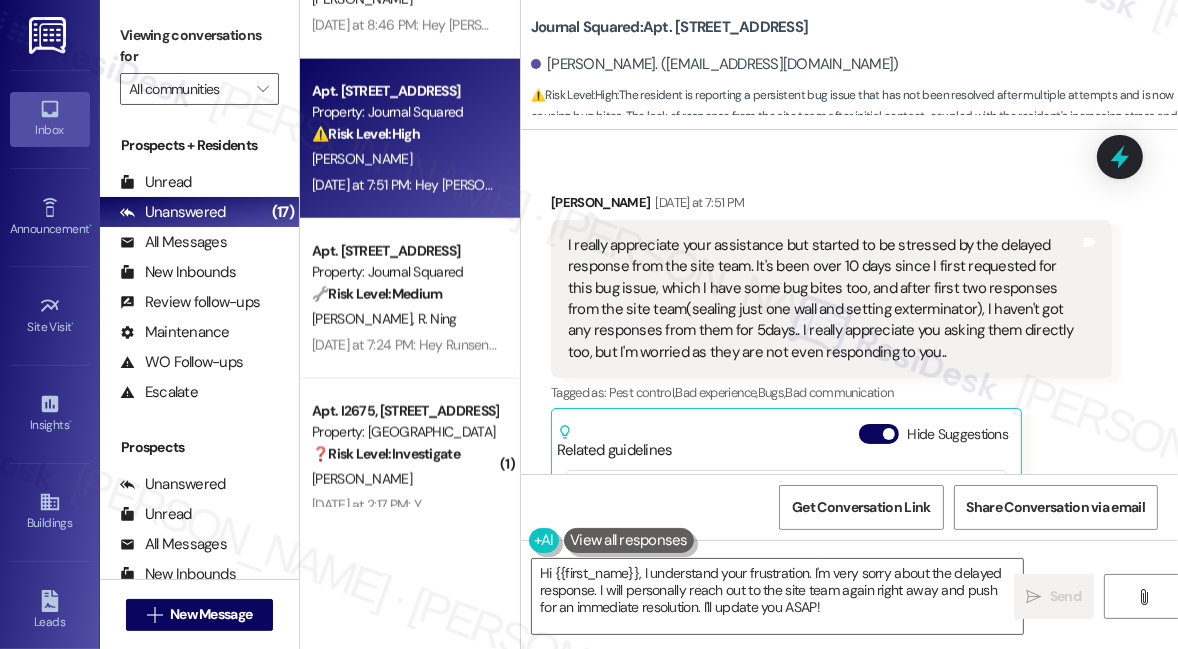 click on "Viewing conversations for" at bounding box center [199, 46] 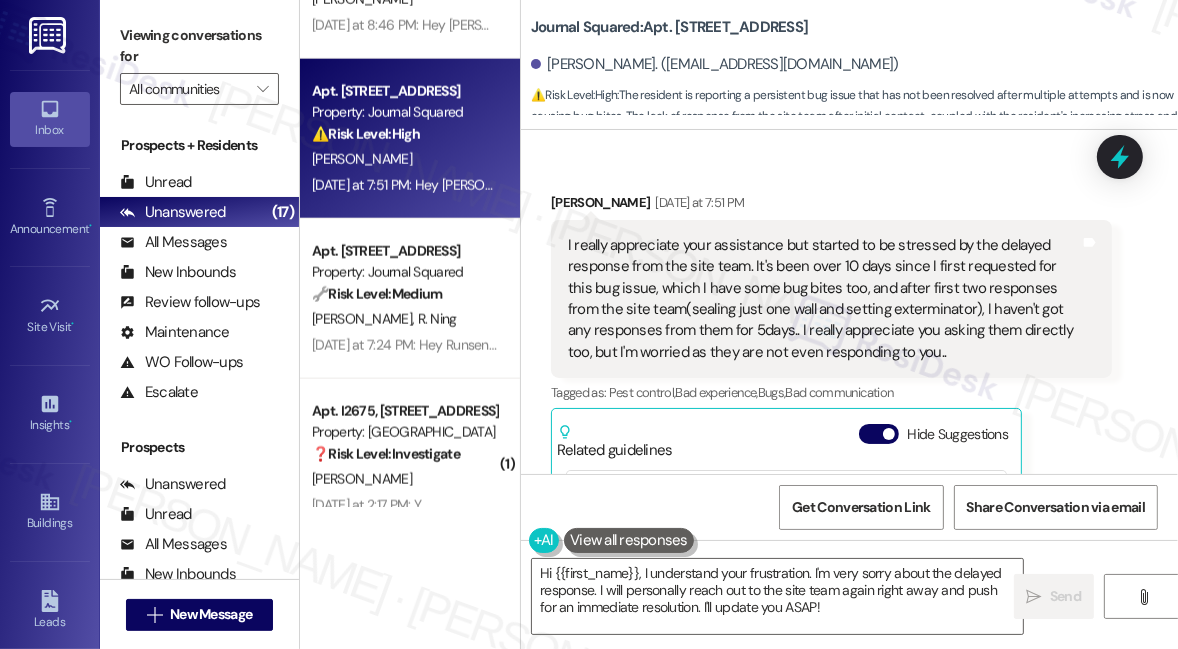 click on "Journal Squared:  Apt. 5407, [STREET_ADDRESS]" at bounding box center [669, 27] 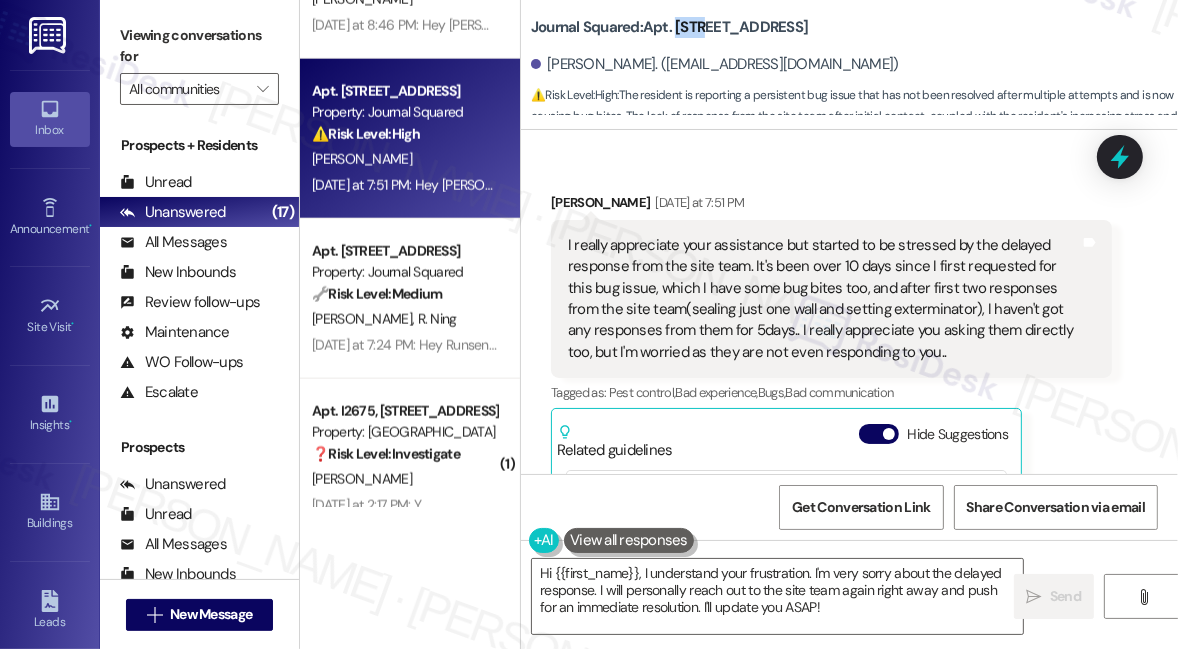 click on "Journal Squared:  Apt. 5407, [STREET_ADDRESS]" at bounding box center [669, 27] 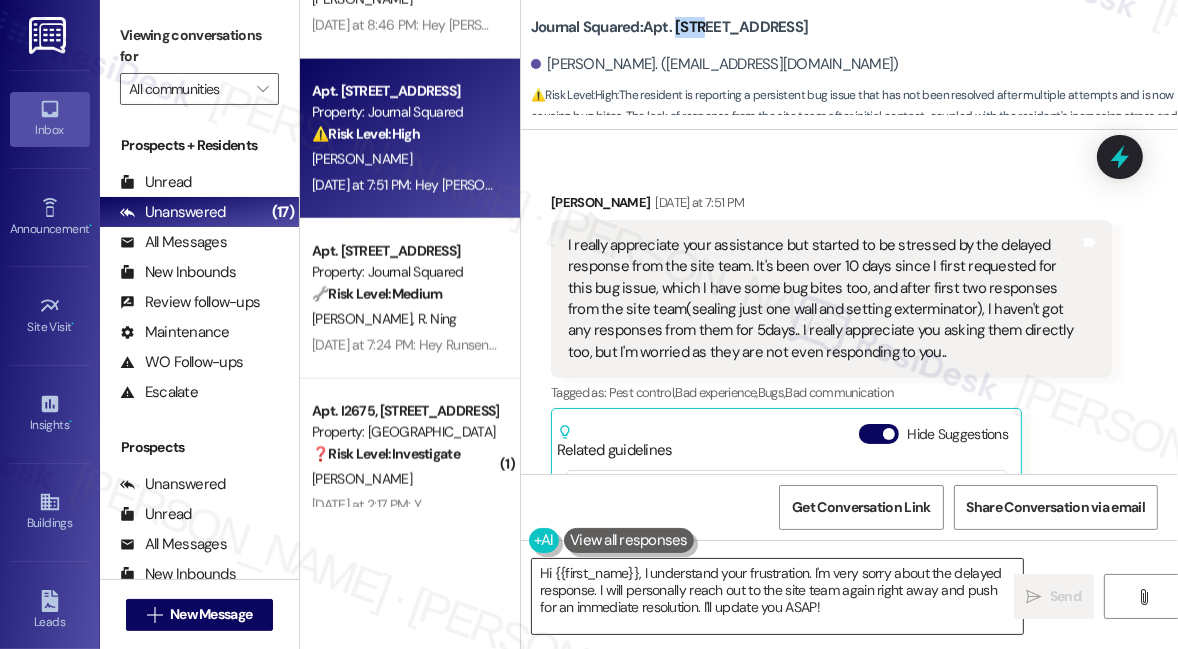 click on "Hi {{first_name}}, I understand your frustration. I'm very sorry about the delayed response. I will personally reach out to the site team again right away and push for an immediate resolution. I'll update you ASAP!" at bounding box center (777, 596) 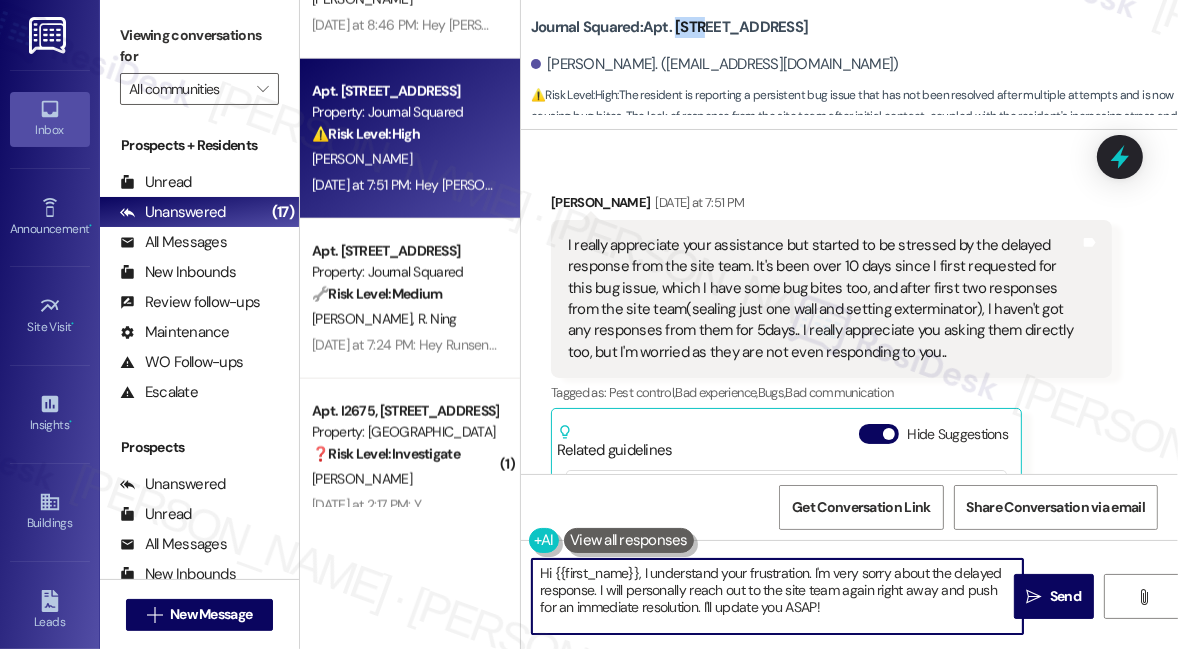 click on "Hi {{first_name}}, I understand your frustration. I'm very sorry about the delayed response. I will personally reach out to the site team again right away and push for an immediate resolution. I'll update you ASAP!" at bounding box center [777, 596] 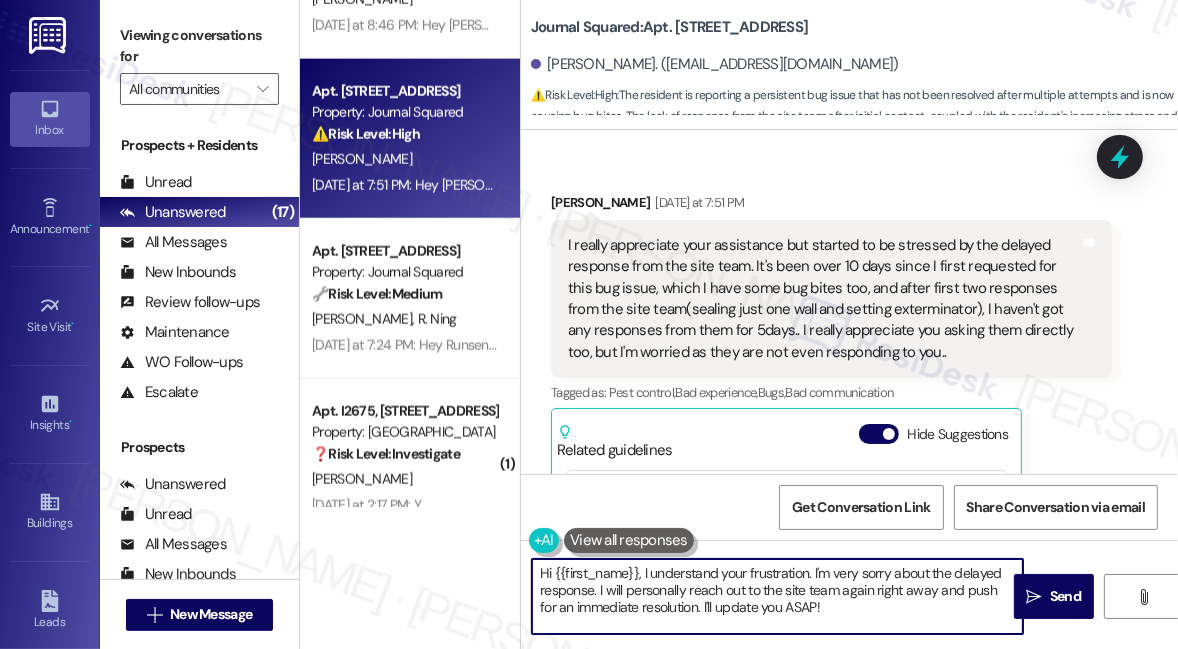 click on "Hi {{first_name}}, I understand your frustration. I'm very sorry about the delayed response. I will personally reach out to the site team again right away and push for an immediate resolution. I'll update you ASAP!" at bounding box center (777, 596) 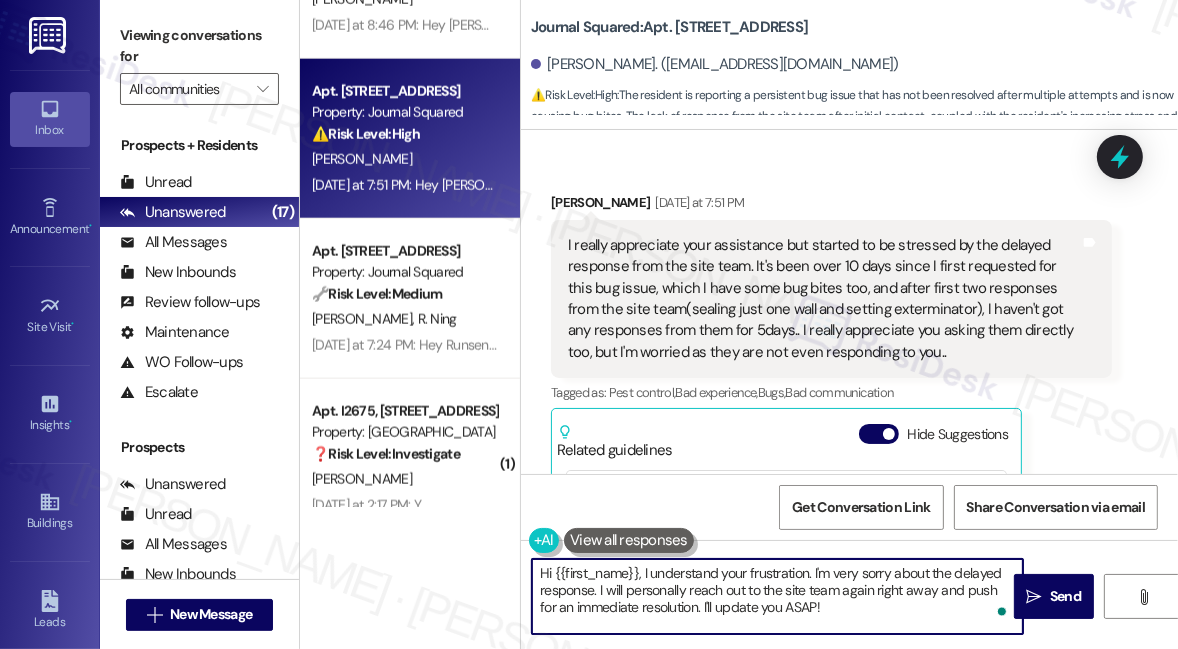 click on "Hi {{first_name}}, I understand your frustration. I'm very sorry about the delayed response. I will personally reach out to the site team again right away and push for an immediate resolution. I'll update you ASAP!" at bounding box center (777, 596) 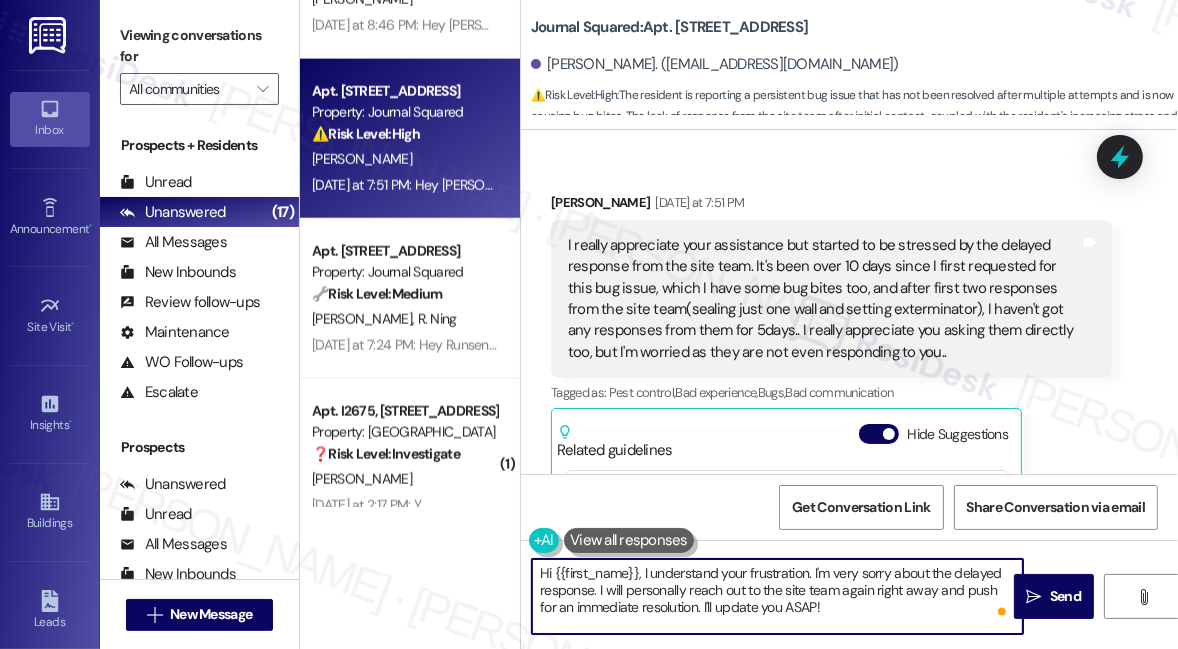 click on "Hi {{first_name}}, I understand your frustration. I'm very sorry about the delayed response. I will personally reach out to the site team again right away and push for an immediate resolution. I'll update you ASAP!" at bounding box center [777, 596] 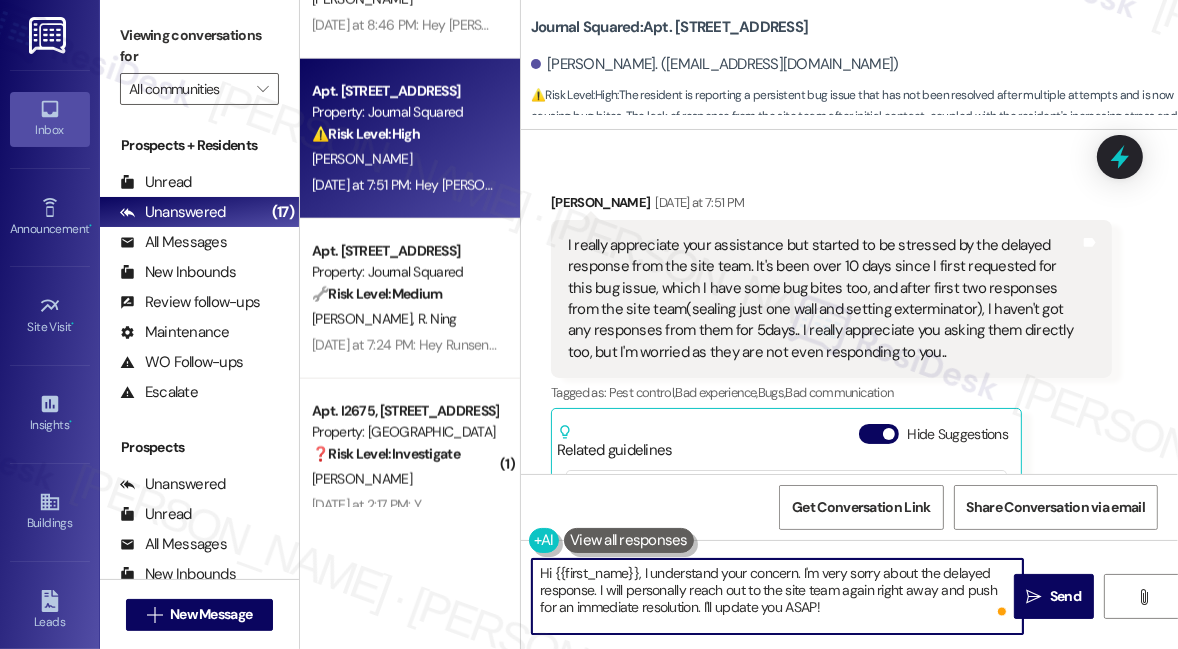 click on "Hi {{first_name}}, I understand your concern. I'm very sorry about the delayed response. I will personally reach out to the site team again right away and push for an immediate resolution. I'll update you ASAP!" at bounding box center [777, 596] 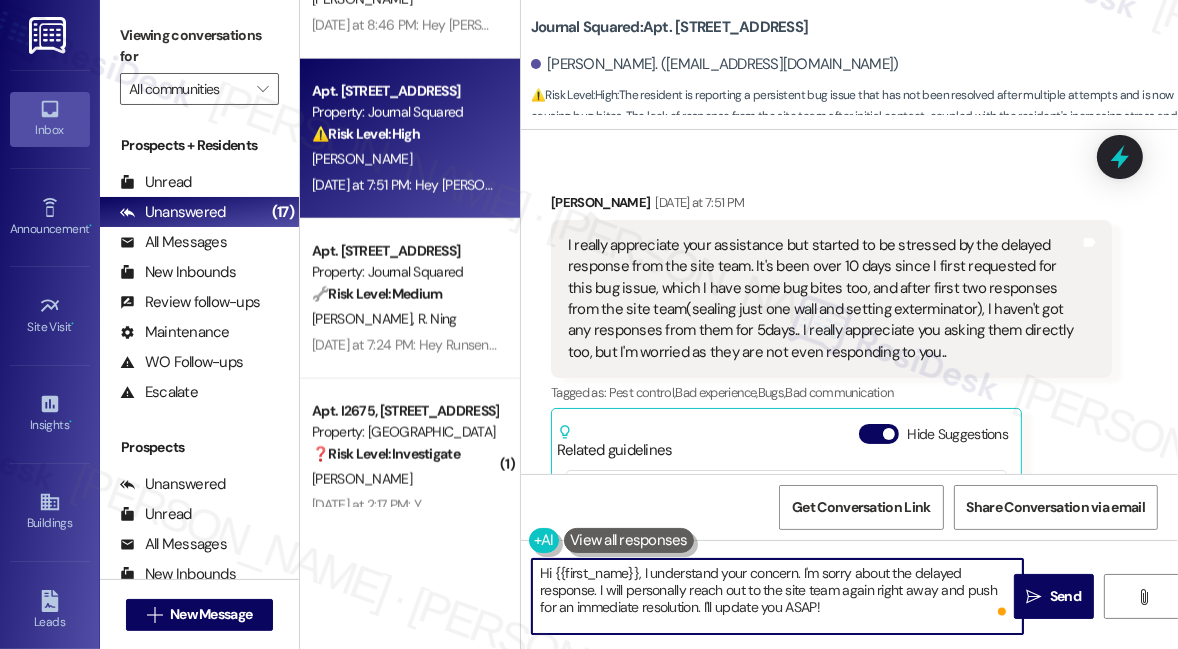 click on "Hi {{first_name}}, I understand your concern. I'm sorry about the delayed response. I will personally reach out to the site team again right away and push for an immediate resolution. I'll update you ASAP!" at bounding box center (777, 596) 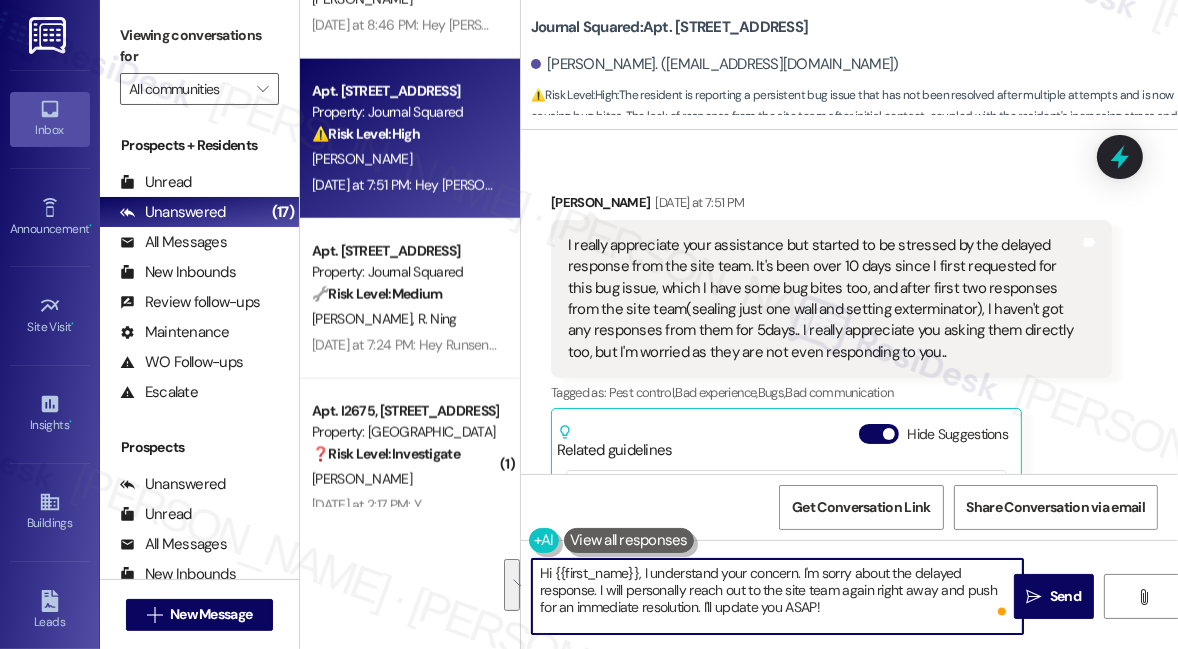 click on "Hi {{first_name}}, I understand your concern. I'm sorry about the delayed response. I will personally reach out to the site team again right away and push for an immediate resolution. I'll update you ASAP!" at bounding box center (777, 596) 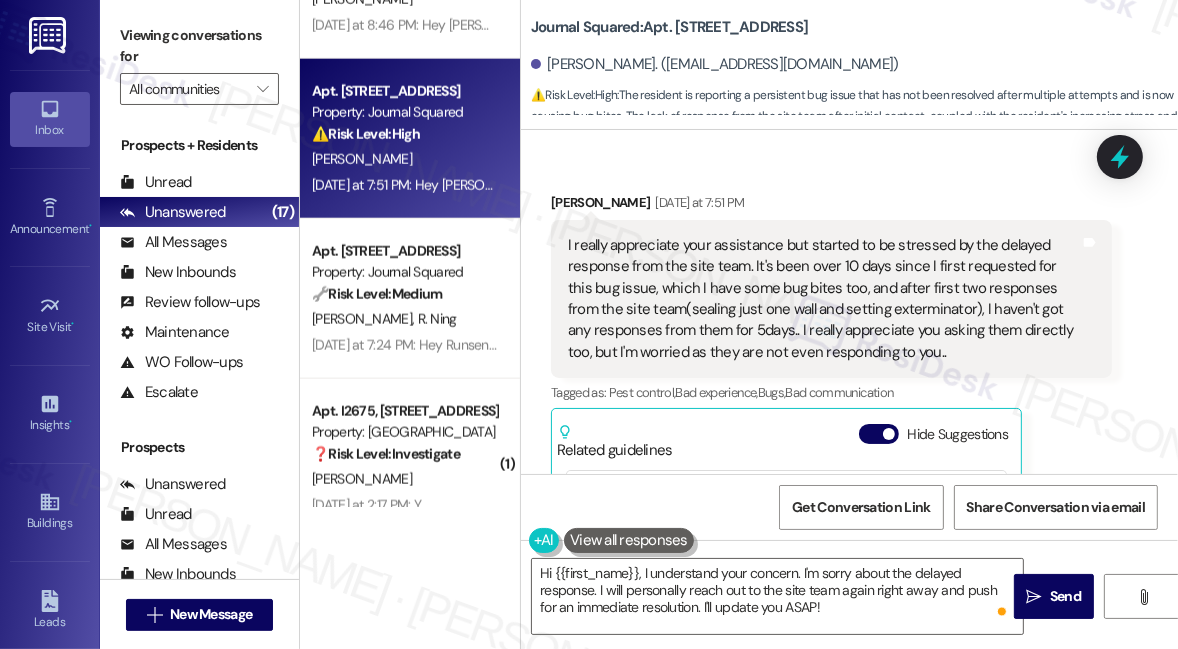 click on "Viewing conversations for" at bounding box center [199, 46] 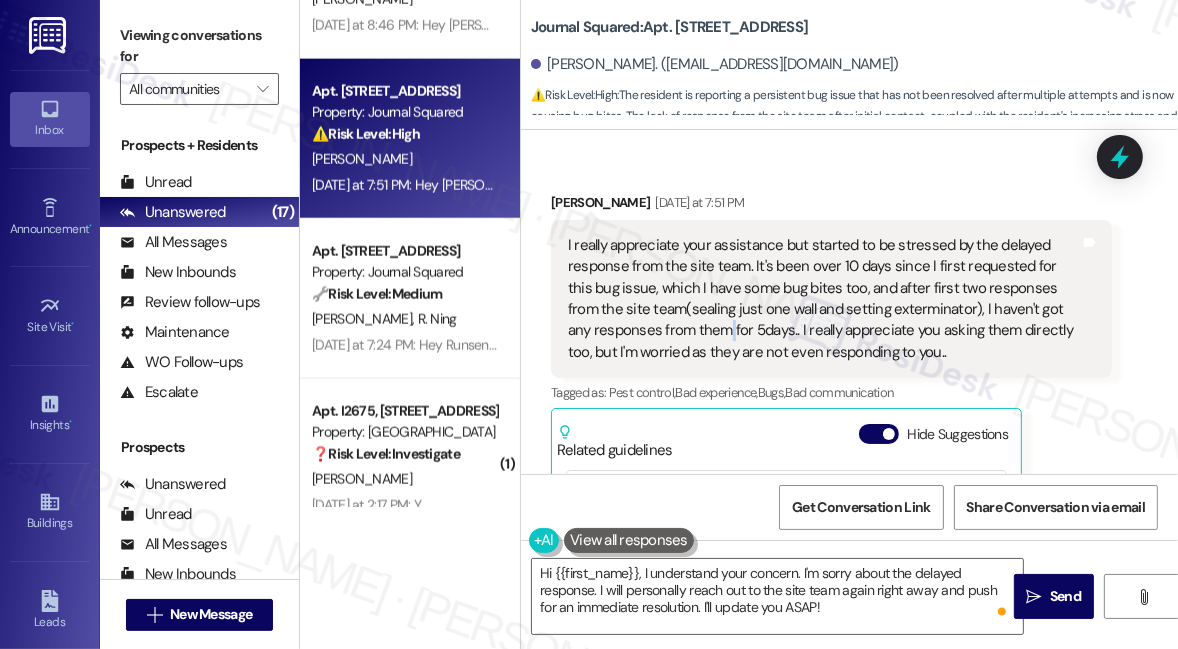 click on "I really appreciate your assistance but started to be stressed by the delayed response from the site team. It's been over 10 days since I first requested for this bug issue, which I have some bug bites too, and after first two responses from the site team(sealing just one wall and setting exterminator), I haven't got any responses from them for 5days.. I really appreciate you asking them directly too, but I'm worried as they are not even responding to you.." at bounding box center (824, 299) 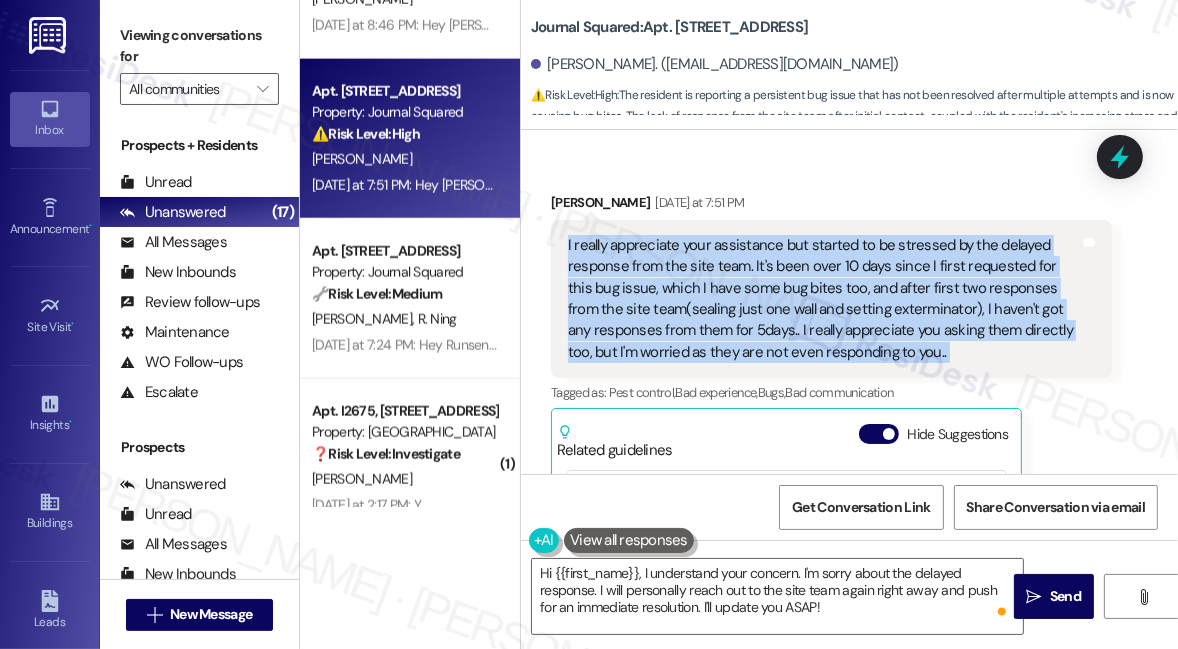 click on "I really appreciate your assistance but started to be stressed by the delayed response from the site team. It's been over 10 days since I first requested for this bug issue, which I have some bug bites too, and after first two responses from the site team(sealing just one wall and setting exterminator), I haven't got any responses from them for 5days.. I really appreciate you asking them directly too, but I'm worried as they are not even responding to you.." at bounding box center (824, 299) 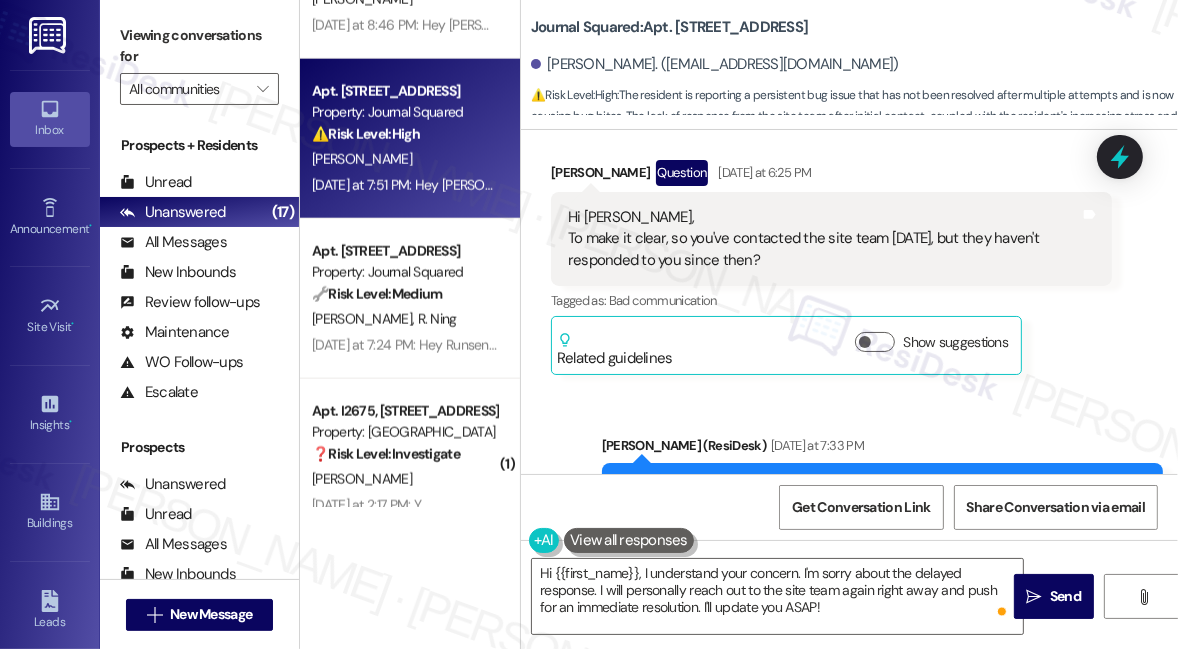 scroll, scrollTop: 12129, scrollLeft: 0, axis: vertical 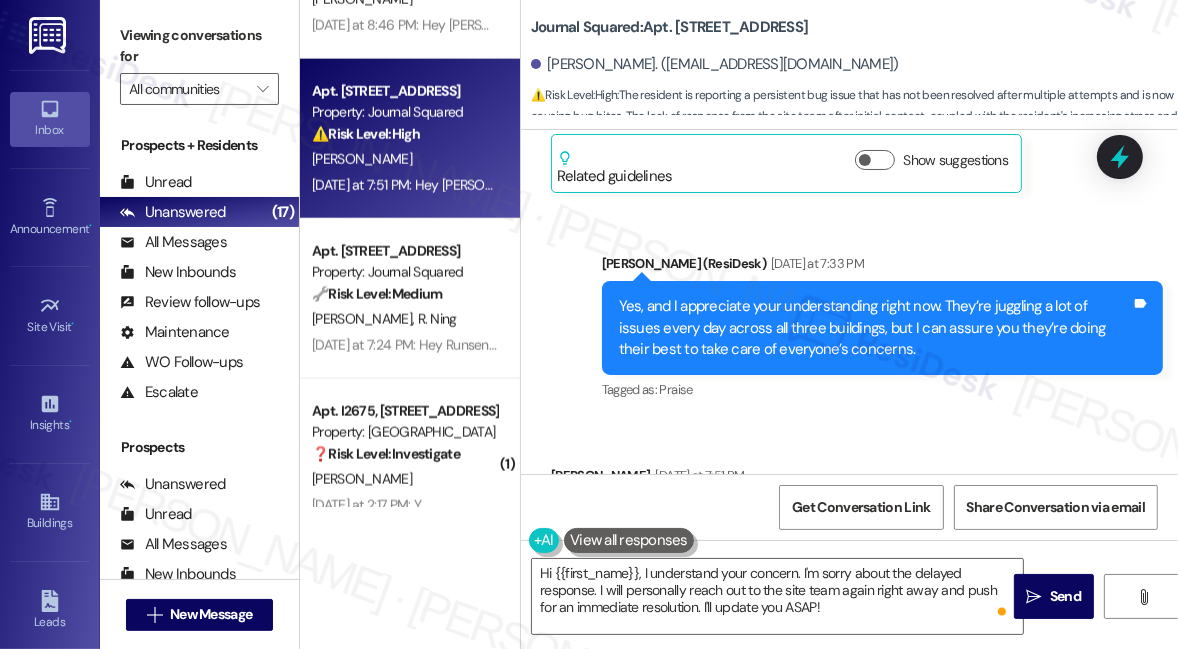 click on "Yes, and I appreciate your understanding right now. They’re juggling a lot of issues every day across all three buildings, but I can assure you they’re doing their best to take care of everyone’s concerns. Tags and notes" at bounding box center (882, 328) 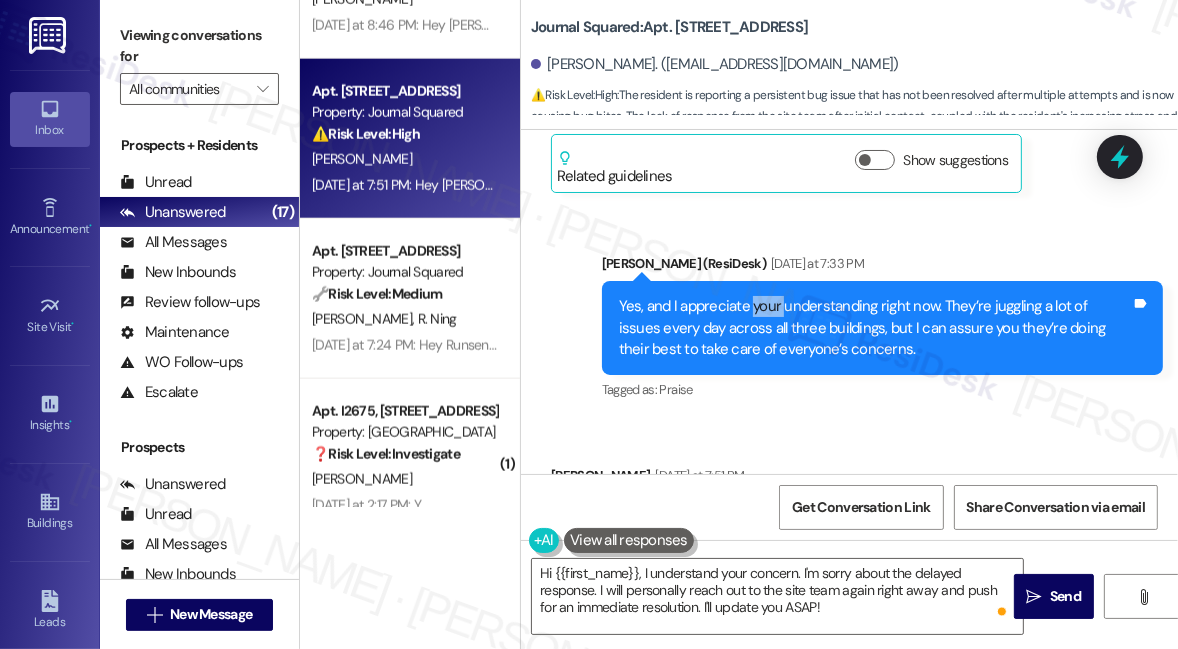 click on "Yes, and I appreciate your understanding right now. They’re juggling a lot of issues every day across all three buildings, but I can assure you they’re doing their best to take care of everyone’s concerns. Tags and notes" at bounding box center (882, 328) 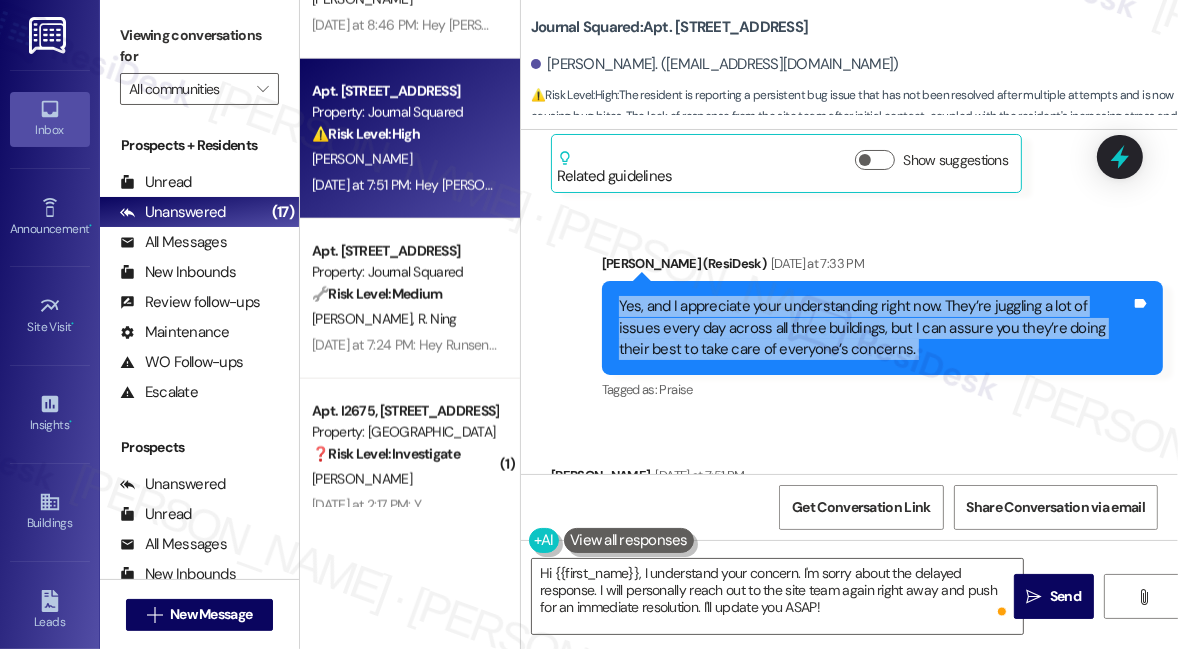 click on "Yes, and I appreciate your understanding right now. They’re juggling a lot of issues every day across all three buildings, but I can assure you they’re doing their best to take care of everyone’s concerns. Tags and notes" at bounding box center [882, 328] 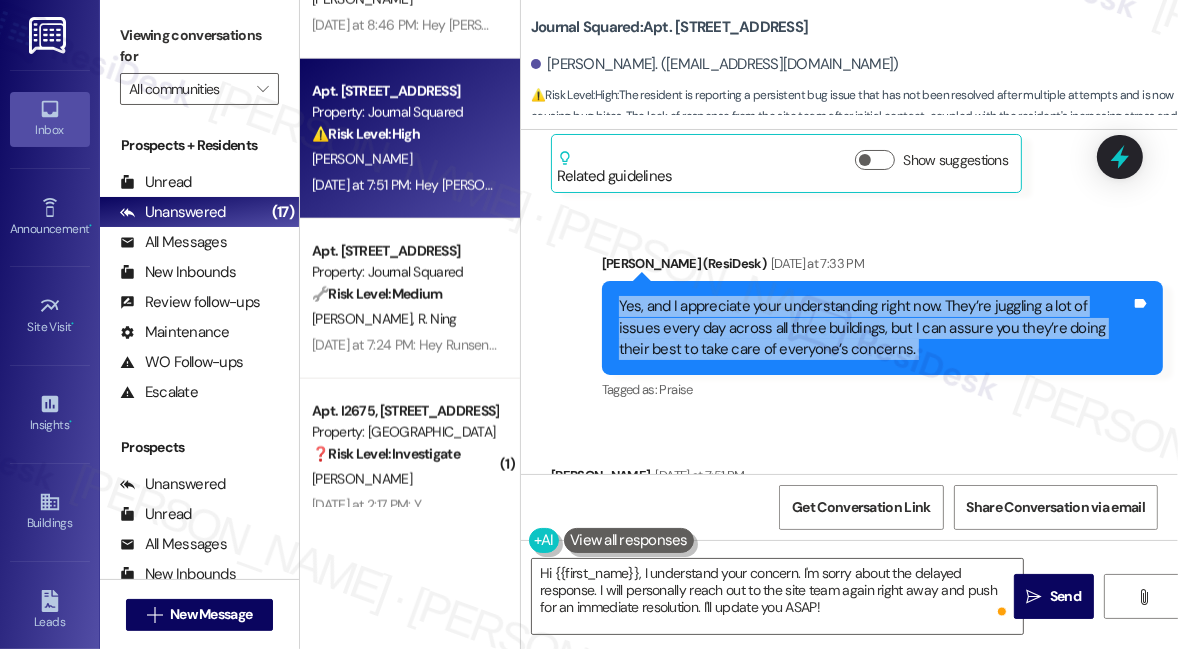 click on "Yes, and I appreciate your understanding right now. They’re juggling a lot of issues every day across all three buildings, but I can assure you they’re doing their best to take care of everyone’s concerns." at bounding box center (875, 328) 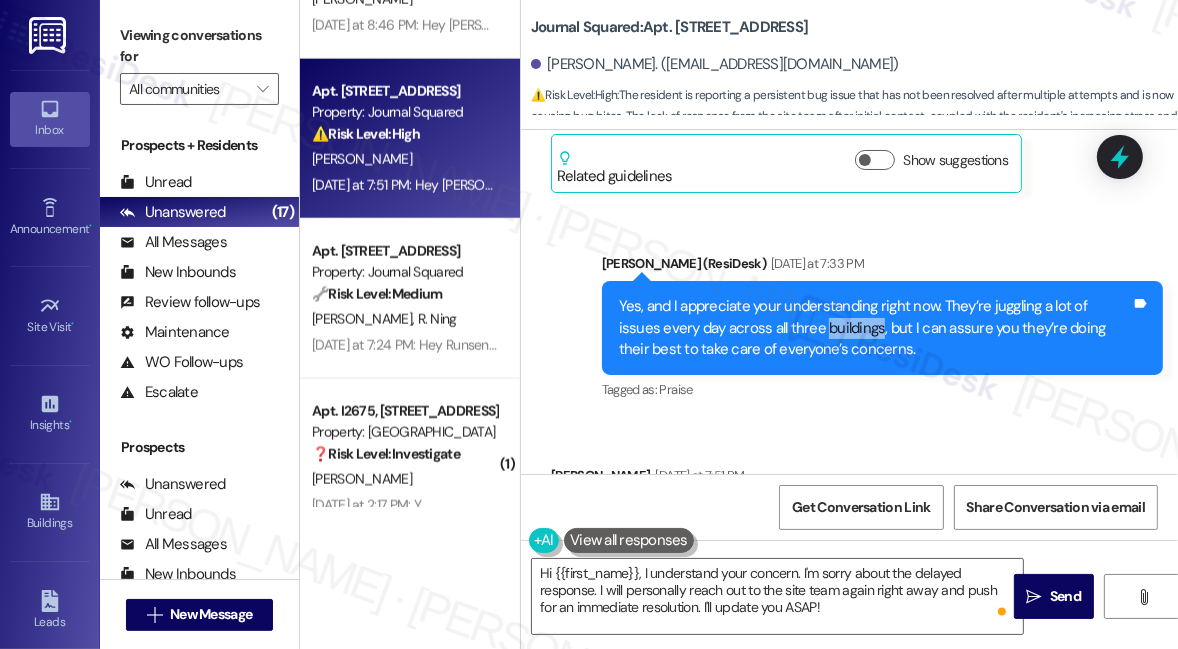click on "Yes, and I appreciate your understanding right now. They’re juggling a lot of issues every day across all three buildings, but I can assure you they’re doing their best to take care of everyone’s concerns." at bounding box center [875, 328] 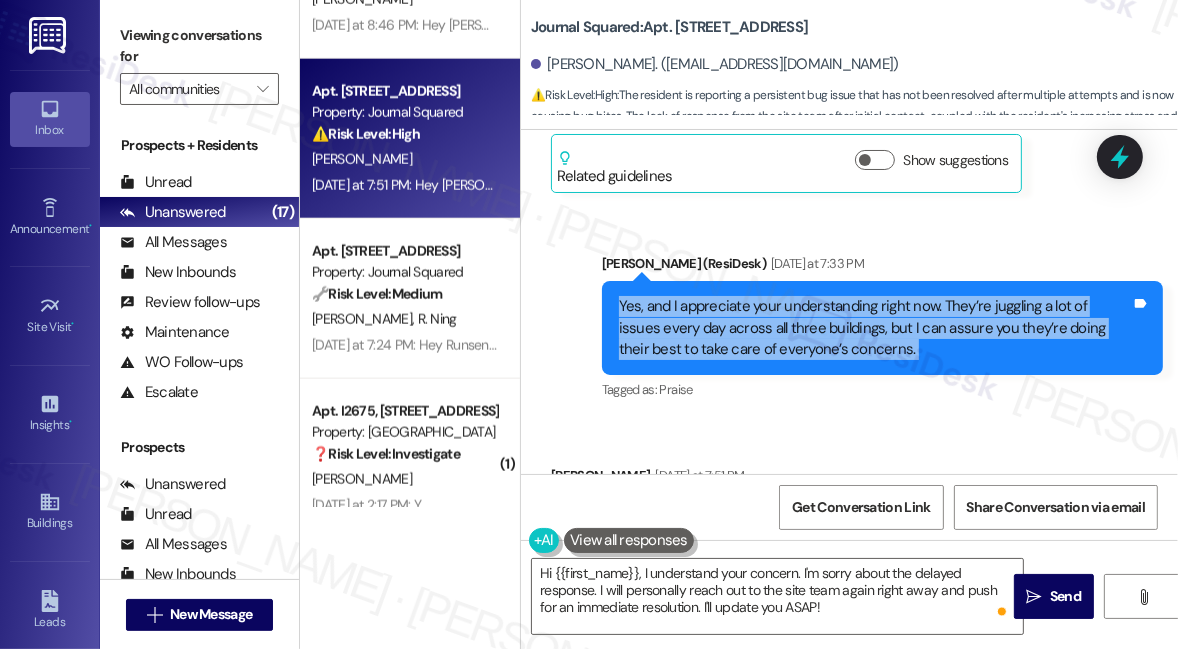 click on "Yes, and I appreciate your understanding right now. They’re juggling a lot of issues every day across all three buildings, but I can assure you they’re doing their best to take care of everyone’s concerns." at bounding box center [875, 328] 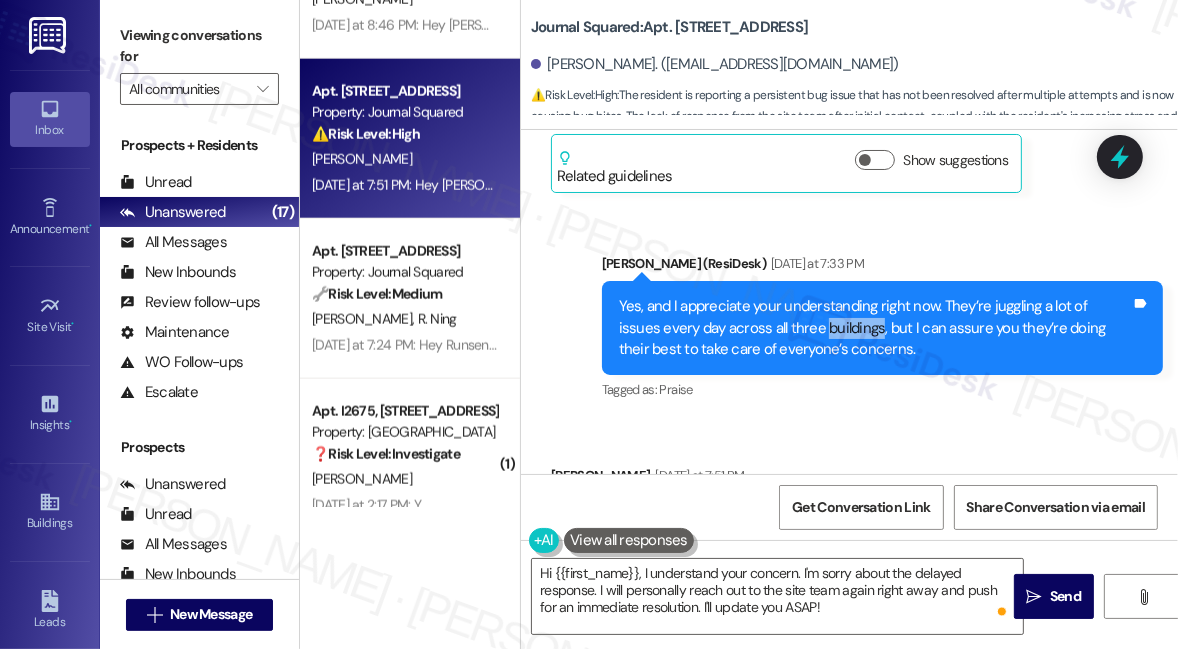 click on "Yes, and I appreciate your understanding right now. They’re juggling a lot of issues every day across all three buildings, but I can assure you they’re doing their best to take care of everyone’s concerns." at bounding box center (875, 328) 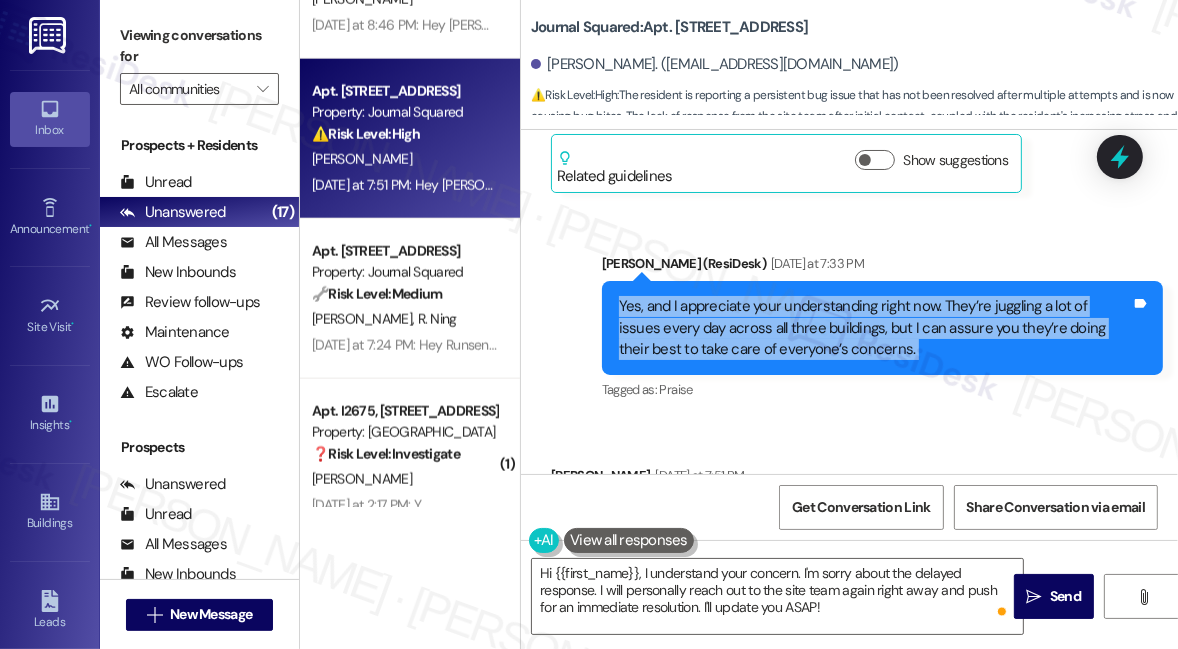 click on "Yes, and I appreciate your understanding right now. They’re juggling a lot of issues every day across all three buildings, but I can assure you they’re doing their best to take care of everyone’s concerns." at bounding box center (875, 328) 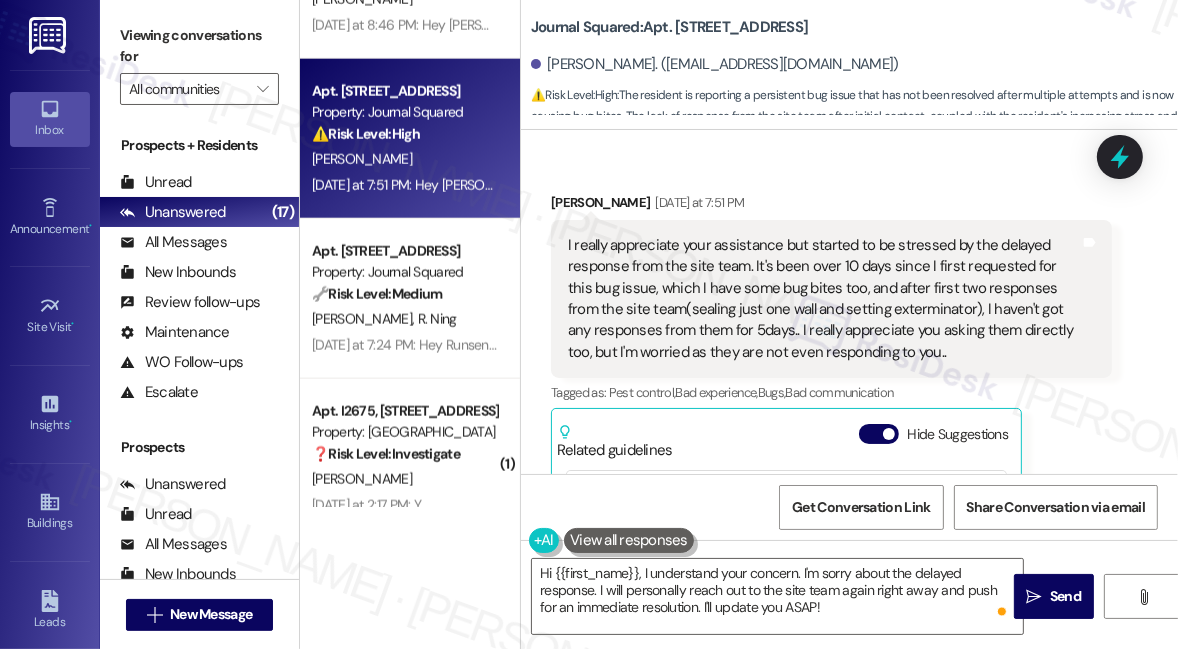 click on "I really appreciate your assistance but started to be stressed by the delayed response from the site team. It's been over 10 days since I first requested for this bug issue, which I have some bug bites too, and after first two responses from the site team(sealing just one wall and setting exterminator), I haven't got any responses from them for 5days.. I really appreciate you asking them directly too, but I'm worried as they are not even responding to you.." at bounding box center (824, 299) 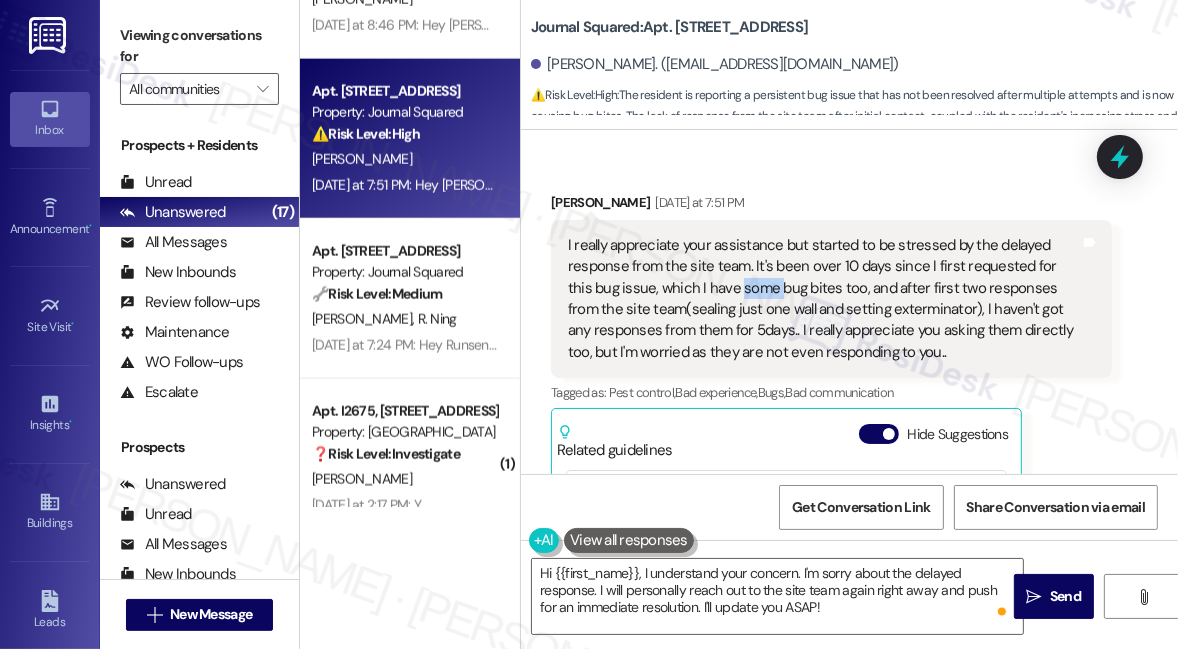 click on "I really appreciate your assistance but started to be stressed by the delayed response from the site team. It's been over 10 days since I first requested for this bug issue, which I have some bug bites too, and after first two responses from the site team(sealing just one wall and setting exterminator), I haven't got any responses from them for 5days.. I really appreciate you asking them directly too, but I'm worried as they are not even responding to you.." at bounding box center (824, 299) 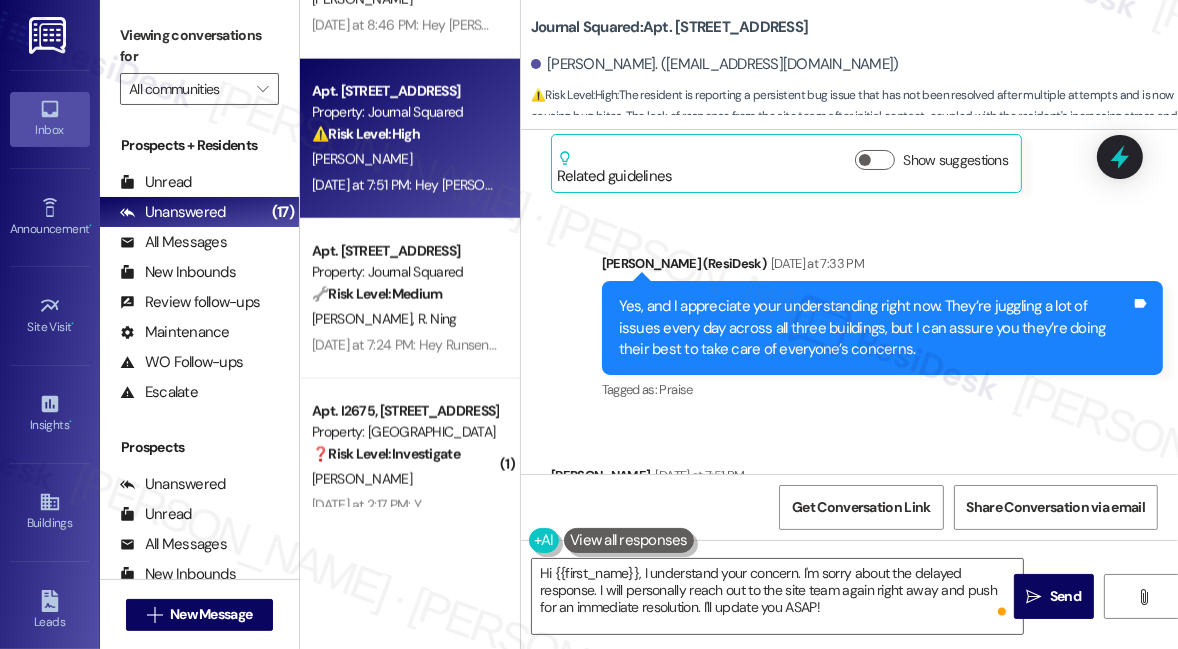click on "Yes, and I appreciate your understanding right now. They’re juggling a lot of issues every day across all three buildings, but I can assure you they’re doing their best to take care of everyone’s concerns." at bounding box center (875, 328) 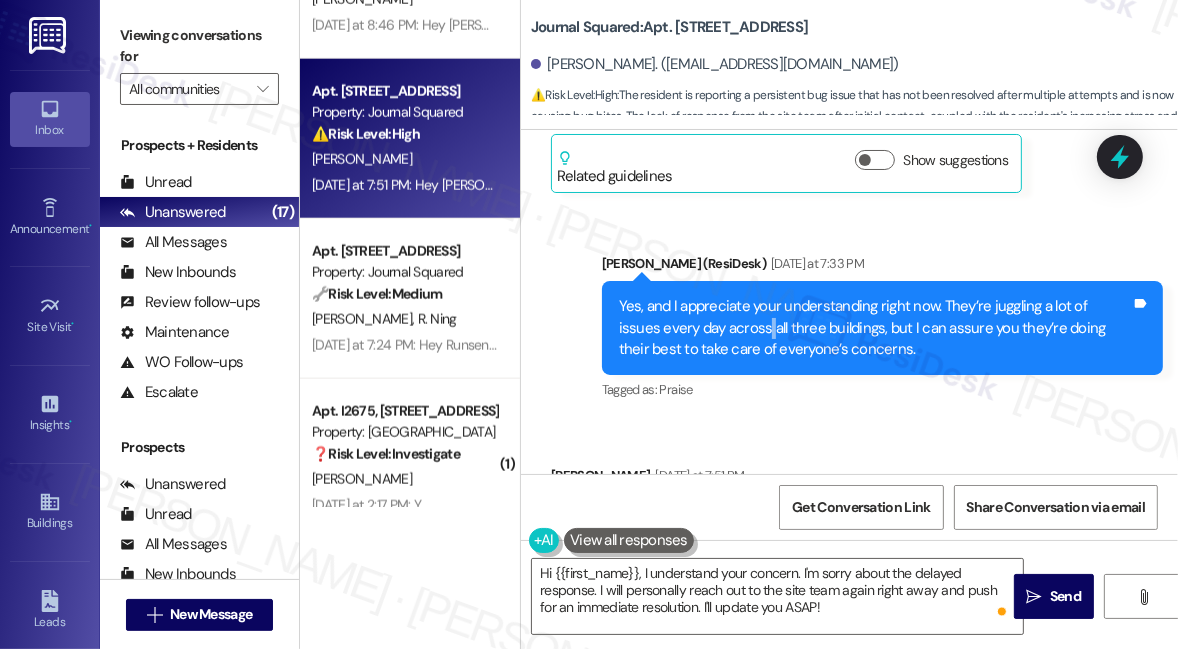 click on "Yes, and I appreciate your understanding right now. They’re juggling a lot of issues every day across all three buildings, but I can assure you they’re doing their best to take care of everyone’s concerns." at bounding box center [875, 328] 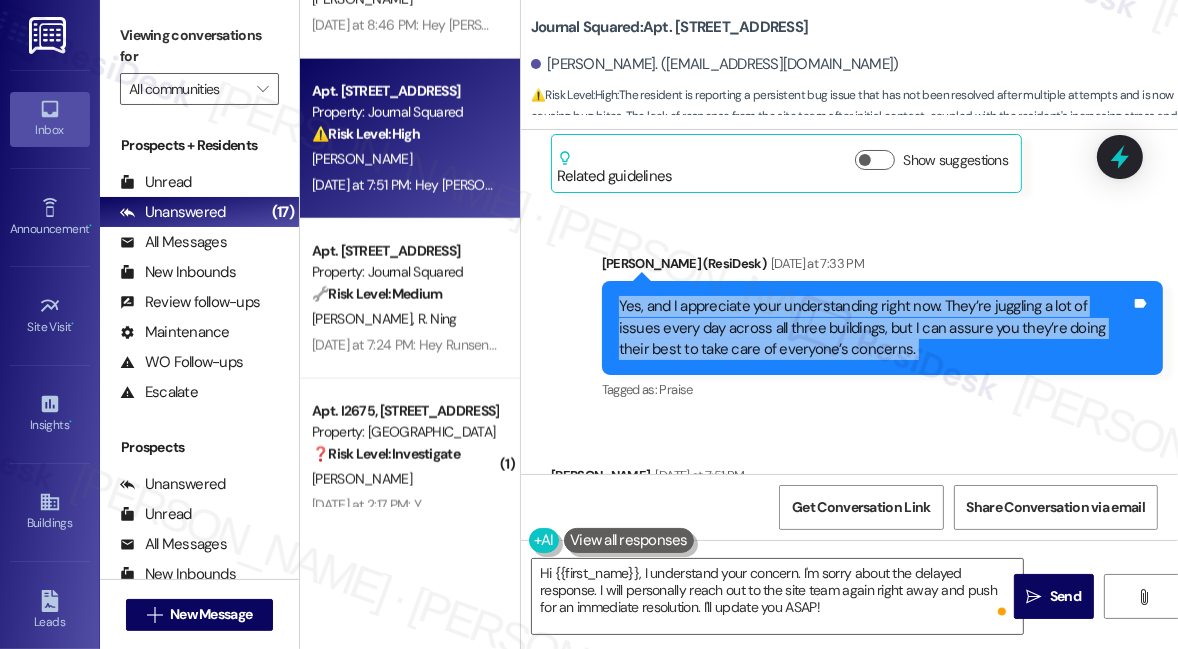 click on "Yes, and I appreciate your understanding right now. They’re juggling a lot of issues every day across all three buildings, but I can assure you they’re doing their best to take care of everyone’s concerns." at bounding box center [875, 328] 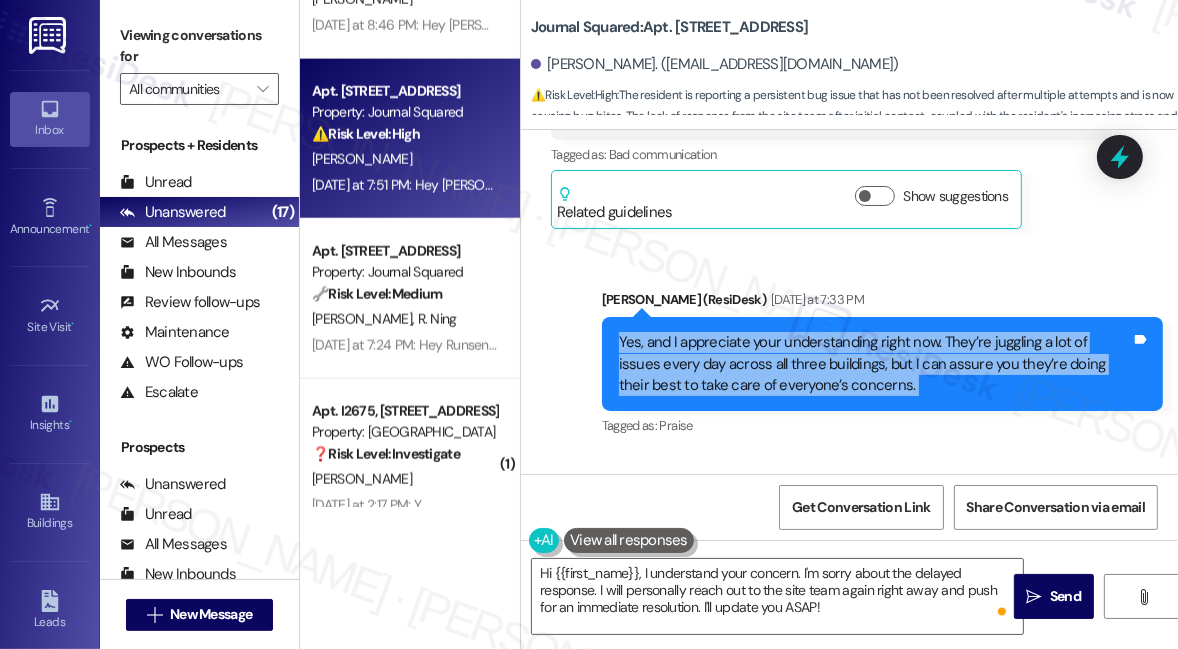 scroll, scrollTop: 11947, scrollLeft: 0, axis: vertical 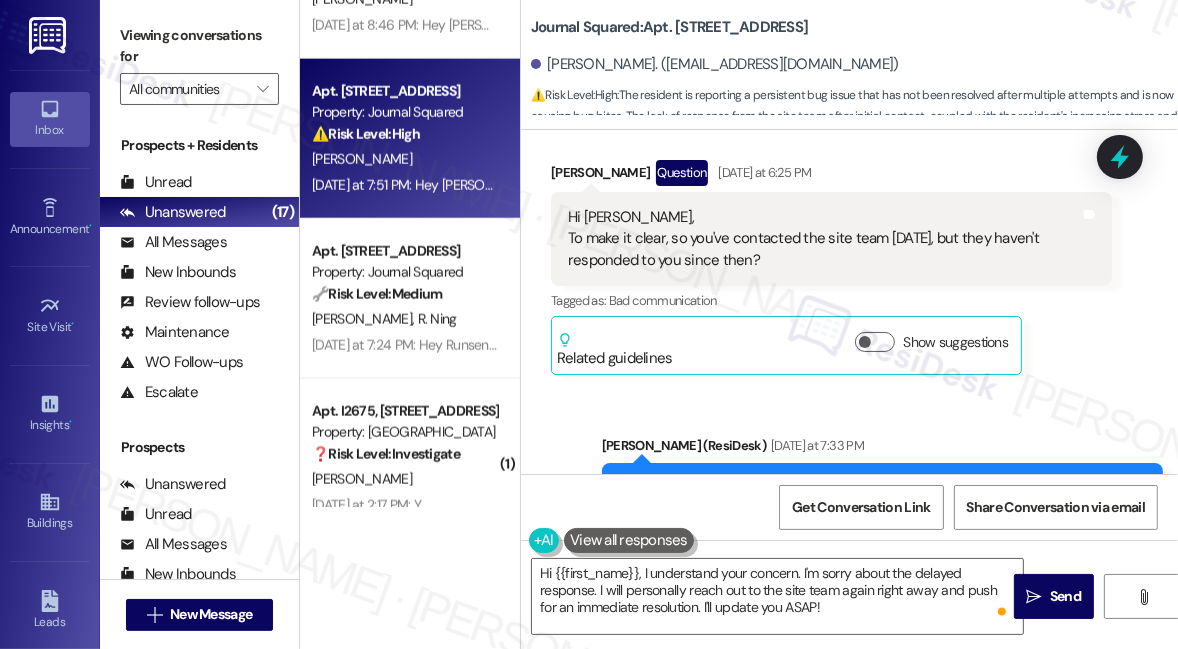 click on "Hi [PERSON_NAME],
To make it clear, so you've contacted the site team [DATE], but they haven't responded to you since then?" at bounding box center [824, 239] 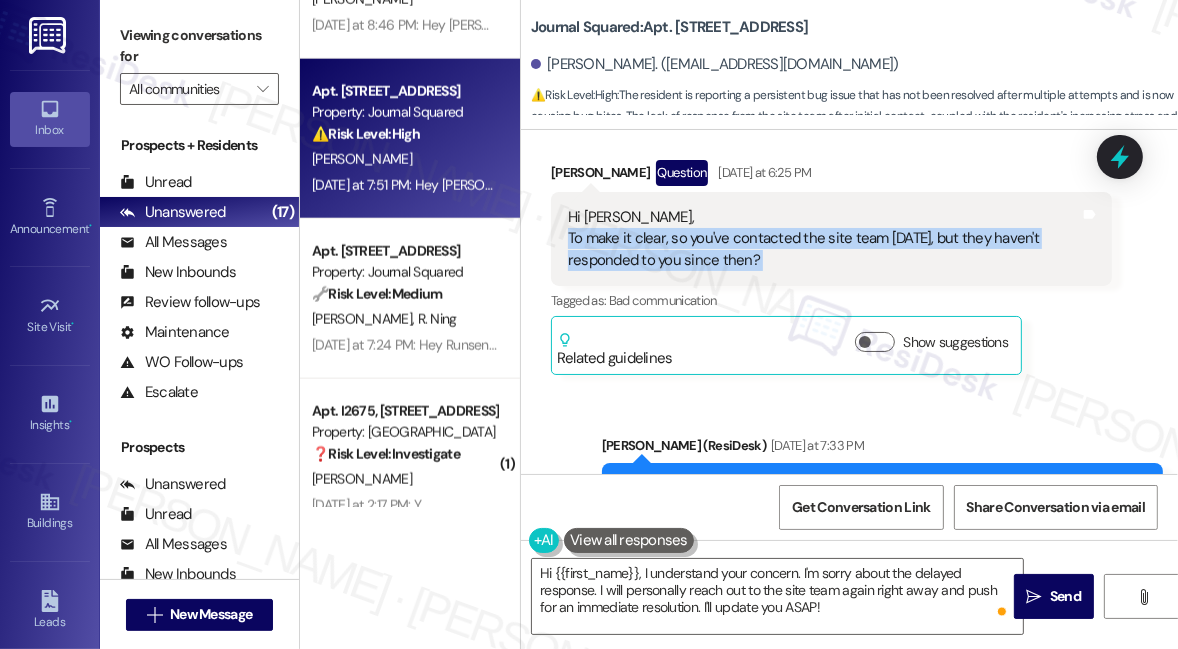 click on "Hi [PERSON_NAME],
To make it clear, so you've contacted the site team [DATE], but they haven't responded to you since then?" at bounding box center (824, 239) 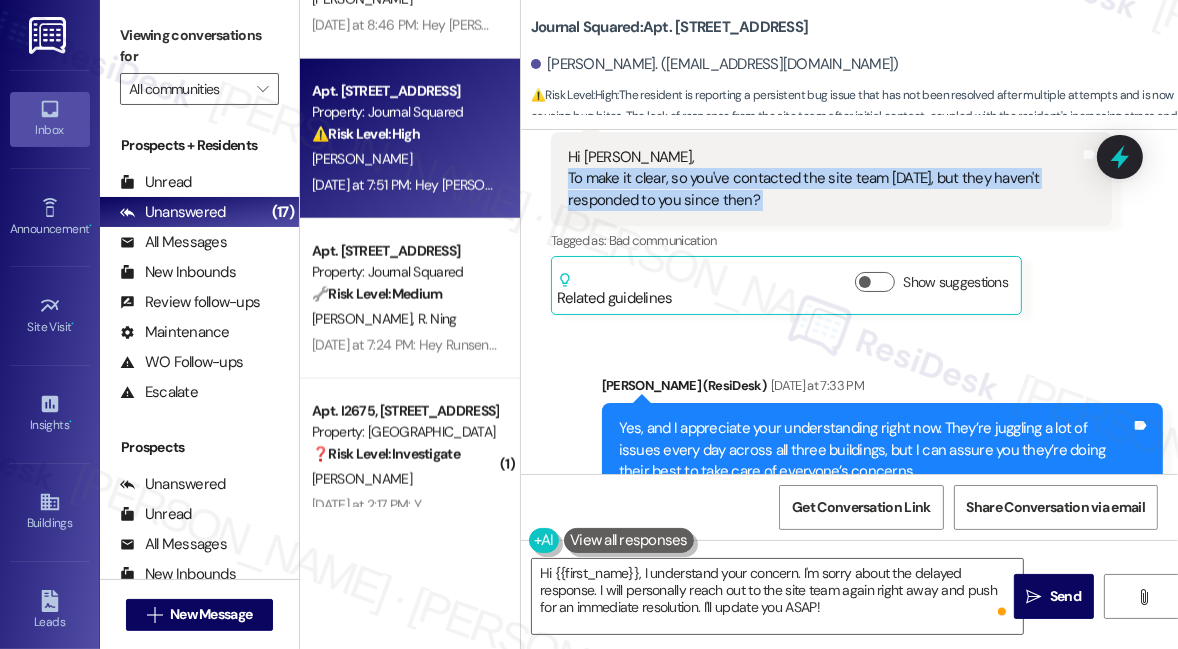scroll, scrollTop: 12038, scrollLeft: 0, axis: vertical 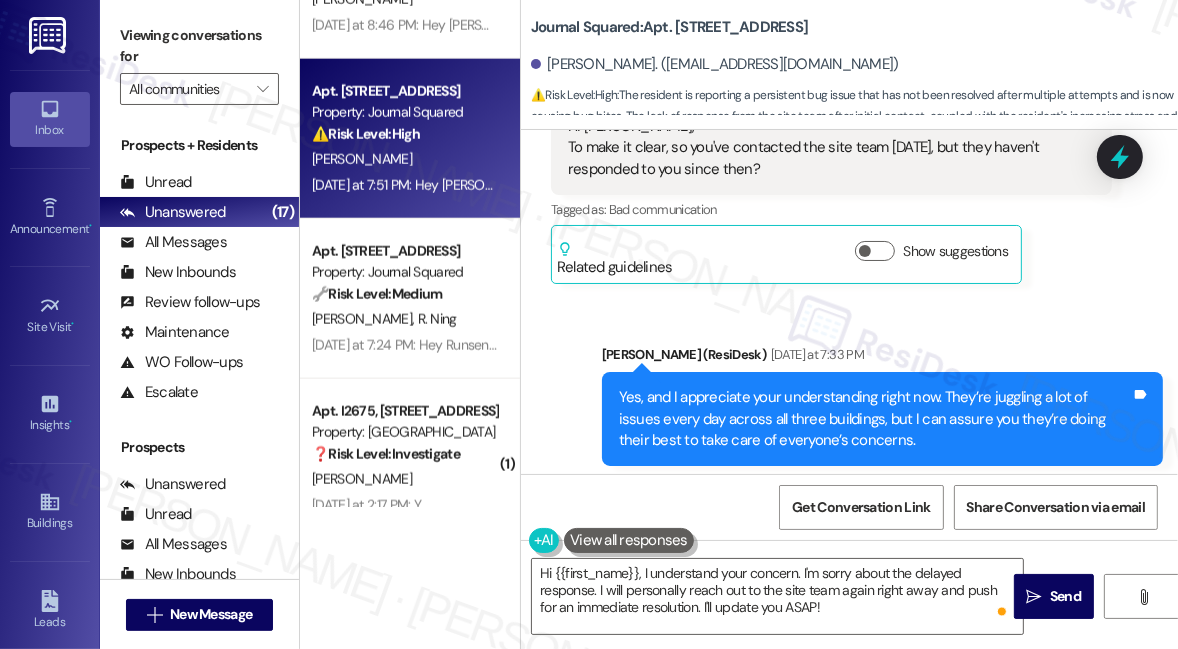 click on "Yes, and I appreciate your understanding right now. They’re juggling a lot of issues every day across all three buildings, but I can assure you they’re doing their best to take care of everyone’s concerns." at bounding box center (875, 419) 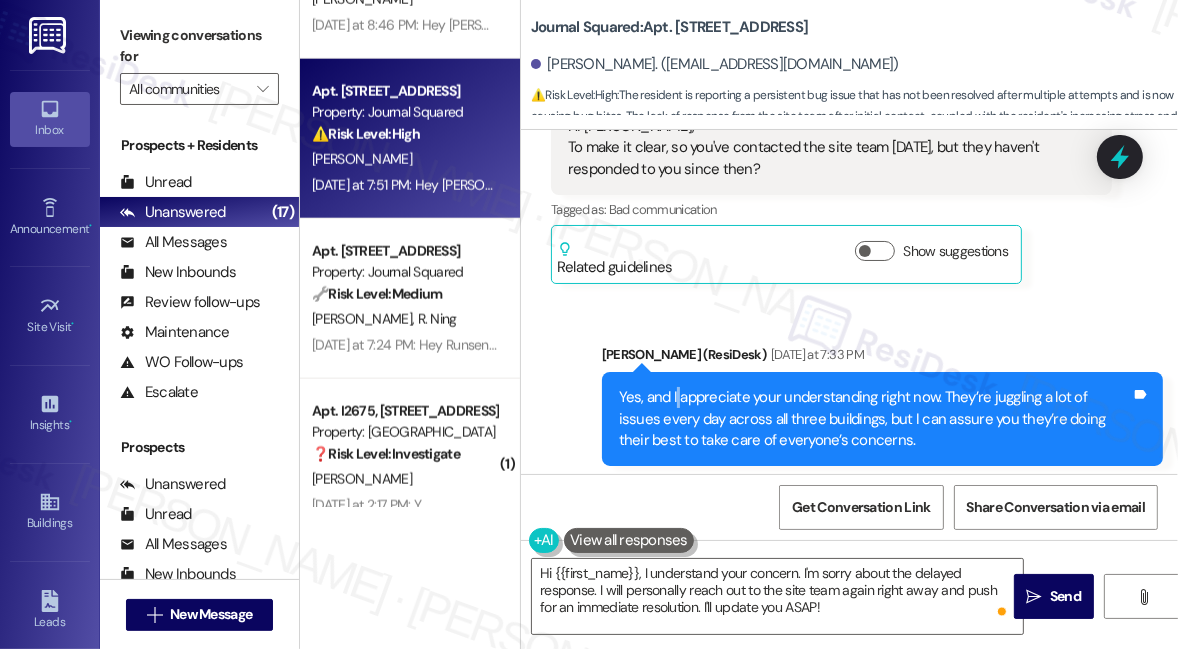 click on "Yes, and I appreciate your understanding right now. They’re juggling a lot of issues every day across all three buildings, but I can assure you they’re doing their best to take care of everyone’s concerns." at bounding box center (875, 419) 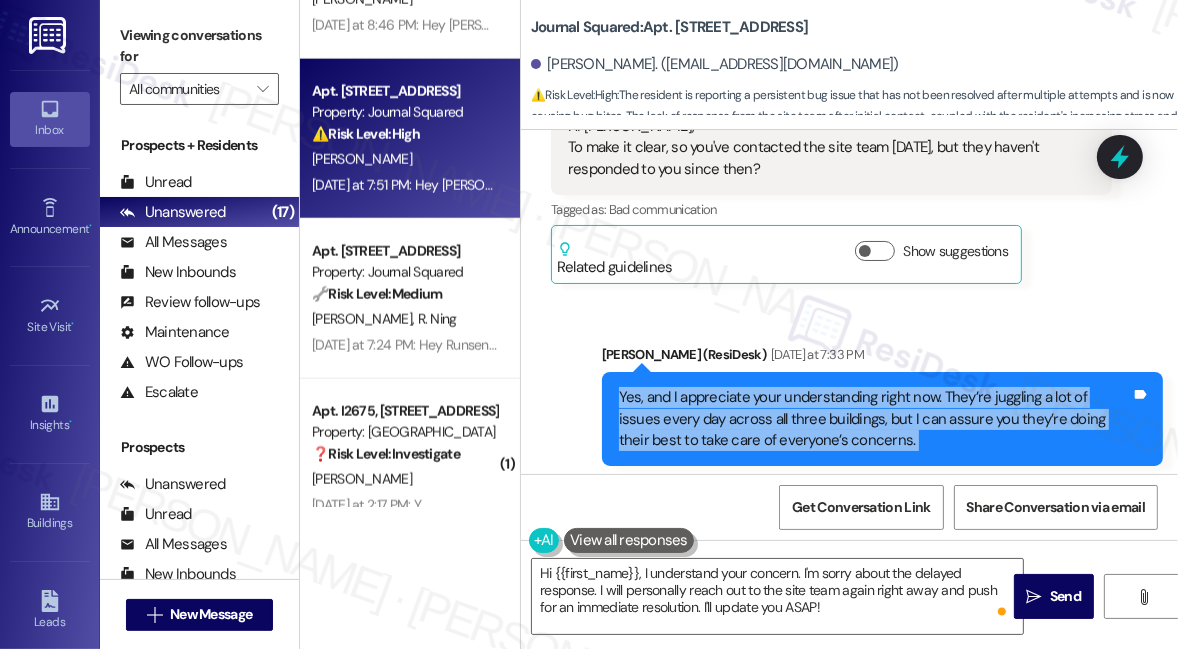 click on "Yes, and I appreciate your understanding right now. They’re juggling a lot of issues every day across all three buildings, but I can assure you they’re doing their best to take care of everyone’s concerns." at bounding box center (875, 419) 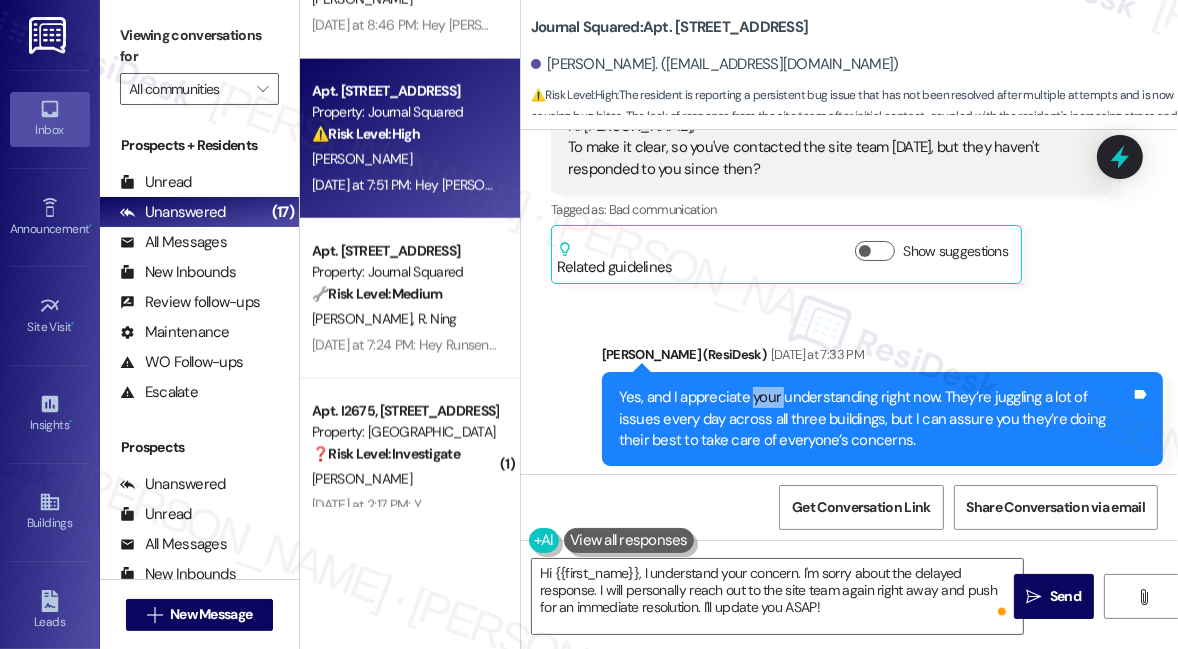 click on "Yes, and I appreciate your understanding right now. They’re juggling a lot of issues every day across all three buildings, but I can assure you they’re doing their best to take care of everyone’s concerns." at bounding box center (875, 419) 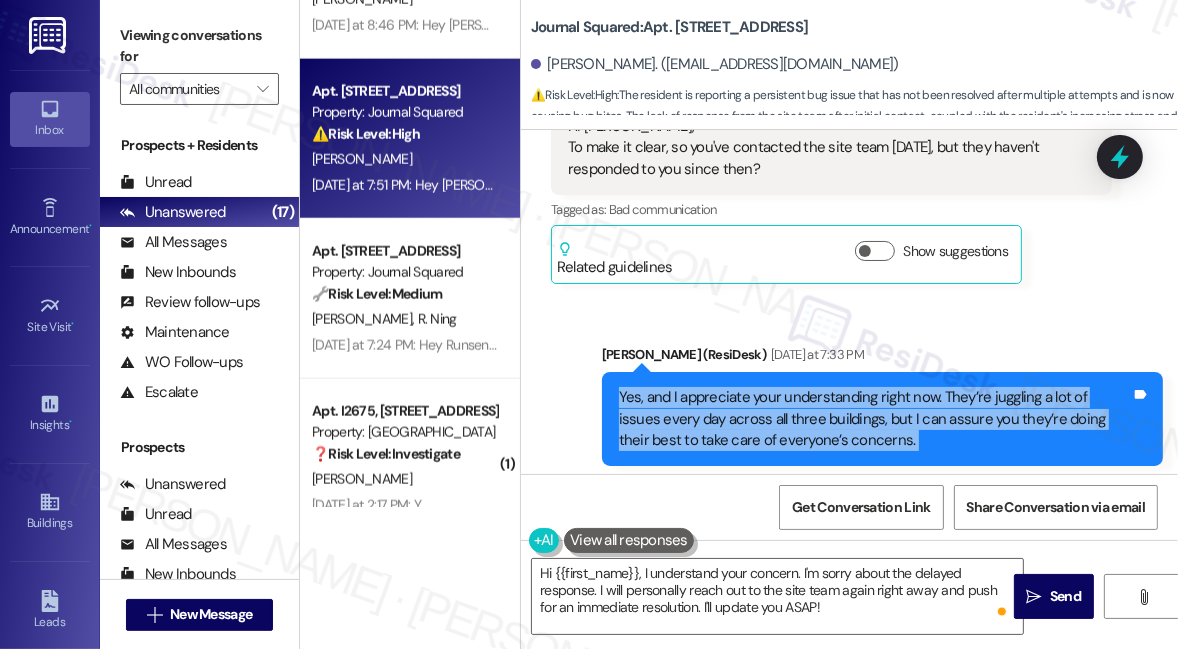 click on "Yes, and I appreciate your understanding right now. They’re juggling a lot of issues every day across all three buildings, but I can assure you they’re doing their best to take care of everyone’s concerns." at bounding box center [875, 419] 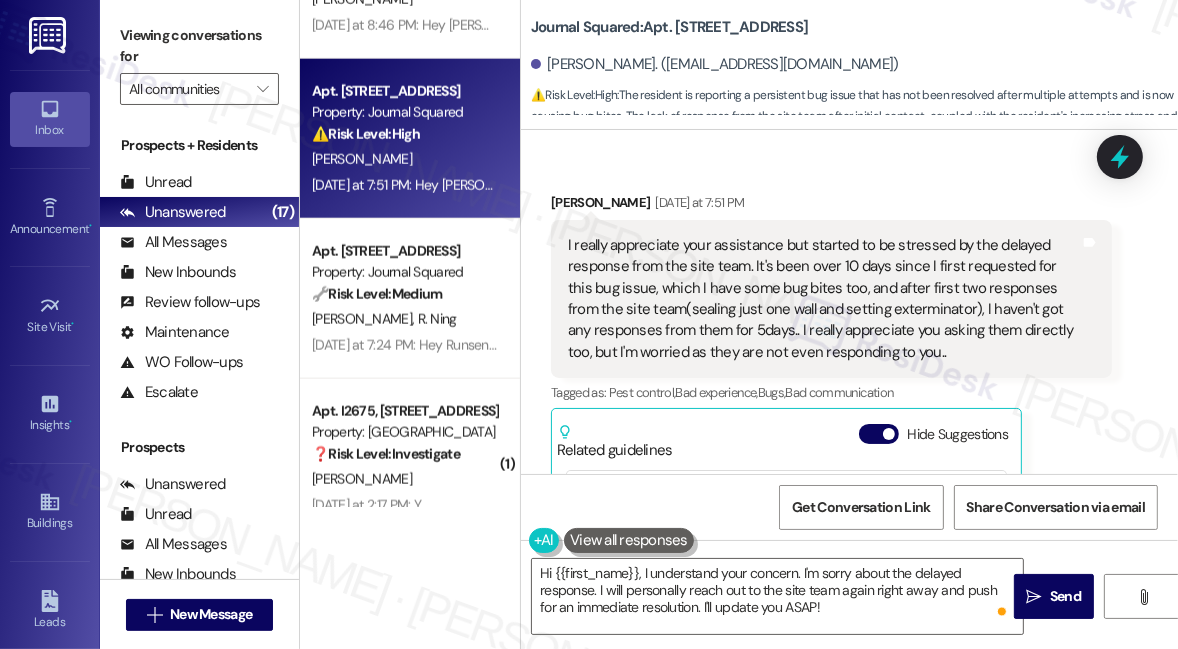 click on "I really appreciate your assistance but started to be stressed by the delayed response from the site team. It's been over 10 days since I first requested for this bug issue, which I have some bug bites too, and after first two responses from the site team(sealing just one wall and setting exterminator), I haven't got any responses from them for 5days.. I really appreciate you asking them directly too, but I'm worried as they are not even responding to you.." at bounding box center [824, 299] 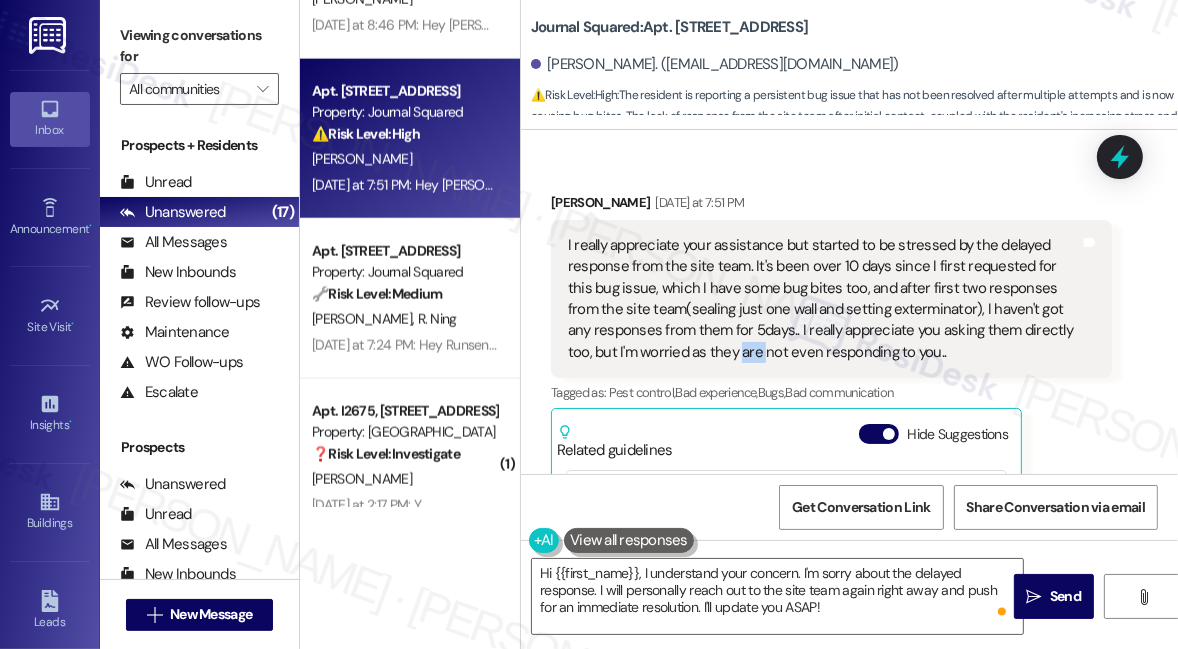 click on "I really appreciate your assistance but started to be stressed by the delayed response from the site team. It's been over 10 days since I first requested for this bug issue, which I have some bug bites too, and after first two responses from the site team(sealing just one wall and setting exterminator), I haven't got any responses from them for 5days.. I really appreciate you asking them directly too, but I'm worried as they are not even responding to you.." at bounding box center [824, 299] 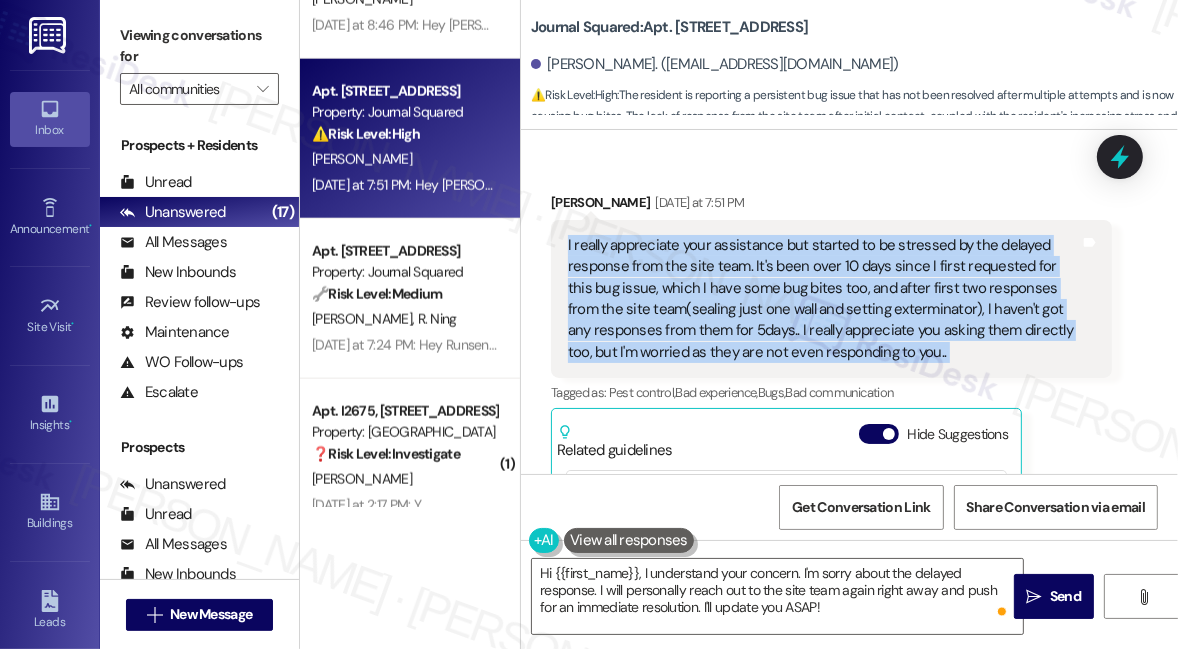 click on "I really appreciate your assistance but started to be stressed by the delayed response from the site team. It's been over 10 days since I first requested for this bug issue, which I have some bug bites too, and after first two responses from the site team(sealing just one wall and setting exterminator), I haven't got any responses from them for 5days.. I really appreciate you asking them directly too, but I'm worried as they are not even responding to you.." at bounding box center [824, 299] 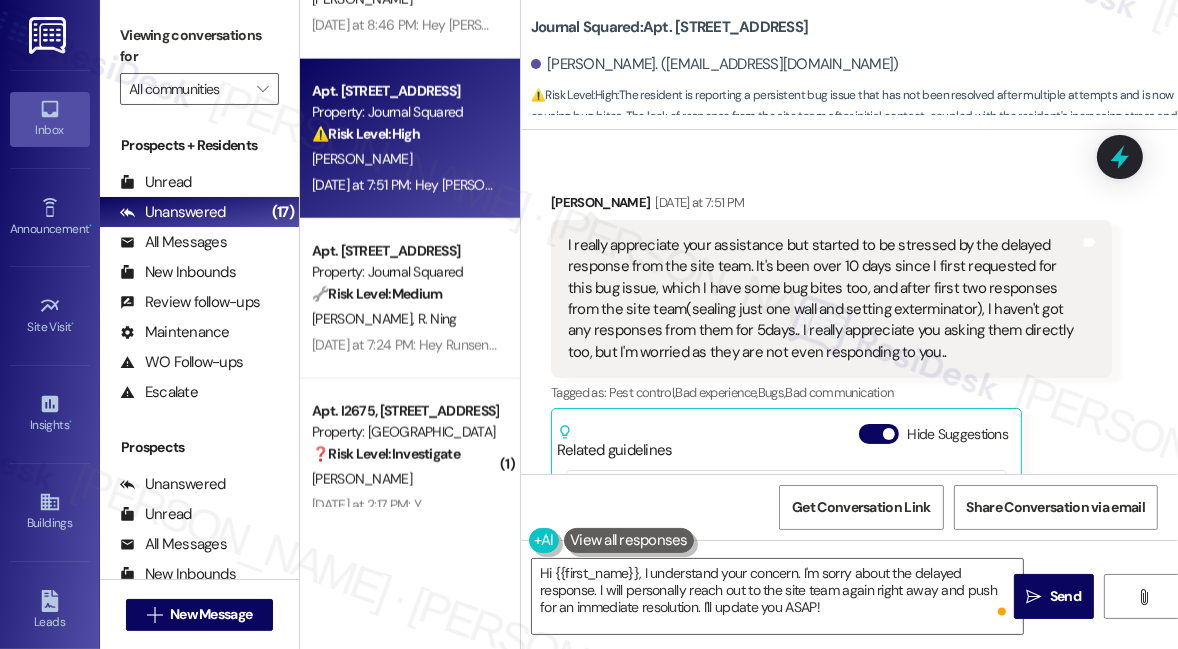 click on "I really appreciate your assistance but started to be stressed by the delayed response from the site team. It's been over 10 days since I first requested for this bug issue, which I have some bug bites too, and after first two responses from the site team(sealing just one wall and setting exterminator), I haven't got any responses from them for 5days.. I really appreciate you asking them directly too, but I'm worried as they are not even responding to you.." at bounding box center [824, 299] 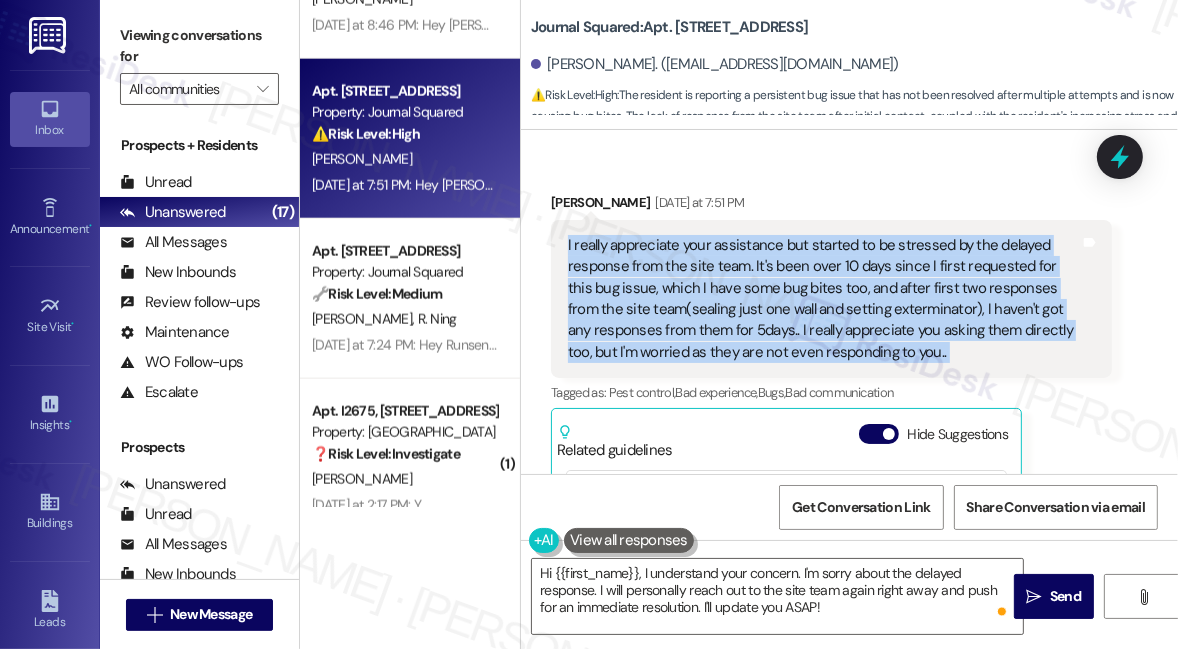 click on "I really appreciate your assistance but started to be stressed by the delayed response from the site team. It's been over 10 days since I first requested for this bug issue, which I have some bug bites too, and after first two responses from the site team(sealing just one wall and setting exterminator), I haven't got any responses from them for 5days.. I really appreciate you asking them directly too, but I'm worried as they are not even responding to you.." at bounding box center [824, 299] 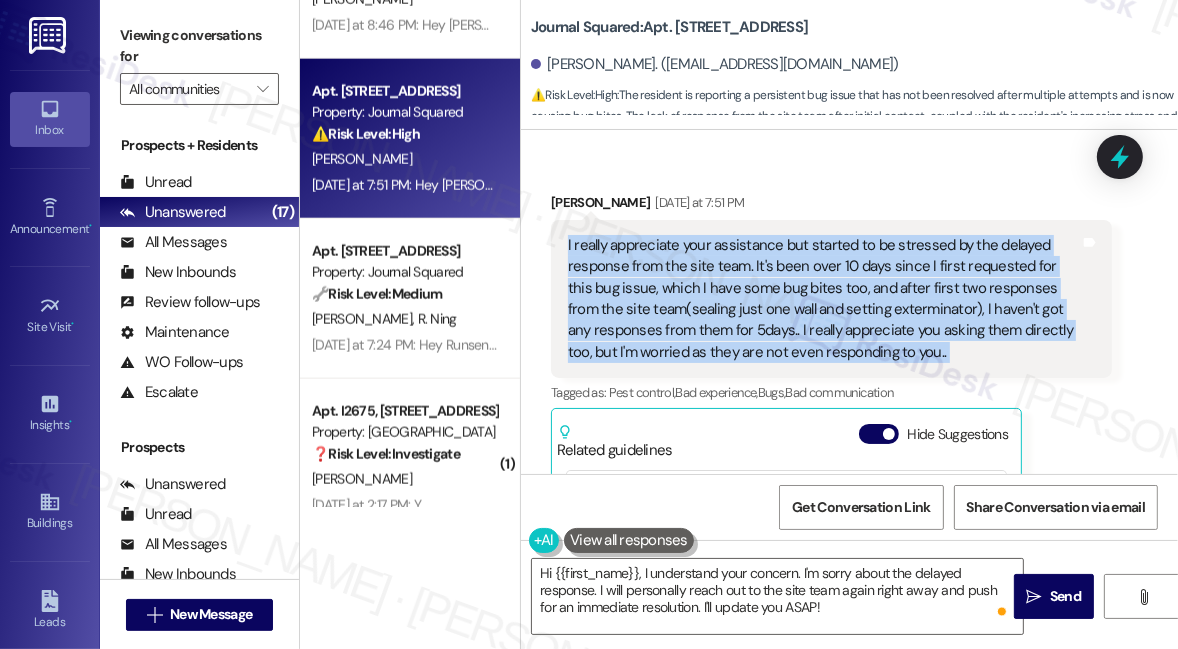 click on "I really appreciate your assistance but started to be stressed by the delayed response from the site team. It's been over 10 days since I first requested for this bug issue, which I have some bug bites too, and after first two responses from the site team(sealing just one wall and setting exterminator), I haven't got any responses from them for 5days.. I really appreciate you asking them directly too, but I'm worried as they are not even responding to you.." at bounding box center [824, 299] 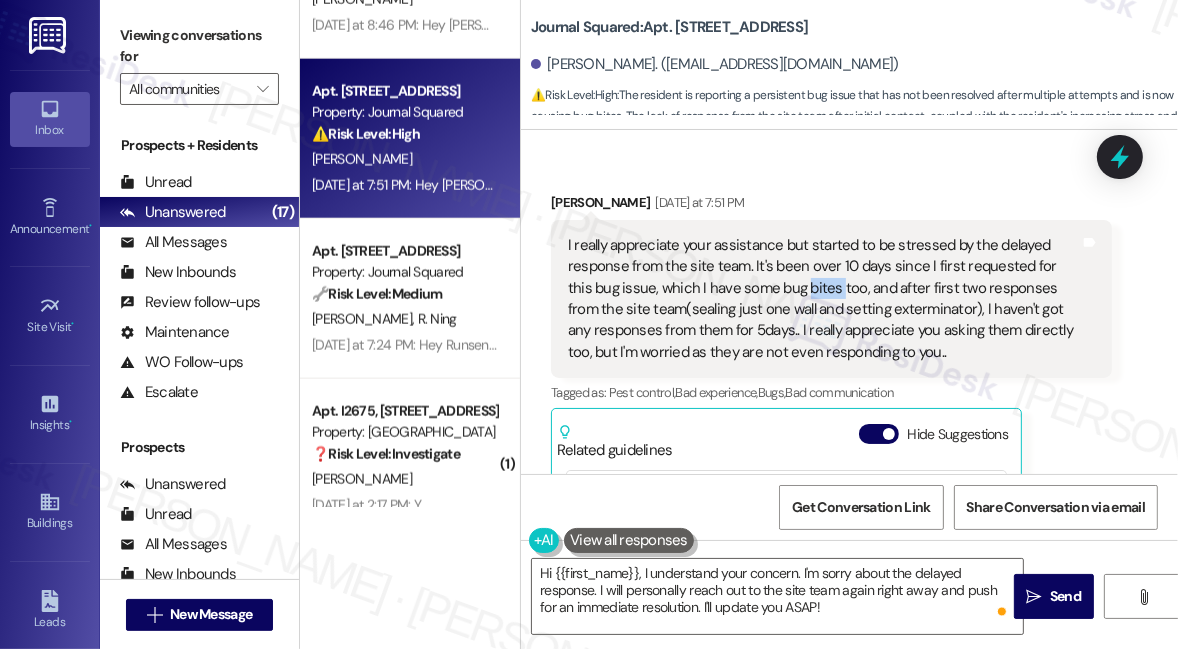 click on "I really appreciate your assistance but started to be stressed by the delayed response from the site team. It's been over 10 days since I first requested for this bug issue, which I have some bug bites too, and after first two responses from the site team(sealing just one wall and setting exterminator), I haven't got any responses from them for 5days.. I really appreciate you asking them directly too, but I'm worried as they are not even responding to you.." at bounding box center [824, 299] 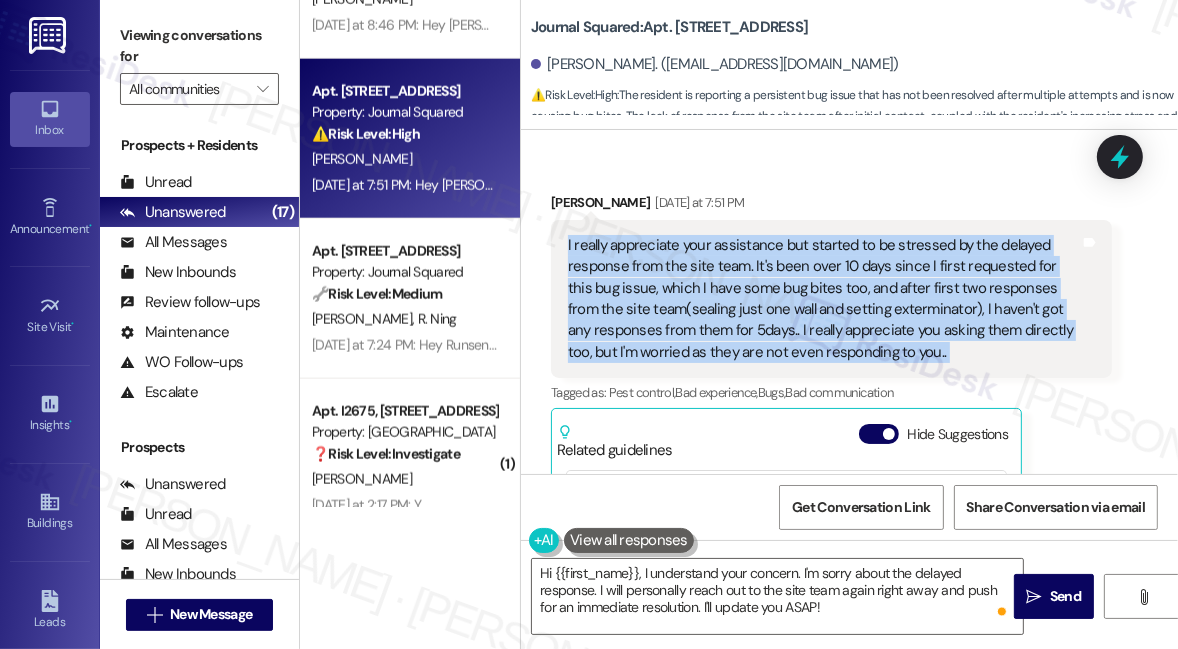click on "I really appreciate your assistance but started to be stressed by the delayed response from the site team. It's been over 10 days since I first requested for this bug issue, which I have some bug bites too, and after first two responses from the site team(sealing just one wall and setting exterminator), I haven't got any responses from them for 5days.. I really appreciate you asking them directly too, but I'm worried as they are not even responding to you.." at bounding box center (824, 299) 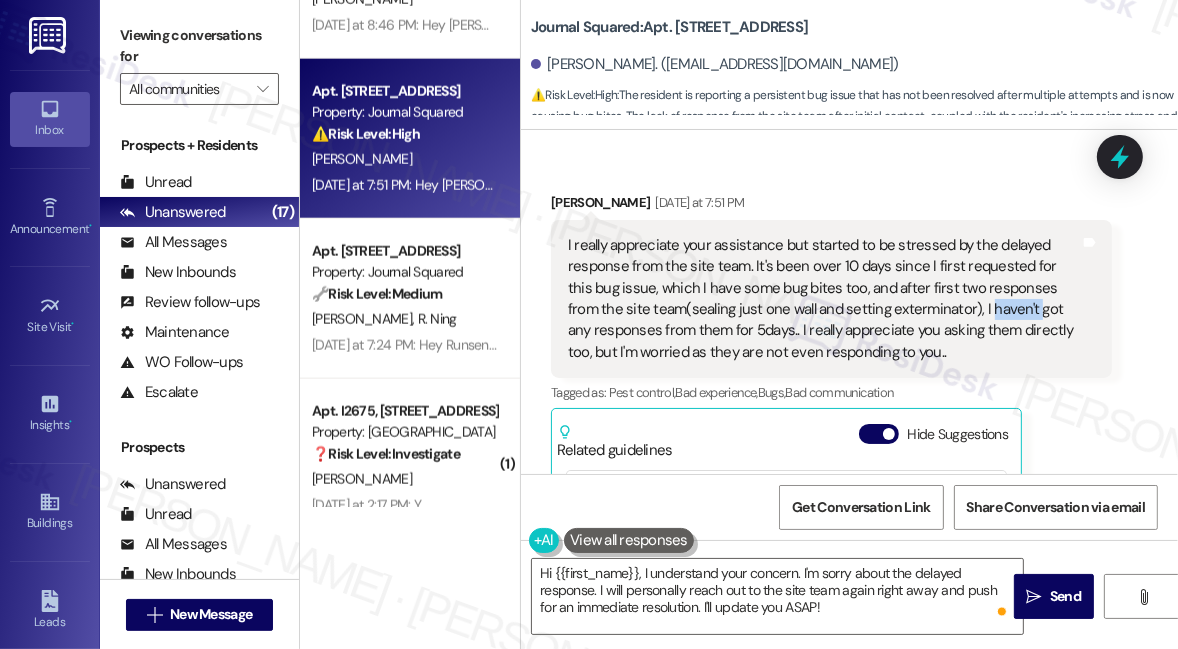 click on "I really appreciate your assistance but started to be stressed by the delayed response from the site team. It's been over 10 days since I first requested for this bug issue, which I have some bug bites too, and after first two responses from the site team(sealing just one wall and setting exterminator), I haven't got any responses from them for 5days.. I really appreciate you asking them directly too, but I'm worried as they are not even responding to you.." at bounding box center [824, 299] 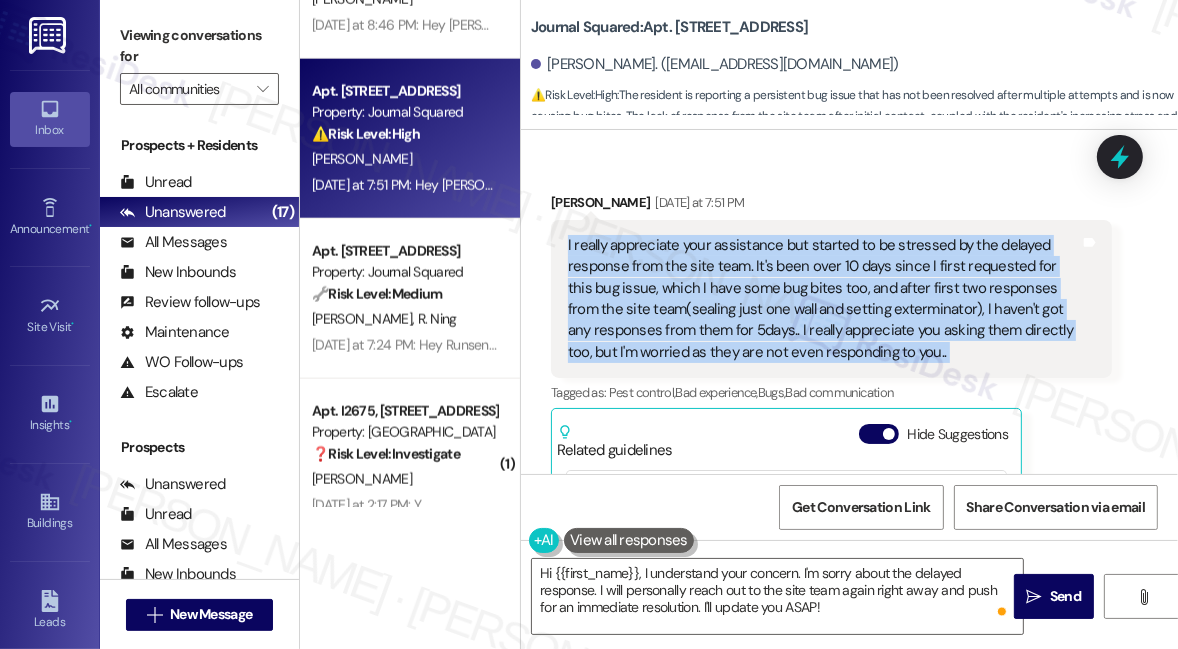 click on "I really appreciate your assistance but started to be stressed by the delayed response from the site team. It's been over 10 days since I first requested for this bug issue, which I have some bug bites too, and after first two responses from the site team(sealing just one wall and setting exterminator), I haven't got any responses from them for 5days.. I really appreciate you asking them directly too, but I'm worried as they are not even responding to you.." at bounding box center (824, 299) 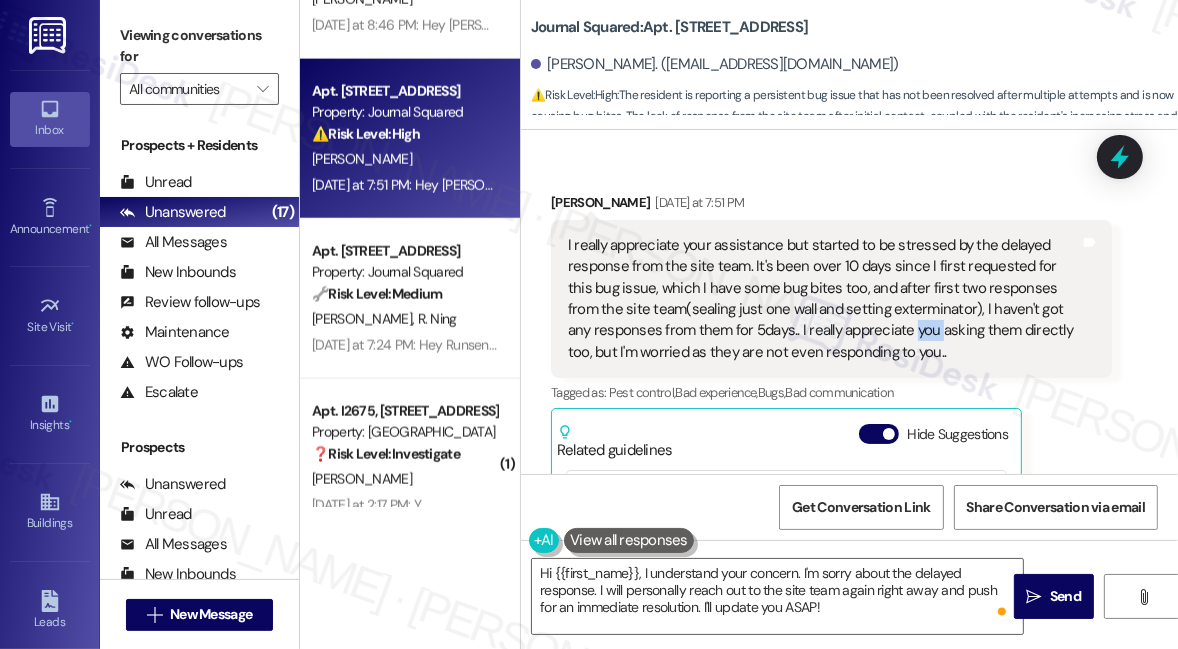 click on "I really appreciate your assistance but started to be stressed by the delayed response from the site team. It's been over 10 days since I first requested for this bug issue, which I have some bug bites too, and after first two responses from the site team(sealing just one wall and setting exterminator), I haven't got any responses from them for 5days.. I really appreciate you asking them directly too, but I'm worried as they are not even responding to you.." at bounding box center (824, 299) 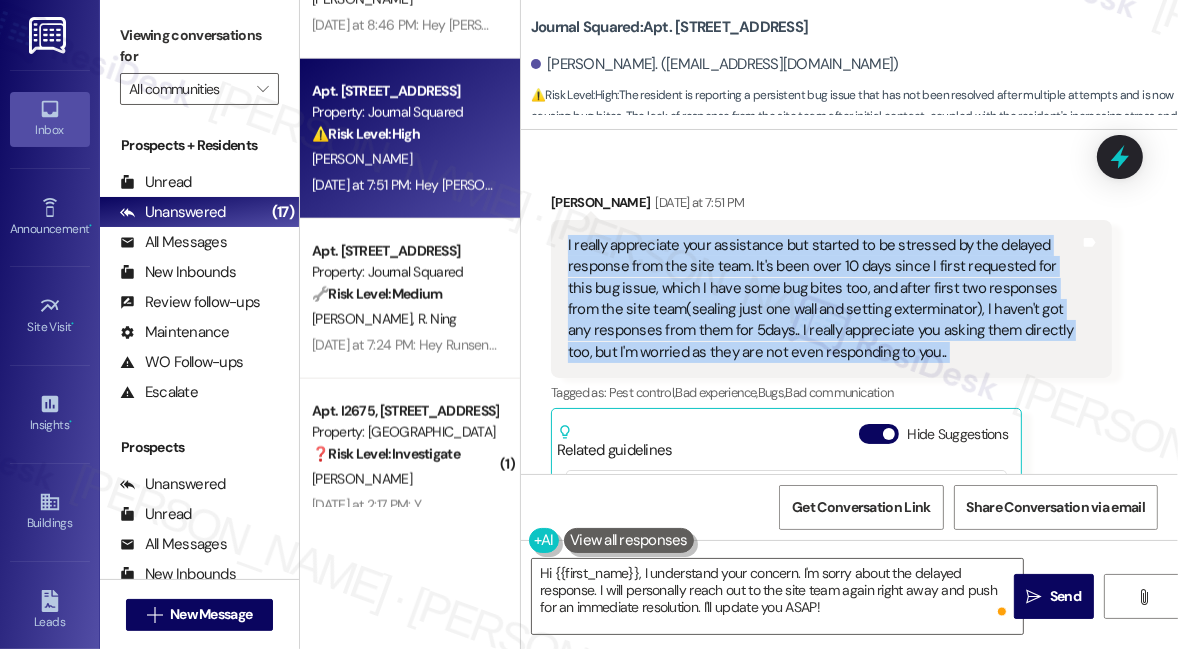 click on "I really appreciate your assistance but started to be stressed by the delayed response from the site team. It's been over 10 days since I first requested for this bug issue, which I have some bug bites too, and after first two responses from the site team(sealing just one wall and setting exterminator), I haven't got any responses from them for 5days.. I really appreciate you asking them directly too, but I'm worried as they are not even responding to you.." at bounding box center (824, 299) 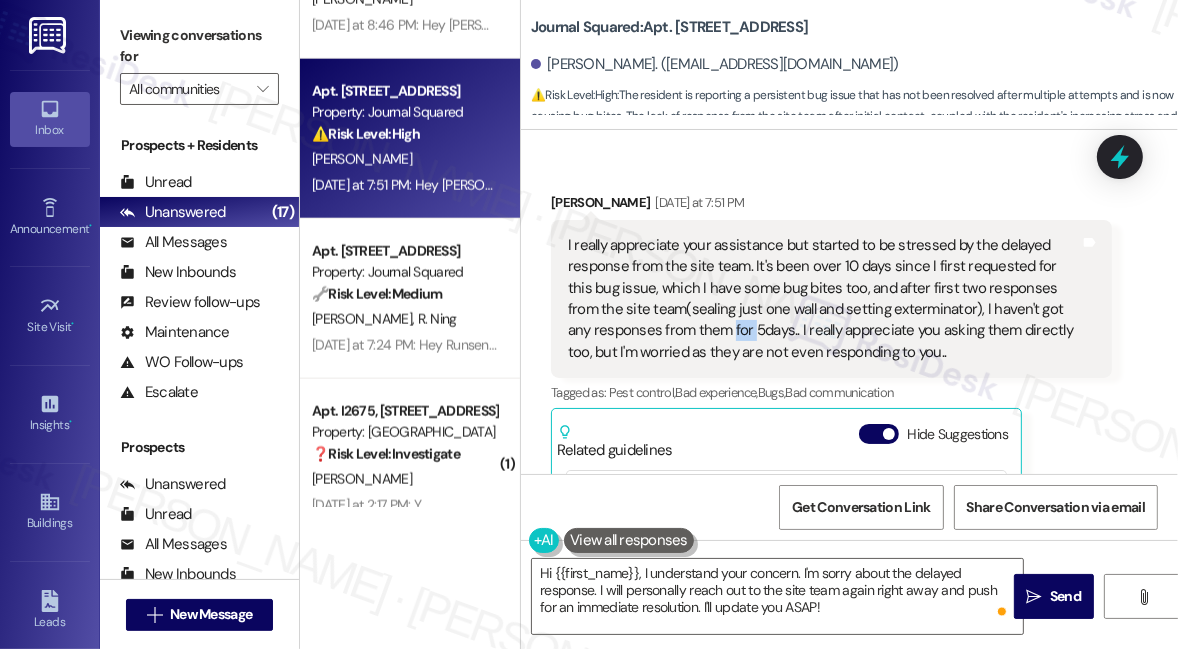 click on "I really appreciate your assistance but started to be stressed by the delayed response from the site team. It's been over 10 days since I first requested for this bug issue, which I have some bug bites too, and after first two responses from the site team(sealing just one wall and setting exterminator), I haven't got any responses from them for 5days.. I really appreciate you asking them directly too, but I'm worried as they are not even responding to you.." at bounding box center (824, 299) 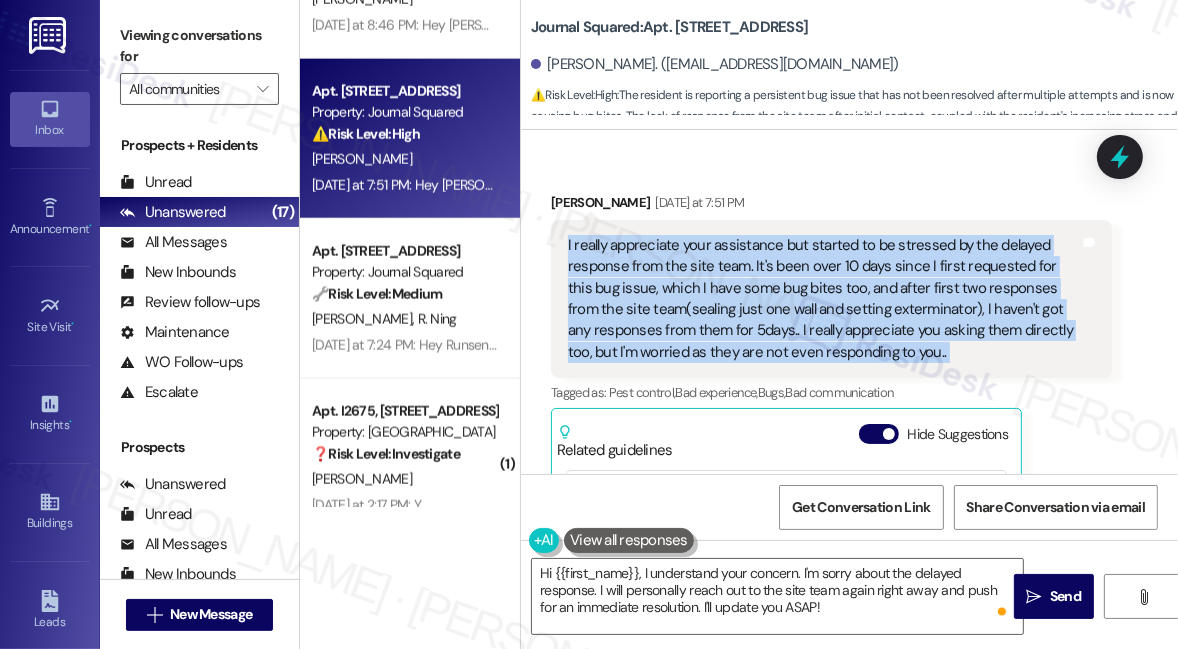 click on "I really appreciate your assistance but started to be stressed by the delayed response from the site team. It's been over 10 days since I first requested for this bug issue, which I have some bug bites too, and after first two responses from the site team(sealing just one wall and setting exterminator), I haven't got any responses from them for 5days.. I really appreciate you asking them directly too, but I'm worried as they are not even responding to you.." at bounding box center (824, 299) 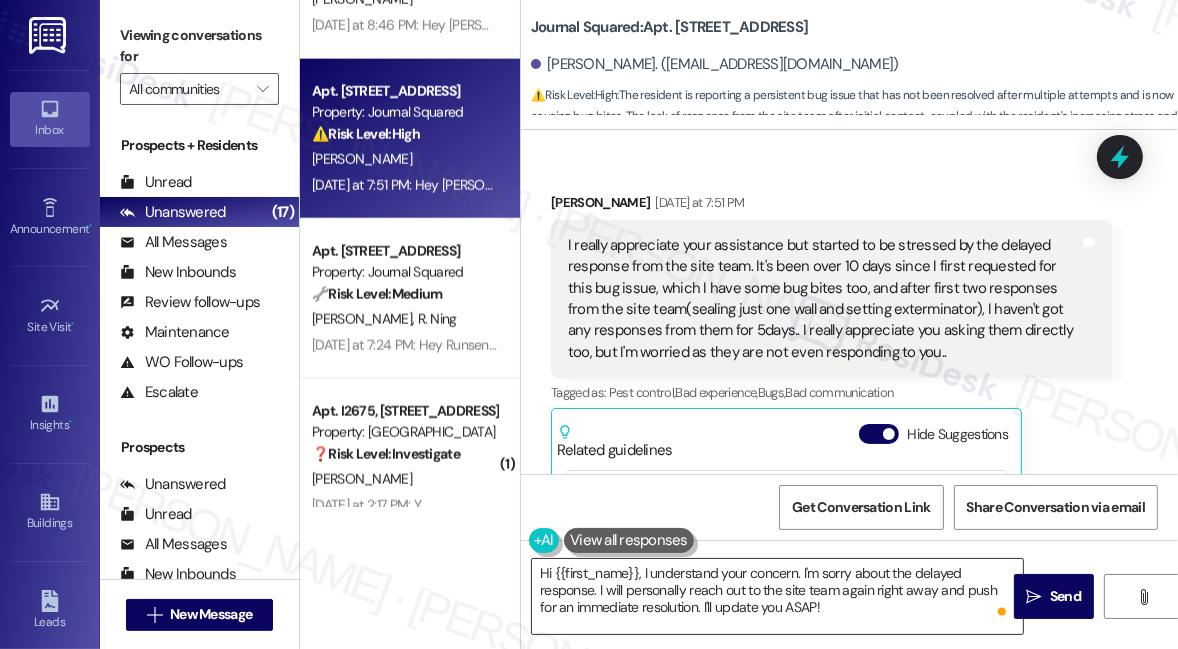click on "Hi {{first_name}}, I understand your concern. I'm sorry about the delayed response. I will personally reach out to the site team again right away and push for an immediate resolution. I'll update you ASAP!" at bounding box center (777, 596) 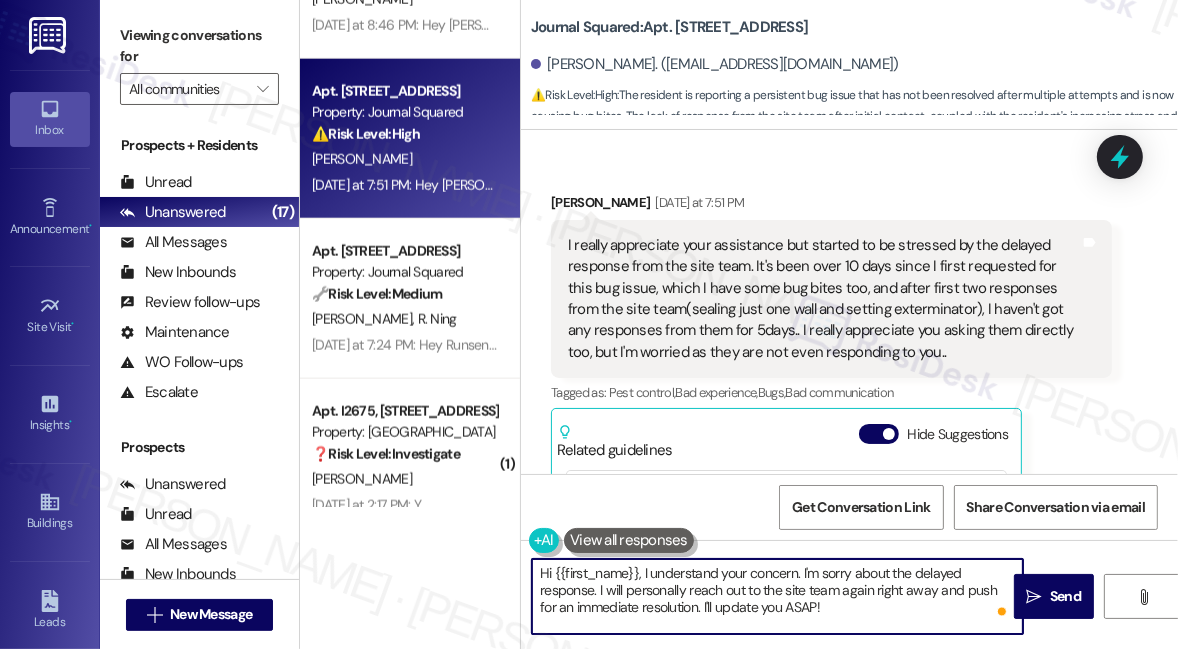 click on "Hi {{first_name}}, I understand your concern. I'm sorry about the delayed response. I will personally reach out to the site team again right away and push for an immediate resolution. I'll update you ASAP!" at bounding box center [777, 596] 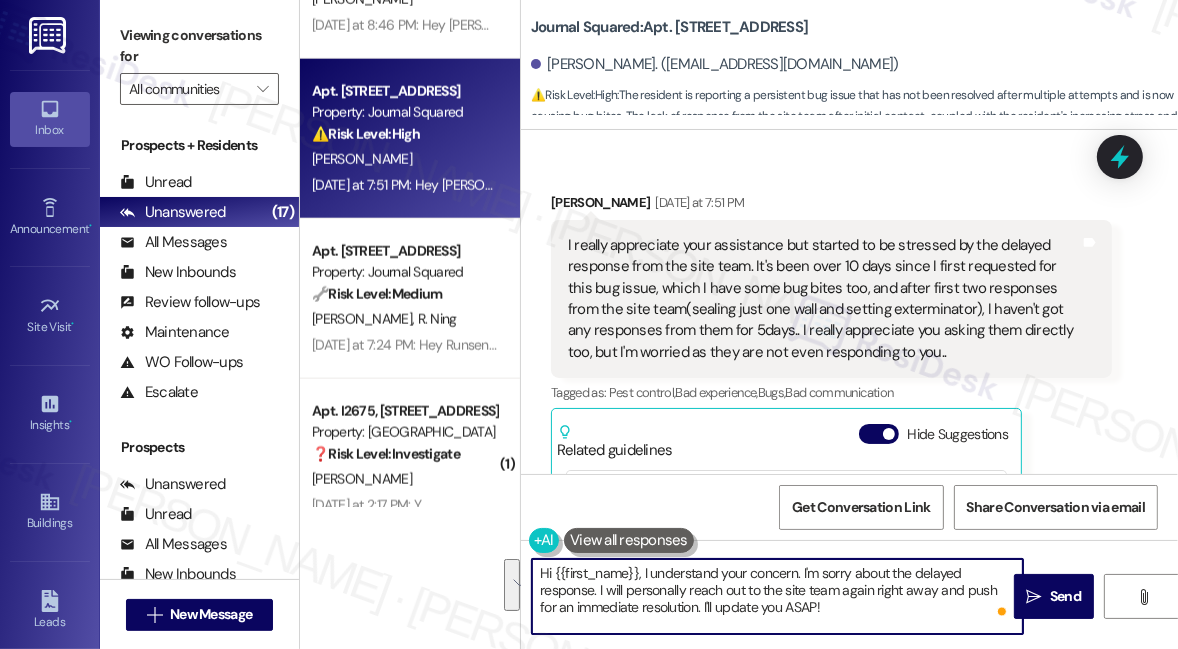 click on "Hi {{first_name}}, I understand your concern. I'm sorry about the delayed response. I will personally reach out to the site team again right away and push for an immediate resolution. I'll update you ASAP!" at bounding box center [777, 596] 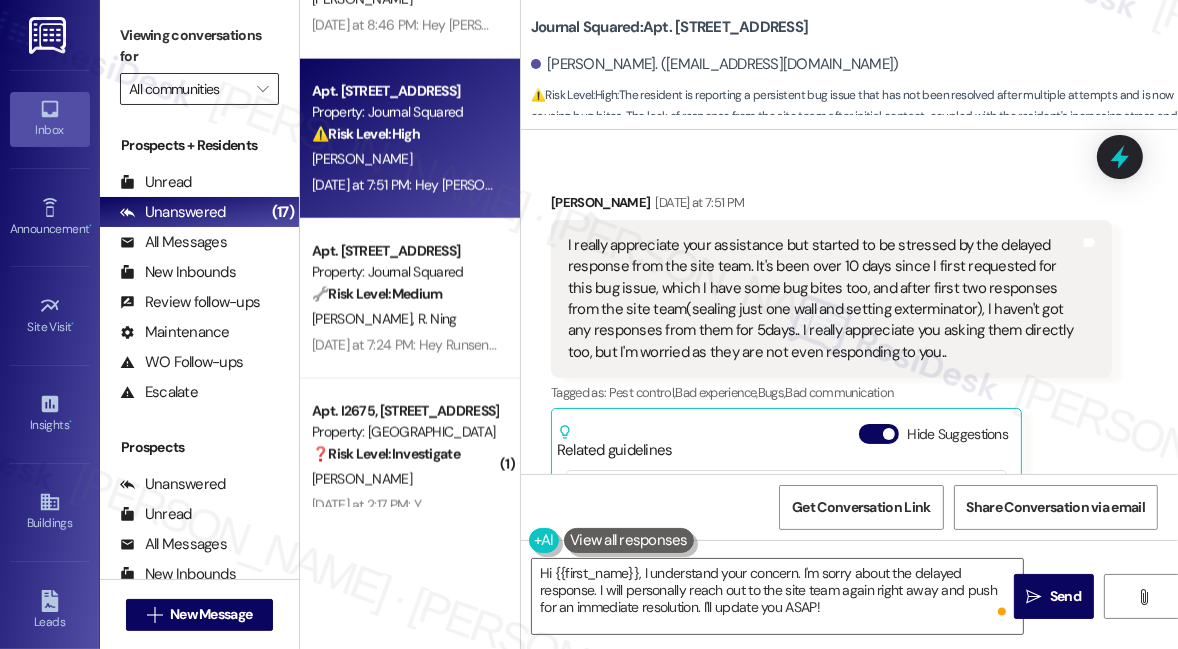 drag, startPoint x: 136, startPoint y: 38, endPoint x: 154, endPoint y: 72, distance: 38.470768 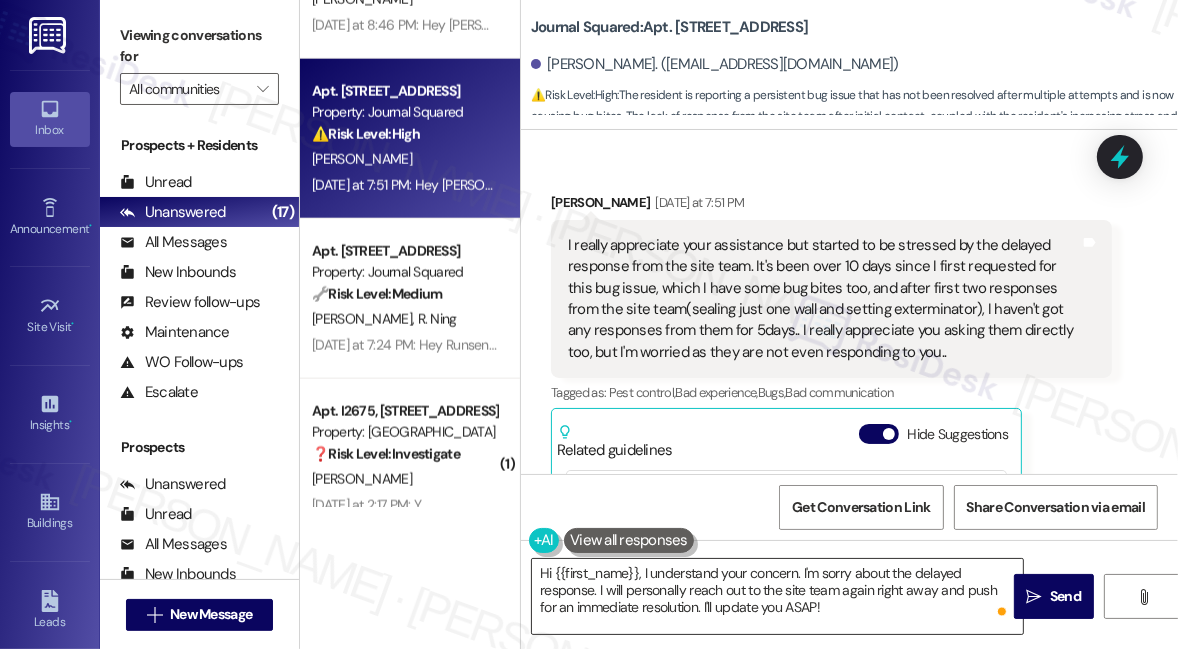 click on "Hi {{first_name}}, I understand your concern. I'm sorry about the delayed response. I will personally reach out to the site team again right away and push for an immediate resolution. I'll update you ASAP!" at bounding box center (777, 596) 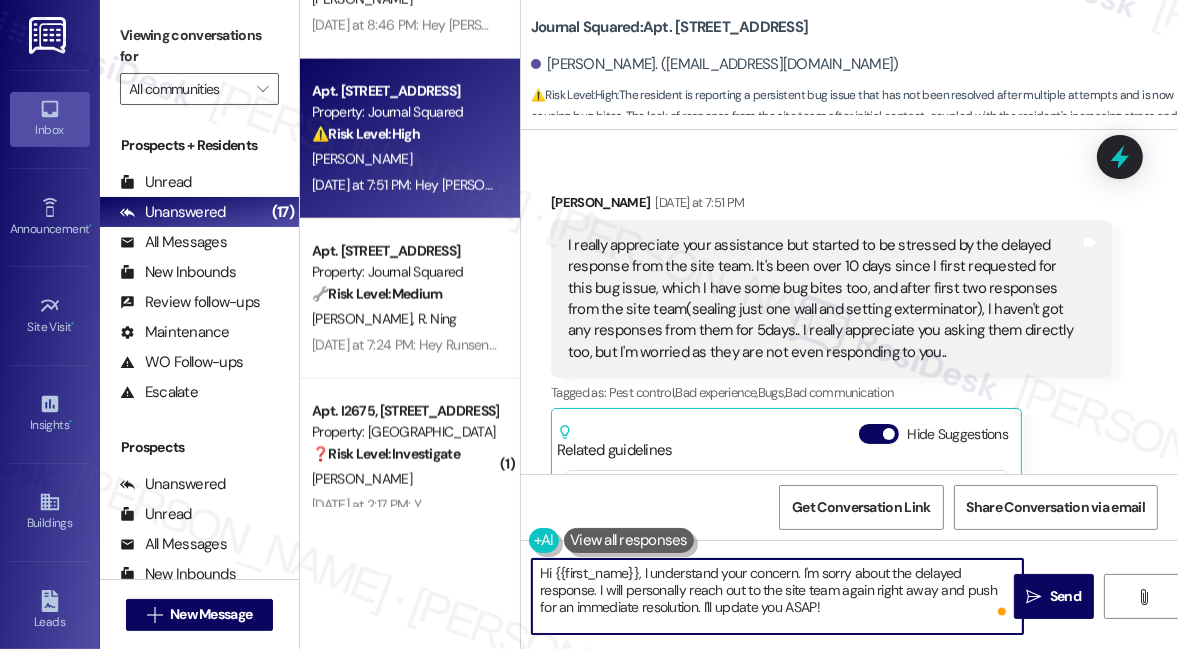 click on "Hi {{first_name}}, I understand your concern. I'm sorry about the delayed response. I will personally reach out to the site team again right away and push for an immediate resolution. I'll update you ASAP!" at bounding box center (777, 596) 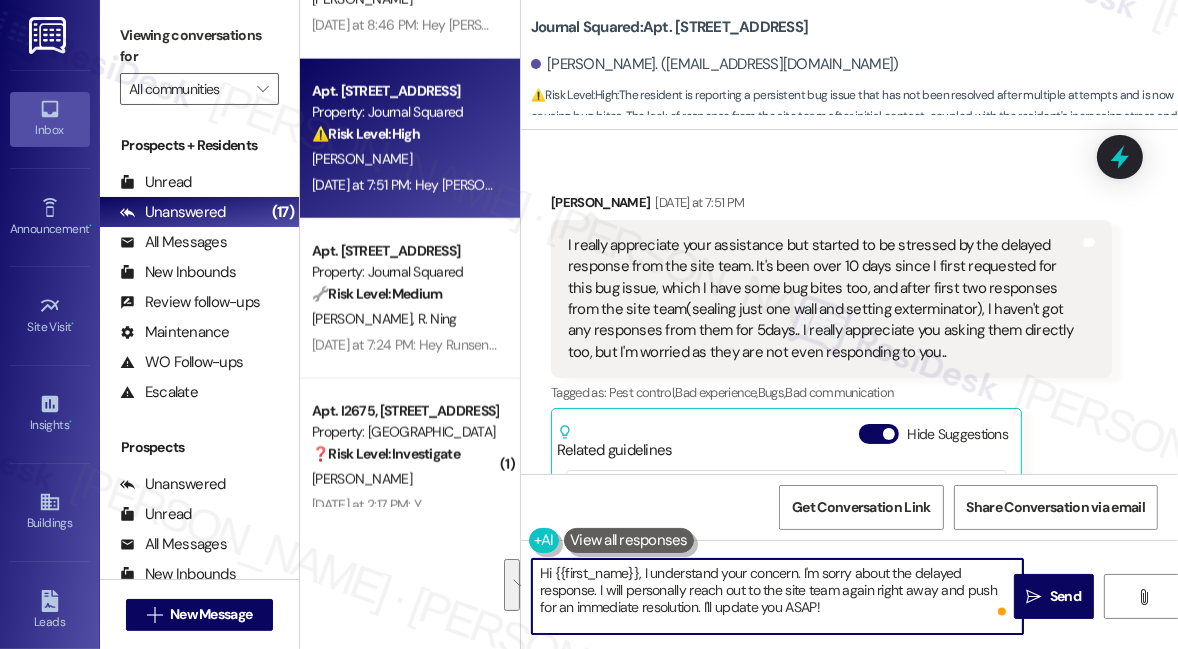 paste on "’m really sorry to hear how stressful this has been for you, especially with the bug bites and the long wait for updates. I’ll follow up with the site team again and let you know as soon as I hear back. In the meantime, you might also want to give them a call directly at (201) 659‑7100 for quicker attention. And of course, if you have any other concerns, please don’t hesitate to text me." 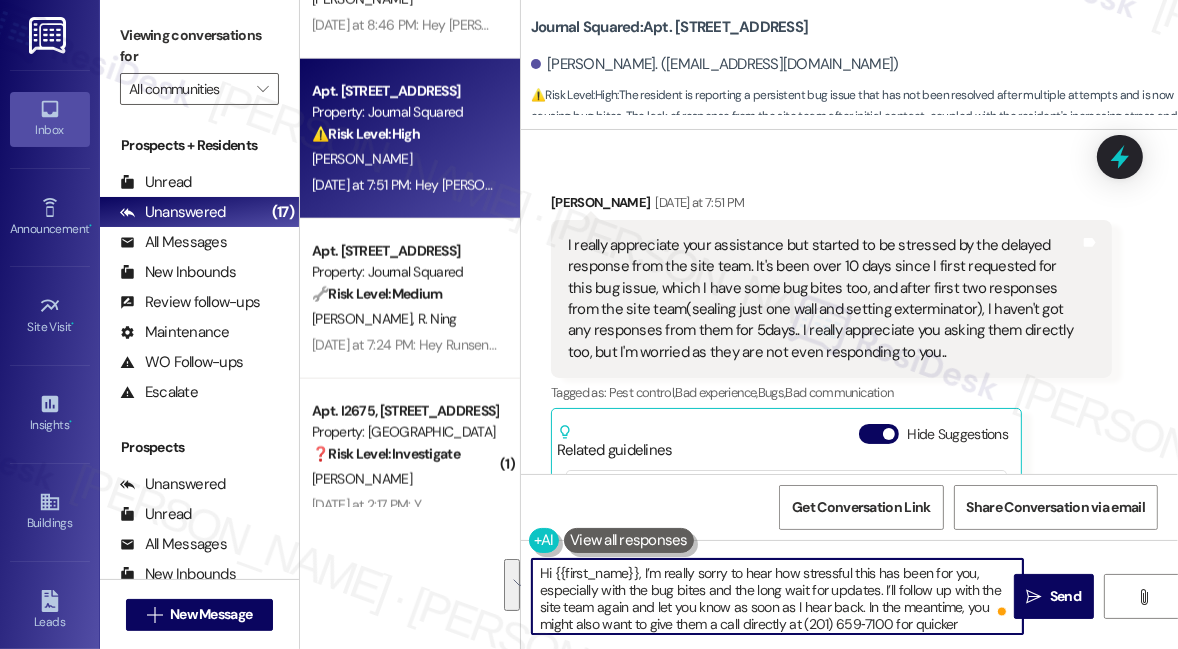 scroll, scrollTop: 67, scrollLeft: 0, axis: vertical 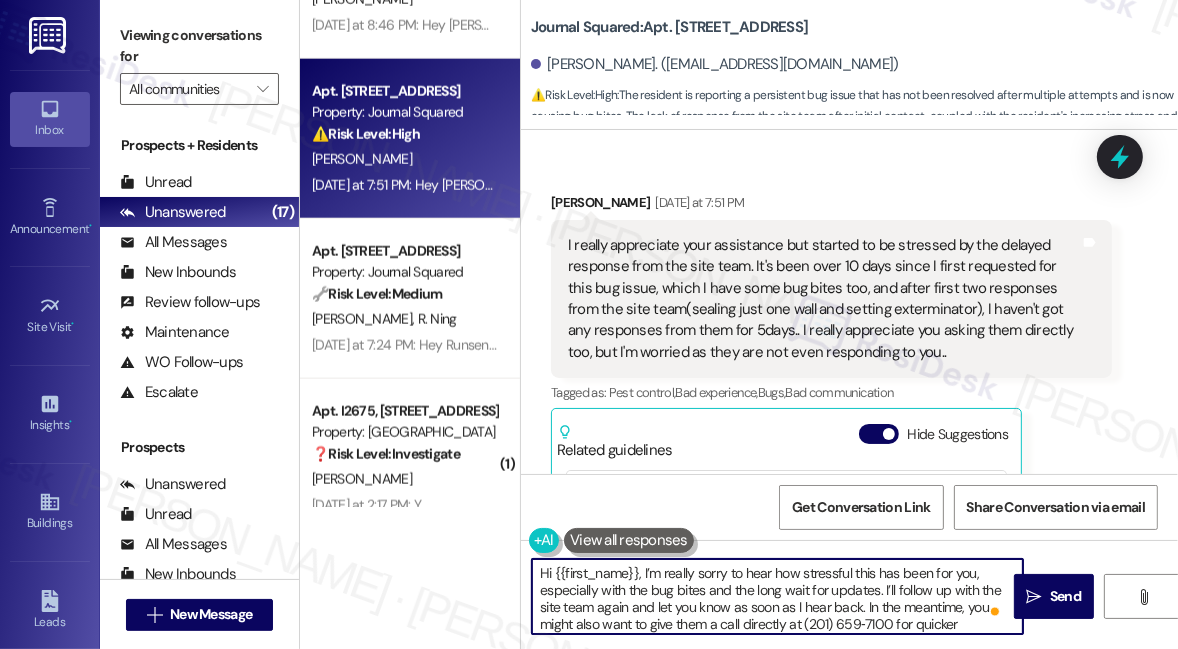 click on "Hi {{first_name}}, I’m really sorry to hear how stressful this has been for you, especially with the bug bites and the long wait for updates. I’ll follow up with the site team again and let you know as soon as I hear back. In the meantime, you might also want to give them a call directly at (201) 659‑7100 for quicker attention. And of course, if you have any other concerns, please don’t hesitate to text me." at bounding box center [777, 596] 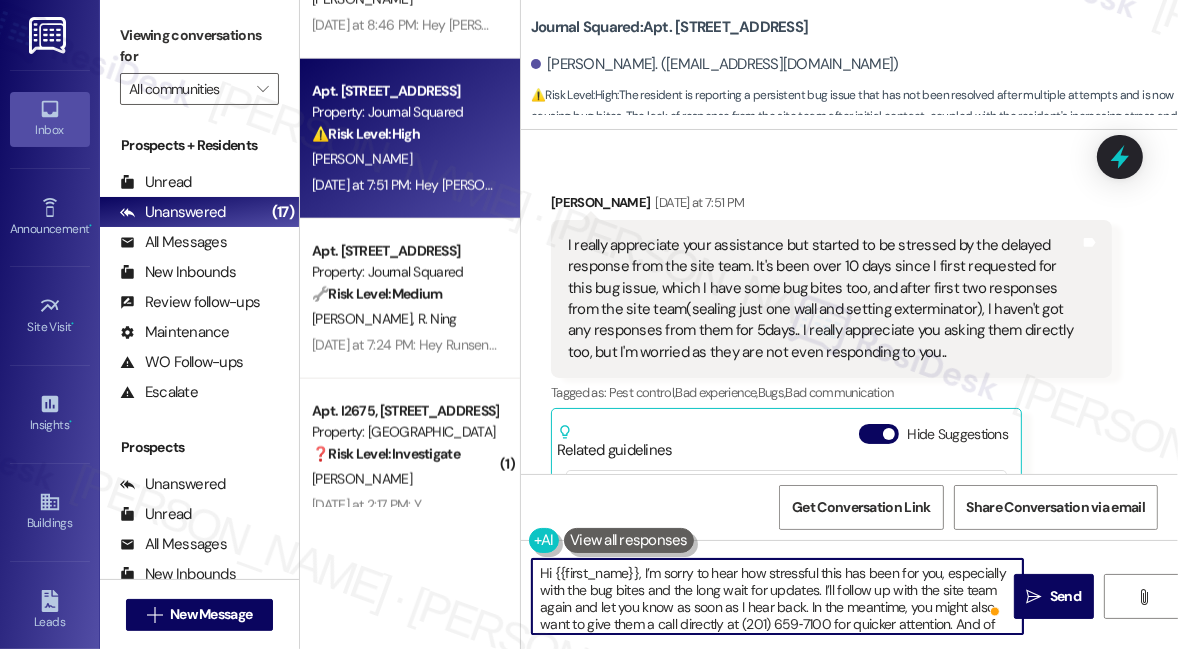 click on "Hi {{first_name}}, I’m sorry to hear how stressful this has been for you, especially with the bug bites and the long wait for updates. I’ll follow up with the site team again and let you know as soon as I hear back. In the meantime, you might also want to give them a call directly at (201) 659‑7100 for quicker attention. And of course, if you have any other concerns, please don’t hesitate to text me." at bounding box center [777, 596] 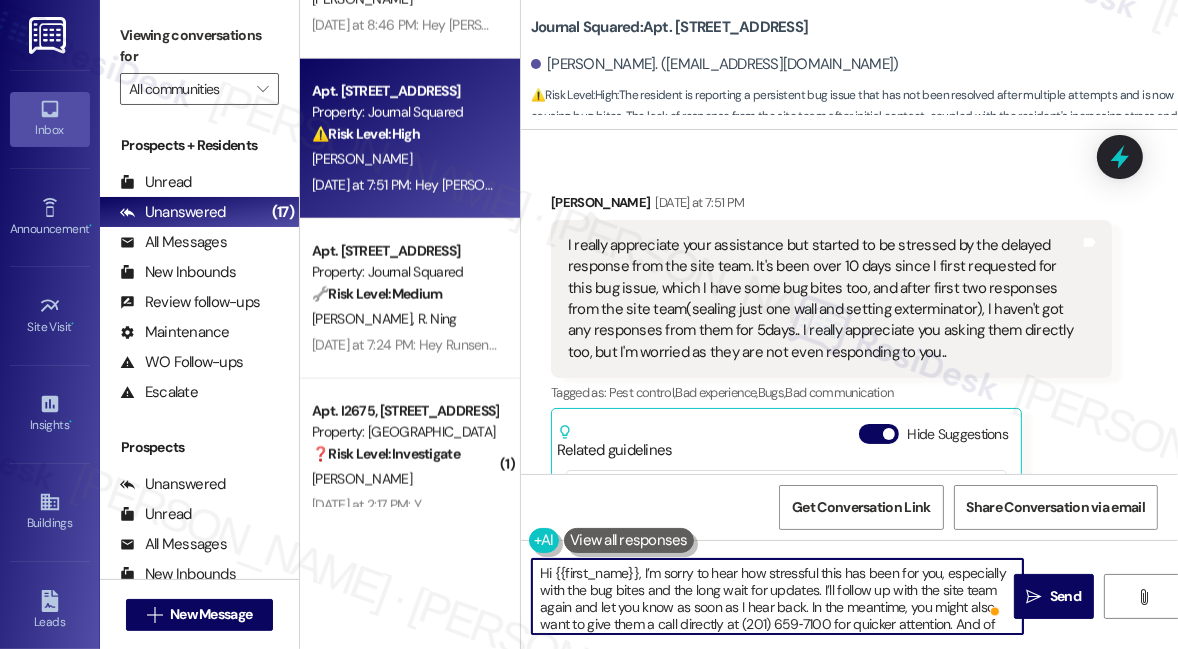 click on "Hi {{first_name}}, I’m sorry to hear how stressful this has been for you, especially with the bug bites and the long wait for updates. I’ll follow up with the site team again and let you know as soon as I hear back. In the meantime, you might also want to give them a call directly at (201) 659‑7100 for quicker attention. And of course, if you have any other concerns, please don’t hesitate to text me." at bounding box center (777, 596) 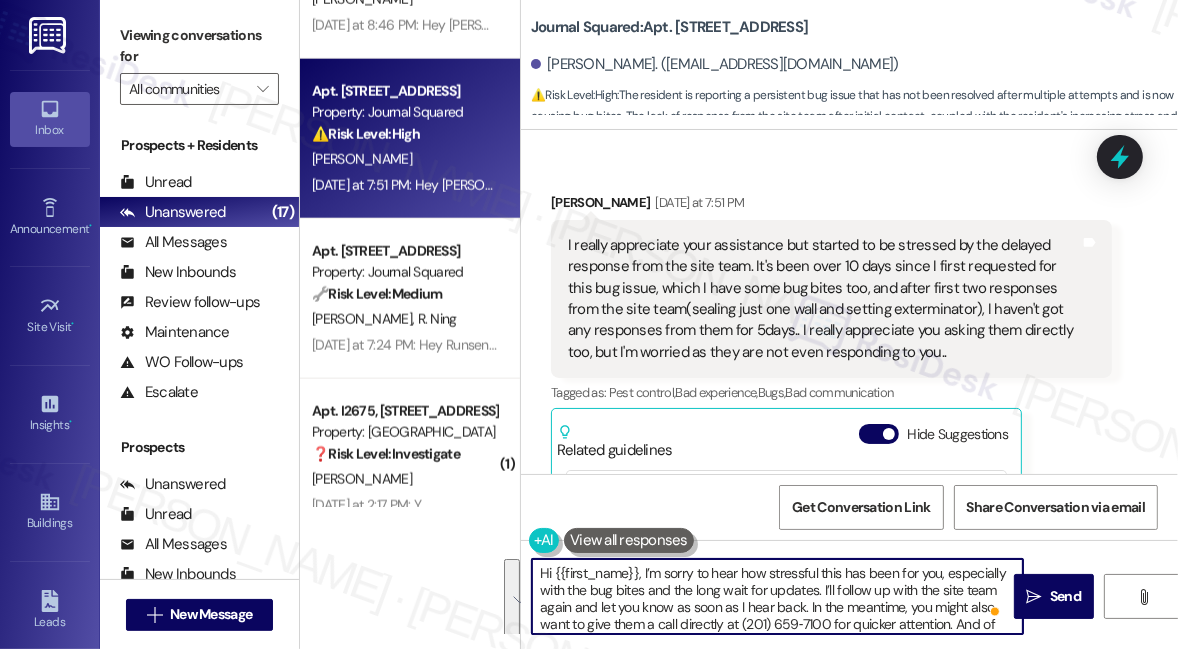 click on "Hi {{first_name}}, I’m sorry to hear how stressful this has been for you, especially with the bug bites and the long wait for updates. I’ll follow up with the site team again and let you know as soon as I hear back. In the meantime, you might also want to give them a call directly at (201) 659‑7100 for quicker attention. And of course, if you have any other concerns, please don’t hesitate to text me." at bounding box center [777, 596] 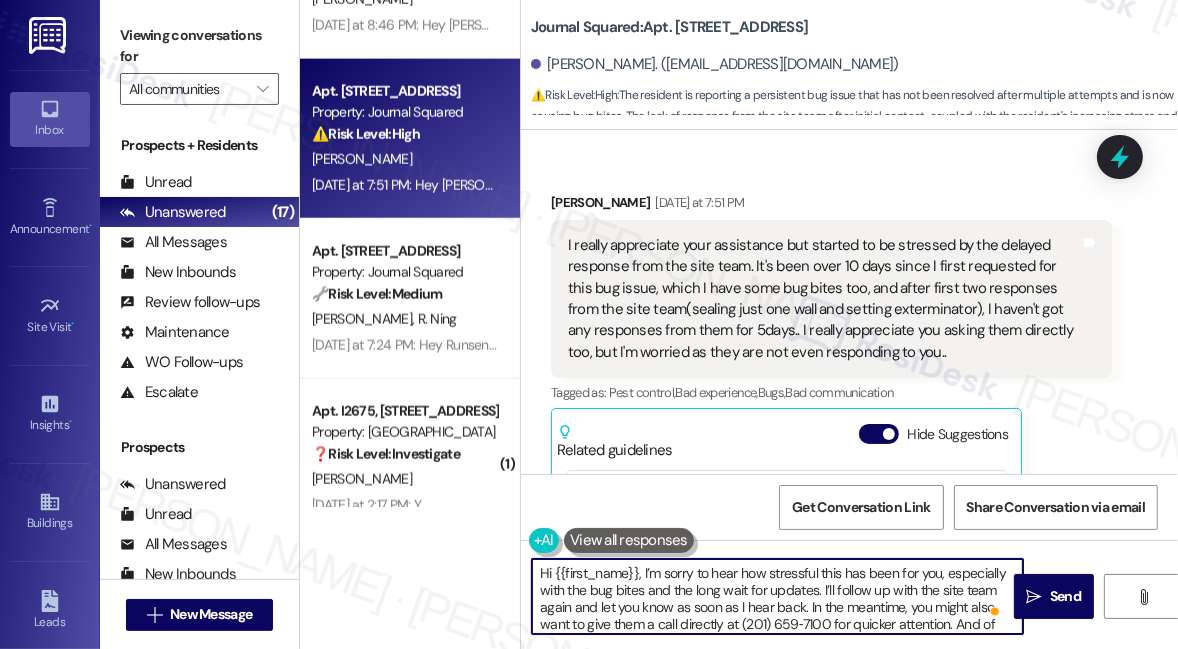 click on "Hi {{first_name}}, I’m sorry to hear how stressful this has been for you, especially with the bug bites and the long wait for updates. I’ll follow up with the site team again and let you know as soon as I hear back. In the meantime, you might also want to give them a call directly at (201) 659‑7100 for quicker attention. And of course, if you have any other concerns, please don’t hesitate to text me." at bounding box center (777, 596) 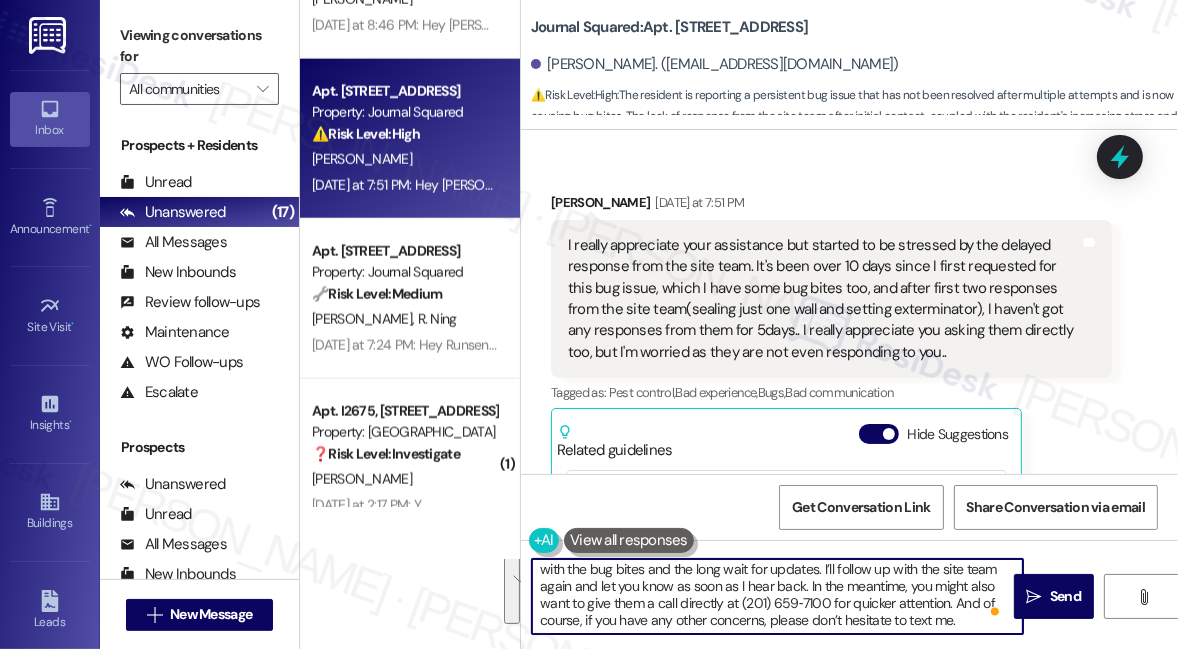 click on "Hi {{first_name}}, I’m sorry to hear how stressful this has been for you, especially with the bug bites and the long wait for updates. I’ll follow up with the site team again and let you know as soon as I hear back. In the meantime, you might also want to give them a call directly at (201) 659‑7100 for quicker attention. And of course, if you have any other concerns, please don’t hesitate to text me." at bounding box center [777, 596] 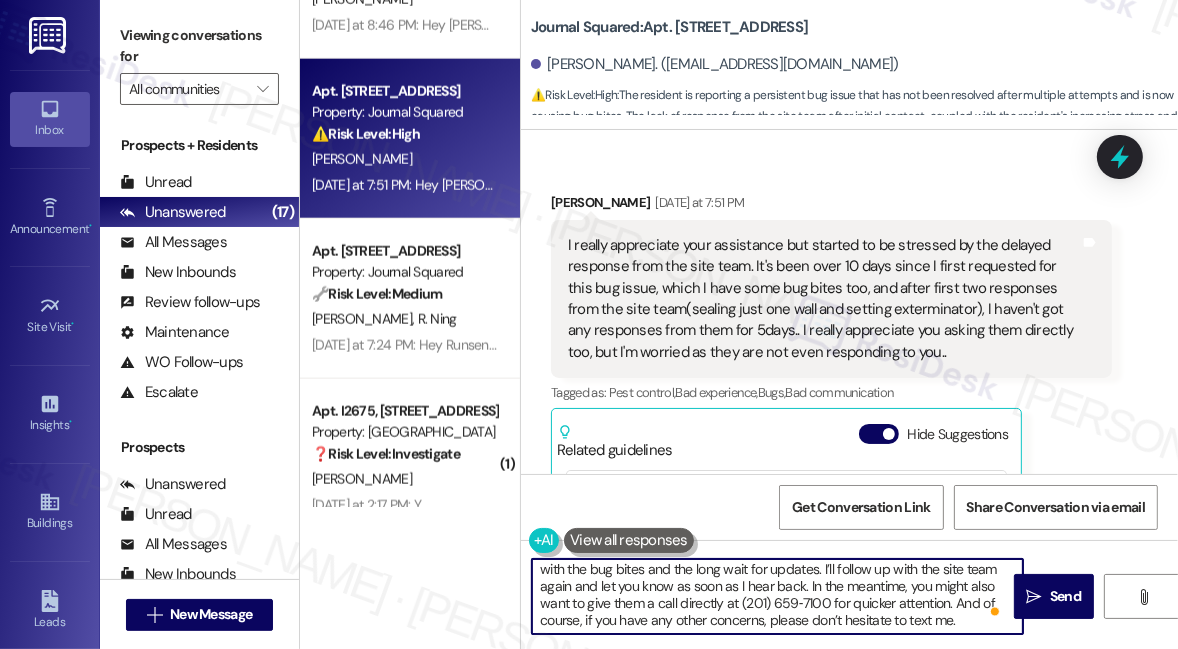click on "Hi {{first_name}}, I’m sorry to hear how stressful this has been for you, especially with the bug bites and the long wait for updates. I’ll follow up with the site team again and let you know as soon as I hear back. In the meantime, you might also want to give them a call directly at (201) 659‑7100 for quicker attention. And of course, if you have any other concerns, please don’t hesitate to text me." at bounding box center [777, 596] 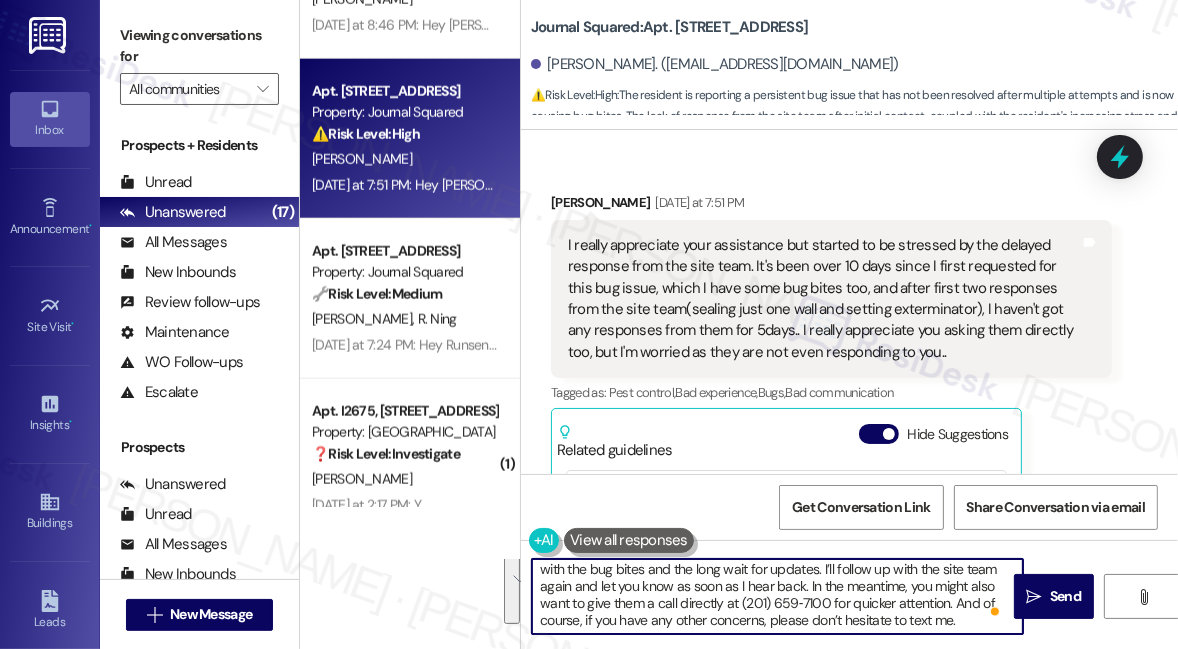 click on "Hi {{first_name}}, I’m sorry to hear how stressful this has been for you, especially with the bug bites and the long wait for updates. I’ll follow up with the site team again and let you know as soon as I hear back. In the meantime, you might also want to give them a call directly at (201) 659‑7100 for quicker attention. And of course, if you have any other concerns, please don’t hesitate to text me." at bounding box center (777, 596) 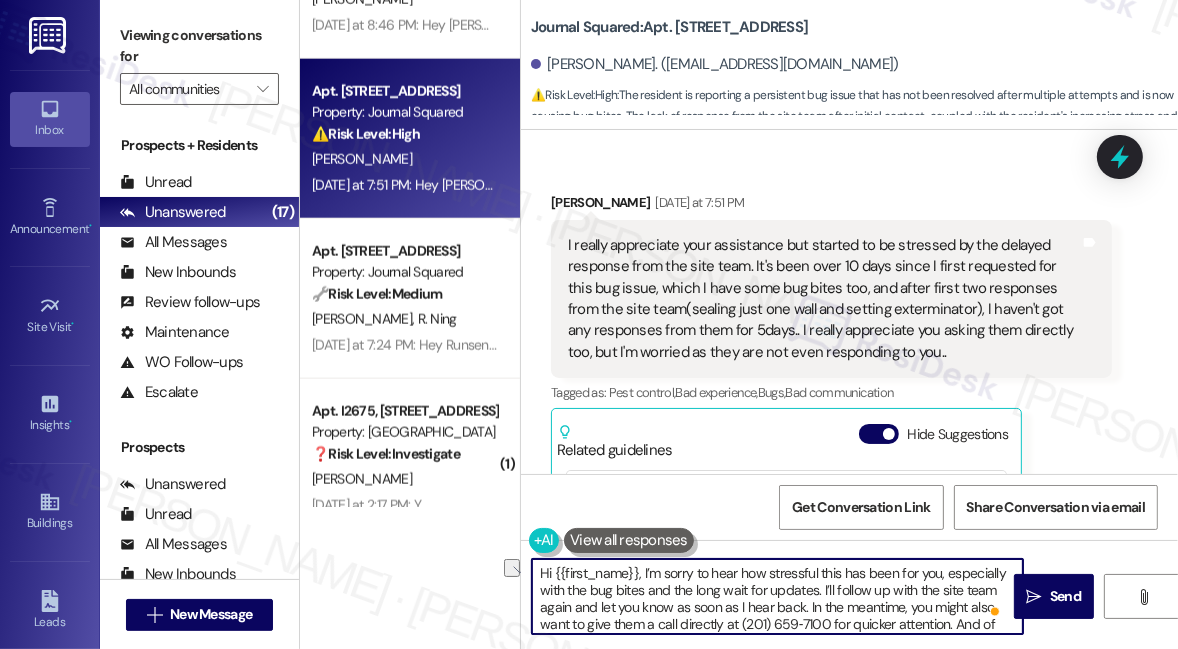 drag, startPoint x: 818, startPoint y: 569, endPoint x: 939, endPoint y: 592, distance: 123.16656 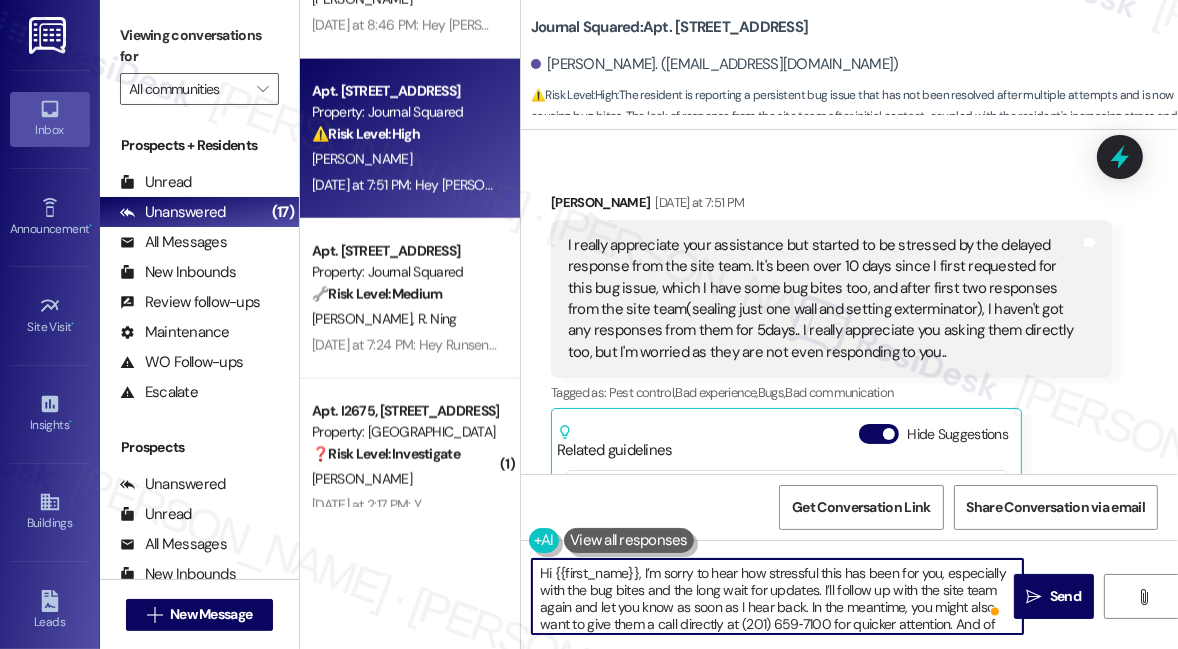 click on "Hi {{first_name}}, I’m sorry to hear how stressful this has been for you, especially with the bug bites and the long wait for updates. I’ll follow up with the site team again and let you know as soon as I hear back. In the meantime, you might also want to give them a call directly at (201) 659‑7100 for quicker attention. And of course, if you have any other concerns, please don’t hesitate to text me." at bounding box center (777, 596) 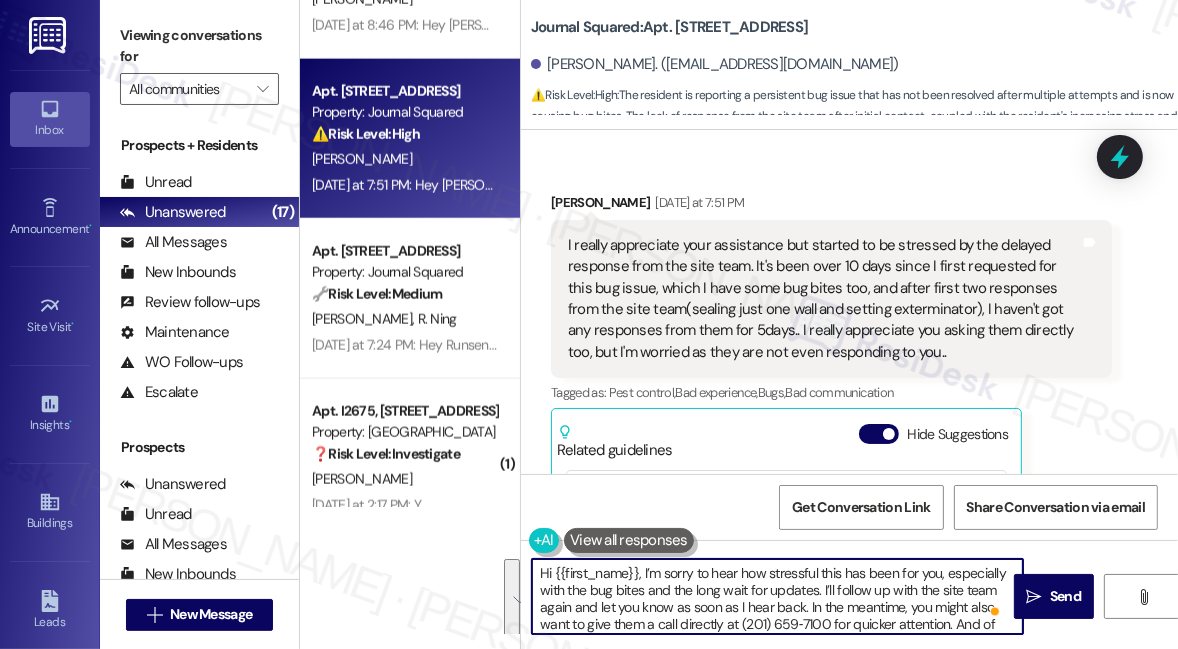 click on "Hi {{first_name}}, I’m sorry to hear how stressful this has been for you, especially with the bug bites and the long wait for updates. I’ll follow up with the site team again and let you know as soon as I hear back. In the meantime, you might also want to give them a call directly at (201) 659‑7100 for quicker attention. And of course, if you have any other concerns, please don’t hesitate to text me." at bounding box center (777, 596) 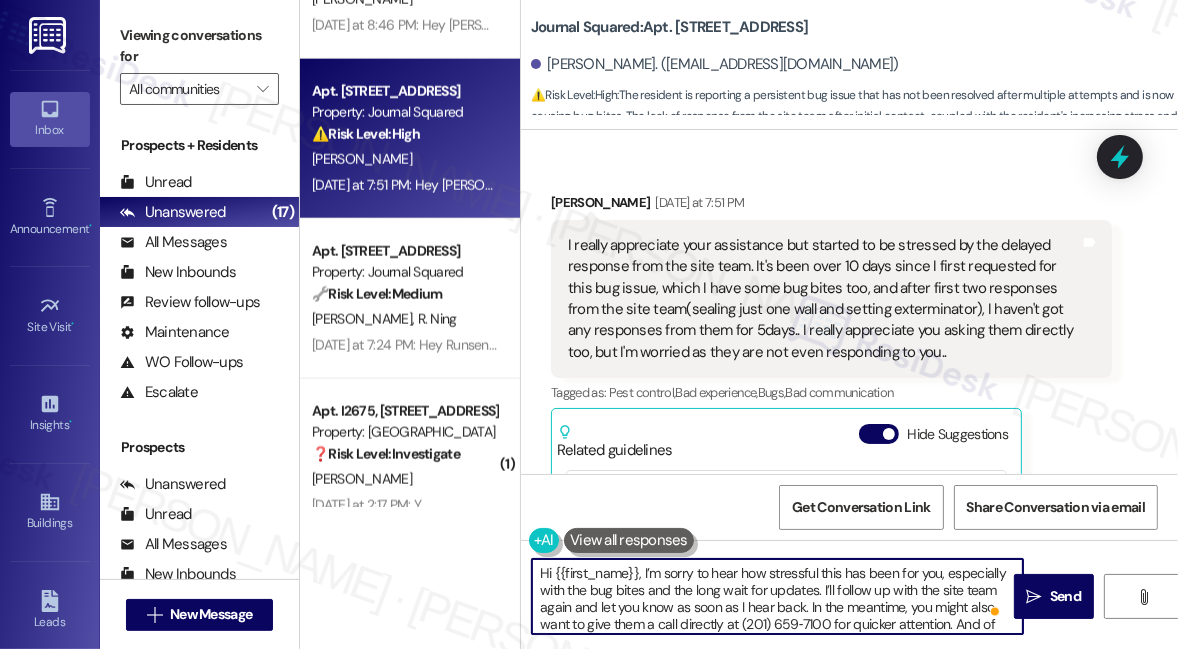 click on "Hi {{first_name}}, I’m sorry to hear how stressful this has been for you, especially with the bug bites and the long wait for updates. I’ll follow up with the site team again and let you know as soon as I hear back. In the meantime, you might also want to give them a call directly at (201) 659‑7100 for quicker attention. And of course, if you have any other concerns, please don’t hesitate to text me." at bounding box center (777, 596) 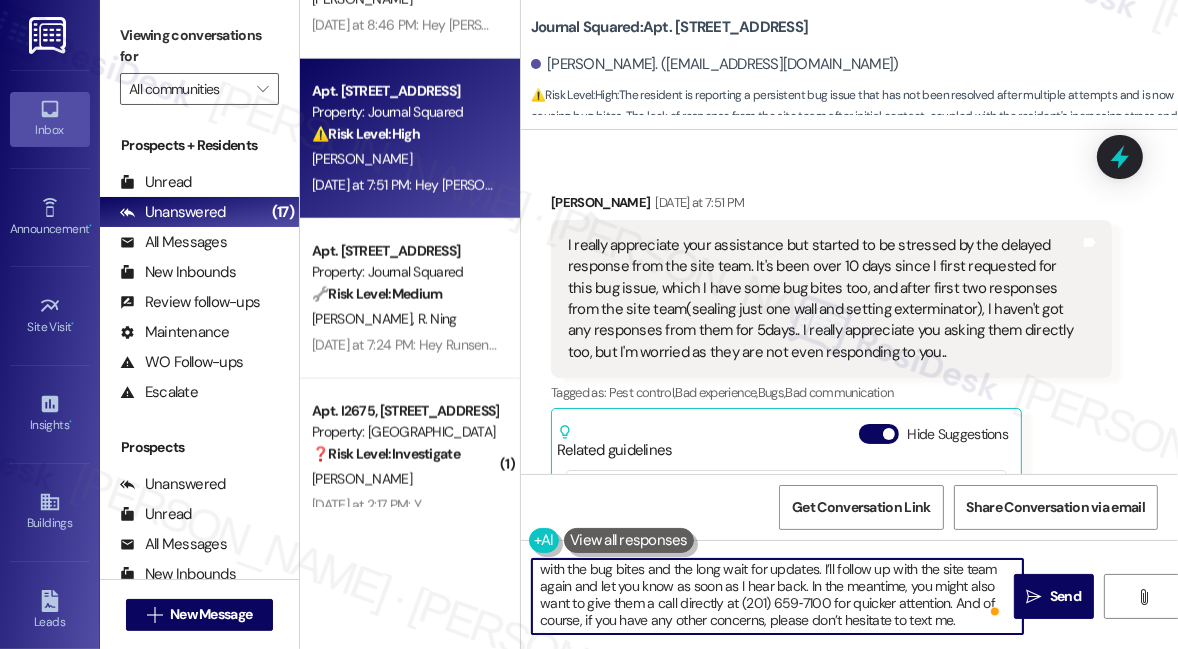 click on "Hi {{first_name}}, I’m sorry to hear how stressful this has been for you, especially with the bug bites and the long wait for updates. I’ll follow up with the site team again and let you know as soon as I hear back. In the meantime, you might also want to give them a call directly at (201) 659‑7100 for quicker attention. And of course, if you have any other concerns, please don’t hesitate to text me." at bounding box center [777, 596] 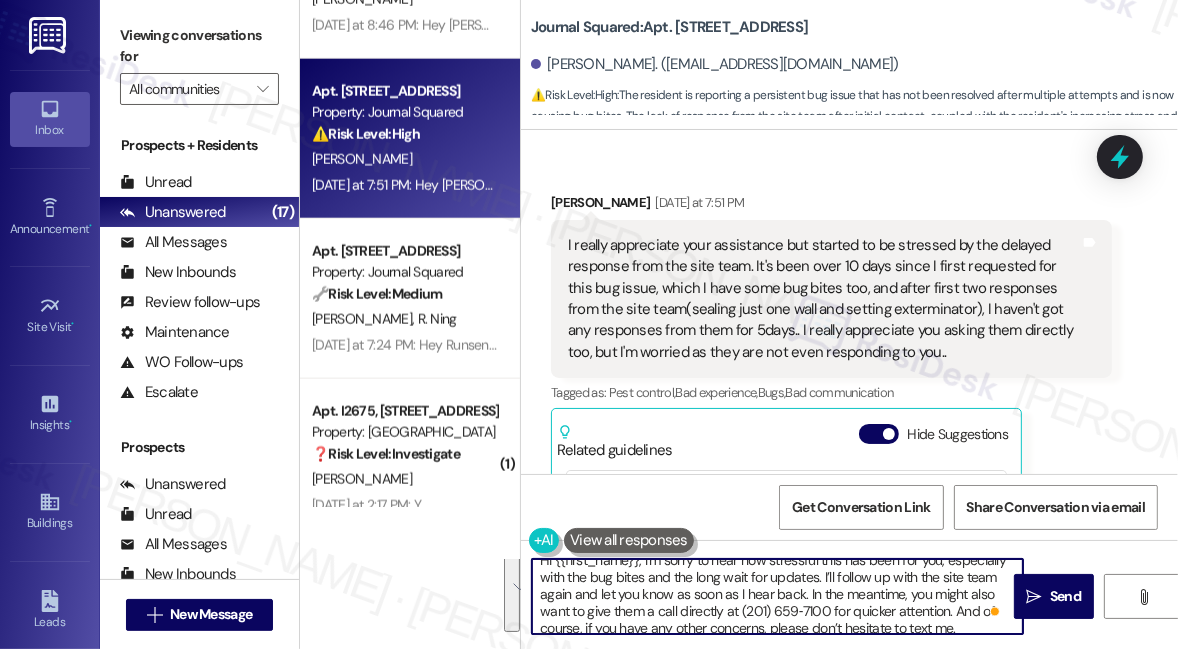 click on "Hi {{first_name}}, I’m sorry to hear how stressful this has been for you, especially with the bug bites and the long wait for updates. I’ll follow up with the site team again and let you know as soon as I hear back. In the meantime, you might also want to give them a call directly at (201) 659‑7100 for quicker attention. And of course, if you have any other concerns, please don’t hesitate to text me." at bounding box center (777, 596) 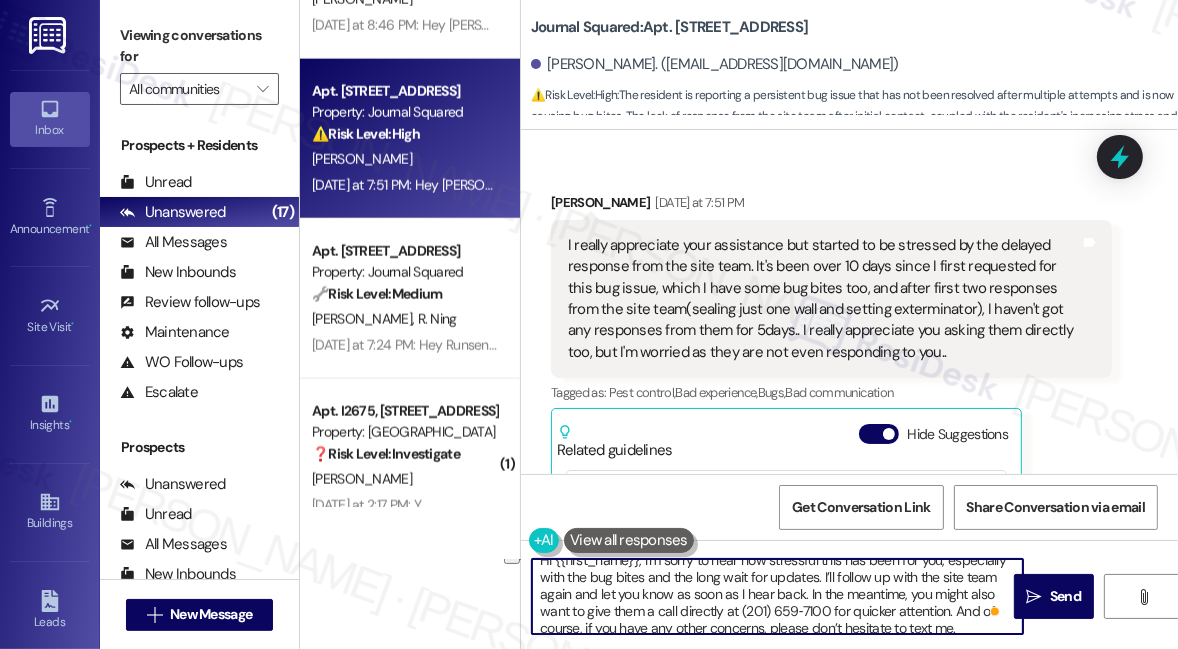 drag, startPoint x: 573, startPoint y: 593, endPoint x: 801, endPoint y: 594, distance: 228.0022 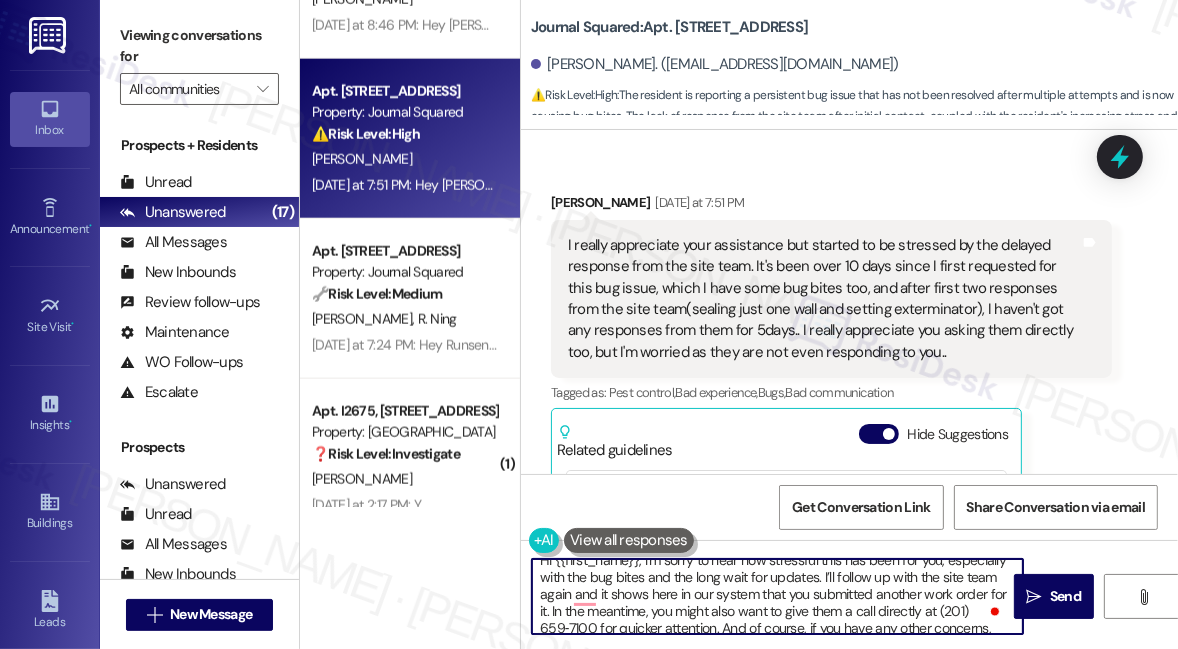 scroll, scrollTop: 39, scrollLeft: 0, axis: vertical 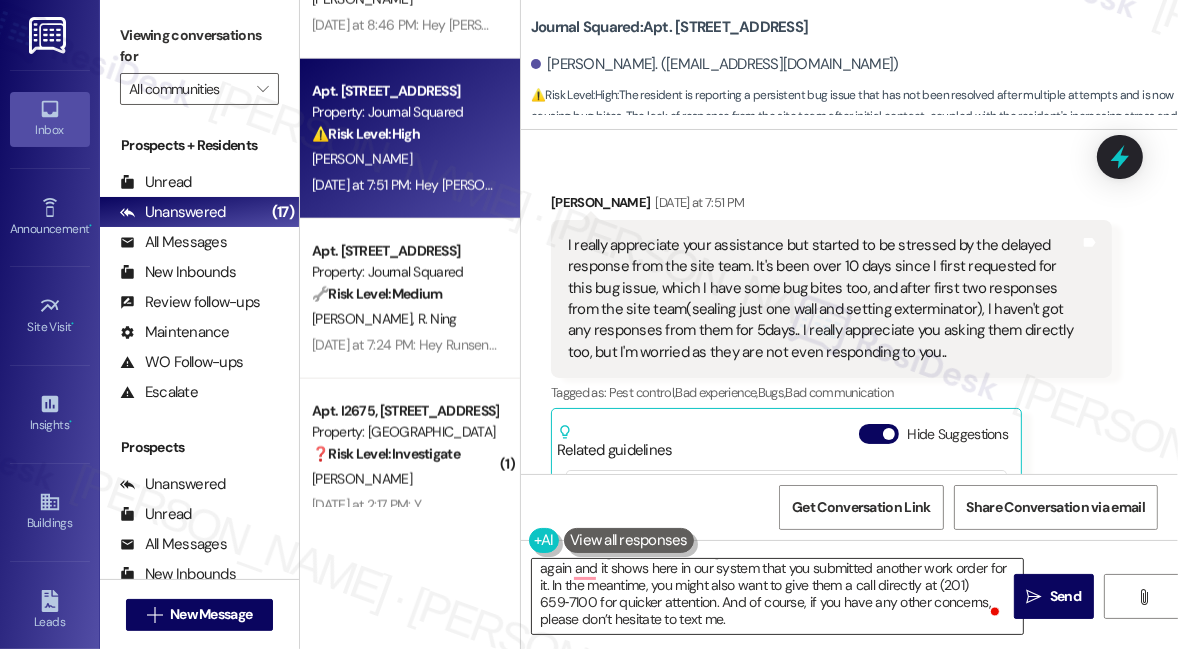 drag, startPoint x: 791, startPoint y: 635, endPoint x: 578, endPoint y: 590, distance: 217.70163 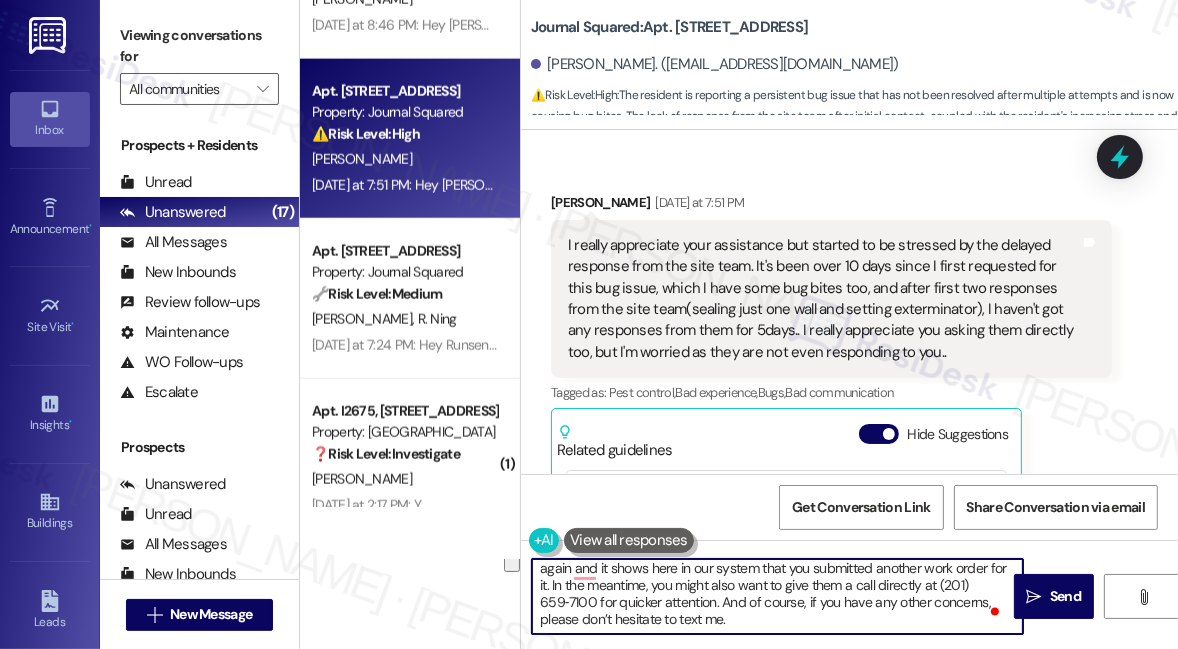 drag, startPoint x: 549, startPoint y: 586, endPoint x: 728, endPoint y: 624, distance: 182.98907 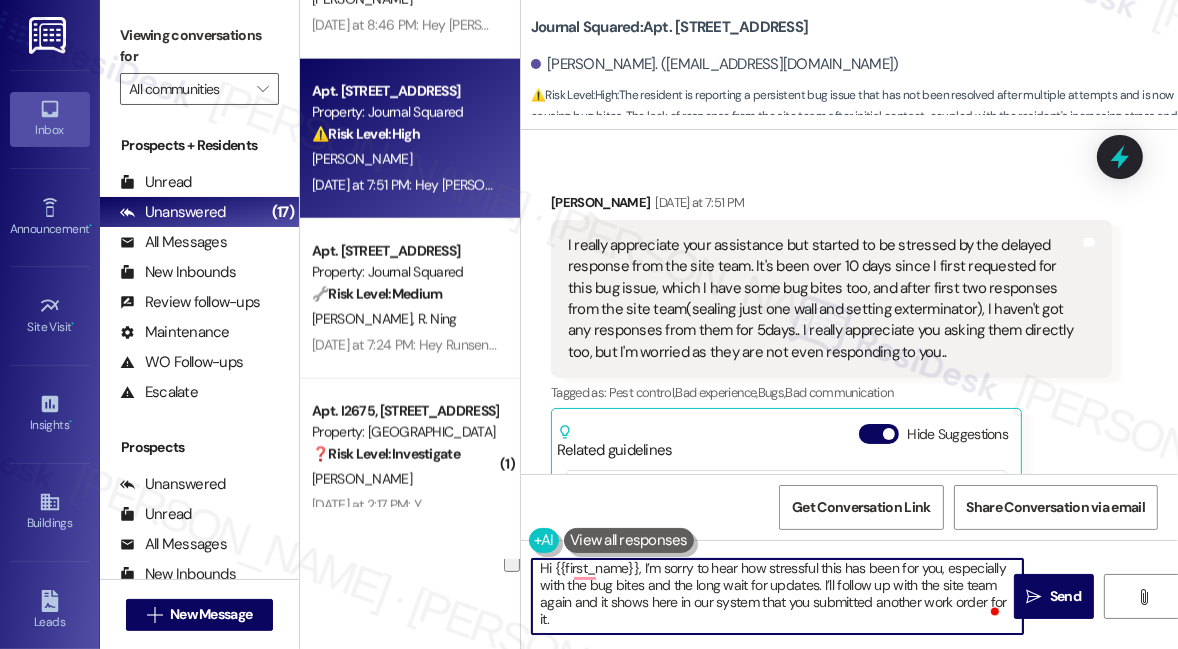 scroll, scrollTop: 5, scrollLeft: 0, axis: vertical 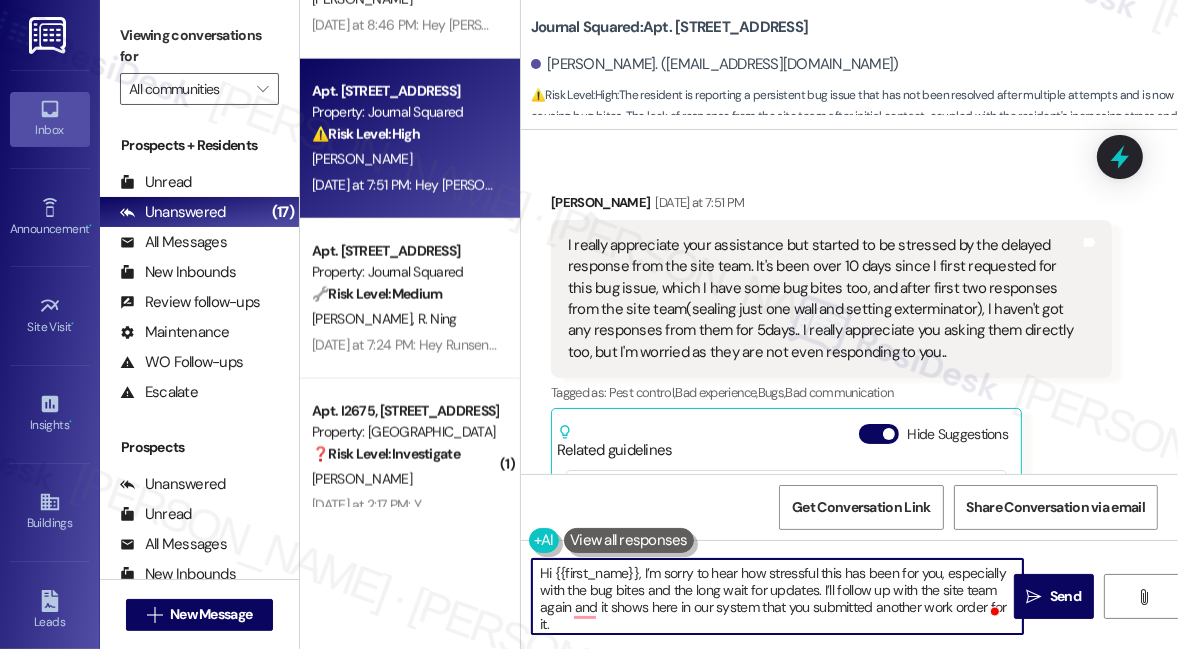 click on "Hi {{first_name}}, I’m sorry to hear how stressful this has been for you, especially with the bug bites and the long wait for updates. I’ll follow up with the site team again and it shows here in our system that you submitted another work order for it." at bounding box center [777, 596] 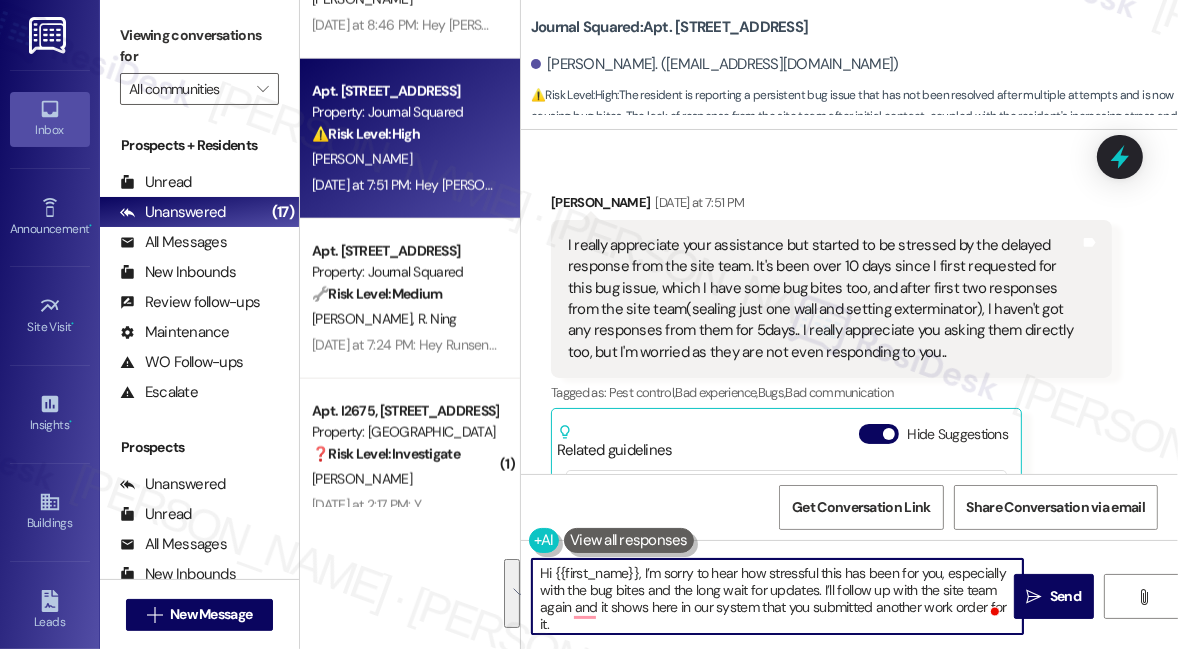 click on "Hi {{first_name}}, I’m sorry to hear how stressful this has been for you, especially with the bug bites and the long wait for updates. I’ll follow up with the site team again and it shows here in our system that you submitted another work order for it." at bounding box center [777, 596] 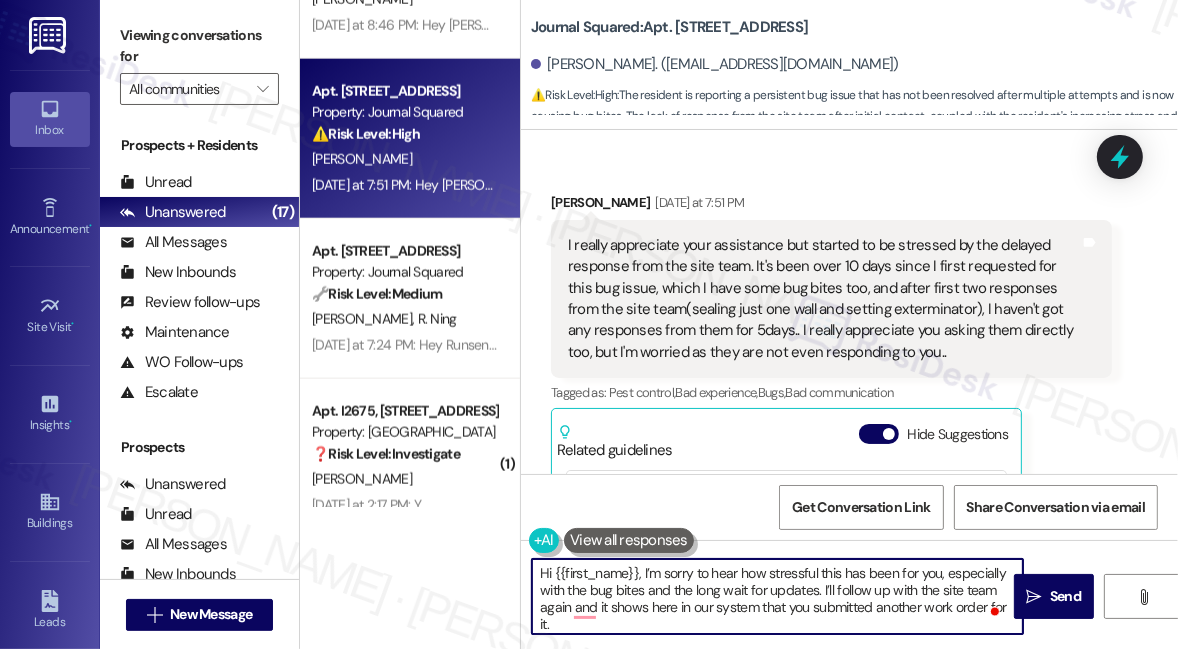 click on "Hi {{first_name}}, I’m sorry to hear how stressful this has been for you, especially with the bug bites and the long wait for updates. I’ll follow up with the site team again and it shows here in our system that you submitted another work order for it." at bounding box center (777, 596) 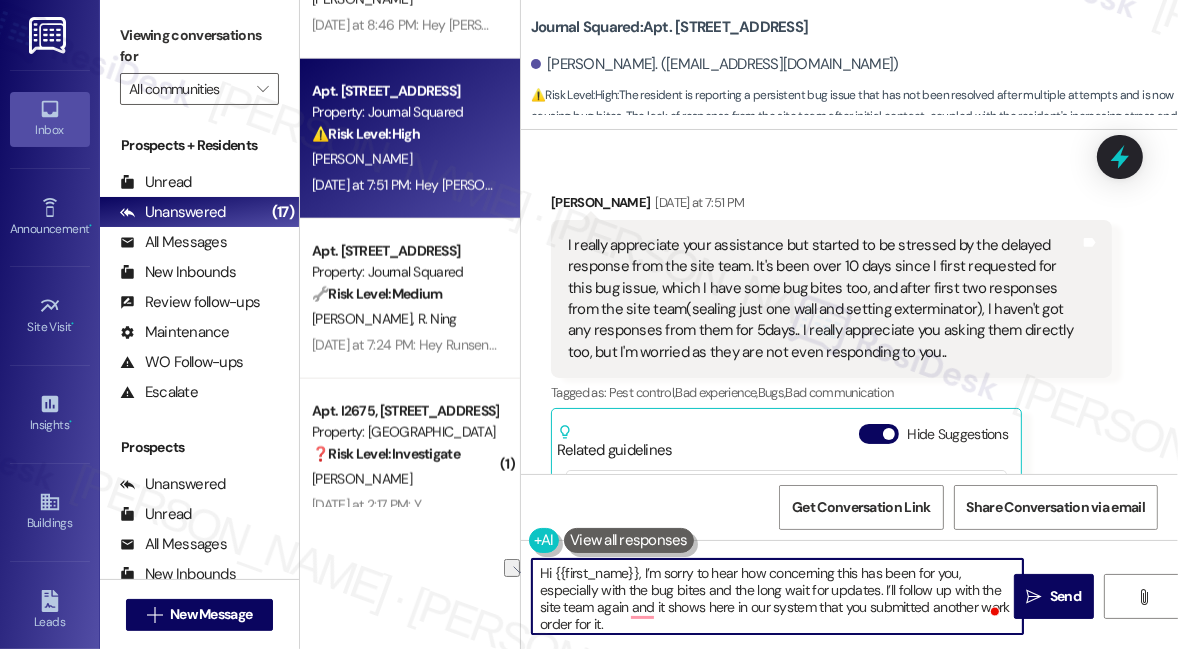 drag, startPoint x: 876, startPoint y: 587, endPoint x: 703, endPoint y: 589, distance: 173.01157 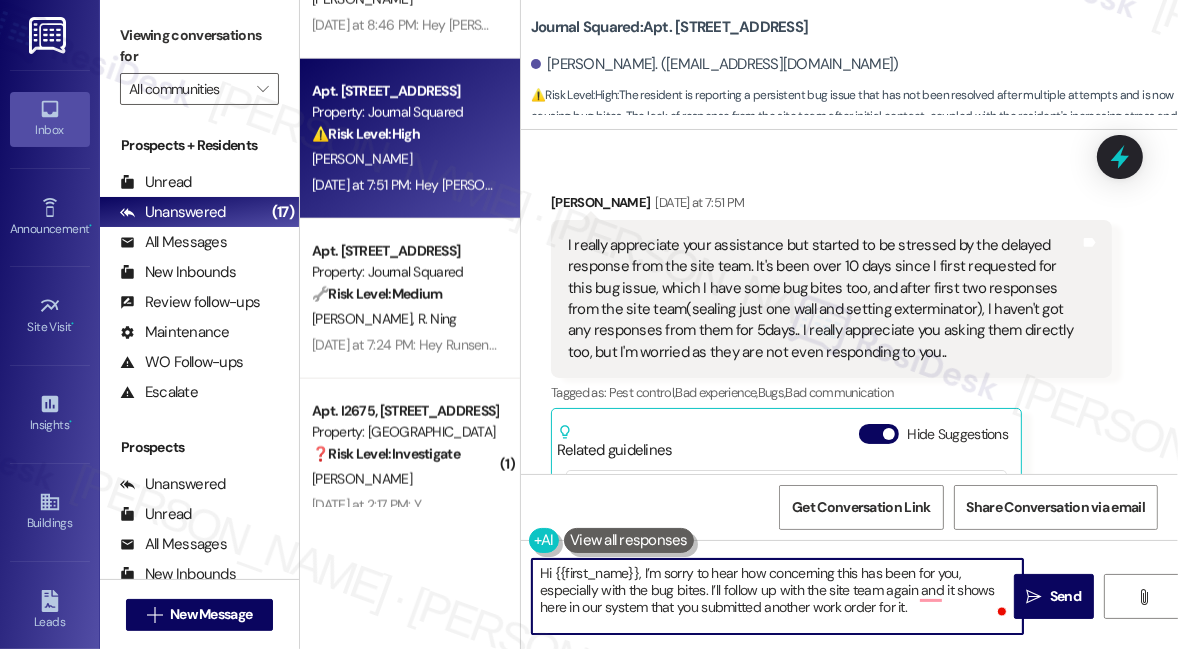 click on "Hi {{first_name}}, I’m sorry to hear how concerning this has been for you, especially with the bug bites. I’ll follow up with the site team again and it shows here in our system that you submitted another work order for it." at bounding box center (777, 596) 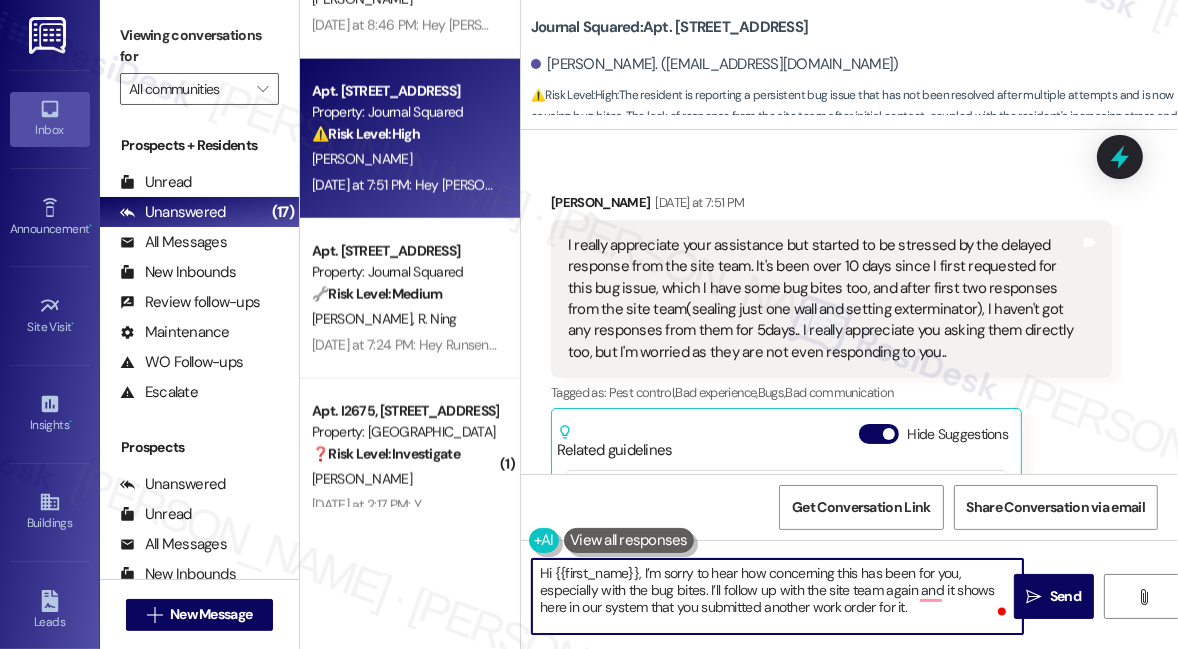 click on "Hi {{first_name}}, I’m sorry to hear how concerning this has been for you, especially with the bug bites. I’ll follow up with the site team again and it shows here in our system that you submitted another work order for it." at bounding box center [777, 596] 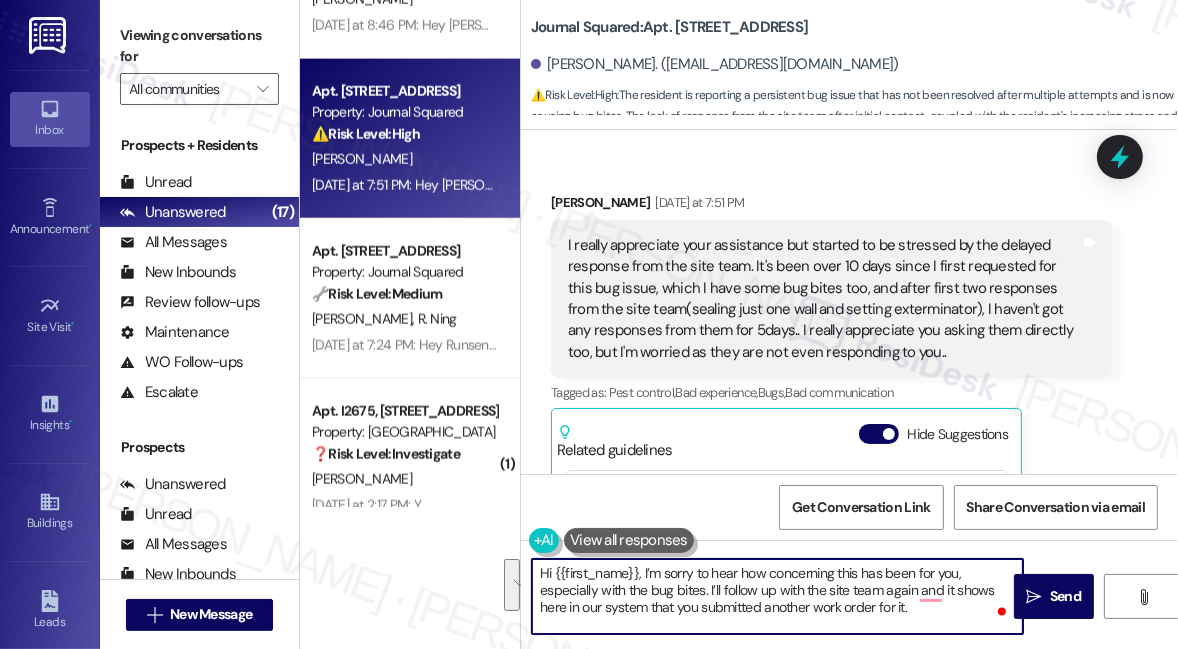 click on "Hi {{first_name}}, I’m sorry to hear how concerning this has been for you, especially with the bug bites. I’ll follow up with the site team again and it shows here in our system that you submitted another work order for it." at bounding box center (777, 596) 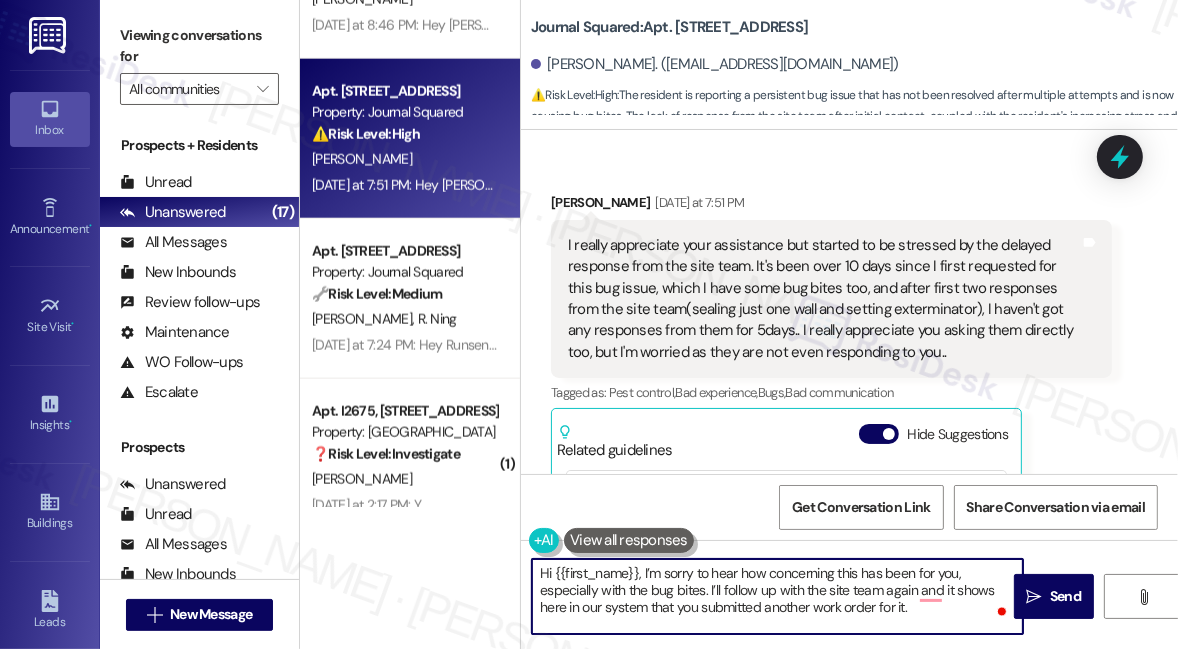 click on "Hi {{first_name}}, I’m sorry to hear how concerning this has been for you, especially with the bug bites. I’ll follow up with the site team again and it shows here in our system that you submitted another work order for it." at bounding box center (777, 596) 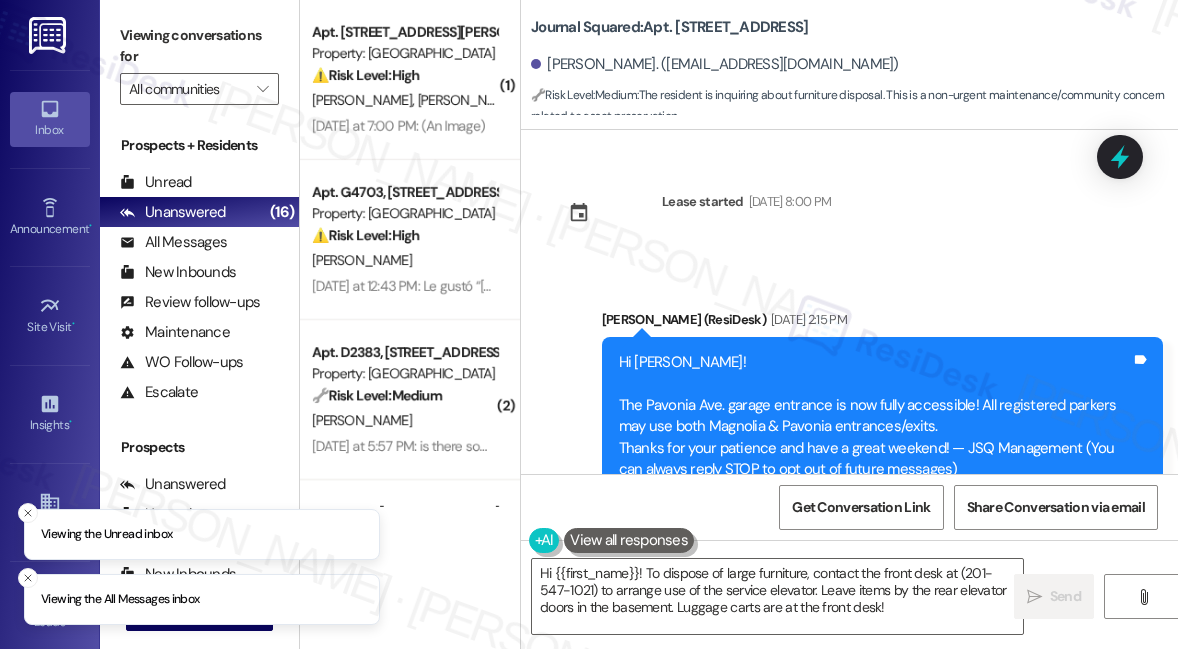 scroll, scrollTop: 0, scrollLeft: 0, axis: both 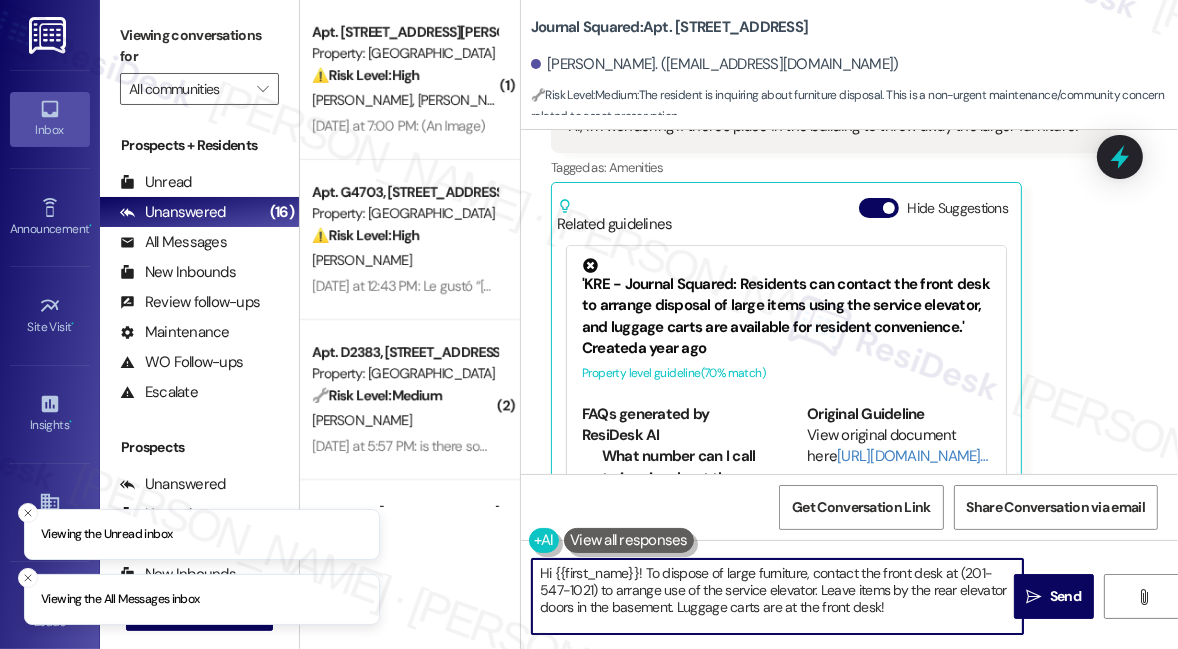 click on "Hi {{first_name}}! To dispose of large furniture, contact the front desk at (201-547-1021) to arrange use of the service elevator. Leave items by the rear elevator doors in the basement. Luggage carts are at the front desk!" at bounding box center [777, 596] 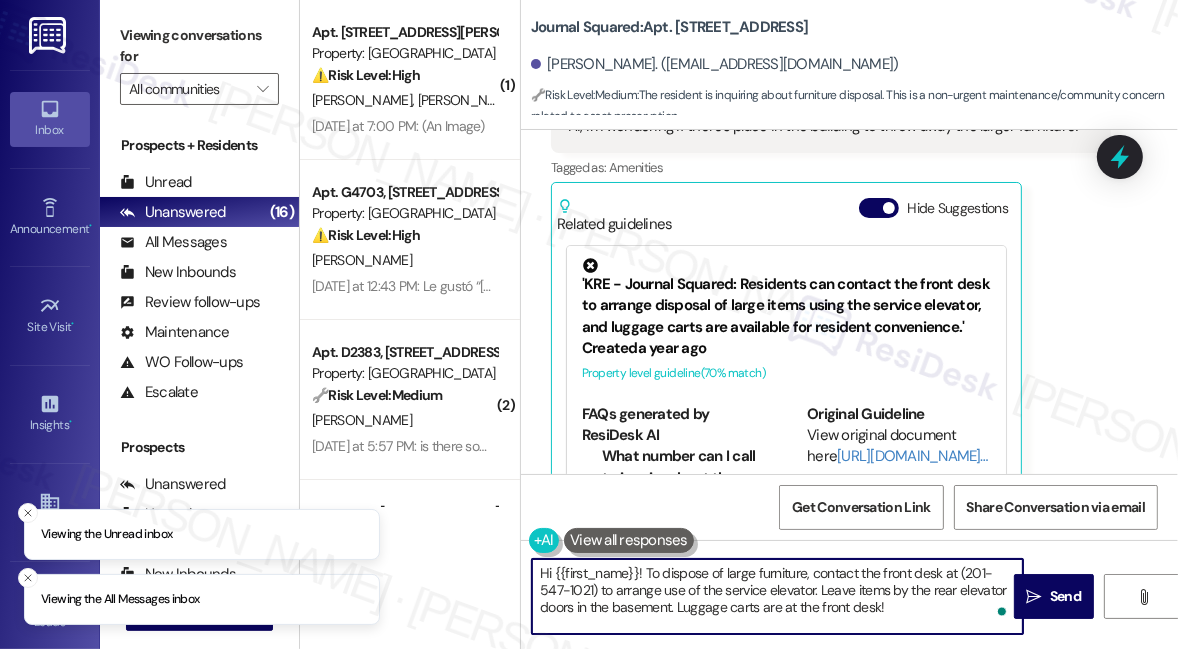 drag, startPoint x: 724, startPoint y: 579, endPoint x: 776, endPoint y: 579, distance: 52 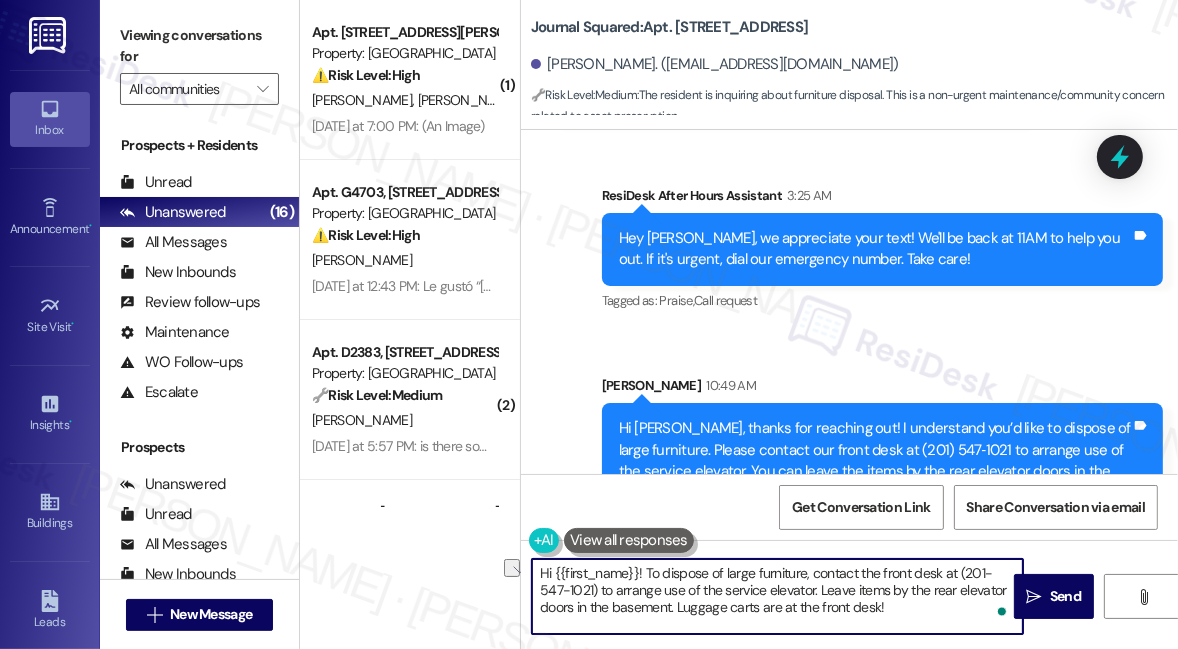 scroll, scrollTop: 7328, scrollLeft: 0, axis: vertical 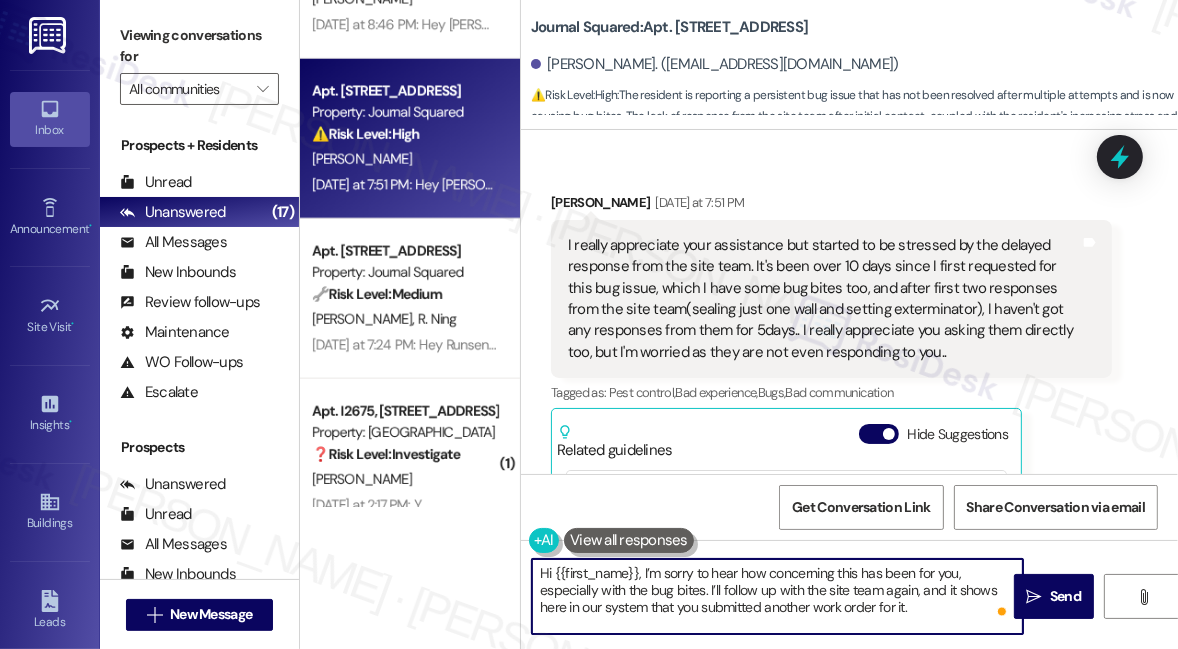 click on "Hi {{first_name}}, I’m sorry to hear how concerning this has been for you, especially with the bug bites. I’ll follow up with the site team again, and it shows here in our system that you submitted another work order for it." at bounding box center [777, 596] 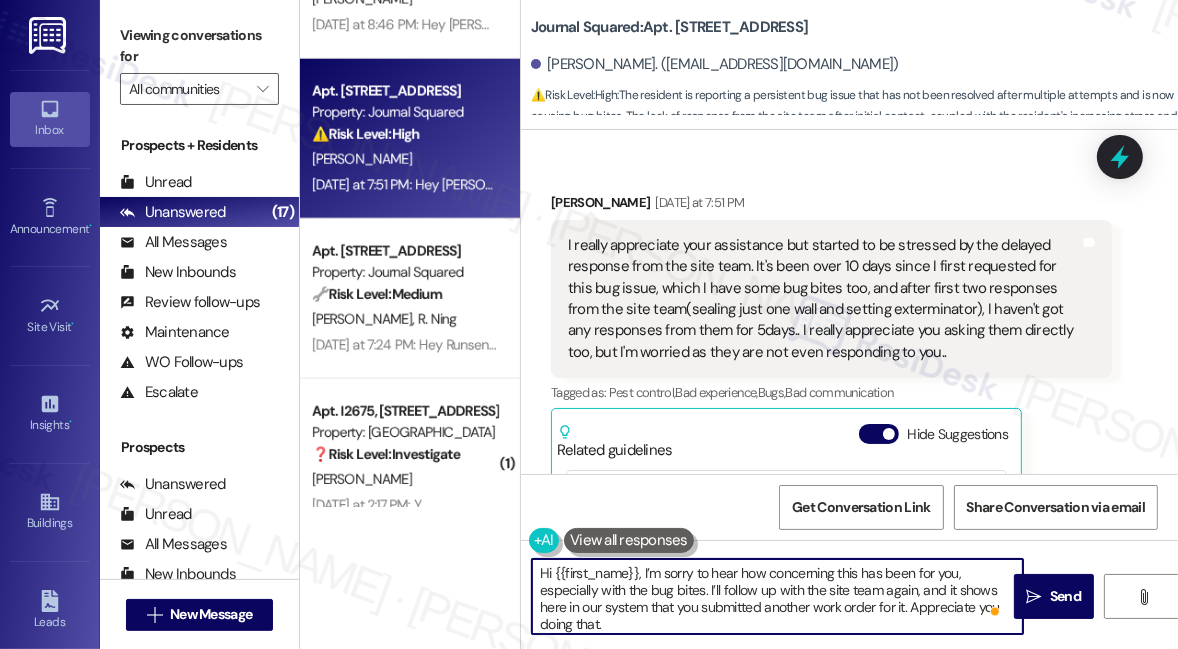 click on "Hi {{first_name}}, I’m sorry to hear how concerning this has been for you, especially with the bug bites. I’ll follow up with the site team again, and it shows here in our system that you submitted another work order for it. Appreciate you doing that." at bounding box center [777, 596] 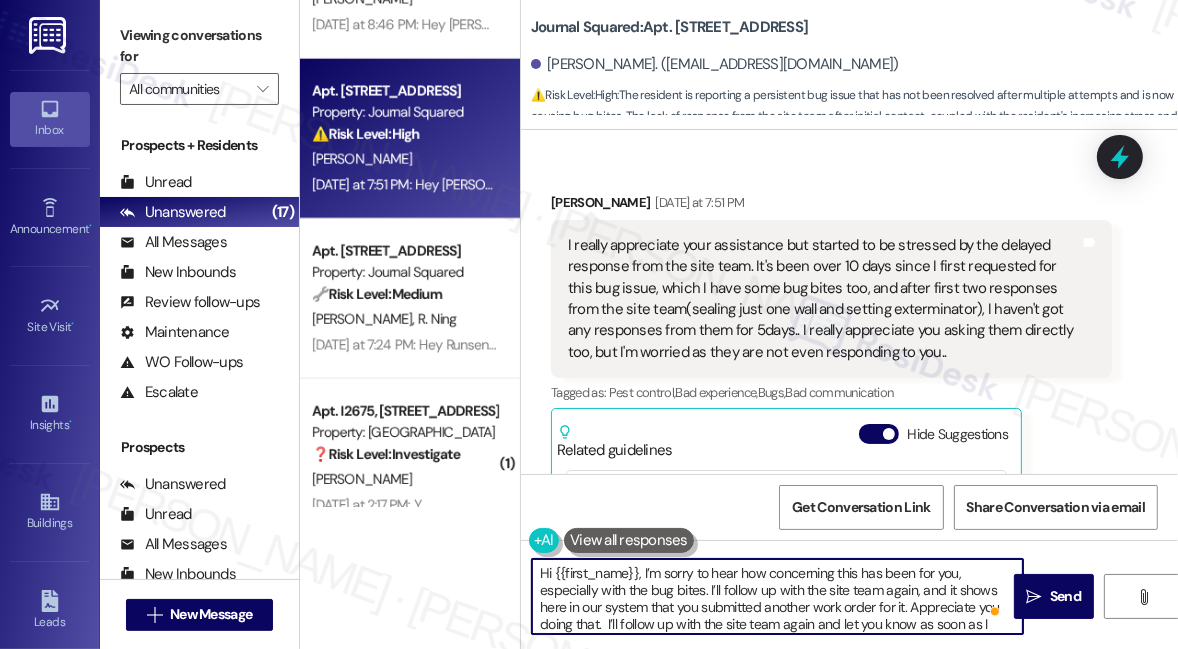 scroll, scrollTop: 16, scrollLeft: 0, axis: vertical 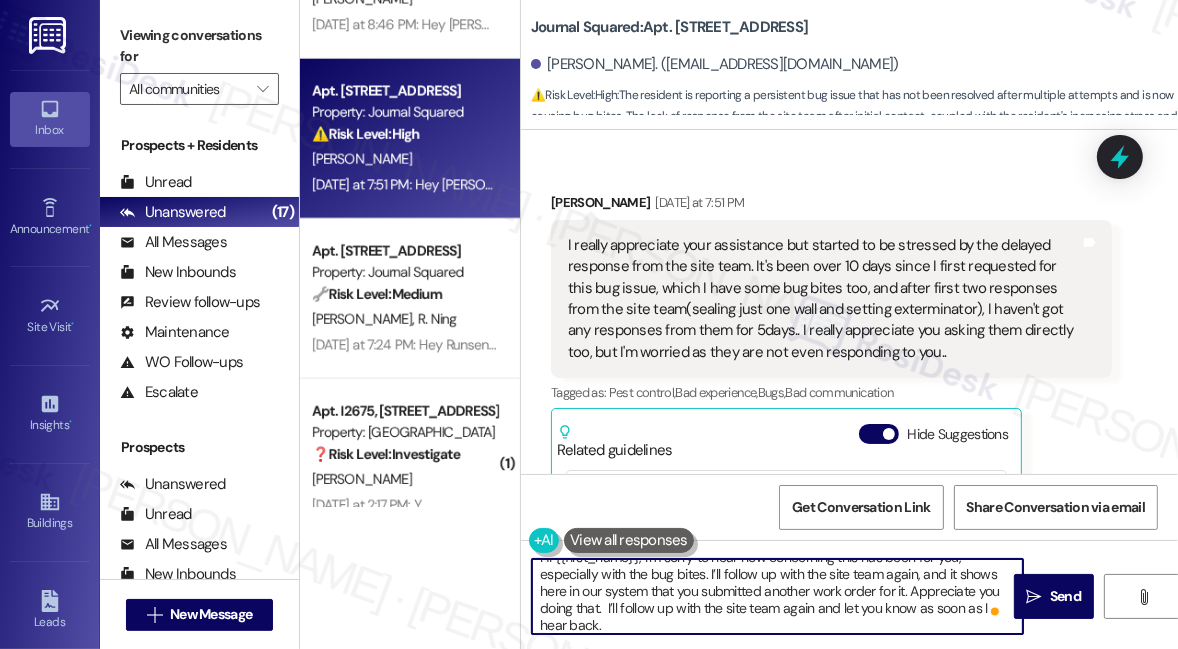 click on "Hi {{first_name}}, I’m sorry to hear how concerning this has been for you, especially with the bug bites. I’ll follow up with the site team again, and it shows here in our system that you submitted another work order for it. Appreciate you doing that.  I’ll follow up with the site team again and let you know as soon as I hear back." at bounding box center (777, 596) 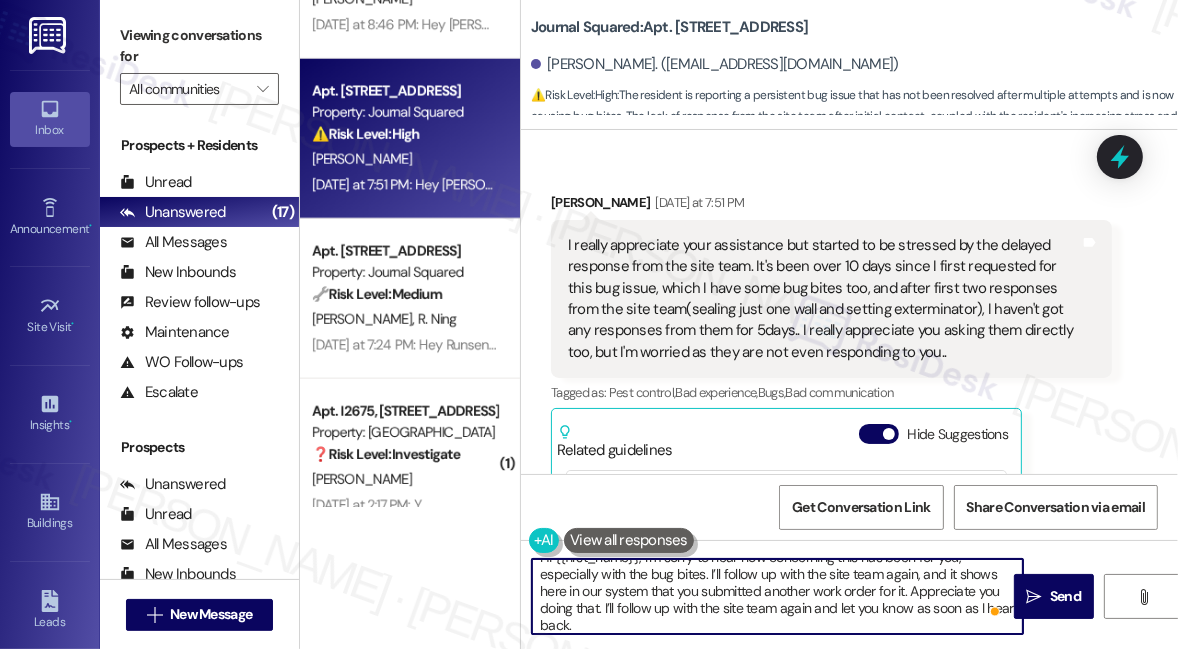click on "Hi {{first_name}}, I’m sorry to hear how concerning this has been for you, especially with the bug bites. I’ll follow up with the site team again, and it shows here in our system that you submitted another work order for it. Appreciate you doing that. I’ll follow up with the site team again and let you know as soon as I hear back." at bounding box center [777, 596] 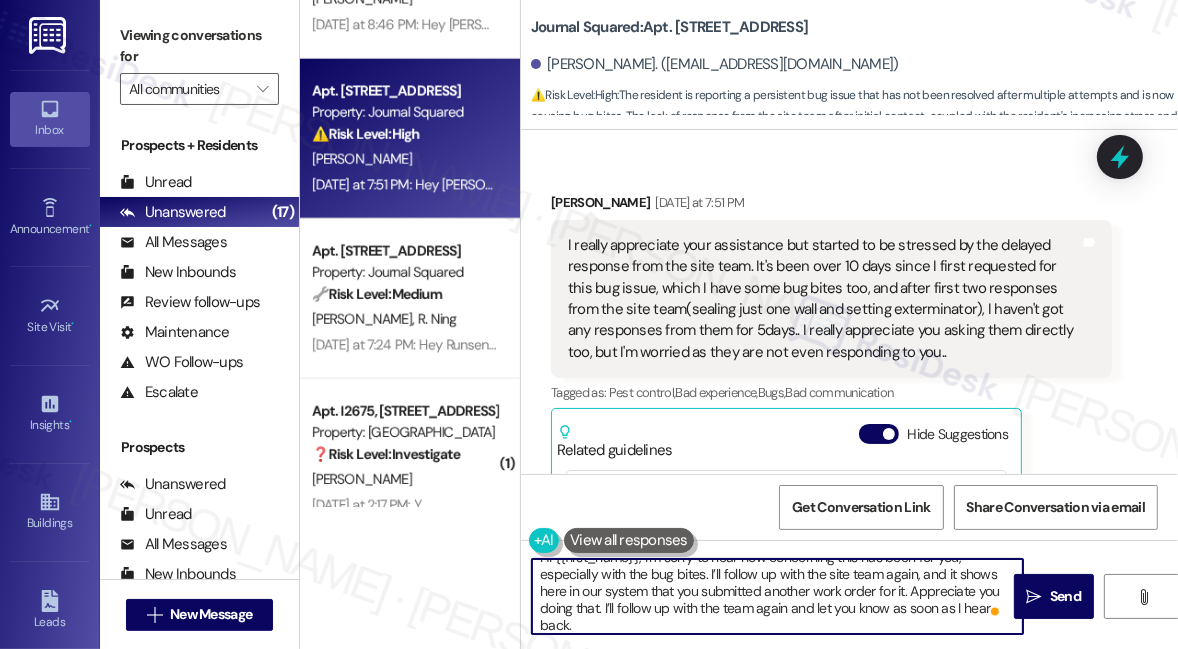 click on "Hi {{first_name}}, I’m sorry to hear how concerning this has been for you, especially with the bug bites. I’ll follow up with the site team again, and it shows here in our system that you submitted another work order for it. Appreciate you doing that. I’ll follow up with the team again and let you know as soon as I hear back." at bounding box center [777, 596] 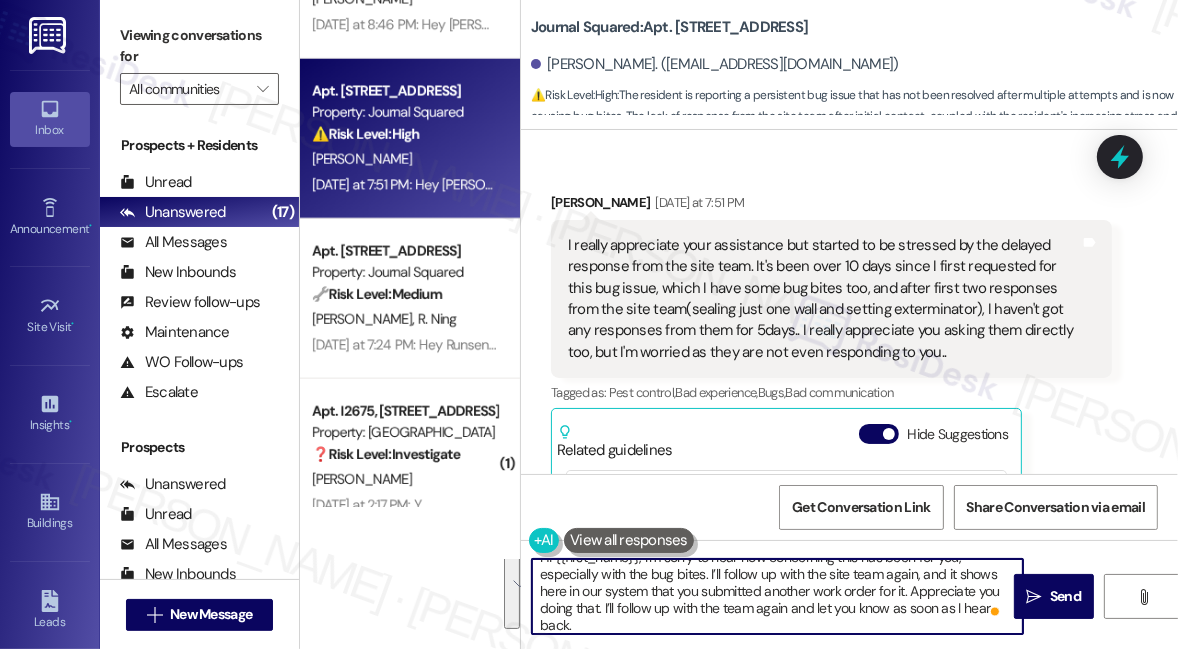 scroll, scrollTop: 2, scrollLeft: 0, axis: vertical 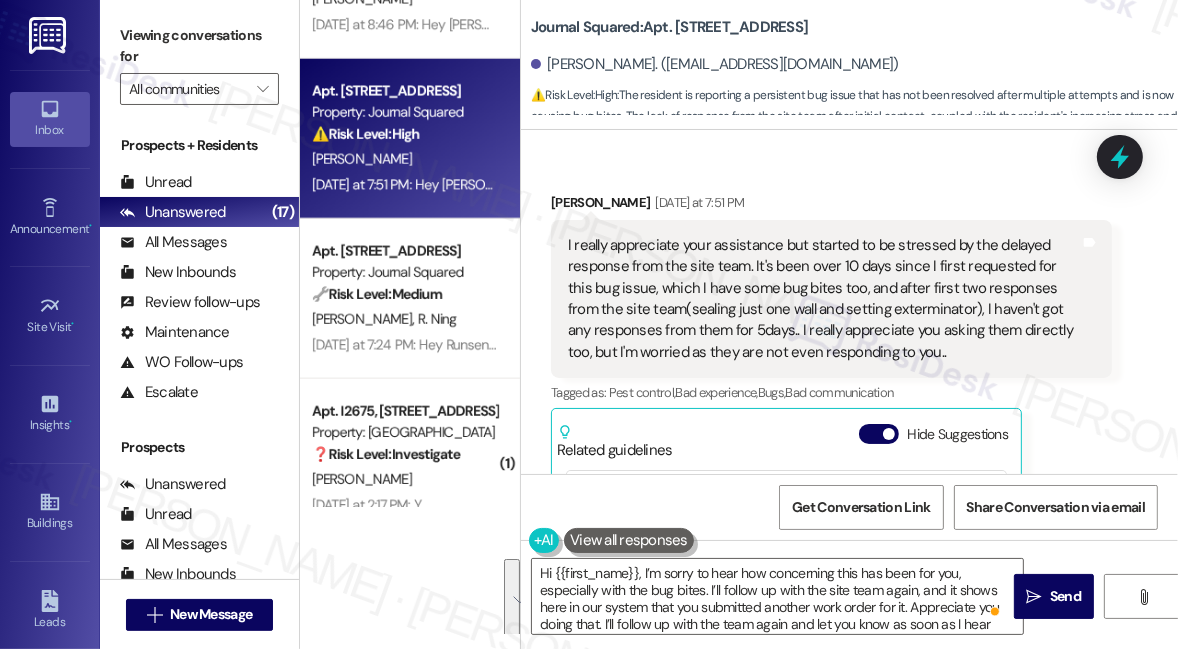 click on "Viewing conversations for" at bounding box center [199, 46] 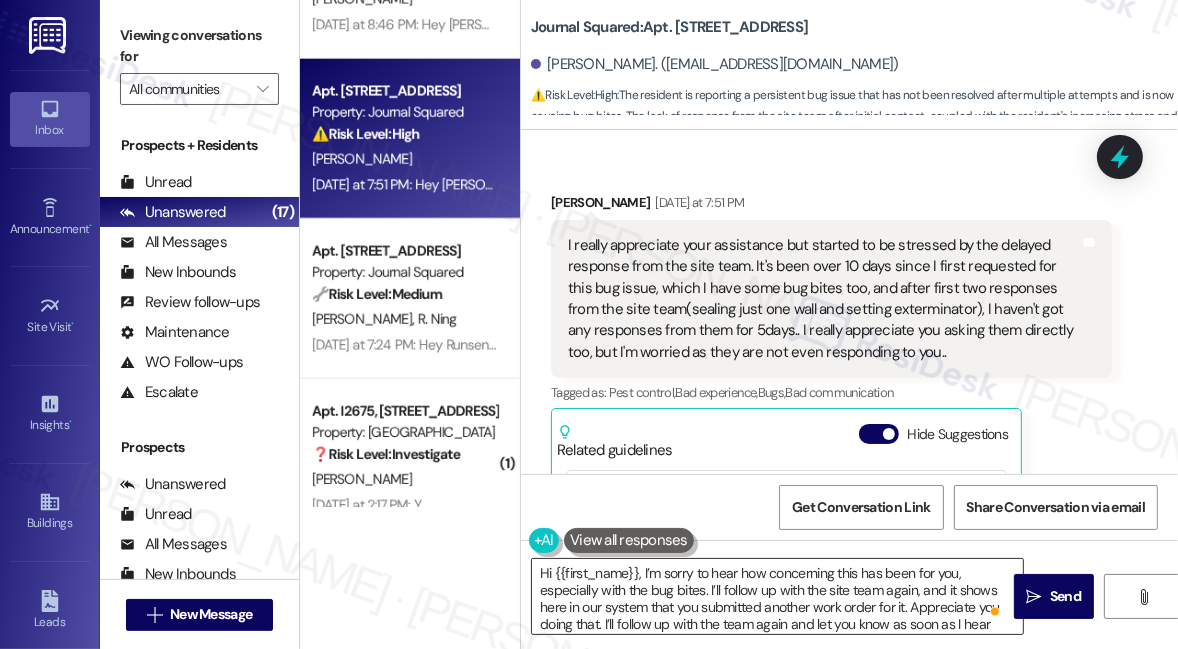 click on "Hi {{first_name}}, I’m sorry to hear how concerning this has been for you, especially with the bug bites. I’ll follow up with the site team again, and it shows here in our system that you submitted another work order for it. Appreciate you doing that. I’ll follow up with the team again and let you know as soon as I hear back." at bounding box center (777, 596) 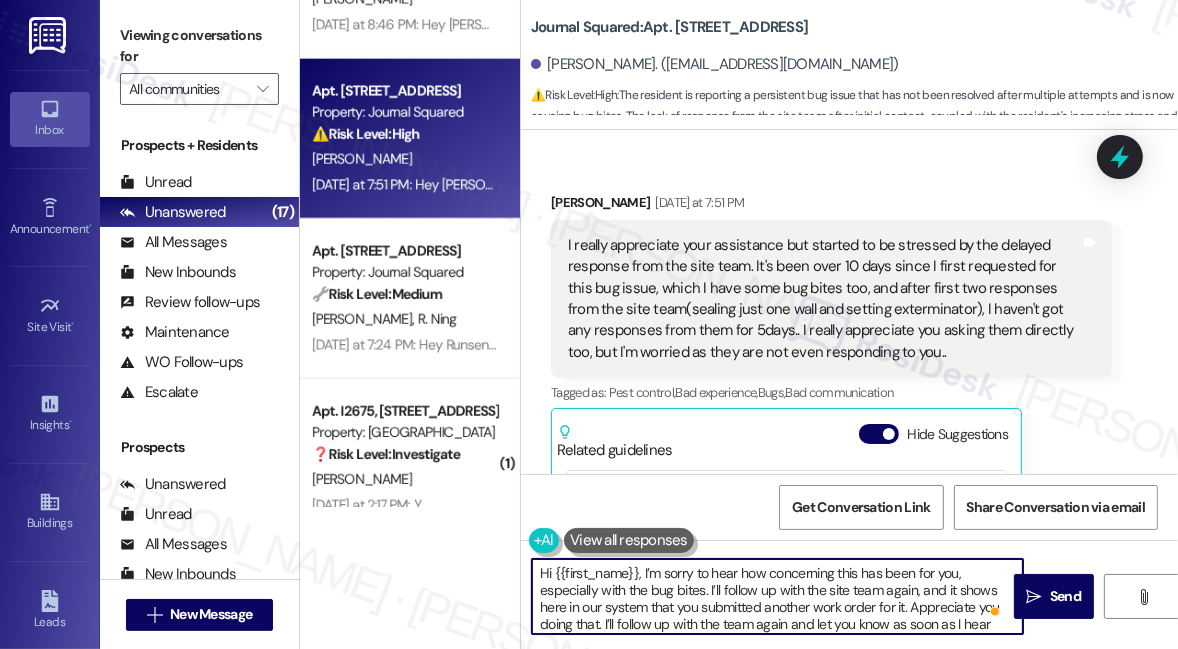 click on "Hi {{first_name}}, I’m sorry to hear how concerning this has been for you, especially with the bug bites. I’ll follow up with the site team again, and it shows here in our system that you submitted another work order for it. Appreciate you doing that. I’ll follow up with the team again and let you know as soon as I hear back." at bounding box center (777, 596) 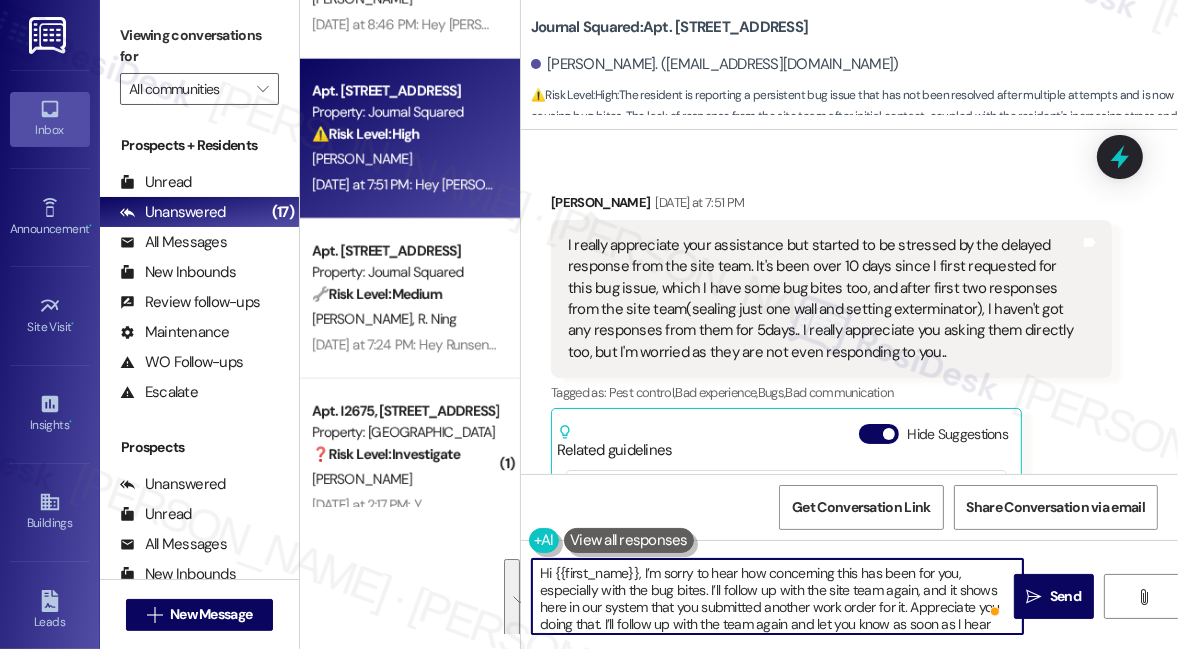 paste on "really sorry to hear how concerning this has been, especially with the bug bites. I see in our system that you submitted another work order—thank you for doing that. I’ll reach out to the site team again and update you as soon as I hear back." 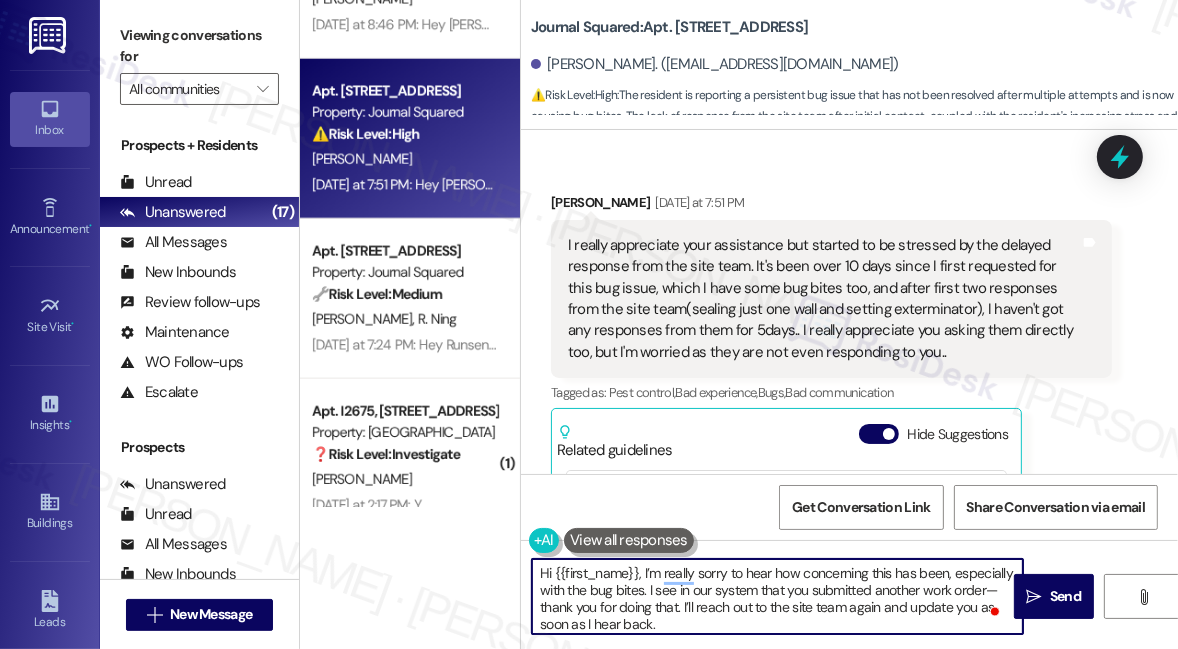 click on "Dong Ho Kim Yesterday at 7:51 PM" at bounding box center (831, 206) 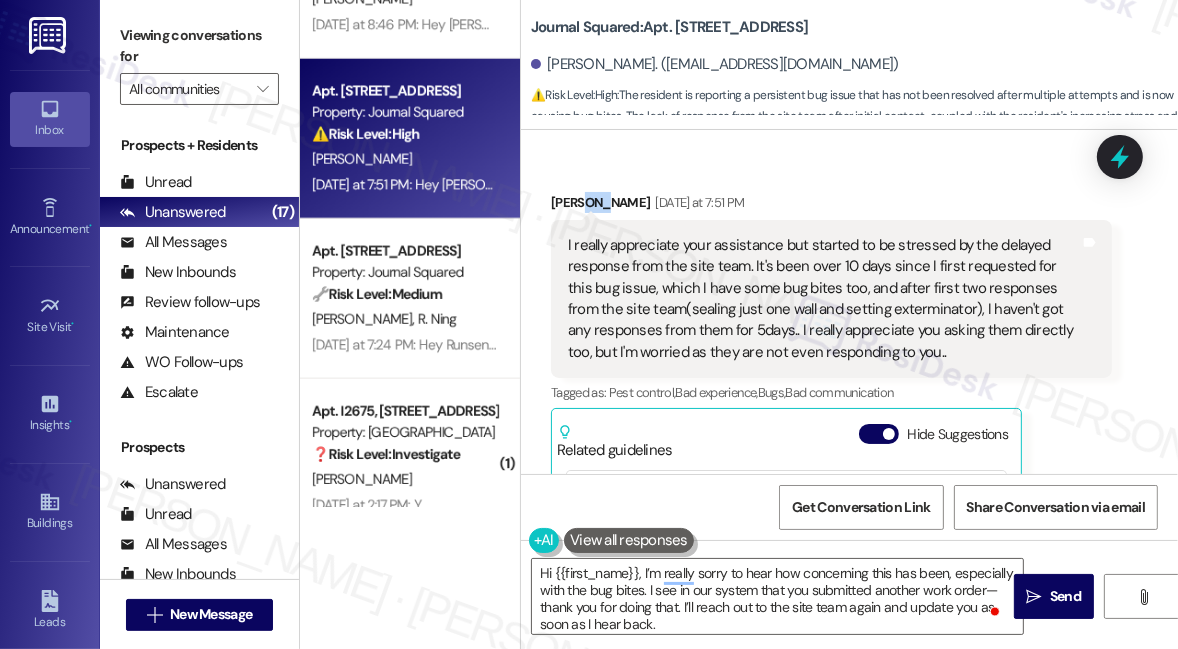 click on "Dong Ho Kim Yesterday at 7:51 PM" at bounding box center [831, 206] 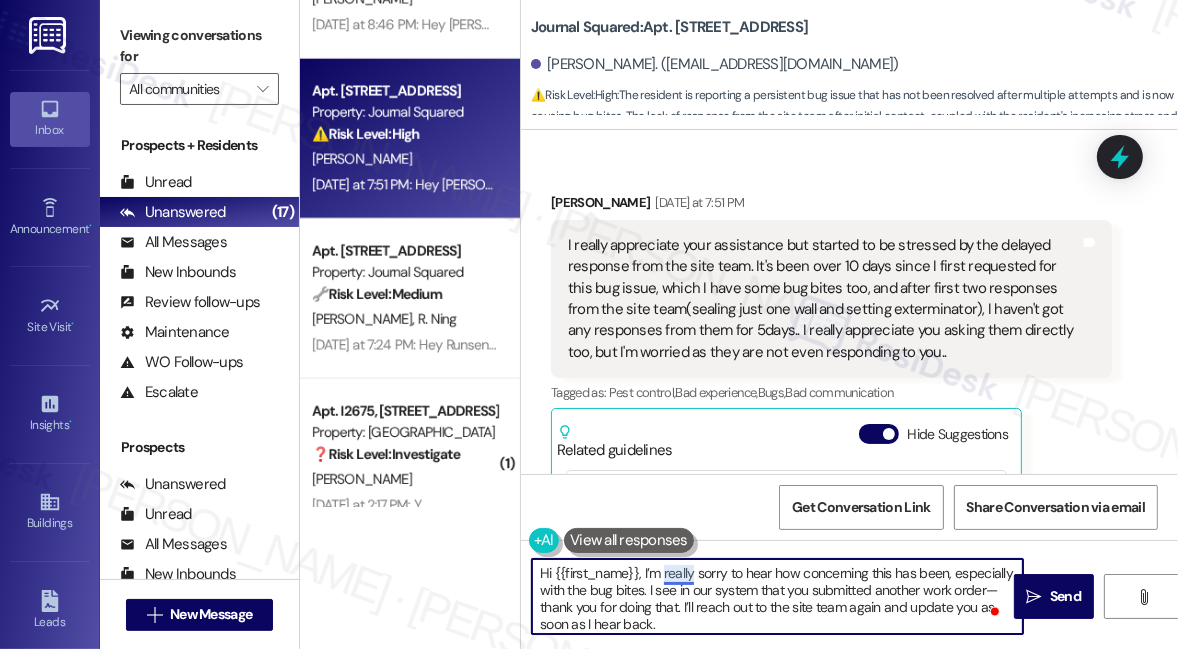 click on "Hi {{first_name}}, I’m really sorry to hear how concerning this has been, especially with the bug bites. I see in our system that you submitted another work order—thank you for doing that. I’ll reach out to the site team again and update you as soon as I hear back." at bounding box center [777, 596] 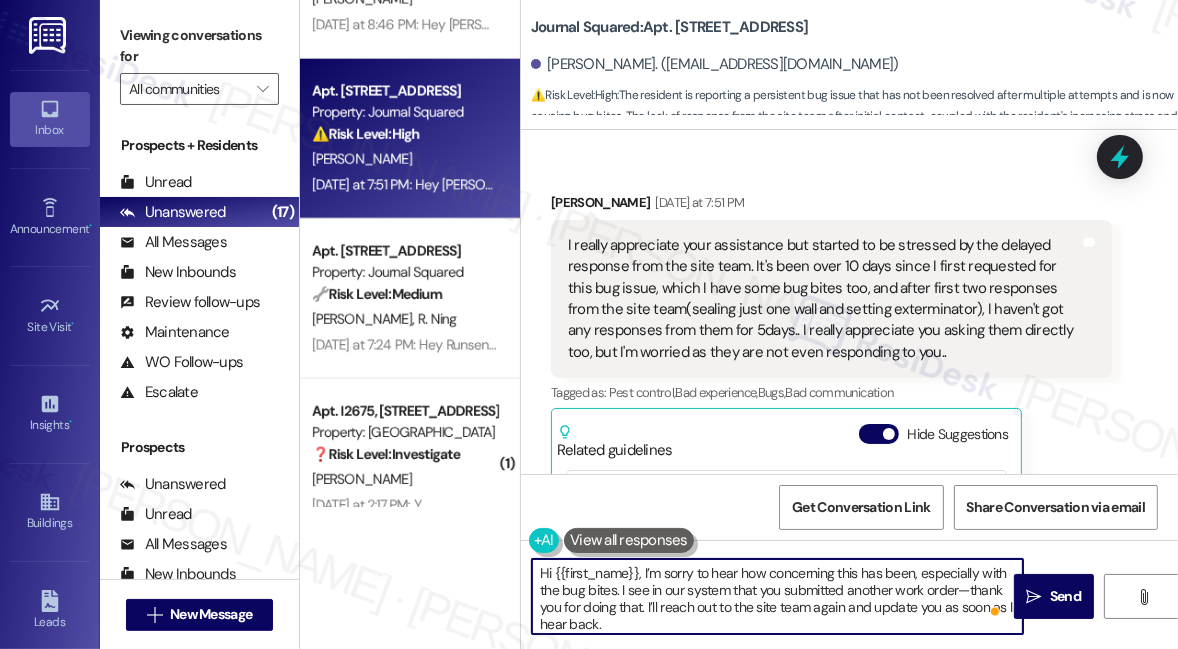 click on "Hi {{first_name}}, I’m sorry to hear how concerning this has been, especially with the bug bites. I see in our system that you submitted another work order—thank you for doing that. I’ll reach out to the site team again and update you as soon as I hear back." at bounding box center [777, 596] 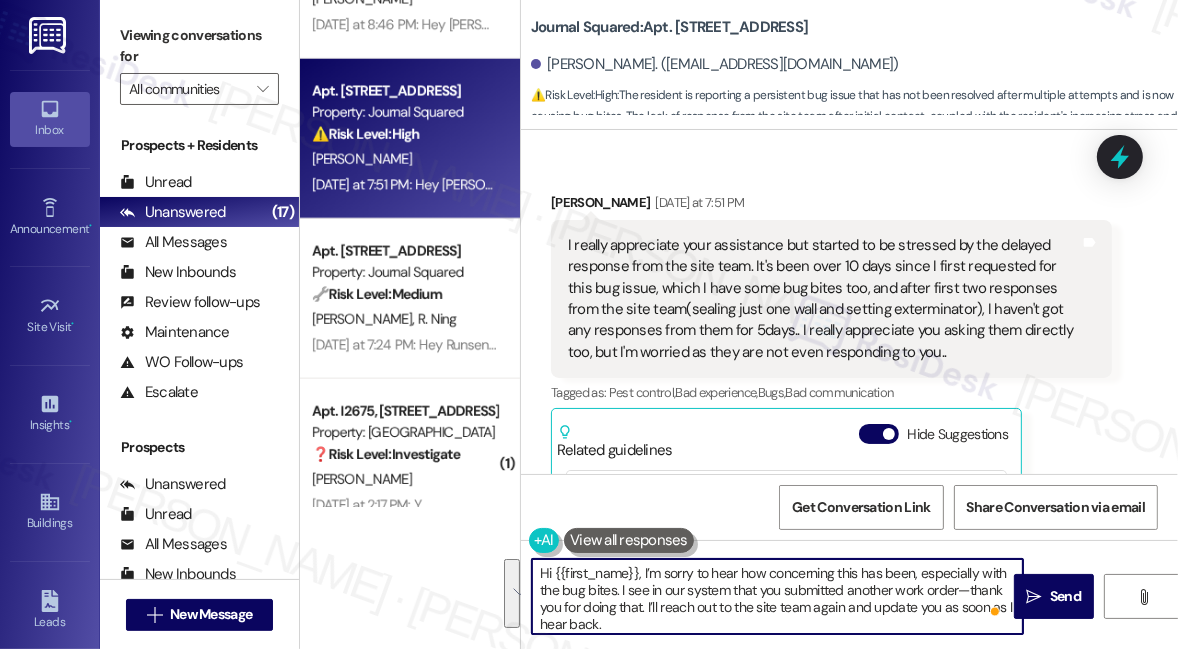 click on "Hi {{first_name}}, I’m sorry to hear how concerning this has been, especially with the bug bites. I see in our system that you submitted another work order—thank you for doing that. I’ll reach out to the site team again and update you as soon as I hear back." at bounding box center (777, 596) 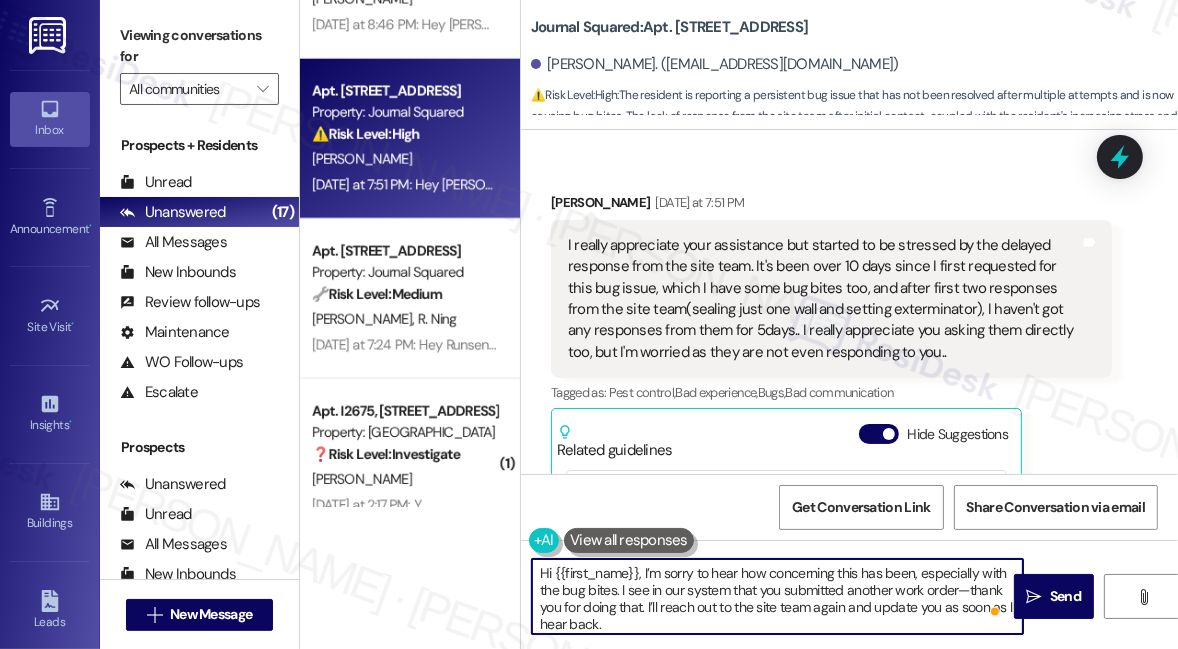 click on "Hi {{first_name}}, I’m sorry to hear how concerning this has been, especially with the bug bites. I see in our system that you submitted another work order—thank you for doing that. I’ll reach out to the site team again and update you as soon as I hear back." at bounding box center [777, 596] 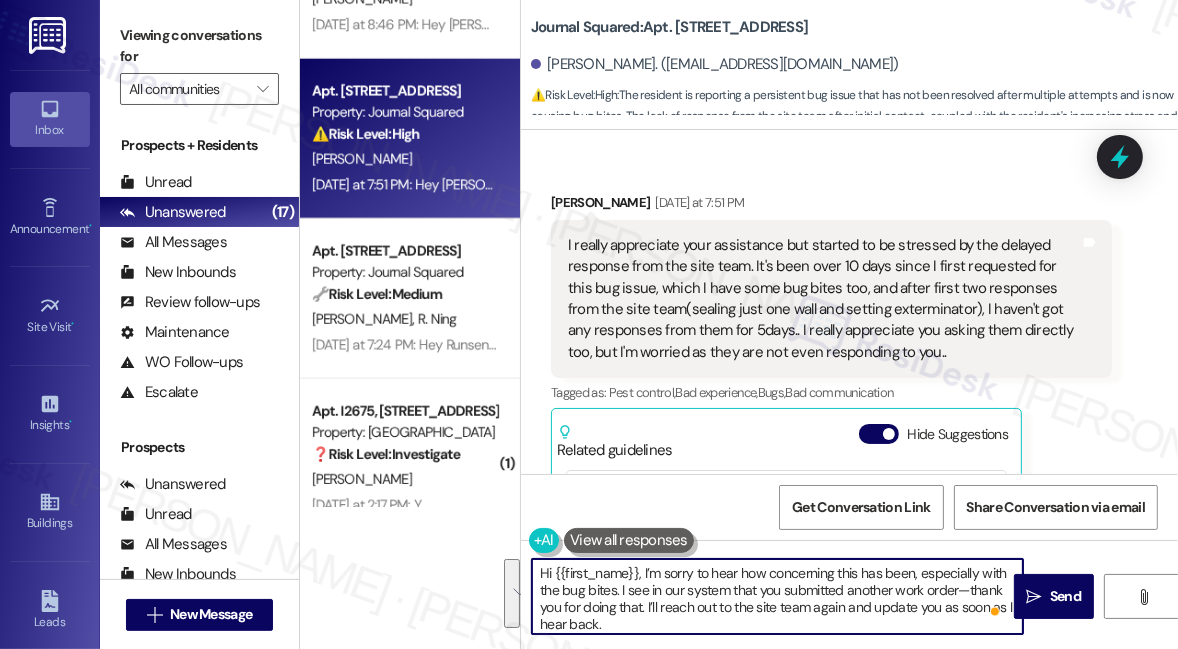 click on "Hi {{first_name}}, I’m sorry to hear how concerning this has been, especially with the bug bites. I see in our system that you submitted another work order—thank you for doing that. I’ll reach out to the site team again and update you as soon as I hear back." at bounding box center [777, 596] 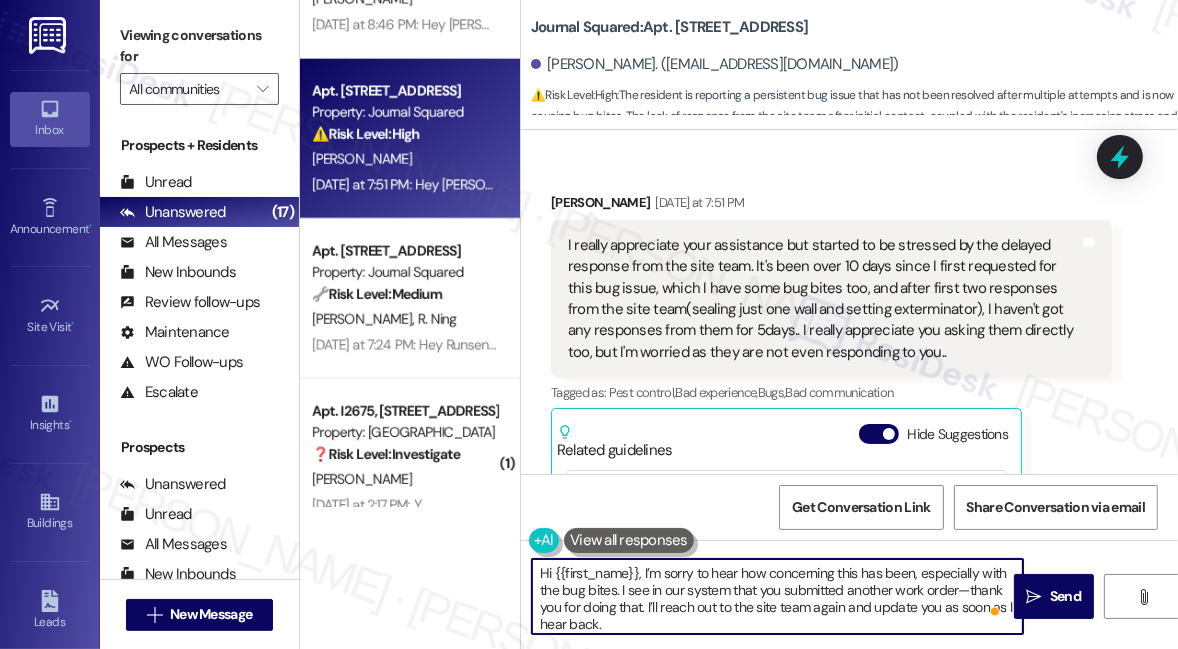 click on "Hi {{first_name}}, I’m sorry to hear how concerning this has been, especially with the bug bites. I see in our system that you submitted another work order—thank you for doing that. I’ll reach out to the site team again and update you as soon as I hear back." at bounding box center [777, 596] 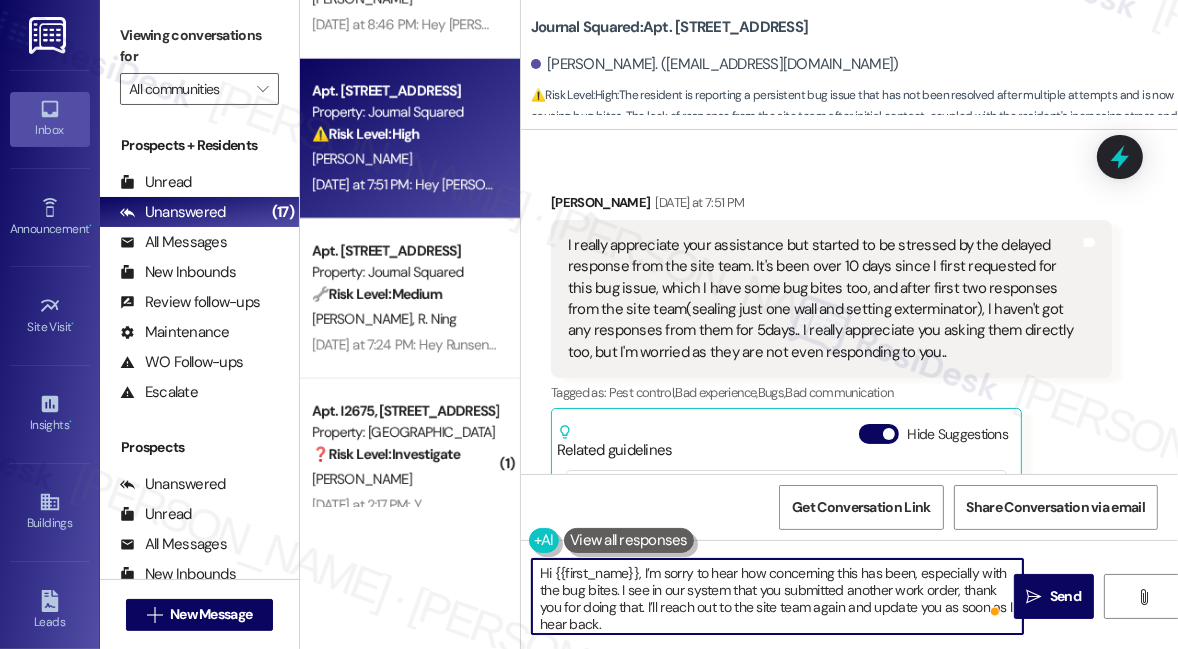 click on "Hi {{first_name}}, I’m sorry to hear how concerning this has been, especially with the bug bites. I see in our system that you submitted another work order, thank you for doing that. I’ll reach out to the site team again and update you as soon as I hear back." at bounding box center (777, 596) 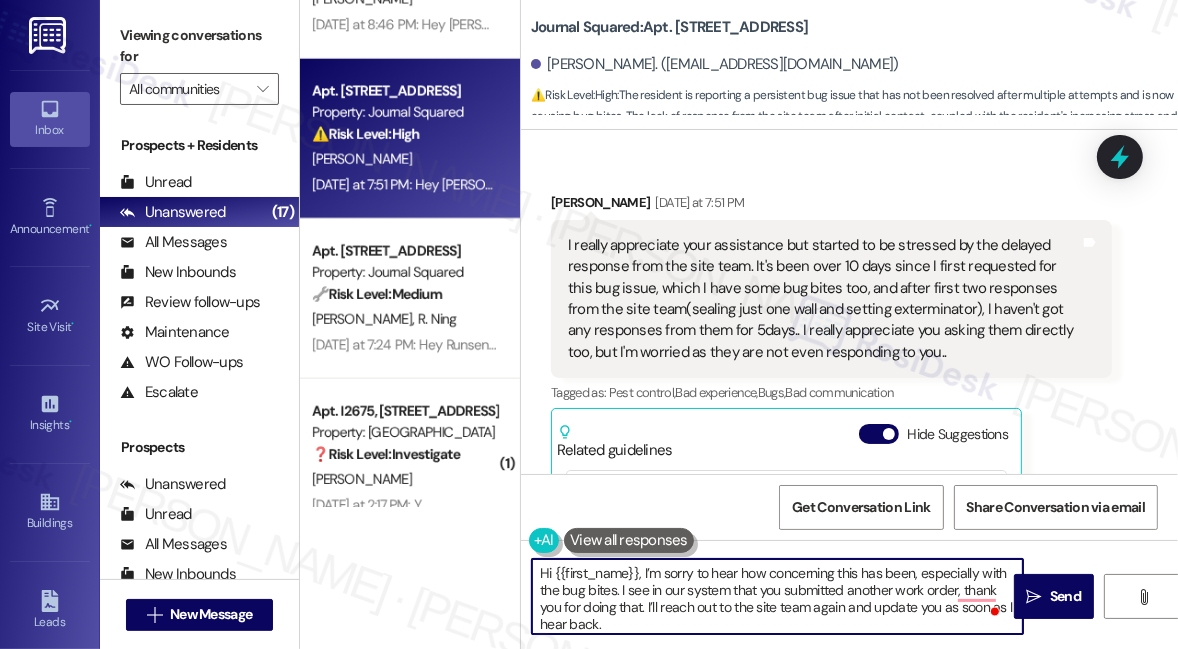 click on "Hi {{first_name}}, I’m sorry to hear how concerning this has been, especially with the bug bites. I see in our system that you submitted another work order, thank you for doing that. I’ll reach out to the site team again and update you as soon as I hear back." at bounding box center [777, 596] 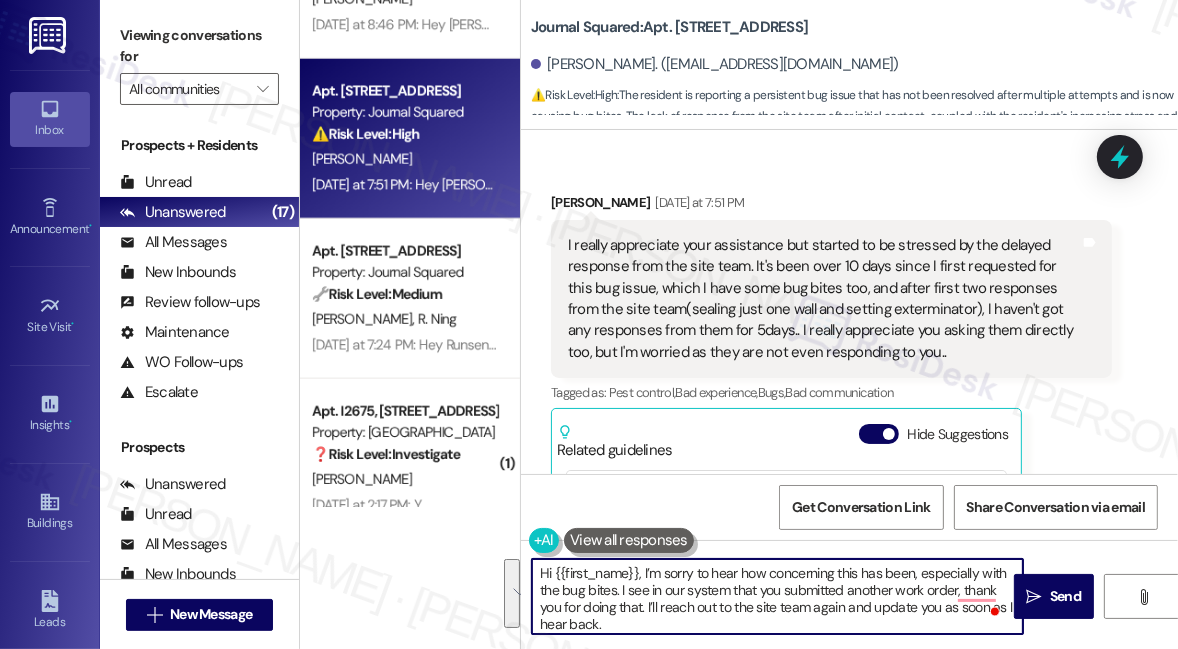 click on "Hi {{first_name}}, I’m sorry to hear how concerning this has been, especially with the bug bites. I see in our system that you submitted another work order, thank you for doing that. I’ll reach out to the site team again and update you as soon as I hear back." at bounding box center [777, 596] 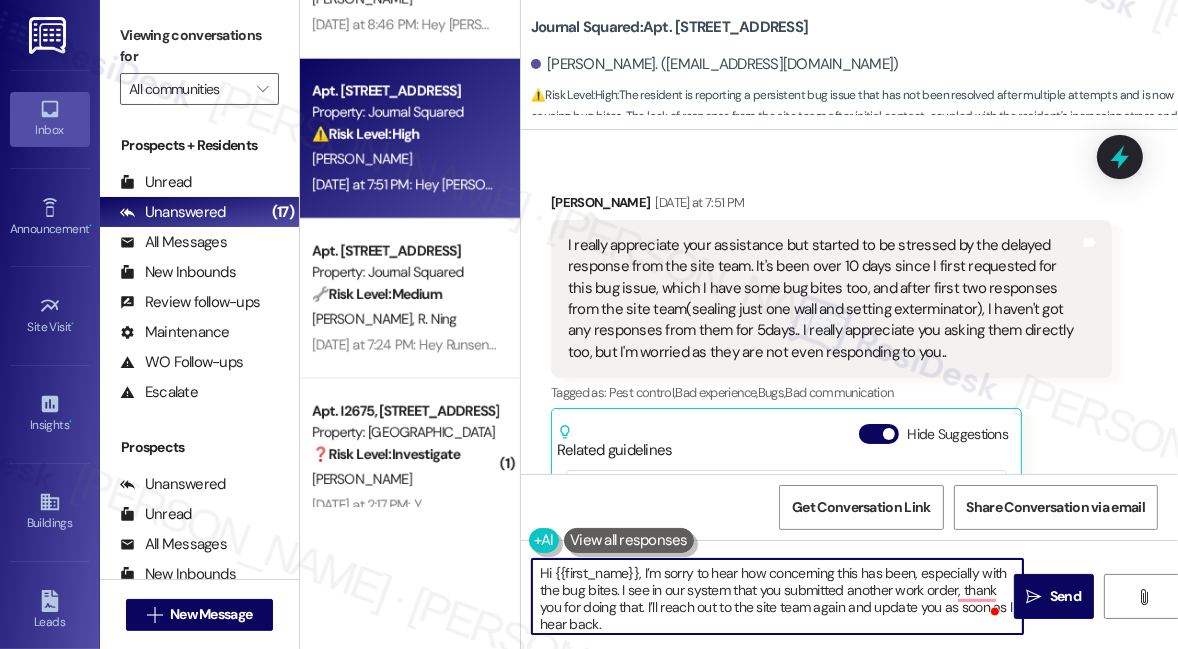 click on "Hi {{first_name}}, I’m sorry to hear how concerning this has been, especially with the bug bites. I see in our system that you submitted another work order, thank you for doing that. I’ll reach out to the site team again and update you as soon as I hear back." at bounding box center [777, 596] 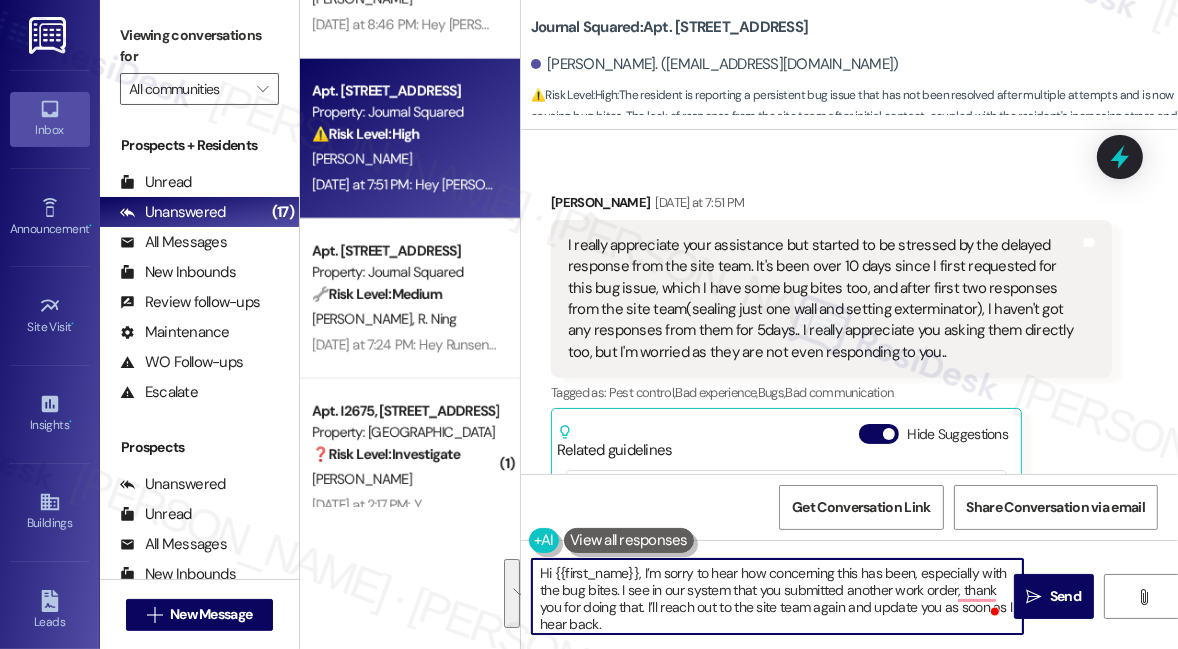 click on "Hi {{first_name}}, I’m sorry to hear how concerning this has been, especially with the bug bites. I see in our system that you submitted another work order, thank you for doing that. I’ll reach out to the site team again and update you as soon as I hear back." at bounding box center [777, 596] 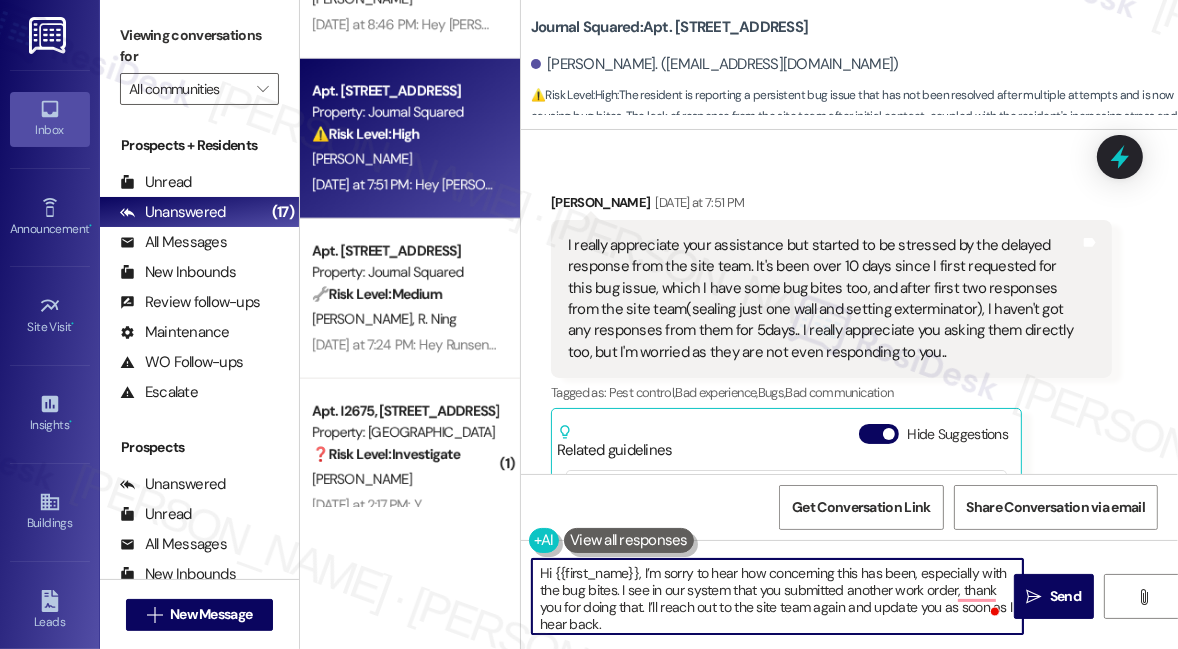click on "Hi {{first_name}}, I’m sorry to hear how concerning this has been, especially with the bug bites. I see in our system that you submitted another work order, thank you for doing that. I’ll reach out to the site team again and update you as soon as I hear back." at bounding box center (777, 596) 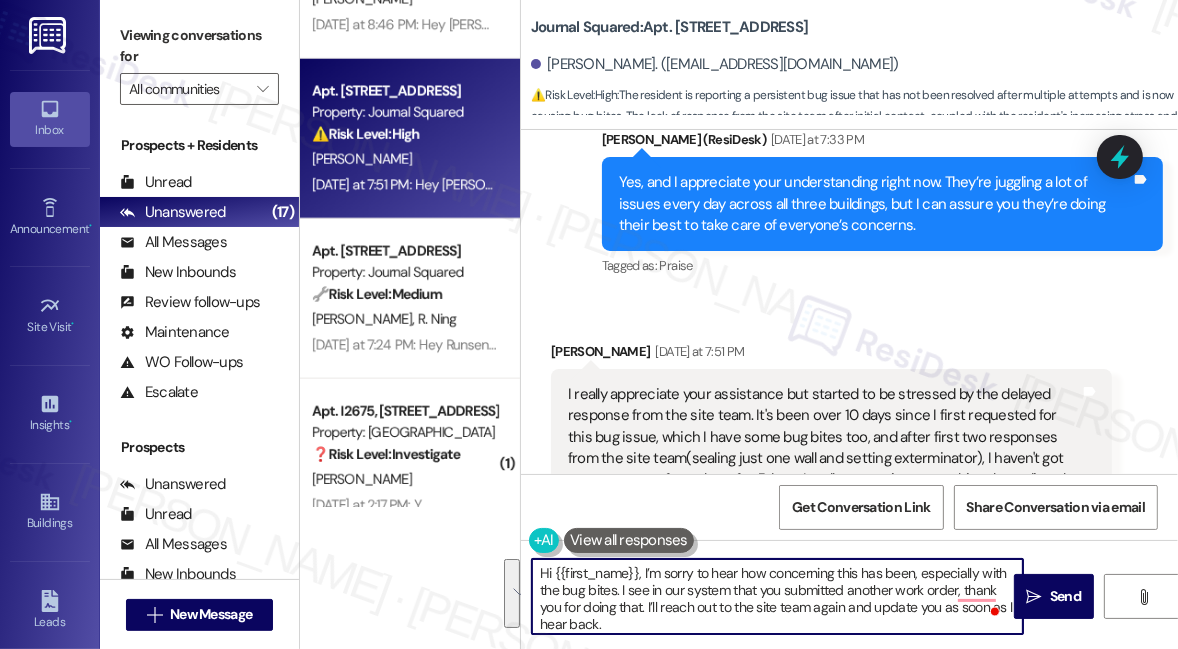 scroll, scrollTop: 12220, scrollLeft: 0, axis: vertical 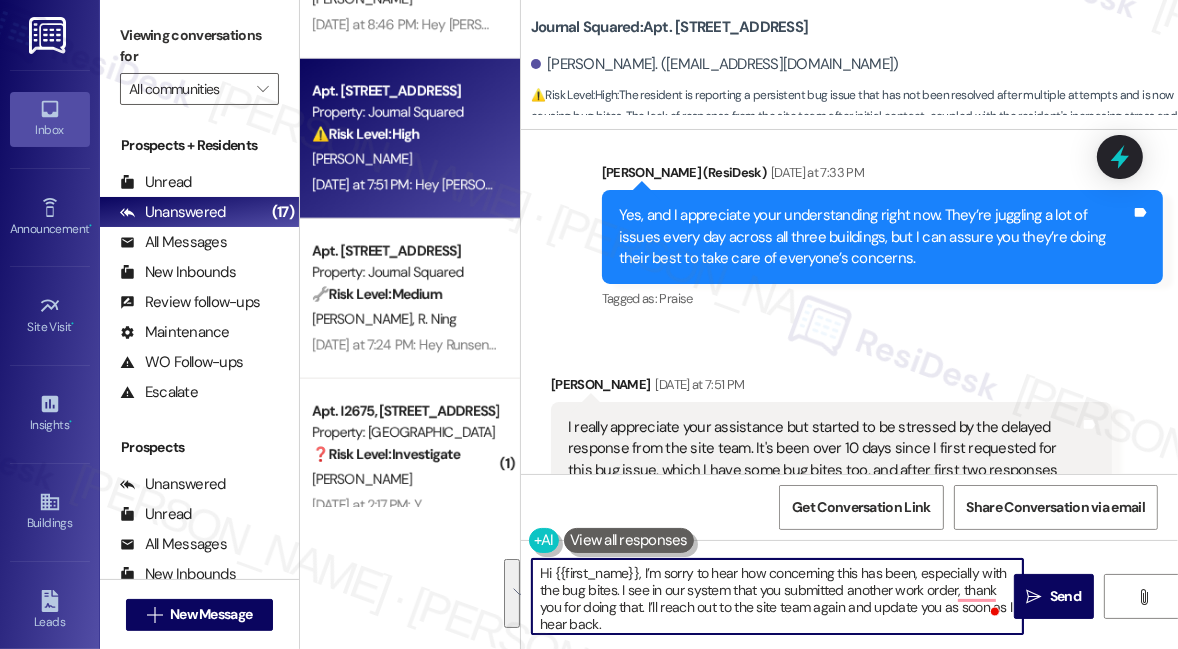 click on "Yes, and I appreciate your understanding right now. They’re juggling a lot of issues every day across all three buildings, but I can assure you they’re doing their best to take care of everyone’s concerns." at bounding box center (875, 237) 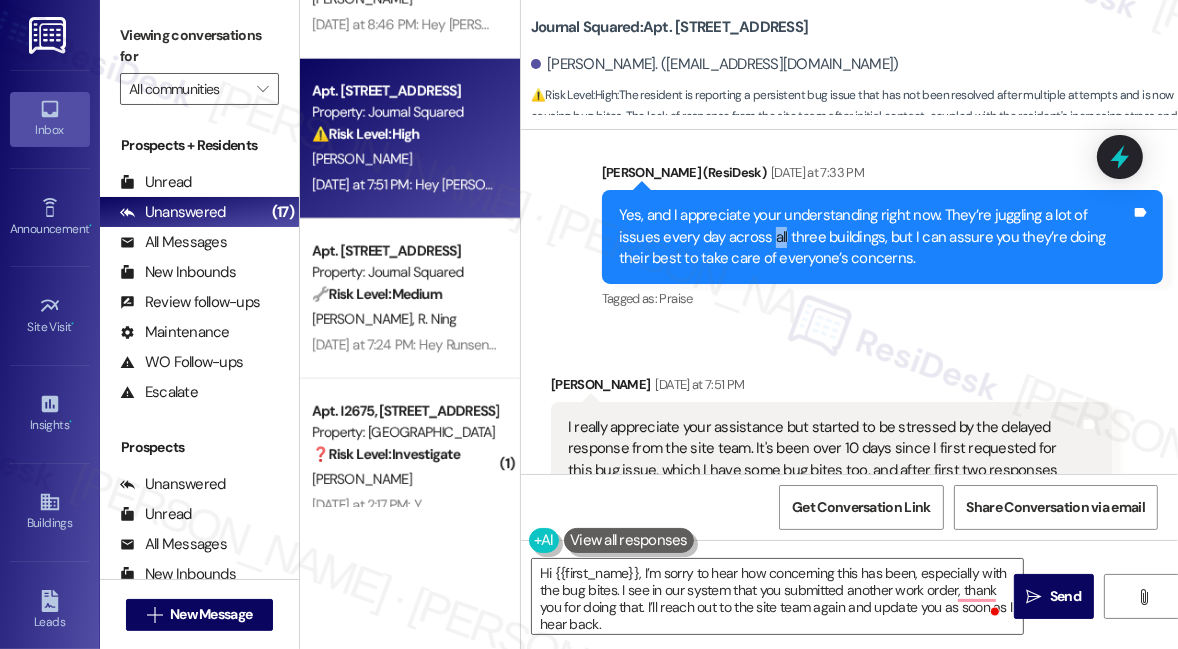click on "Yes, and I appreciate your understanding right now. They’re juggling a lot of issues every day across all three buildings, but I can assure you they’re doing their best to take care of everyone’s concerns." at bounding box center [875, 237] 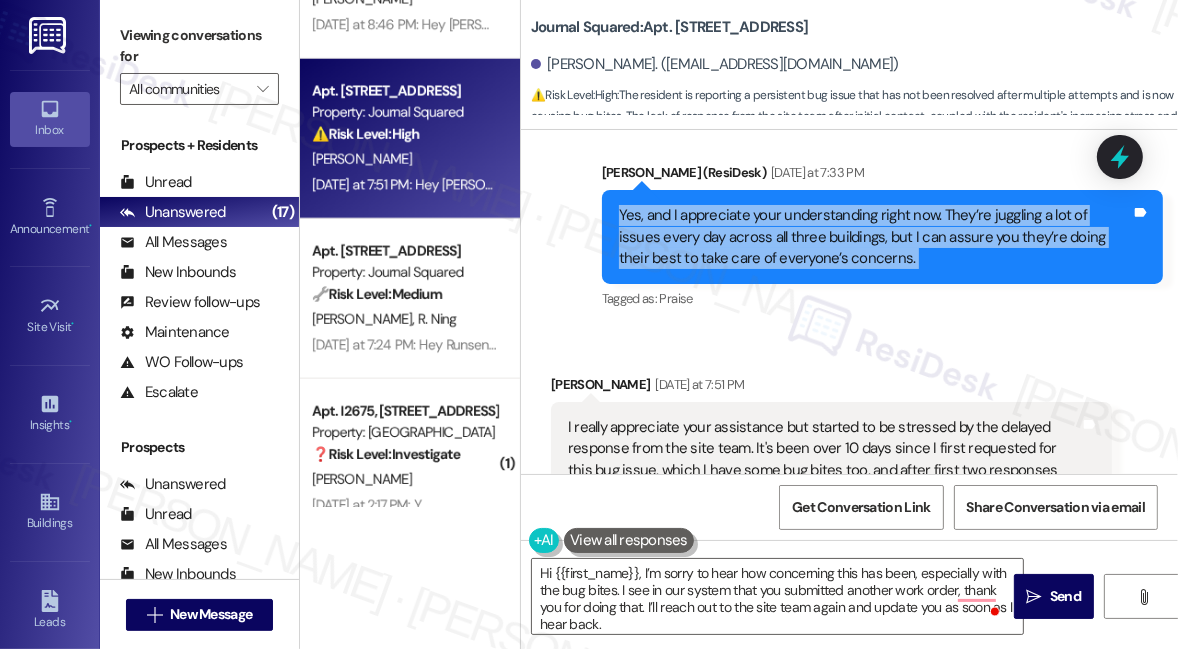 click on "Yes, and I appreciate your understanding right now. They’re juggling a lot of issues every day across all three buildings, but I can assure you they’re doing their best to take care of everyone’s concerns." at bounding box center (875, 237) 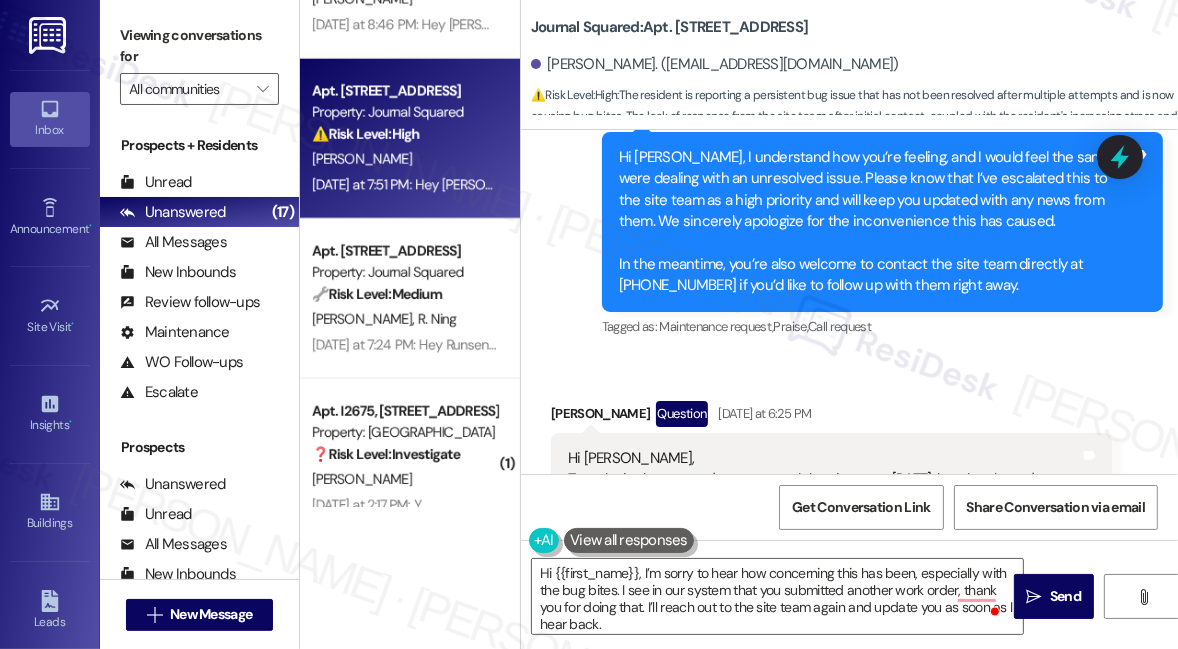 scroll, scrollTop: 11584, scrollLeft: 0, axis: vertical 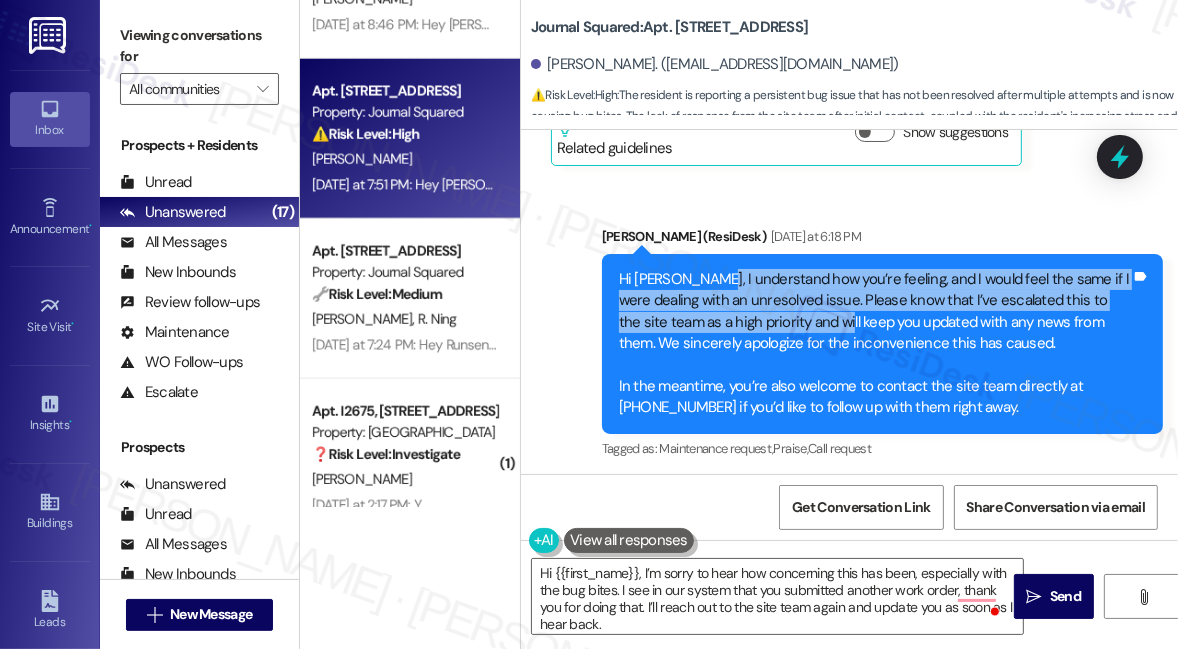 drag, startPoint x: 706, startPoint y: 256, endPoint x: 830, endPoint y: 290, distance: 128.57683 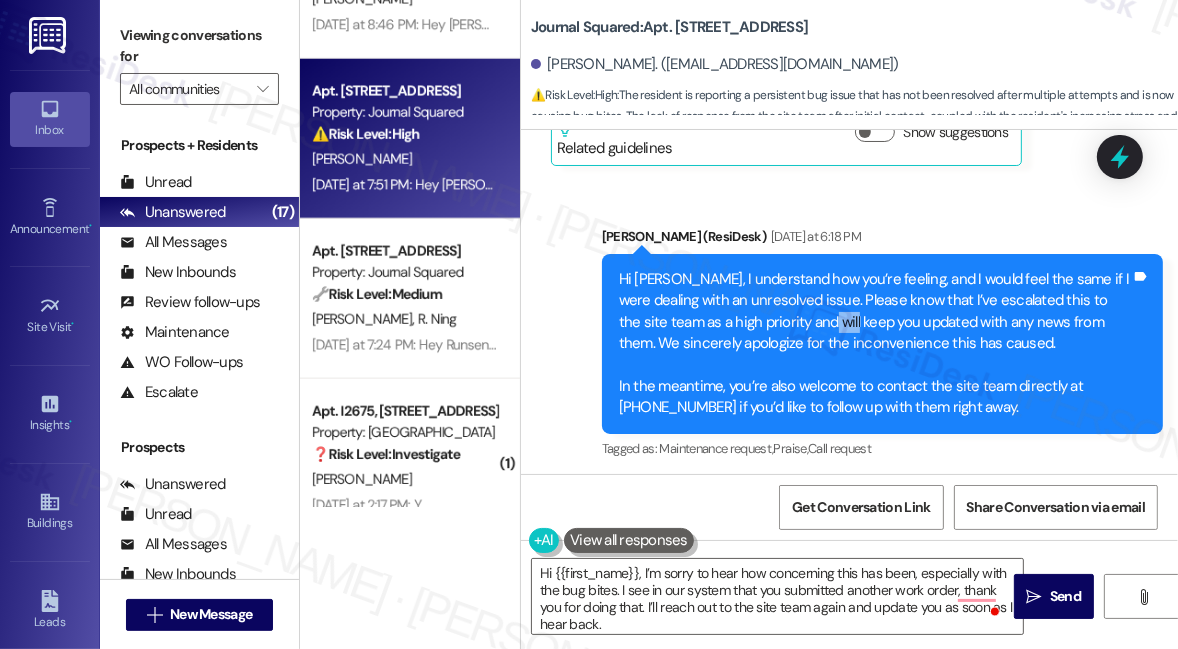 click on "Hi Dong Ho, I understand how you’re feeling, and I would feel the same if I were dealing with an unresolved issue. Please know that I’ve escalated this to the site team as a high priority and will keep you updated with any news from them. We sincerely apologize for the inconvenience this has caused.
In the meantime, you’re also welcome to contact the site team directly at (201) 547-1021 if you’d like to follow up with them right away." at bounding box center (875, 344) 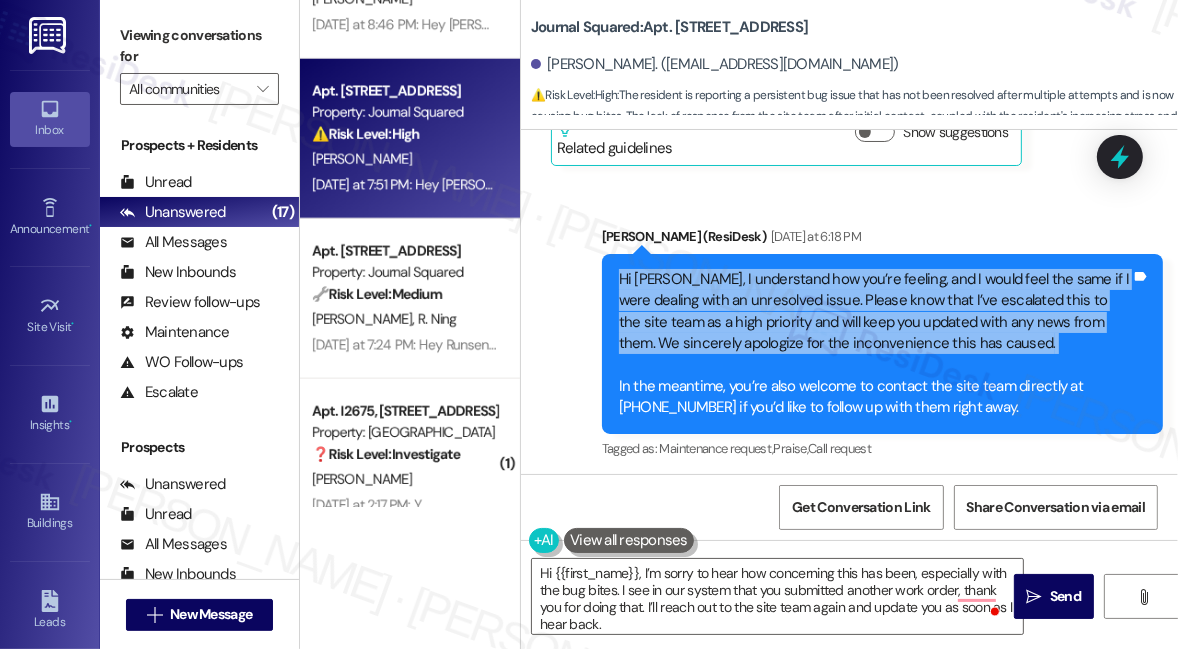 click on "Hi Dong Ho, I understand how you’re feeling, and I would feel the same if I were dealing with an unresolved issue. Please know that I’ve escalated this to the site team as a high priority and will keep you updated with any news from them. We sincerely apologize for the inconvenience this has caused.
In the meantime, you’re also welcome to contact the site team directly at (201) 547-1021 if you’d like to follow up with them right away." at bounding box center (875, 344) 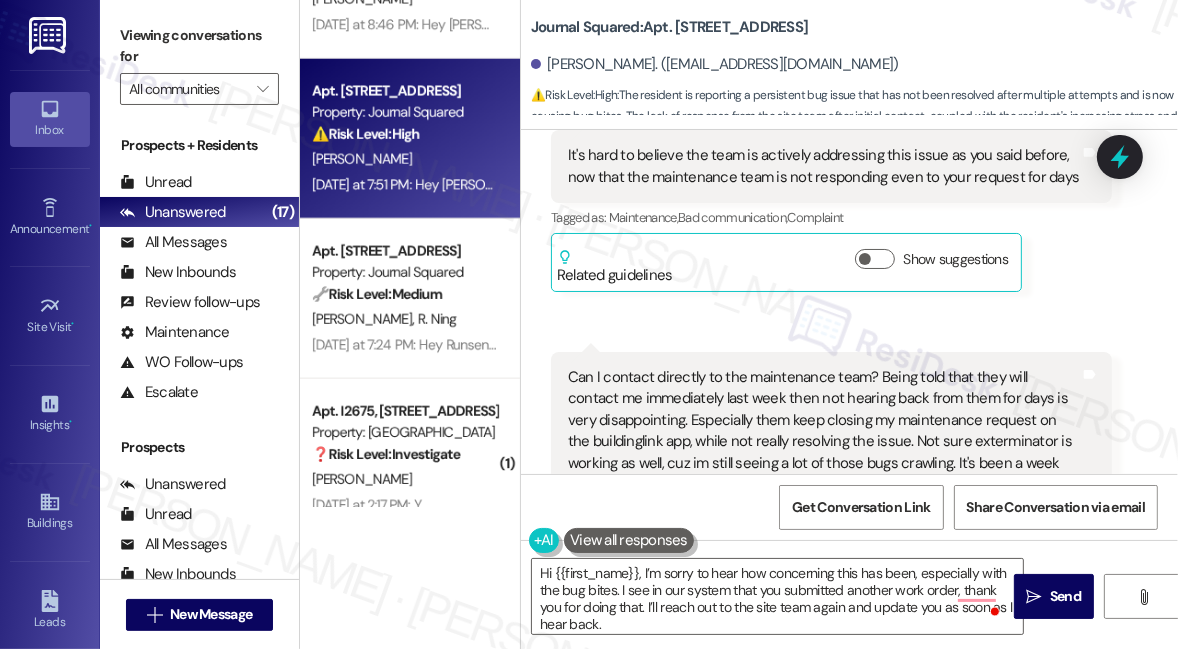 click on "Can I contact directly to the maintenance team? Being told that they will contact me immediately last week then not hearing back from them for days is very disappointing. Especially them keep closing my maintenance request on the buildinglink app, while not really resolving the issue. Not sure exterminator is working as well, cuz im still seeing a lot of those bugs crawling. It's been a week already with no real improvement. Definitely not the best start as literally this is my first few weeks of living here Tags and notes" at bounding box center (831, 442) 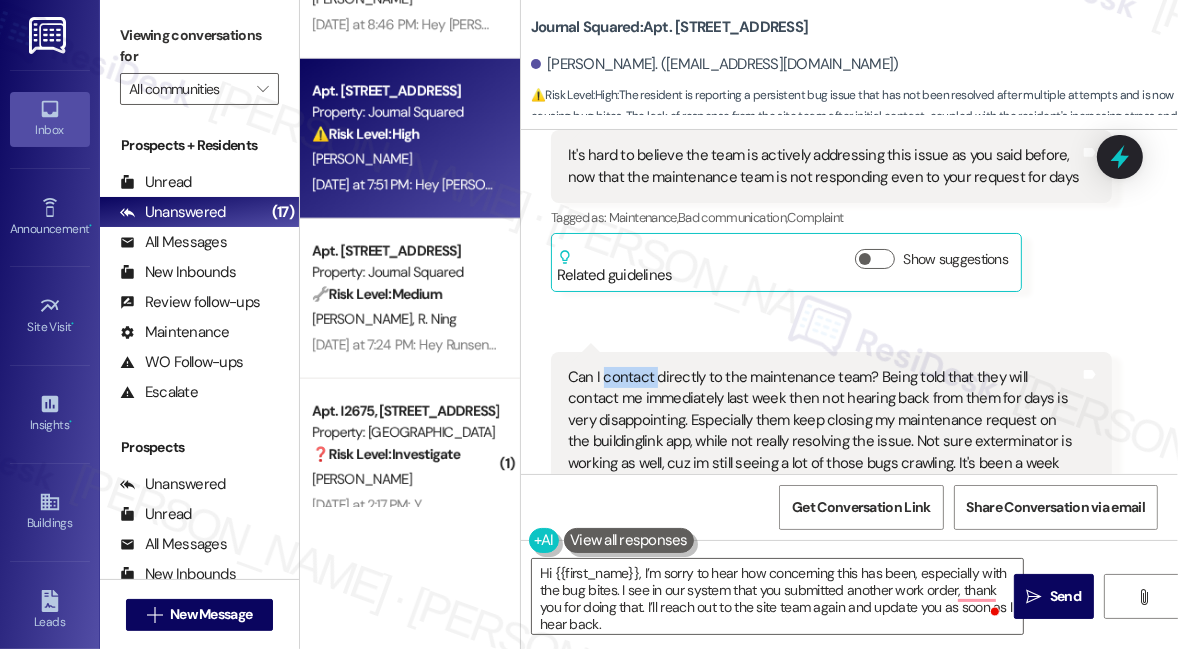 click on "Can I contact directly to the maintenance team? Being told that they will contact me immediately last week then not hearing back from them for days is very disappointing. Especially them keep closing my maintenance request on the buildinglink app, while not really resolving the issue. Not sure exterminator is working as well, cuz im still seeing a lot of those bugs crawling. It's been a week already with no real improvement. Definitely not the best start as literally this is my first few weeks of living here Tags and notes" at bounding box center (831, 442) 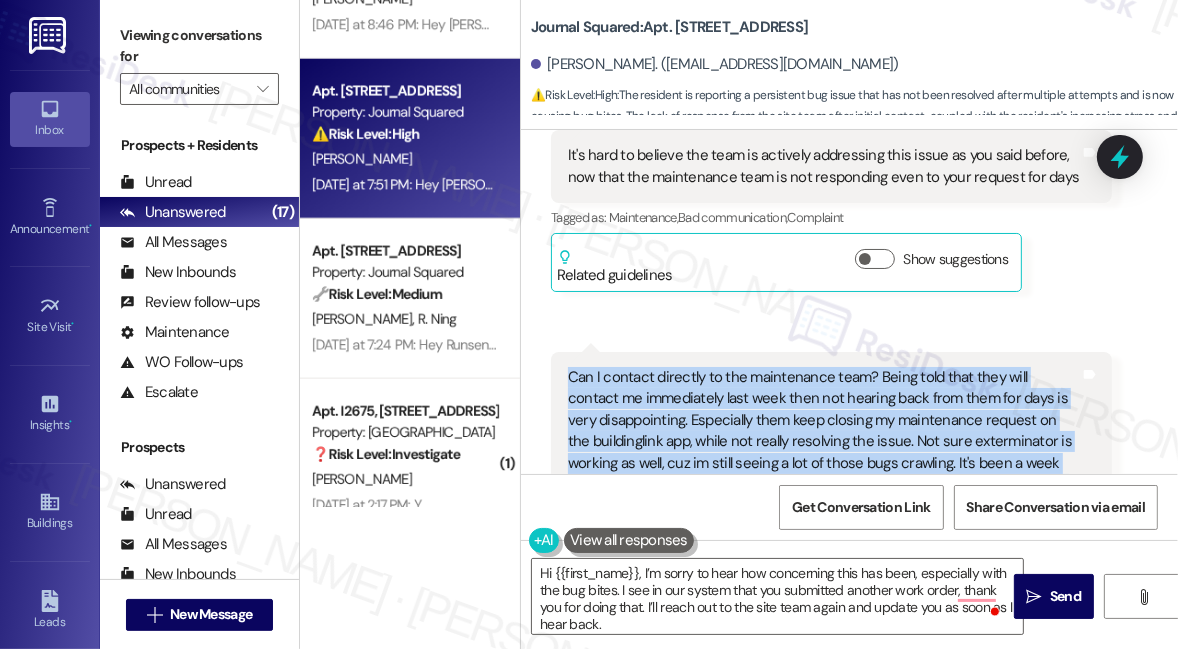 click on "Can I contact directly to the maintenance team? Being told that they will contact me immediately last week then not hearing back from them for days is very disappointing. Especially them keep closing my maintenance request on the buildinglink app, while not really resolving the issue. Not sure exterminator is working as well, cuz im still seeing a lot of those bugs crawling. It's been a week already with no real improvement. Definitely not the best start as literally this is my first few weeks of living here Tags and notes" at bounding box center [831, 442] 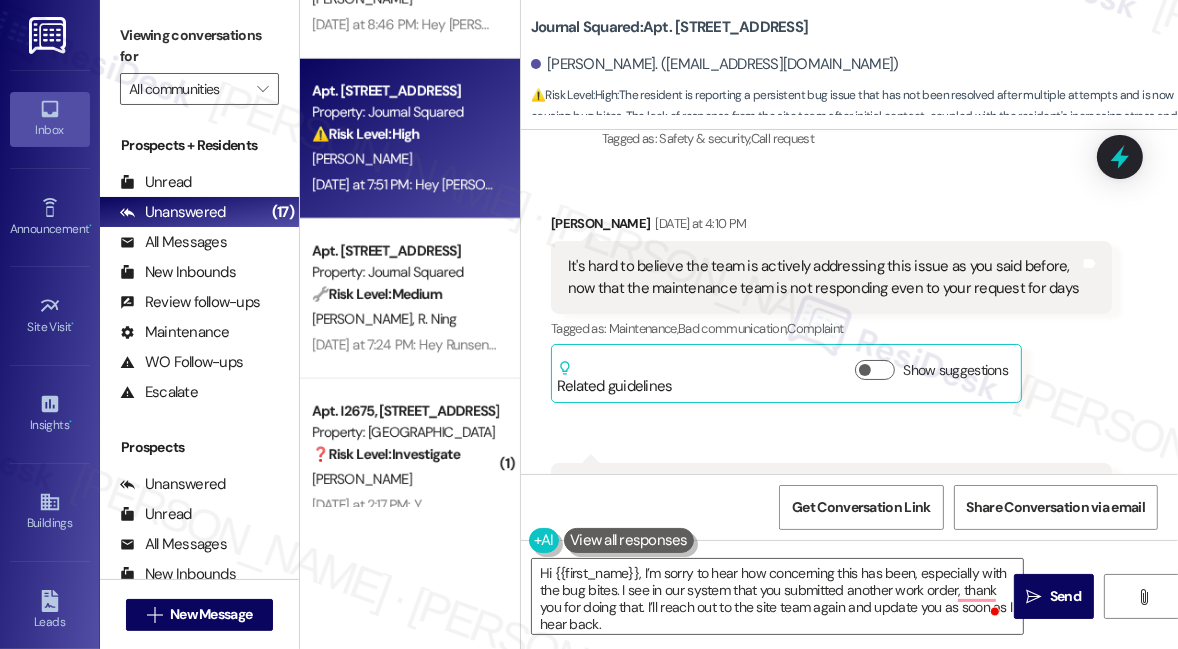 scroll, scrollTop: 10947, scrollLeft: 0, axis: vertical 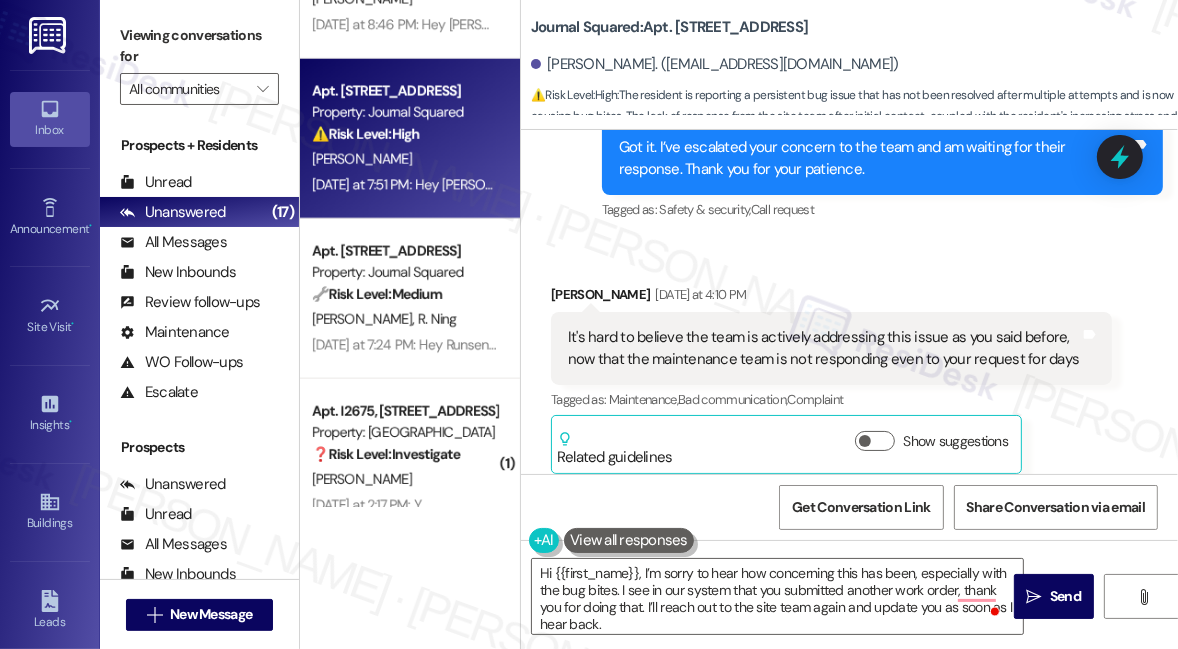 click on "Dong Ho Kim Yesterday at 4:10 PM" at bounding box center (831, 298) 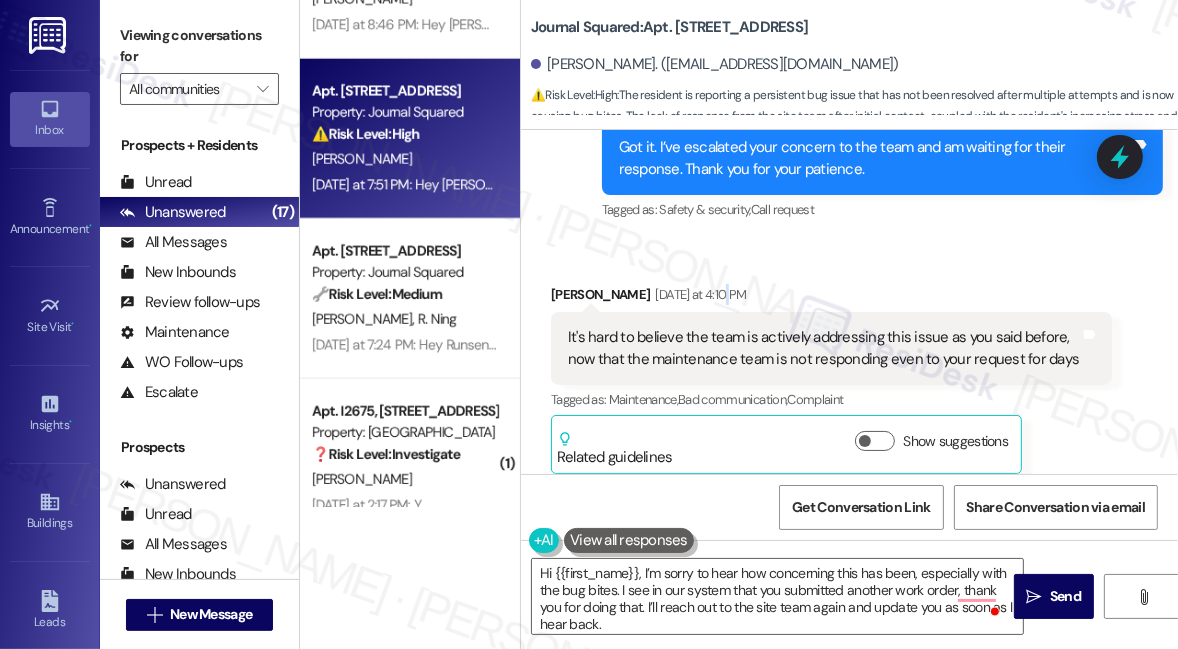 click on "Dong Ho Kim Yesterday at 4:10 PM" at bounding box center (831, 298) 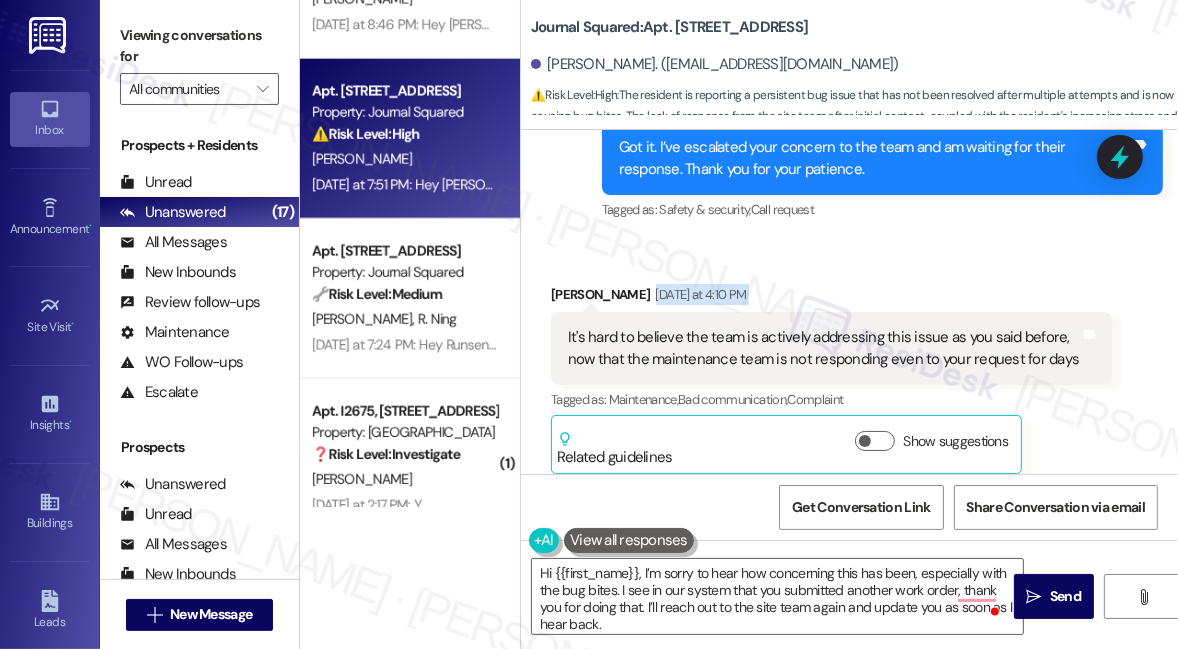 click on "Dong Ho Kim Yesterday at 4:10 PM" at bounding box center [831, 298] 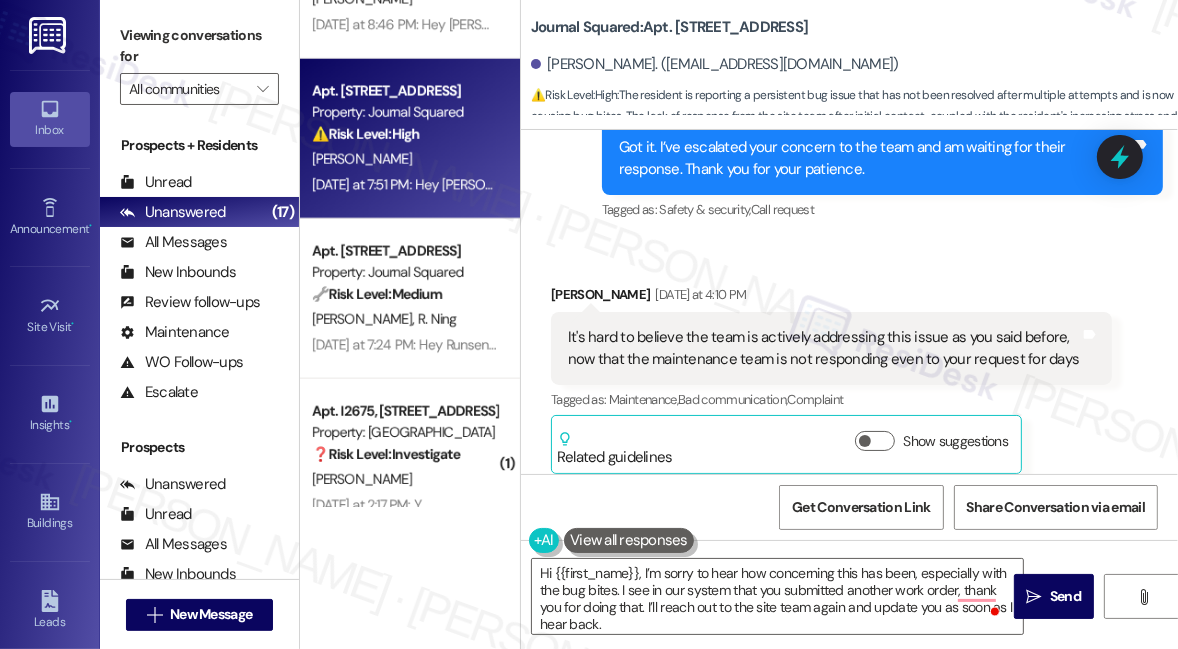 click on "It's hard to believe the team is actively addressing this issue as you said before, now that the maintenance team is not responding even to your request for days" at bounding box center (824, 348) 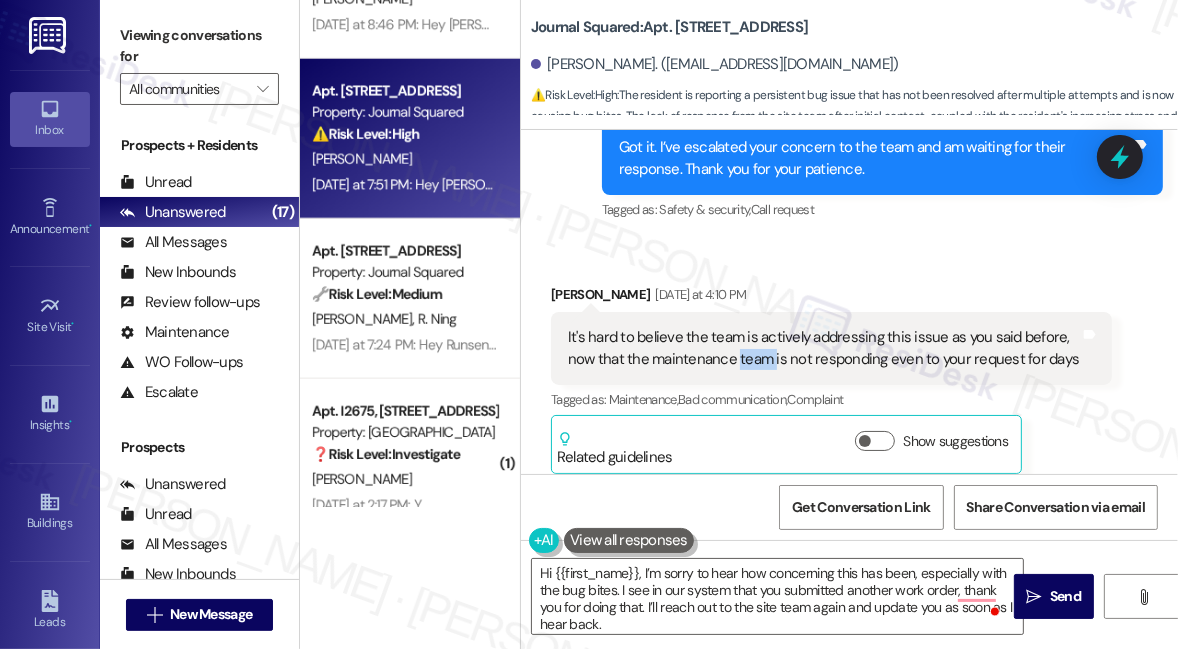 click on "It's hard to believe the team is actively addressing this issue as you said before, now that the maintenance team is not responding even to your request for days" at bounding box center (824, 348) 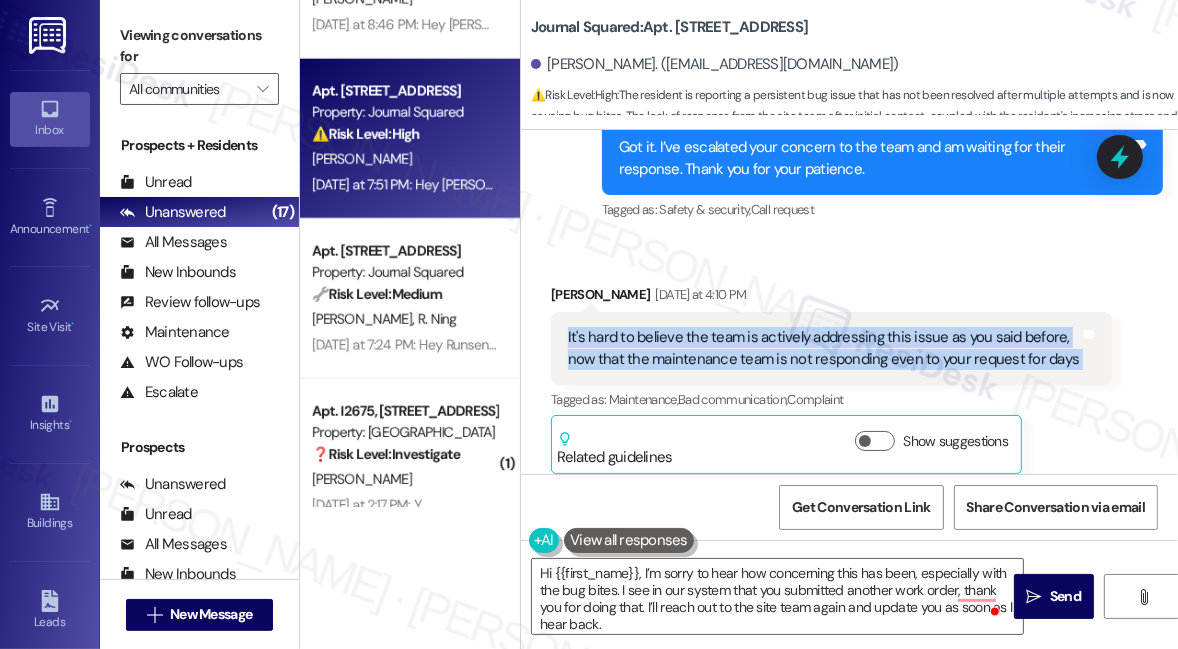 click on "It's hard to believe the team is actively addressing this issue as you said before, now that the maintenance team is not responding even to your request for days" at bounding box center [824, 348] 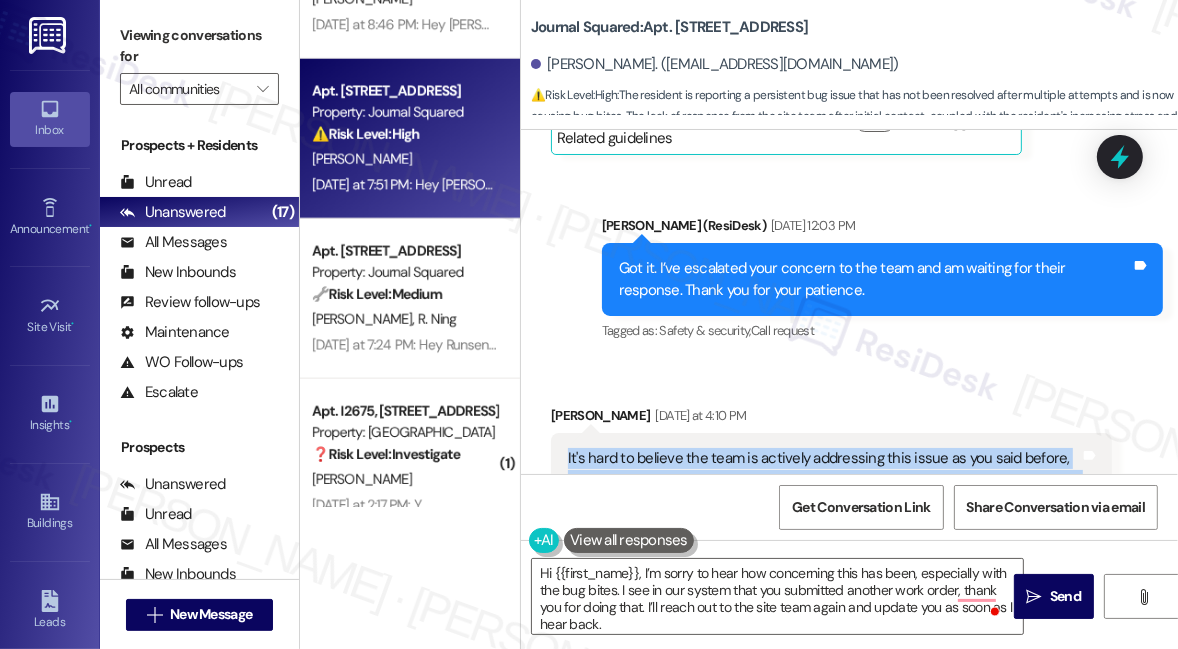 scroll, scrollTop: 10765, scrollLeft: 0, axis: vertical 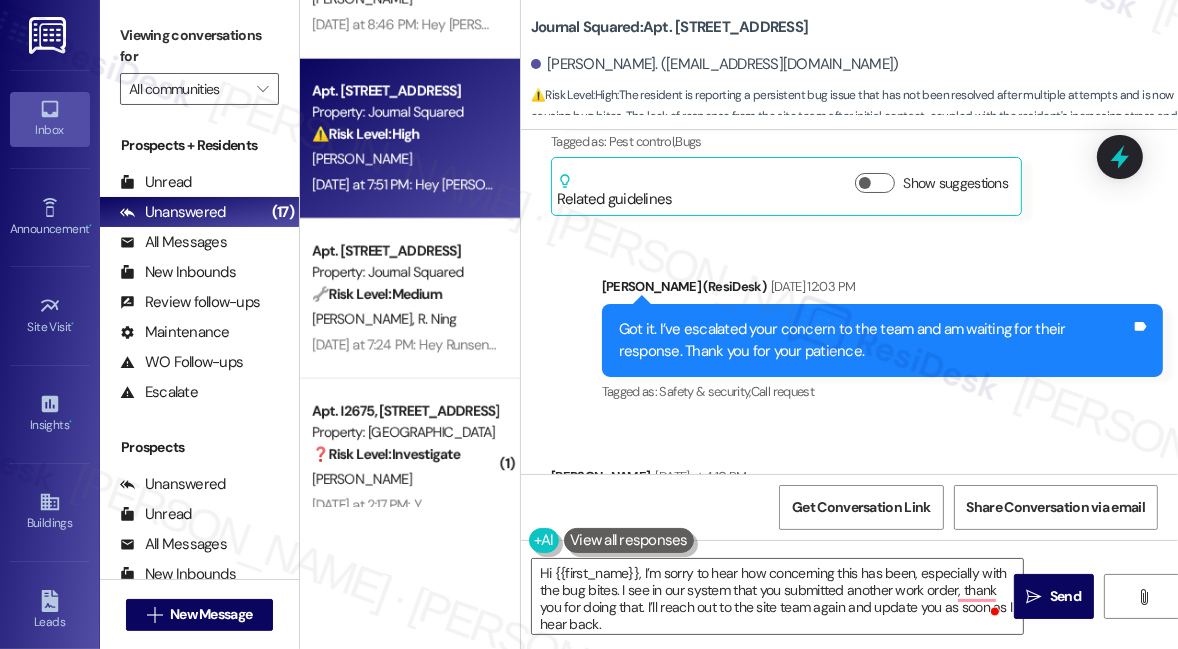 click on "Got it. I’ve escalated your concern to the team and am waiting for their response. Thank you for your patience." at bounding box center [875, 340] 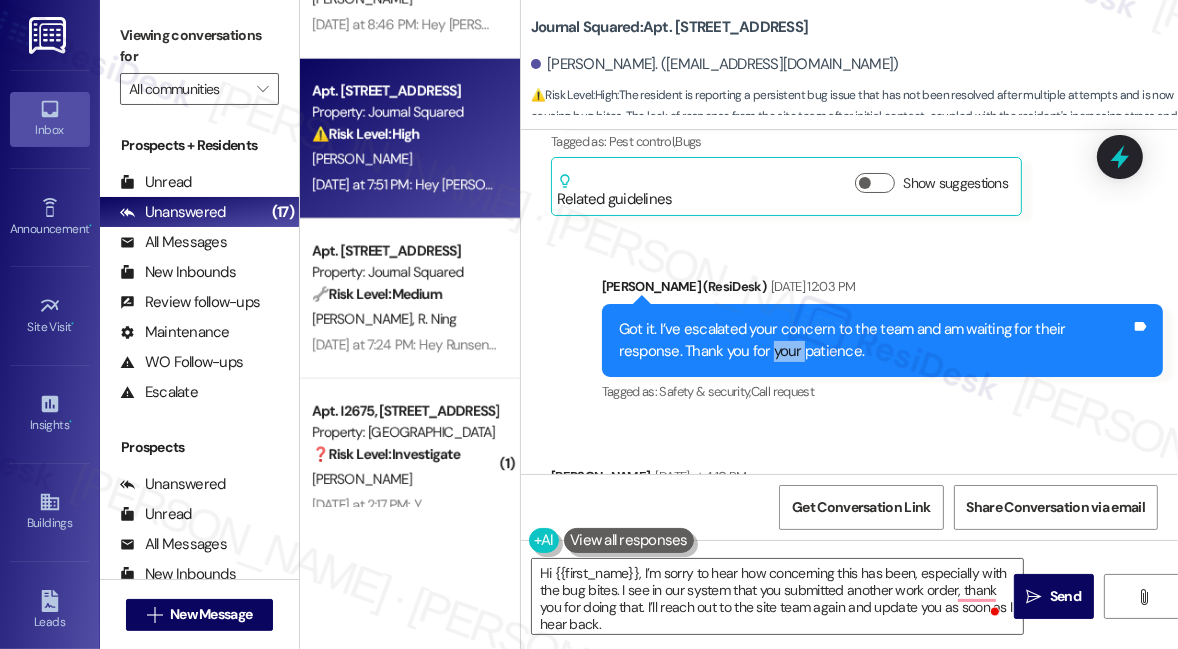 click on "Got it. I’ve escalated your concern to the team and am waiting for their response. Thank you for your patience." at bounding box center (875, 340) 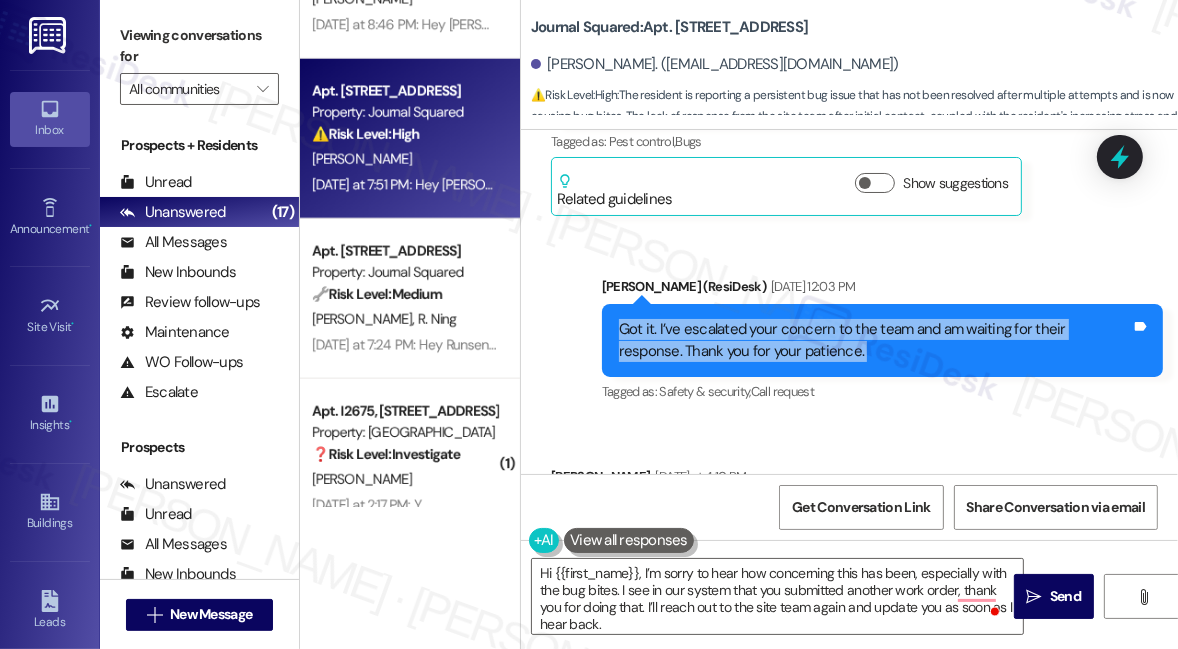click on "Got it. I’ve escalated your concern to the team and am waiting for their response. Thank you for your patience." at bounding box center [875, 340] 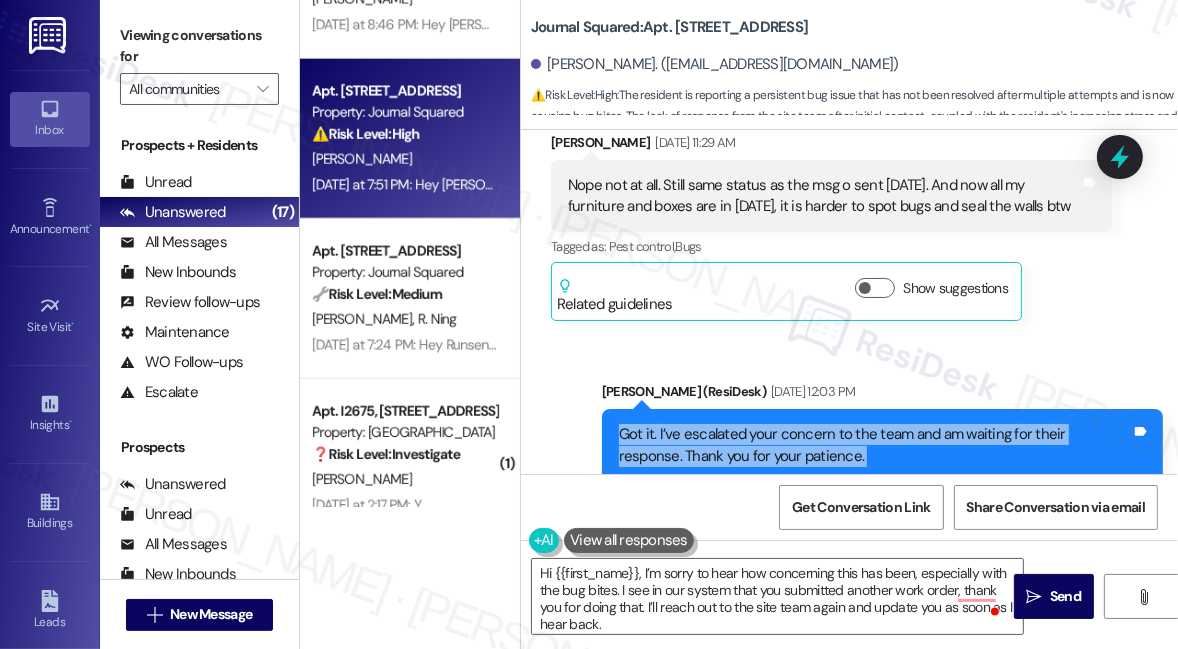 scroll, scrollTop: 10493, scrollLeft: 0, axis: vertical 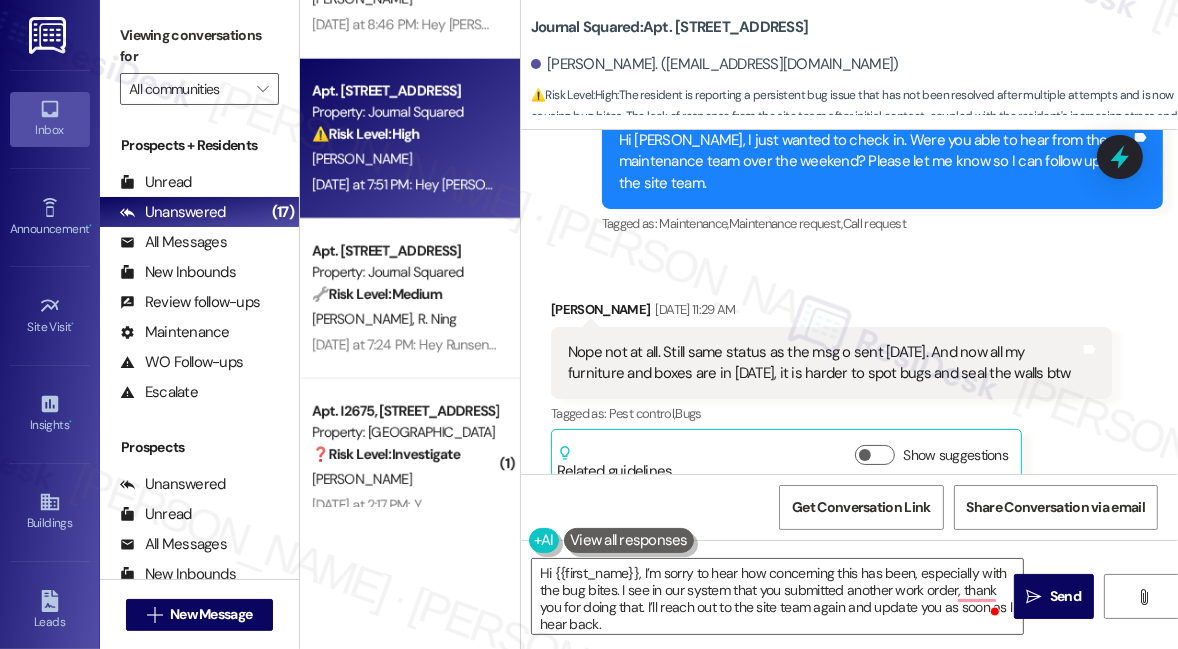 click on "Nope not at all. Still same status as the msg o sent [DATE]. And now all my furniture and boxes are in [DATE], it is harder to spot bugs and seal the walls btw" at bounding box center [824, 363] 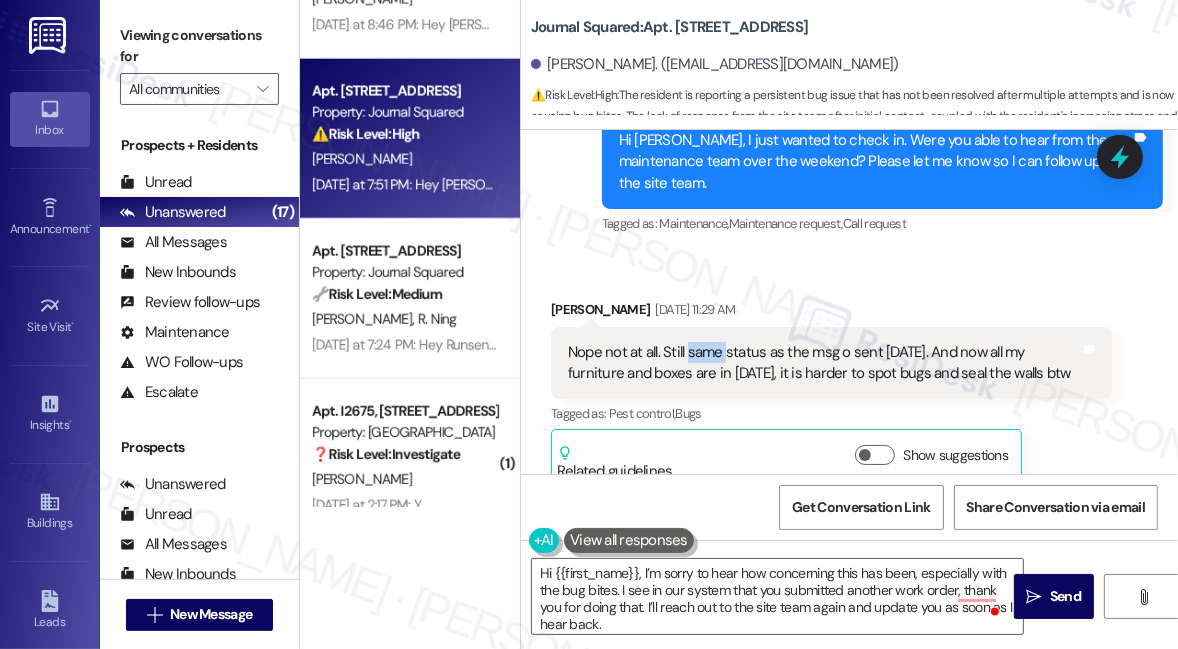 click on "Nope not at all. Still same status as the msg o sent [DATE]. And now all my furniture and boxes are in [DATE], it is harder to spot bugs and seal the walls btw" at bounding box center [824, 363] 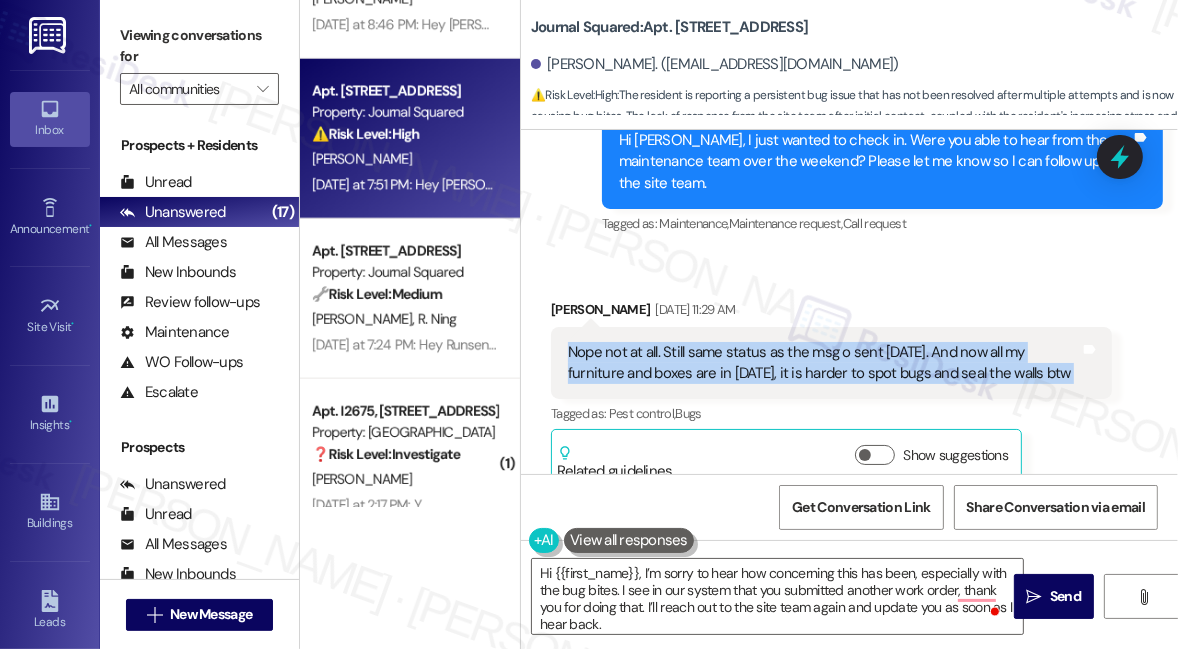 click on "Nope not at all. Still same status as the msg o sent [DATE]. And now all my furniture and boxes are in [DATE], it is harder to spot bugs and seal the walls btw" at bounding box center [824, 363] 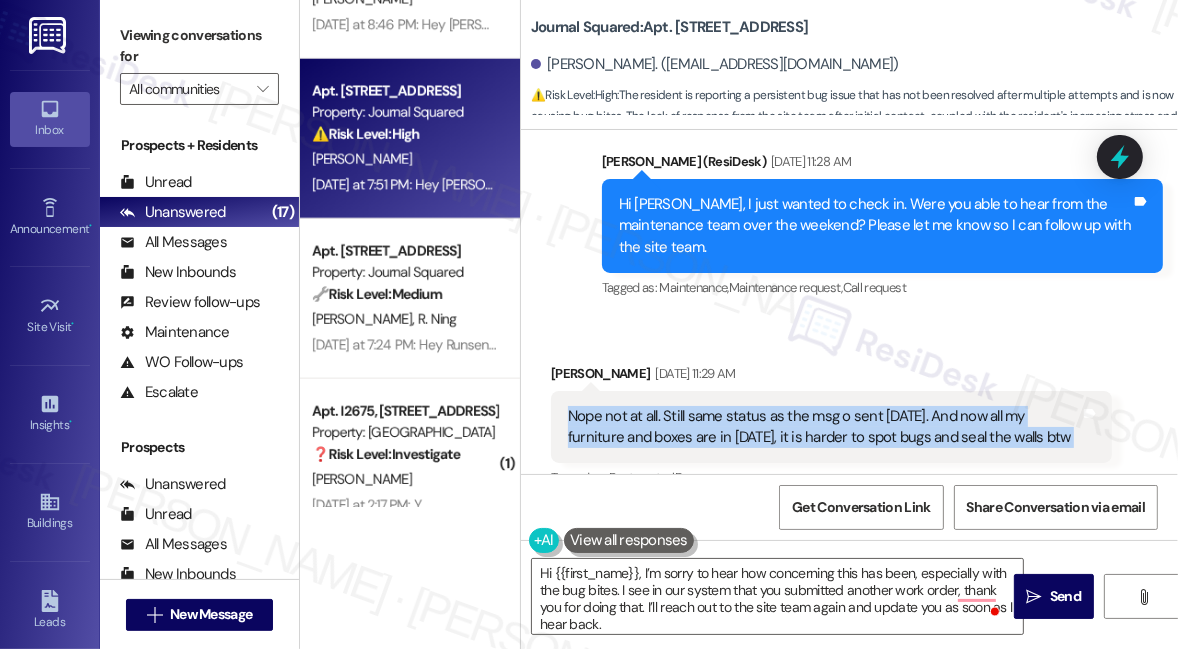 scroll, scrollTop: 10311, scrollLeft: 0, axis: vertical 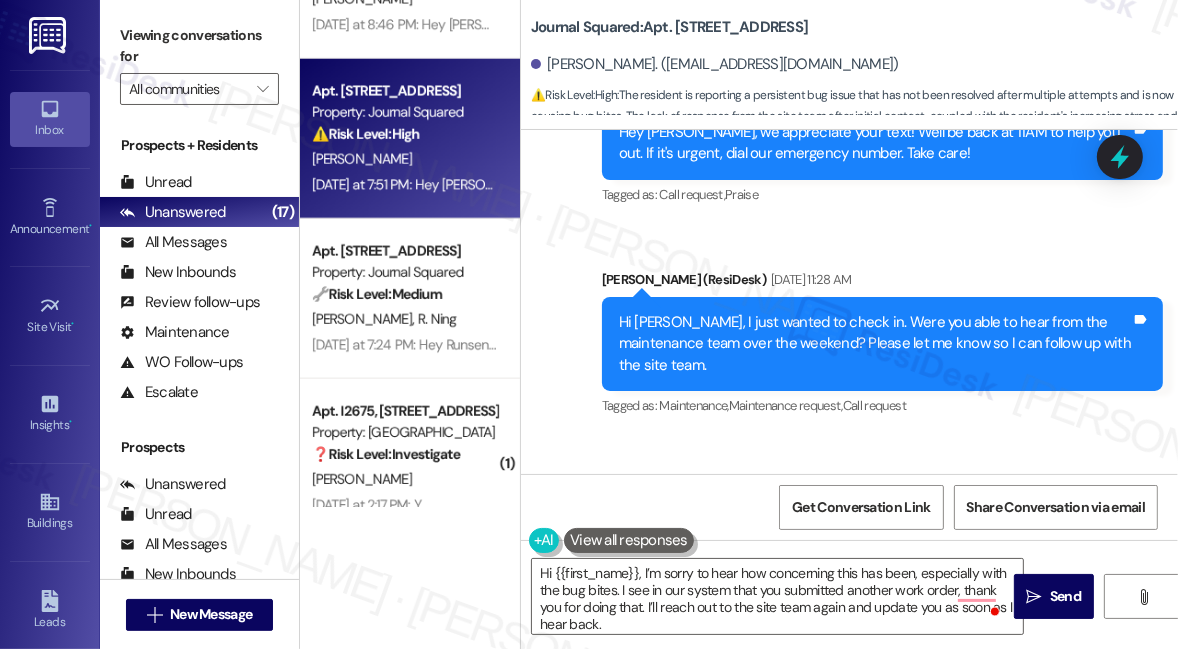 click on "Hi [PERSON_NAME], I just wanted to check in. Were you able to hear from the maintenance team over the weekend? Please let me know so I can follow up with the site team." at bounding box center [875, 344] 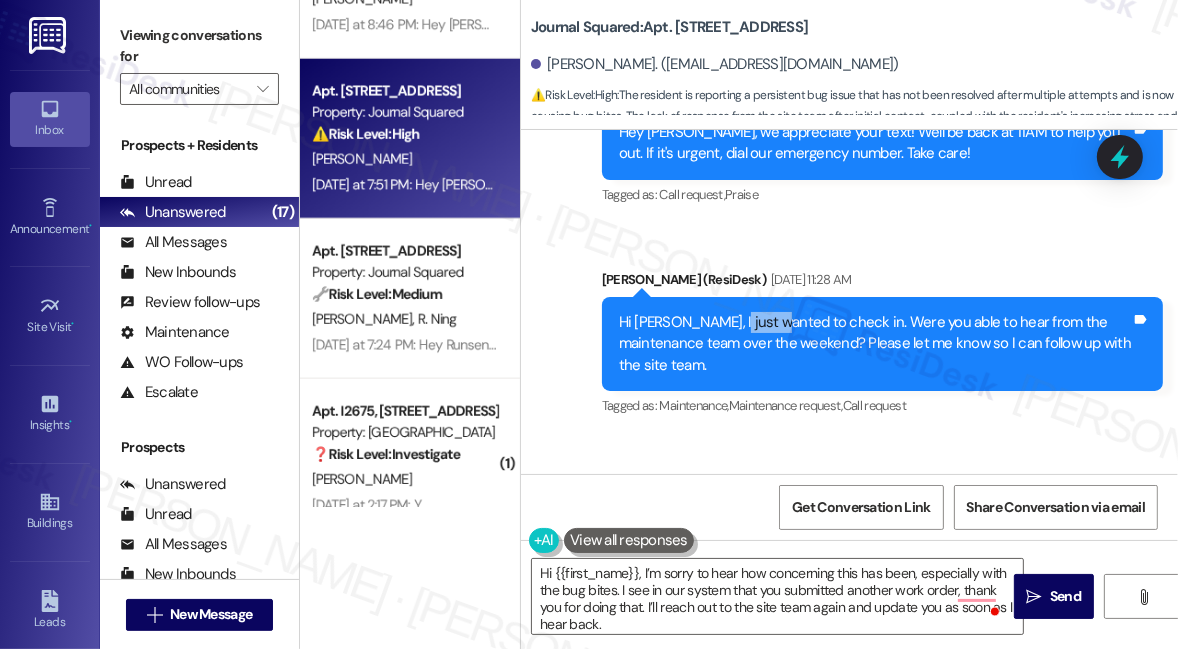click on "Hi [PERSON_NAME], I just wanted to check in. Were you able to hear from the maintenance team over the weekend? Please let me know so I can follow up with the site team." at bounding box center (875, 344) 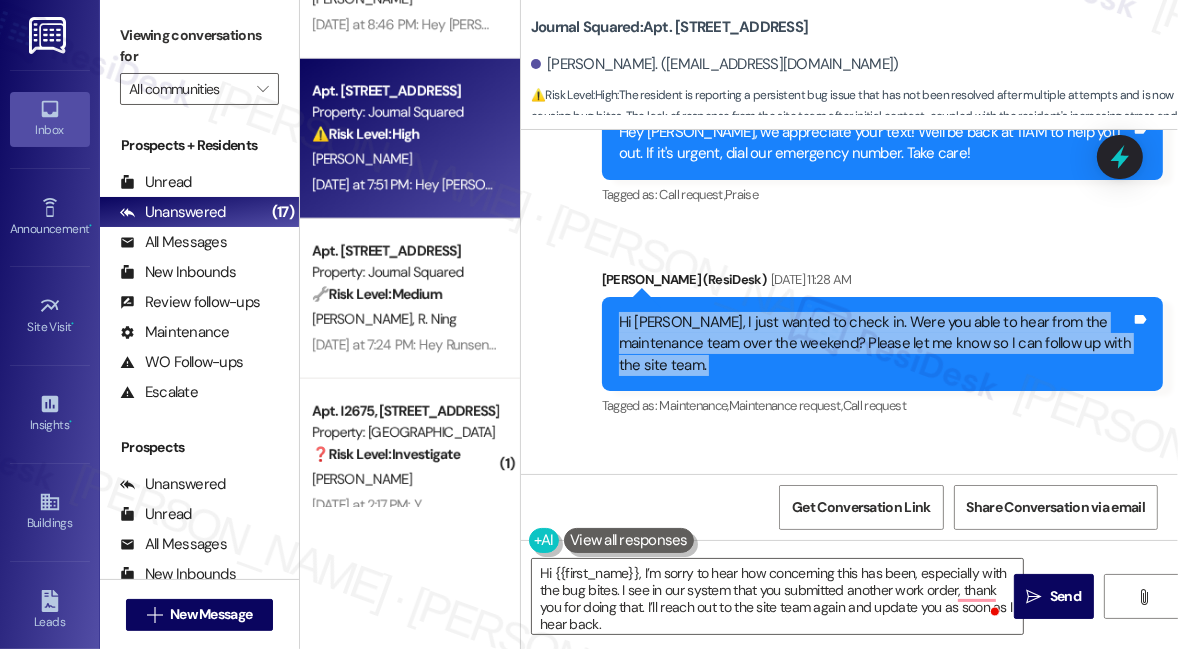 click on "Hi [PERSON_NAME], I just wanted to check in. Were you able to hear from the maintenance team over the weekend? Please let me know so I can follow up with the site team." at bounding box center [875, 344] 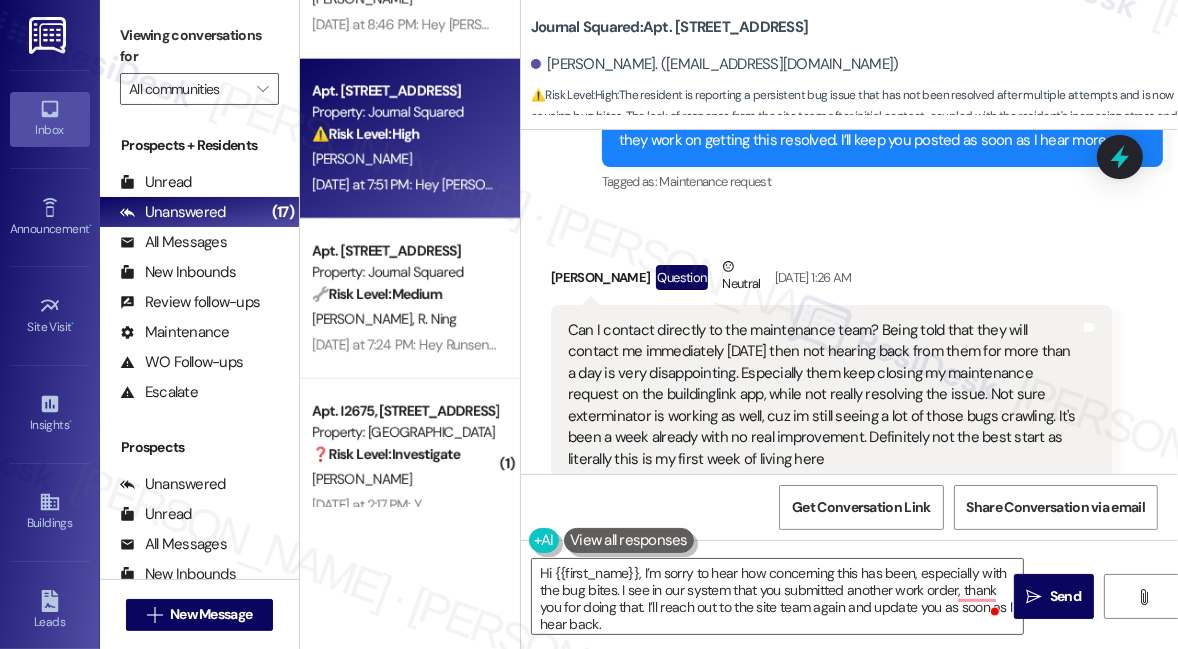scroll, scrollTop: 9674, scrollLeft: 0, axis: vertical 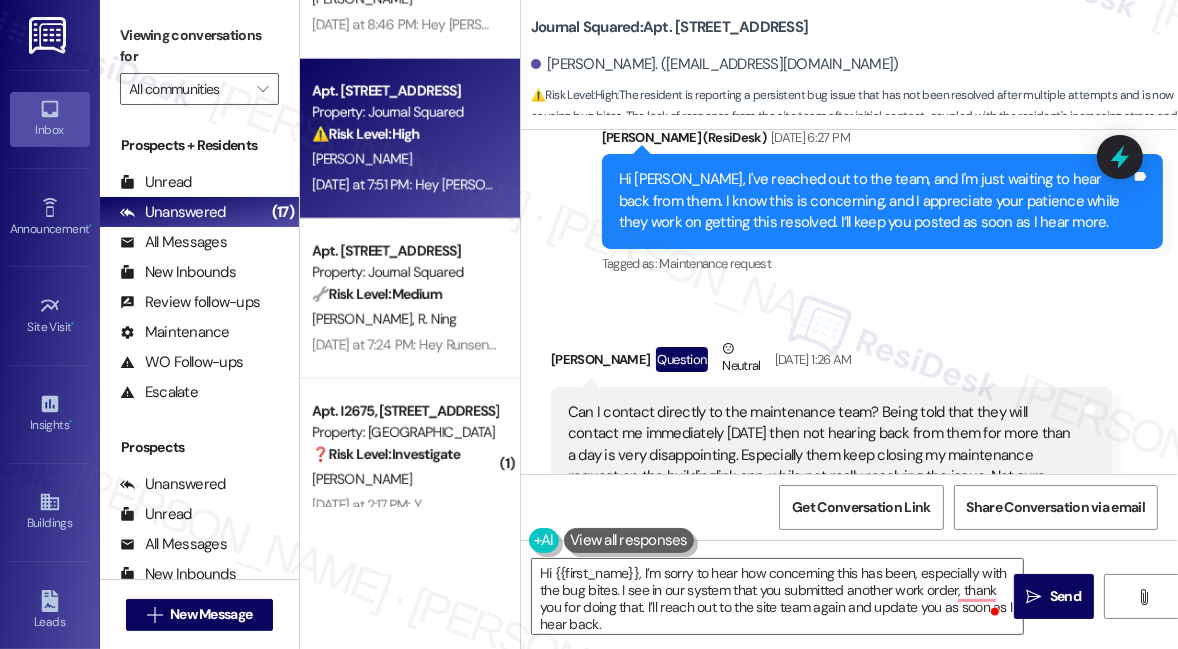 click on "Received via SMS Dong Ho Kim Question   Neutral Jul 26, 2025 at 1:26 AM Can I contact directly to the maintenance team? Being told that they will contact me immediately yesterday then not hearing back from them for more than a day is very disappointing. Especially them keep closing my maintenance request on the buildinglink app, while not really resolving the issue. Not sure exterminator is working as well, cuz im still seeing a lot of those bugs crawling. It's been a week already with no real improvement. Definitely not the best start as literally this is my first week of living here Tags and notes Tagged as:   Maintenance ,  Click to highlight conversations about Maintenance Pest control ,  Click to highlight conversations about Pest control Bad experience ,  Click to highlight conversations about Bad experience Maintenance request ,  Click to highlight conversations about Maintenance request Bugs ,  Click to highlight conversations about Bugs Bad communication  Related guidelines Show suggestions" at bounding box center (831, 497) 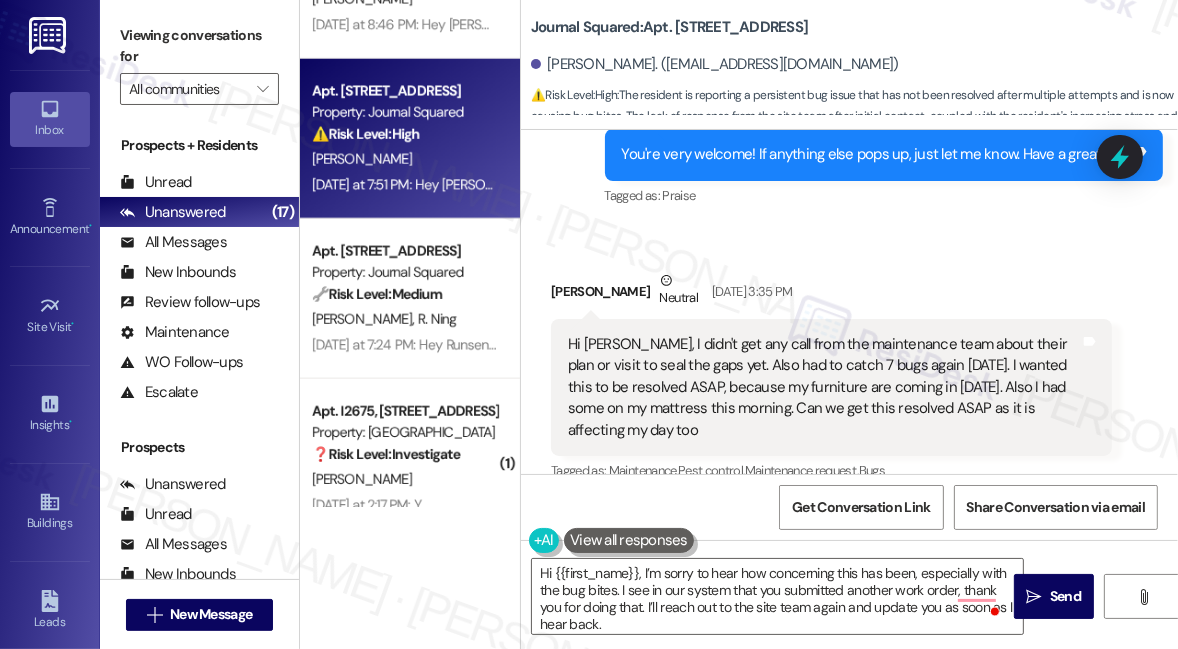 scroll, scrollTop: 8856, scrollLeft: 0, axis: vertical 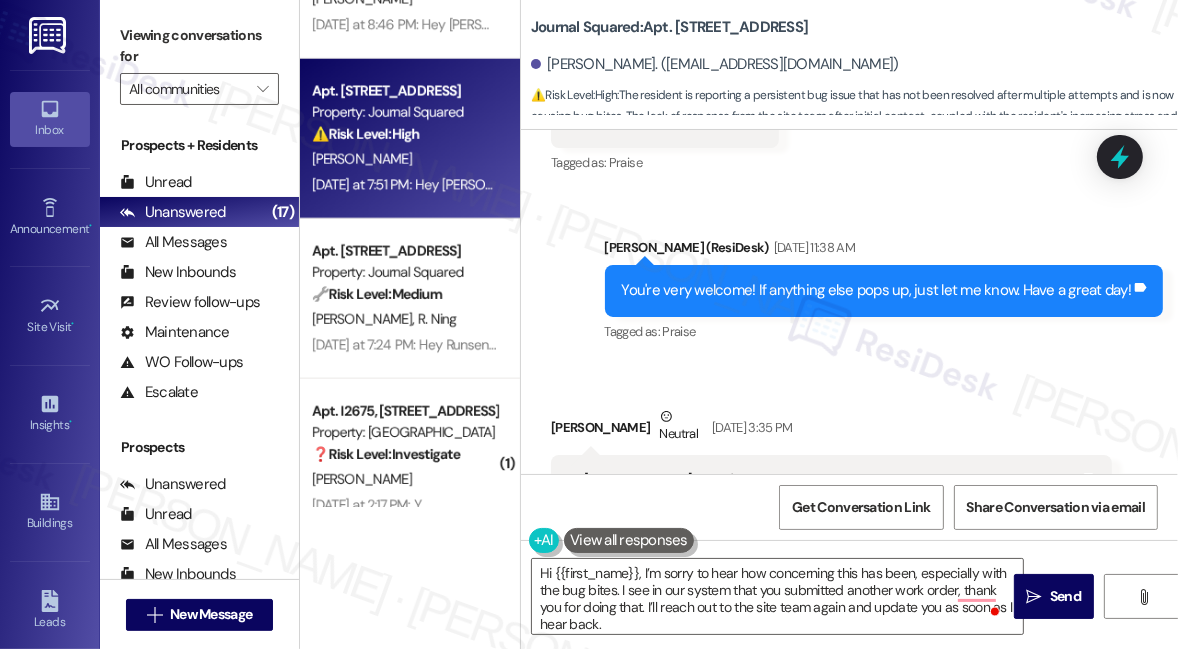 click on "Hi [PERSON_NAME], I didn't get any call from the maintenance team about their plan or visit to seal the gaps yet. Also had to catch 7 bugs again [DATE]. I wanted this to be resolved ASAP, because my furniture are coming in [DATE]. Also I had some on my mattress this morning. Can we get this resolved ASAP as it is affecting my day too" at bounding box center (824, 523) 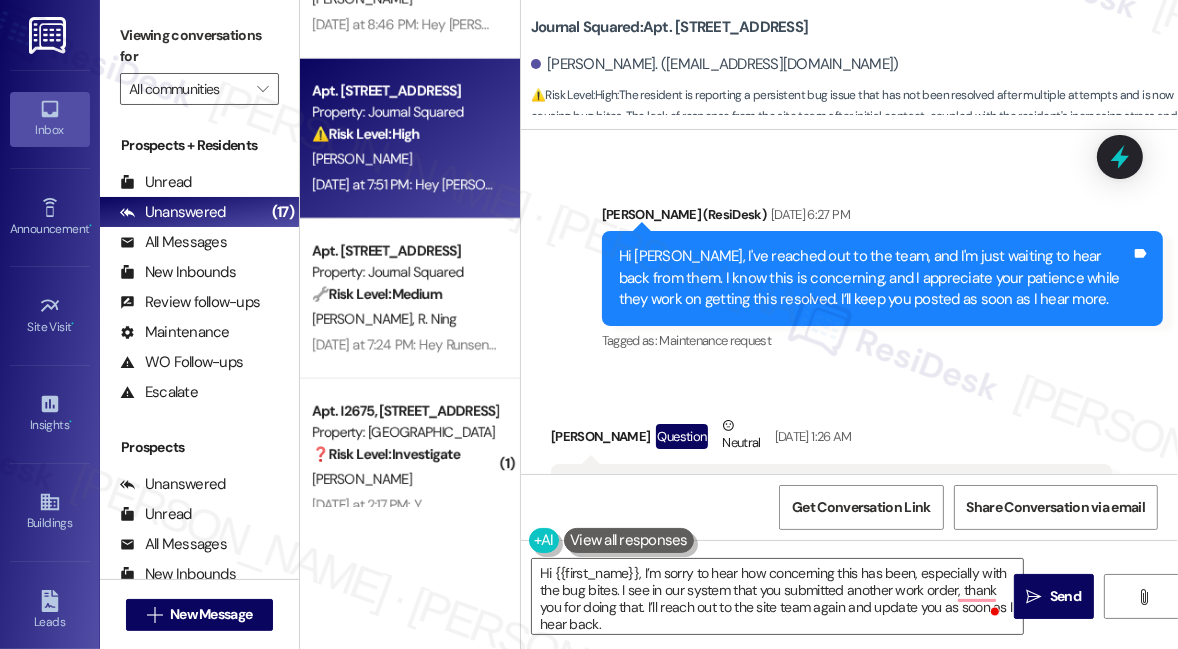 scroll, scrollTop: 9584, scrollLeft: 0, axis: vertical 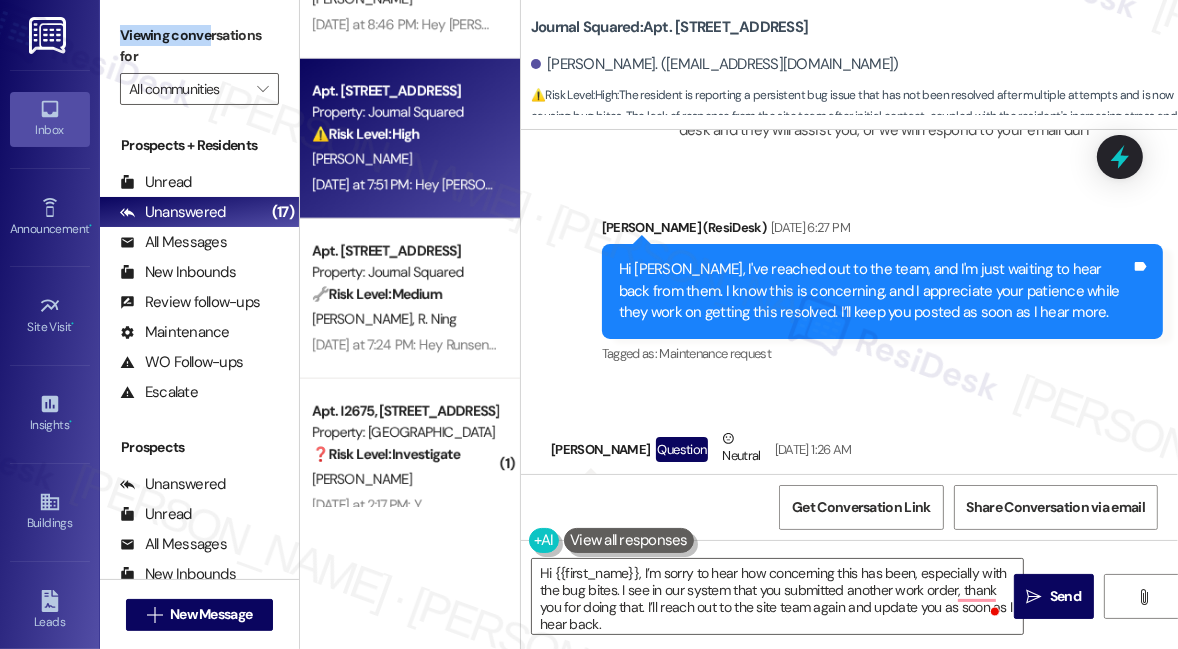 drag, startPoint x: 100, startPoint y: 14, endPoint x: 209, endPoint y: 27, distance: 109.77249 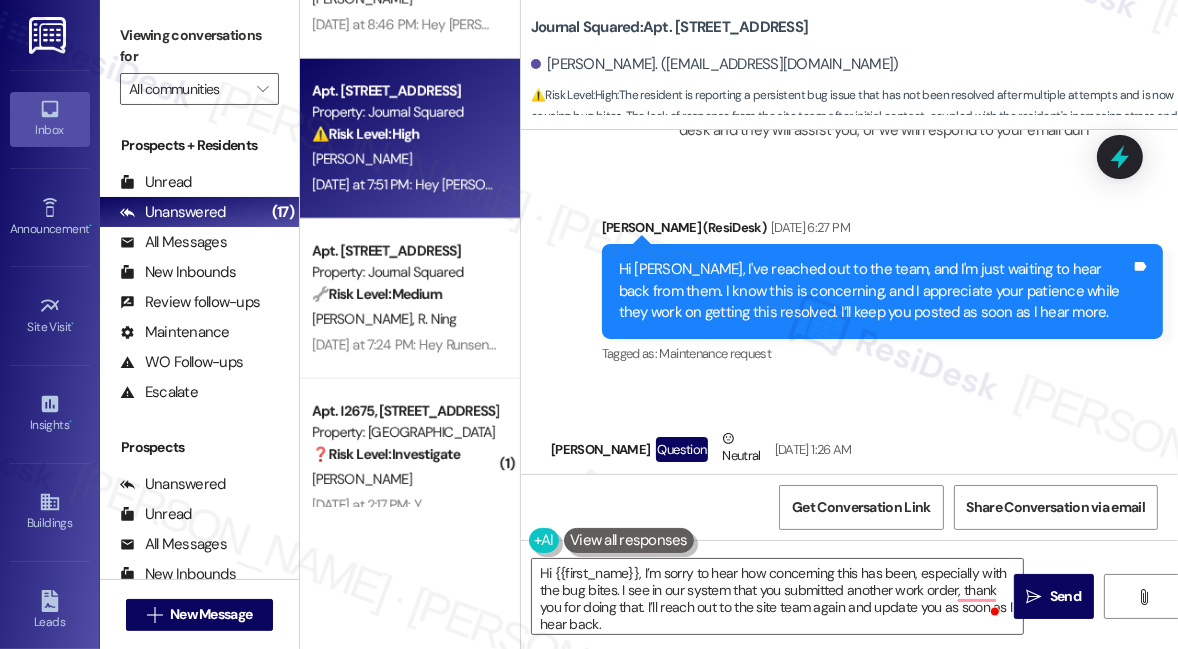 click on "Viewing conversations for" at bounding box center [199, 46] 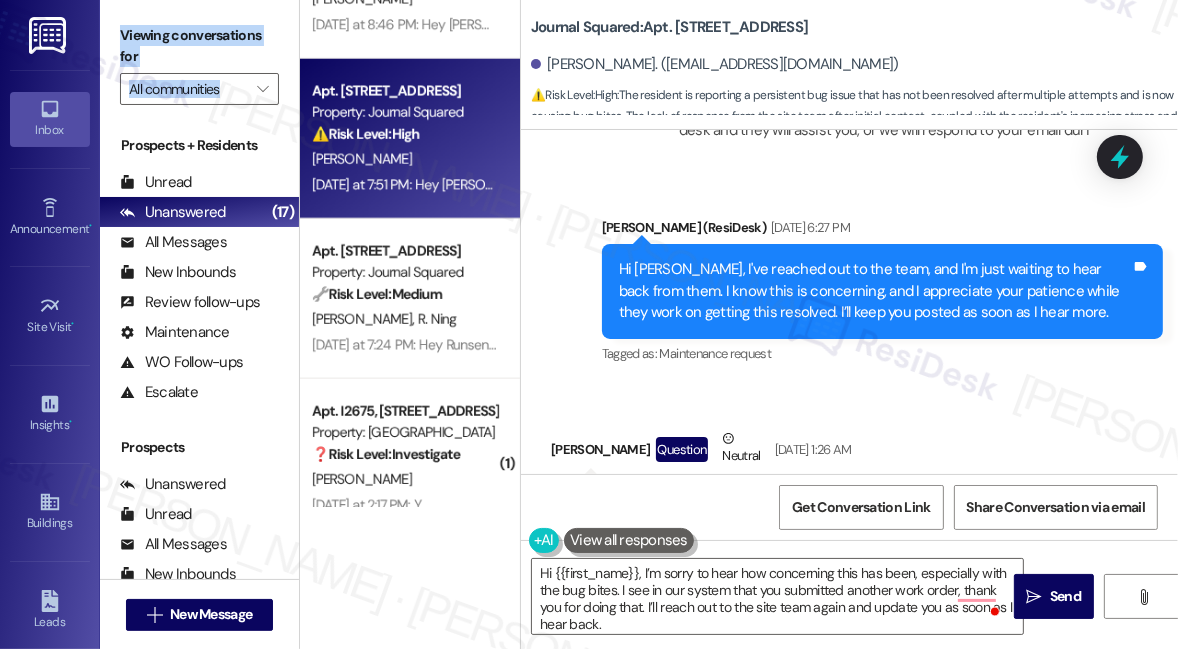 click on "Viewing conversations for" at bounding box center (199, 46) 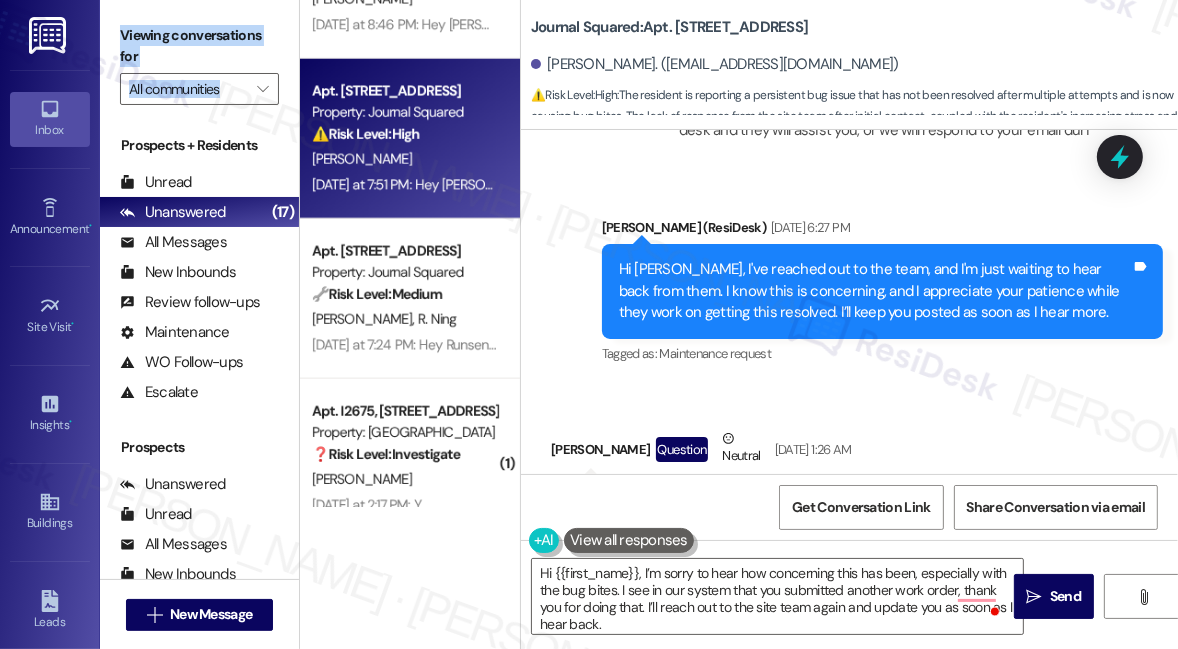 click on "Viewing conversations for All communities " at bounding box center [199, 62] 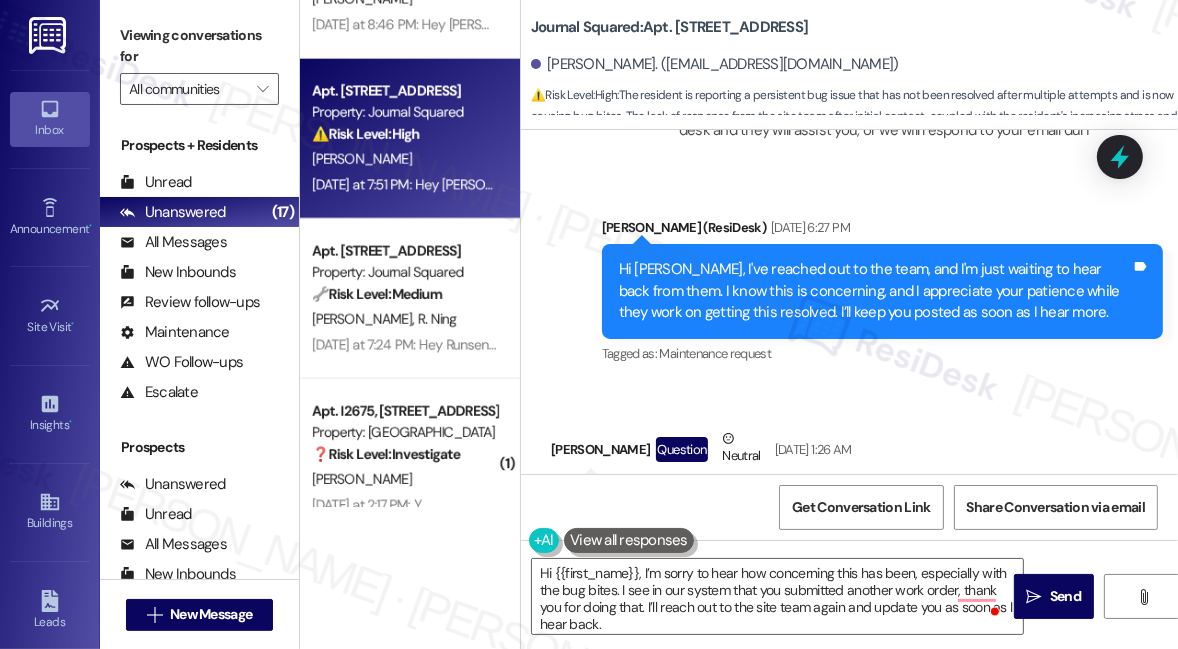 click on "Can I contact directly to the maintenance team? Being told that they will contact me immediately [DATE] then not hearing back from them for more than a day is very disappointing. Especially them keep closing my maintenance request on the buildinglink app, while not really resolving the issue. Not sure exterminator is working as well, cuz im still seeing a lot of those bugs crawling. It's been a week already with no real improvement. Definitely not the best start as literally this is my first week of living here" at bounding box center (824, 567) 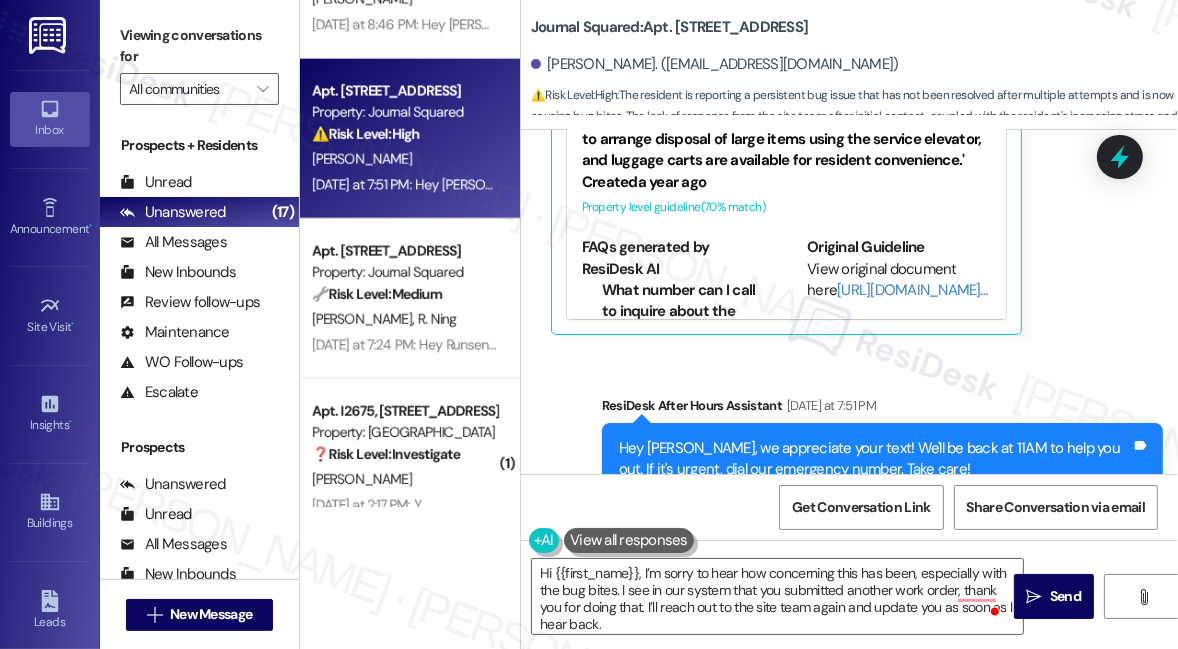 scroll, scrollTop: 13038, scrollLeft: 0, axis: vertical 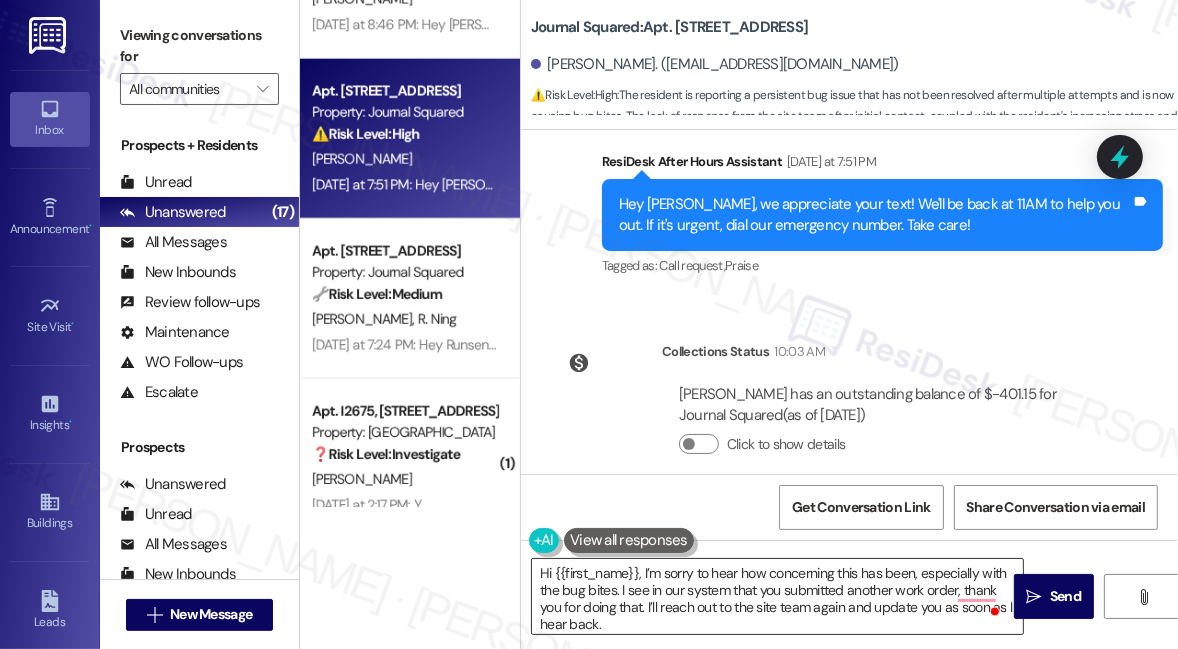 click on "Hi {{first_name}}, I’m sorry to hear how concerning this has been, especially with the bug bites. I see in our system that you submitted another work order, thank you for doing that. I’ll reach out to the site team again and update you as soon as I hear back." at bounding box center [777, 596] 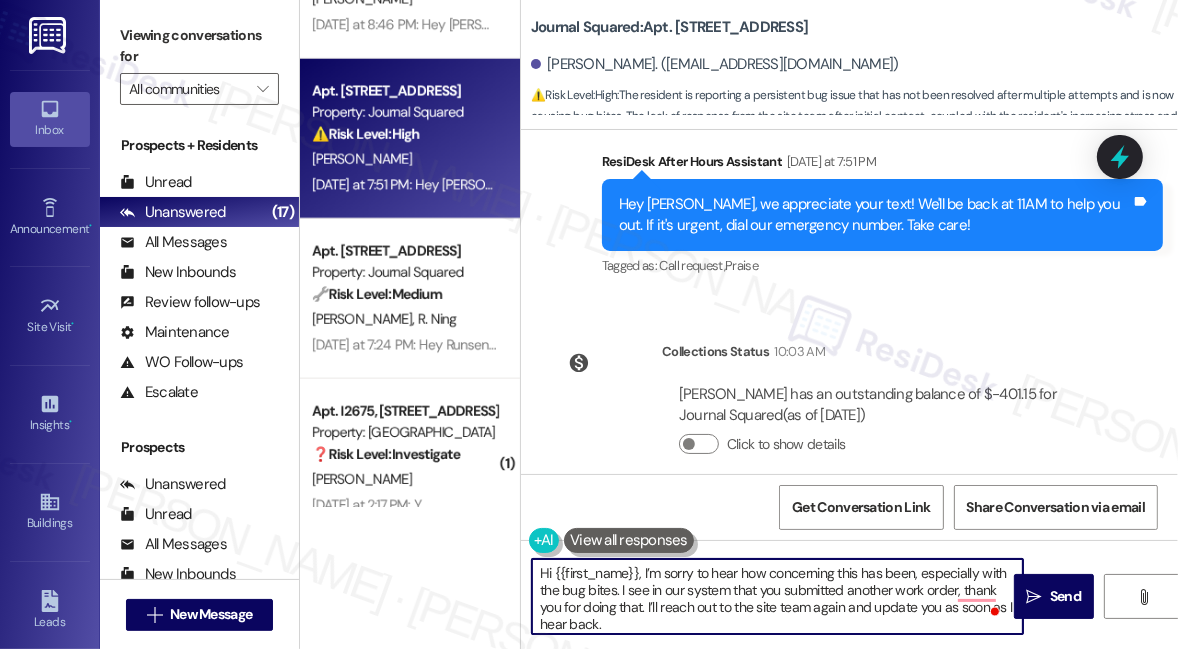 click on "Hi {{first_name}}, I’m sorry to hear how concerning this has been, especially with the bug bites. I see in our system that you submitted another work order, thank you for doing that. I’ll reach out to the site team again and update you as soon as I hear back." at bounding box center [777, 596] 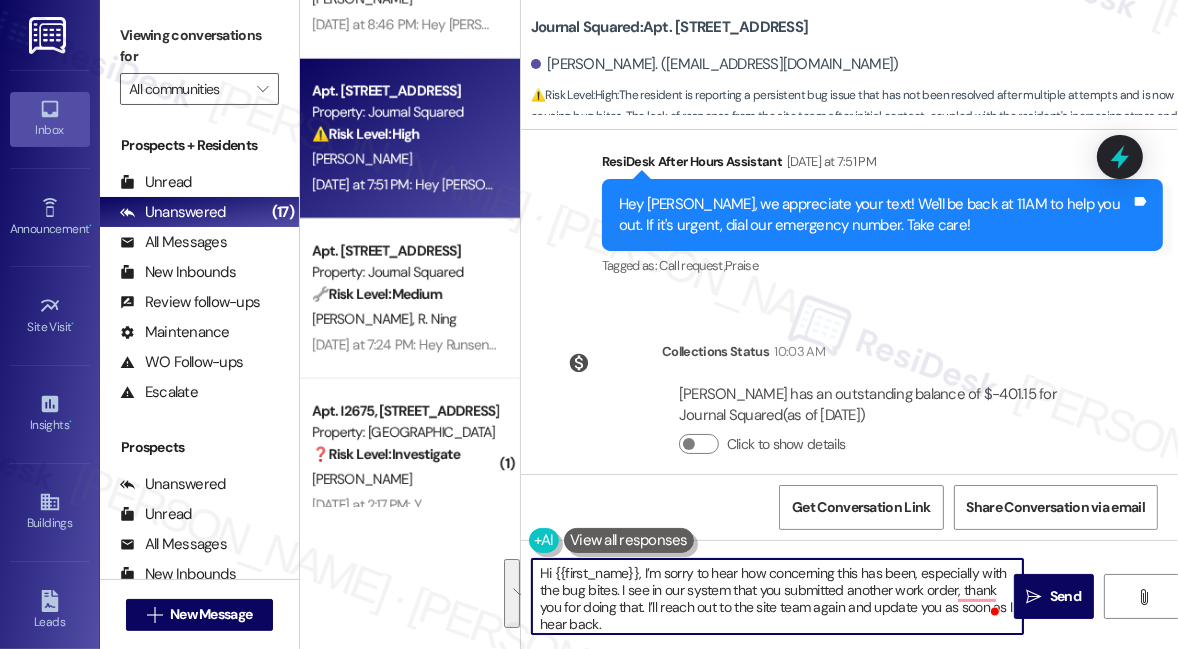 click on "Hi {{first_name}}, I’m sorry to hear how concerning this has been, especially with the bug bites. I see in our system that you submitted another work order, thank you for doing that. I’ll reach out to the site team again and update you as soon as I hear back." at bounding box center [777, 596] 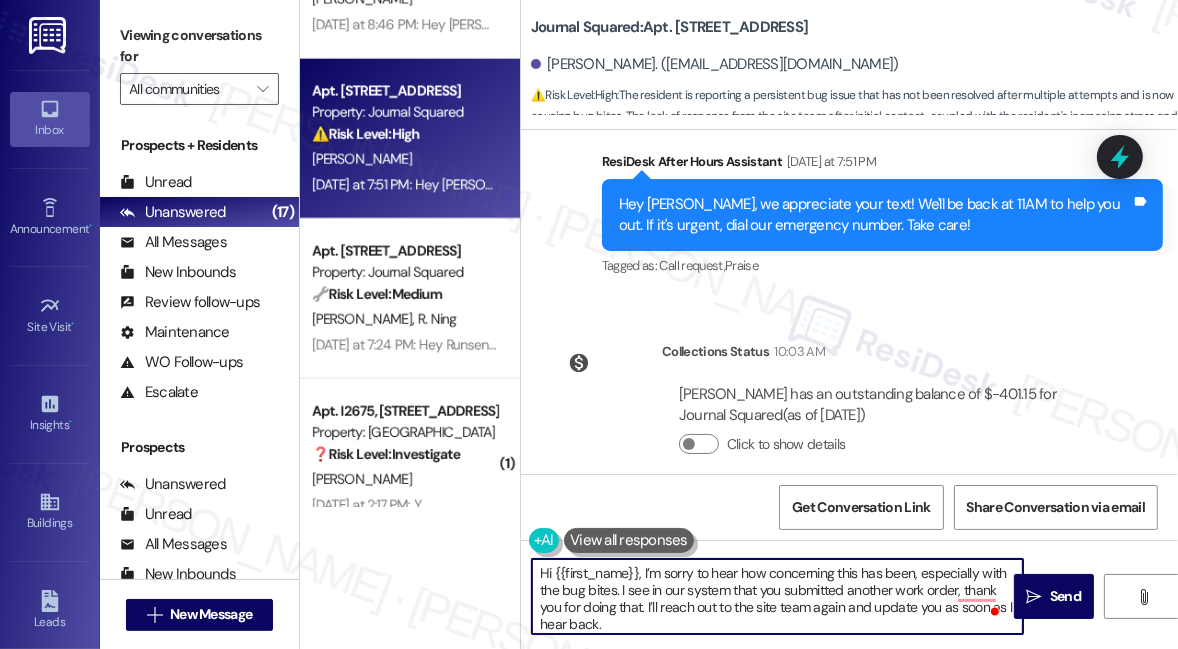click on "Hi {{first_name}}, I’m sorry to hear how concerning this has been, especially with the bug bites. I see in our system that you submitted another work order, thank you for doing that. I’ll reach out to the site team again and update you as soon as I hear back." at bounding box center (777, 596) 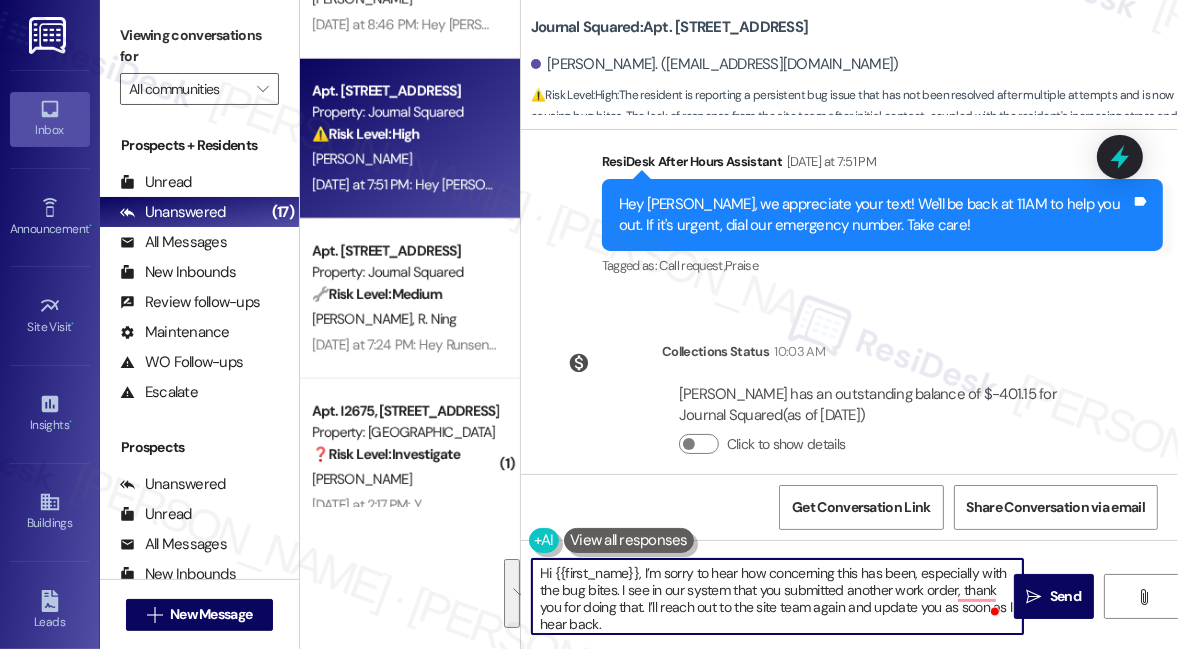 click on "Hi {{first_name}}, I’m sorry to hear how concerning this has been, especially with the bug bites. I see in our system that you submitted another work order, thank you for doing that. I’ll reach out to the site team again and update you as soon as I hear back." at bounding box center [777, 596] 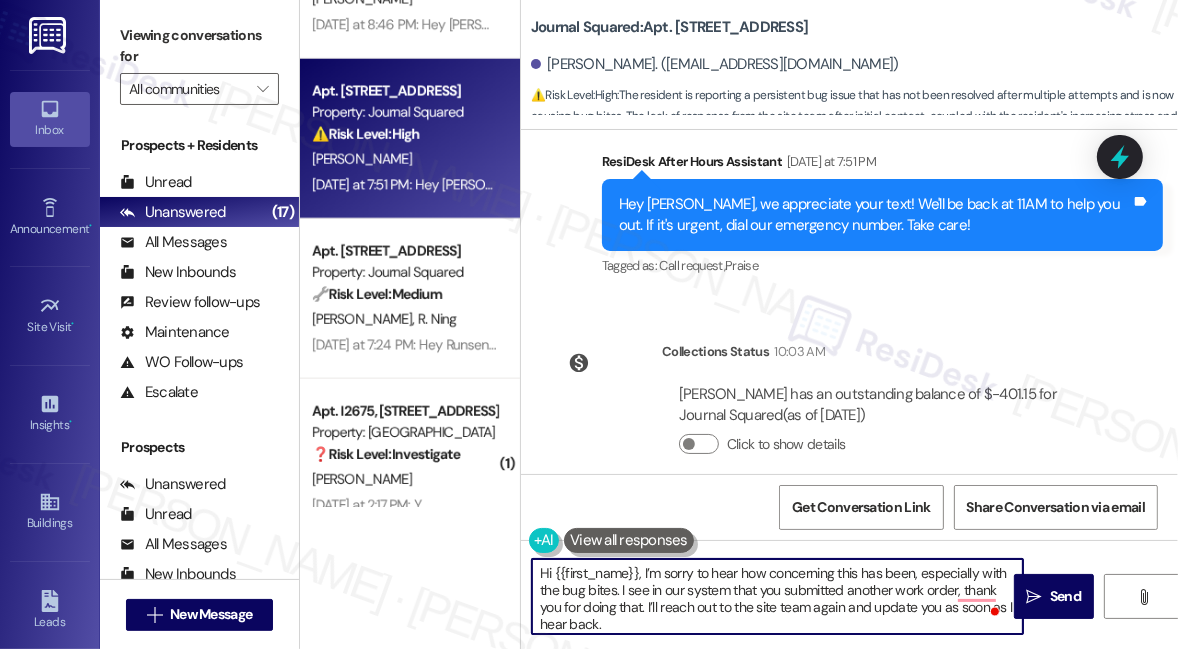 click on "Hi {{first_name}}, I’m sorry to hear how concerning this has been, especially with the bug bites. I see in our system that you submitted another work order, thank you for doing that. I’ll reach out to the site team again and update you as soon as I hear back." at bounding box center (777, 596) 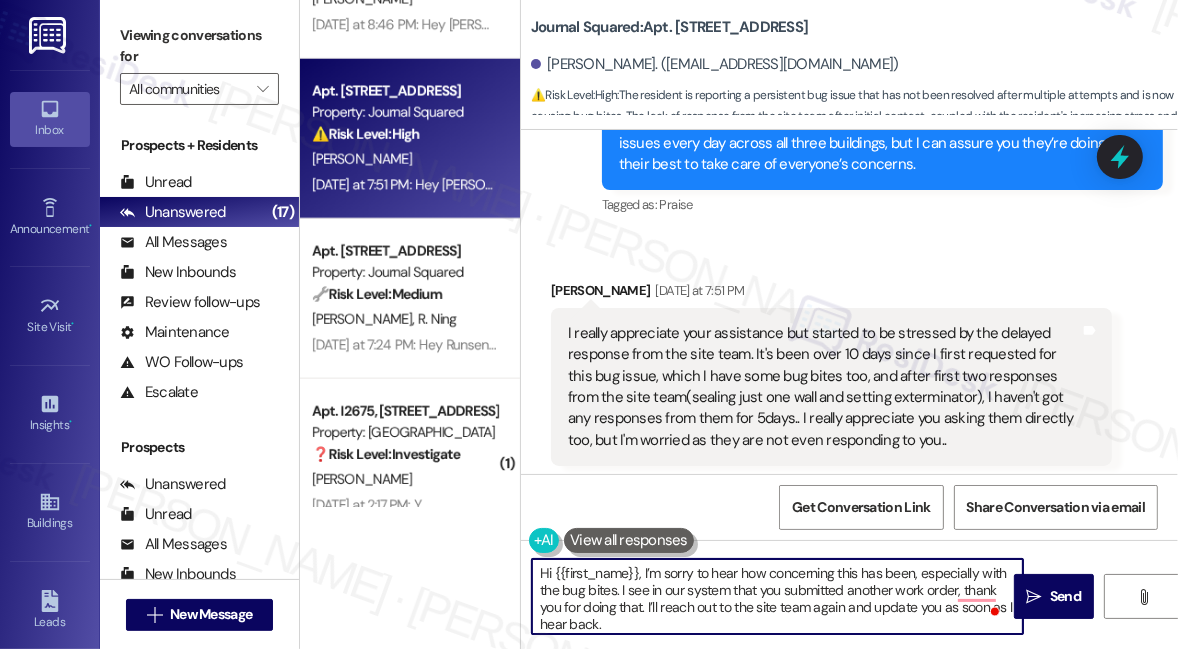 scroll, scrollTop: 12312, scrollLeft: 0, axis: vertical 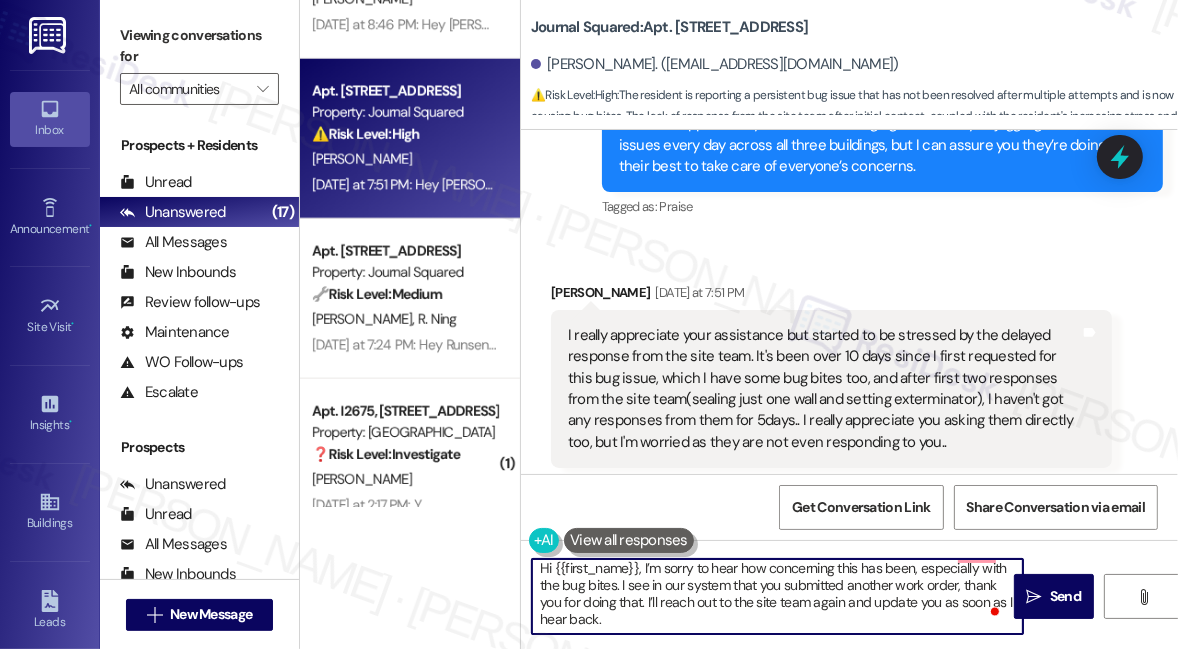 click on "Hi {{first_name}}, I’m sorry to hear how concerning this has been, especially with the bug bites. I see in our system that you submitted another work order, thank you for doing that. I’ll reach out to the site team again and update you as soon as I hear back." at bounding box center (777, 596) 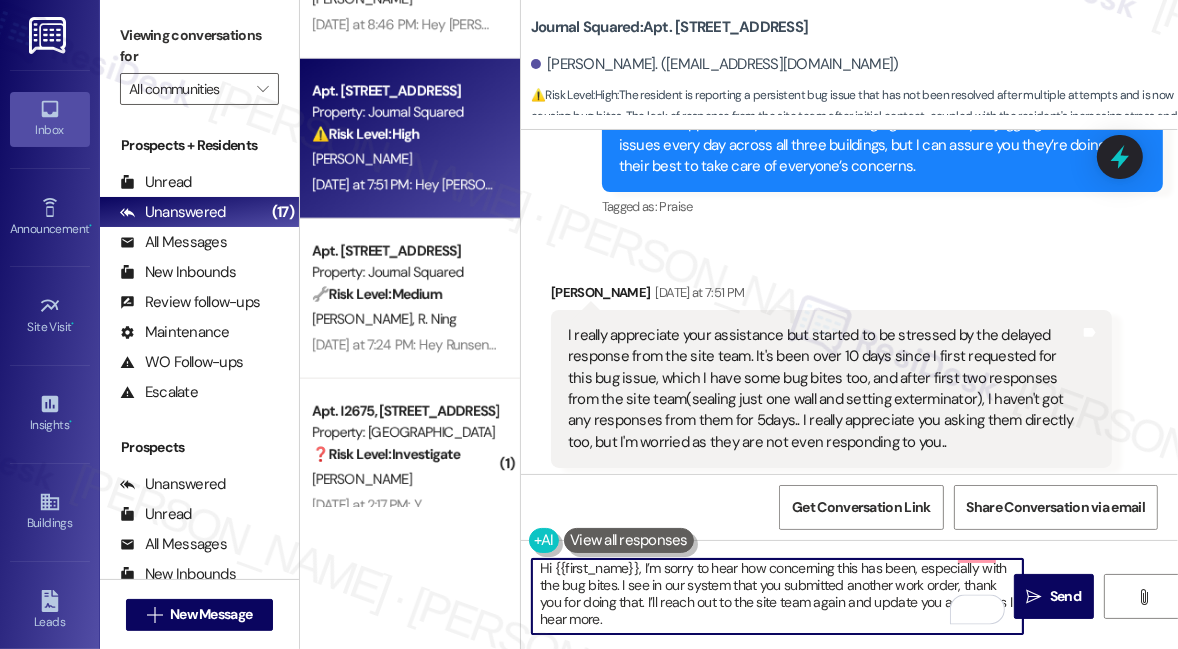 scroll, scrollTop: 5, scrollLeft: 0, axis: vertical 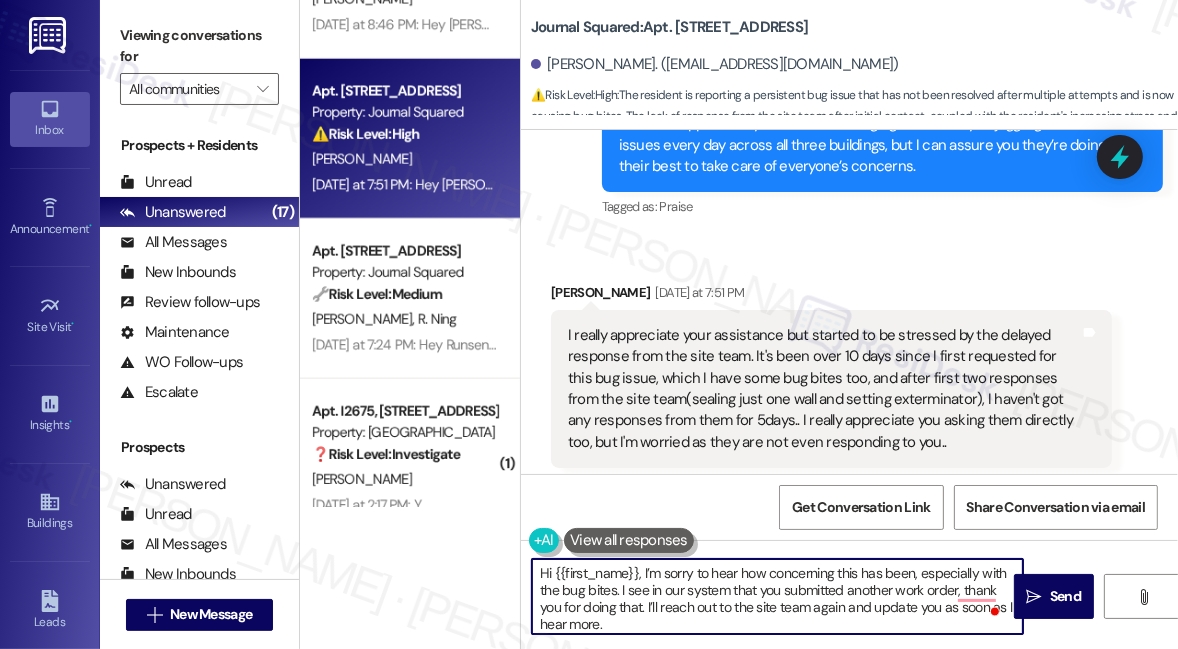 drag, startPoint x: 650, startPoint y: 591, endPoint x: 732, endPoint y: 591, distance: 82 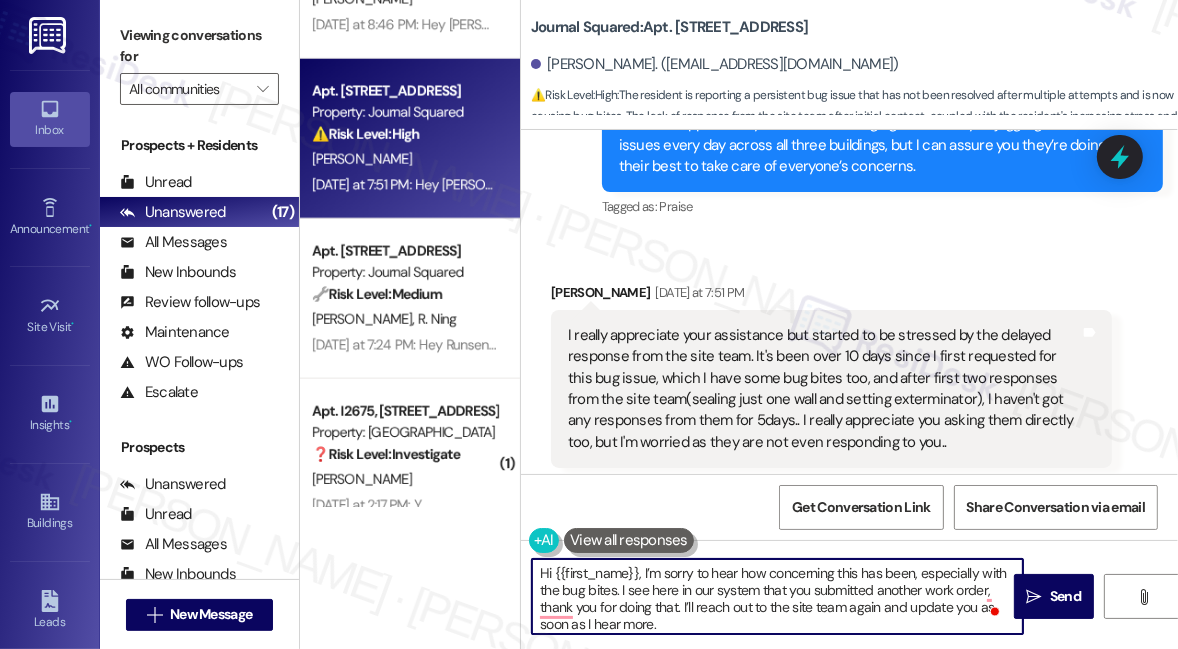 click on "Hi {{first_name}}, I’m sorry to hear how concerning this has been, especially with the bug bites. I see here in our system that you submitted another work order, thank you for doing that. I’ll reach out to the site team again and update you as soon as I hear more." at bounding box center [777, 596] 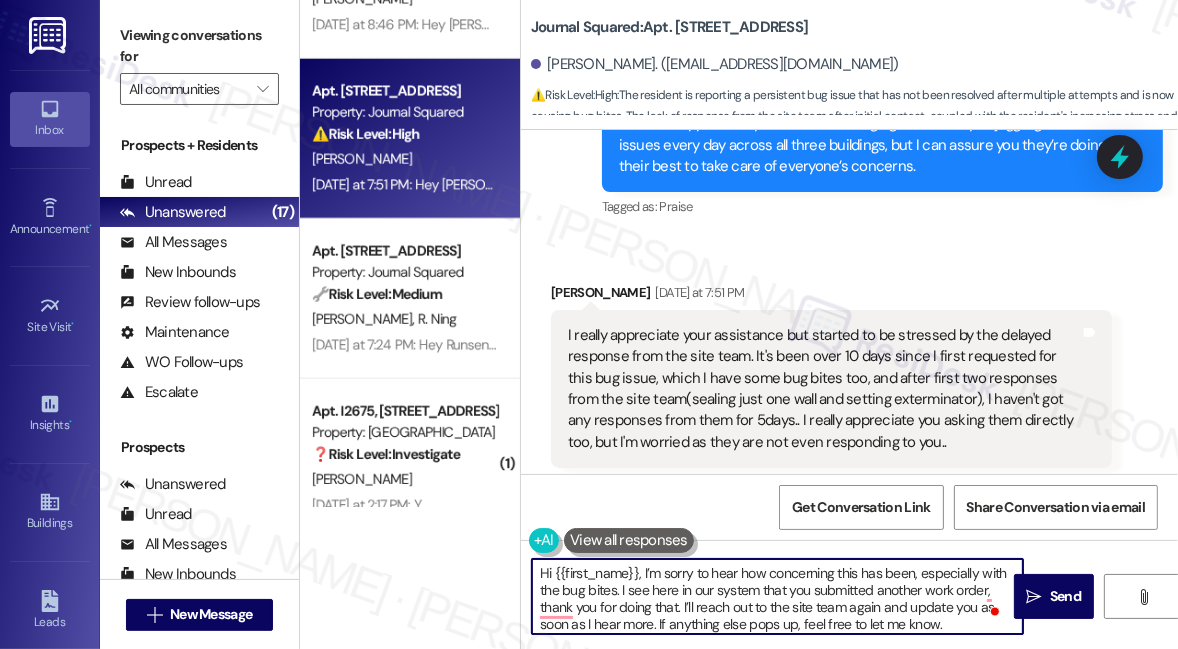 click on "Hi {{first_name}}, I’m sorry to hear how concerning this has been, especially with the bug bites. I see here in our system that you submitted another work order, thank you for doing that. I’ll reach out to the site team again and update you as soon as I hear more. If anything else pops up, feel free to let me know." at bounding box center [777, 596] 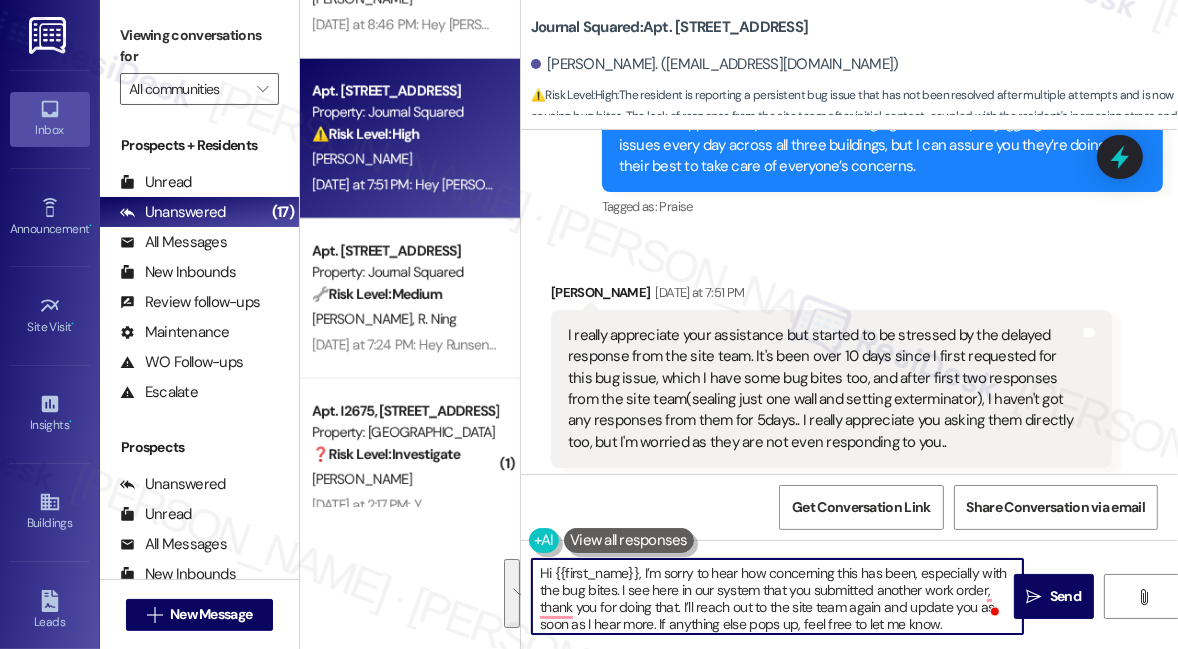 click on "Hi {{first_name}}, I’m sorry to hear how concerning this has been, especially with the bug bites. I see here in our system that you submitted another work order, thank you for doing that. I’ll reach out to the site team again and update you as soon as I hear more. If anything else pops up, feel free to let me know." at bounding box center [777, 596] 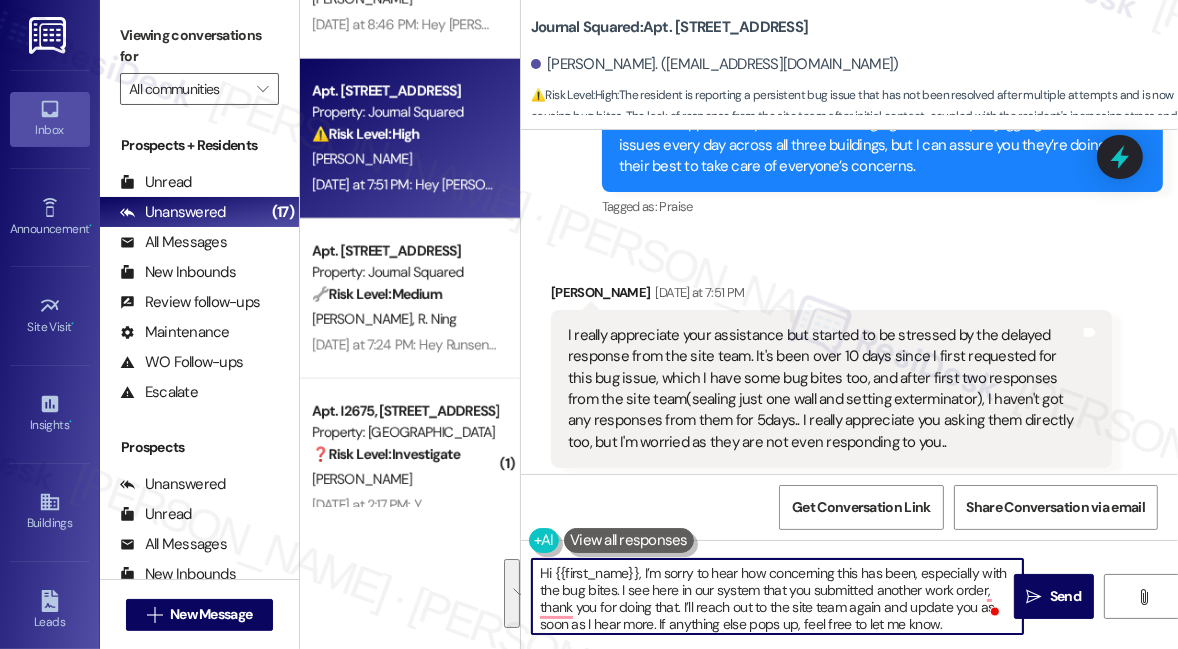 scroll, scrollTop: 4, scrollLeft: 0, axis: vertical 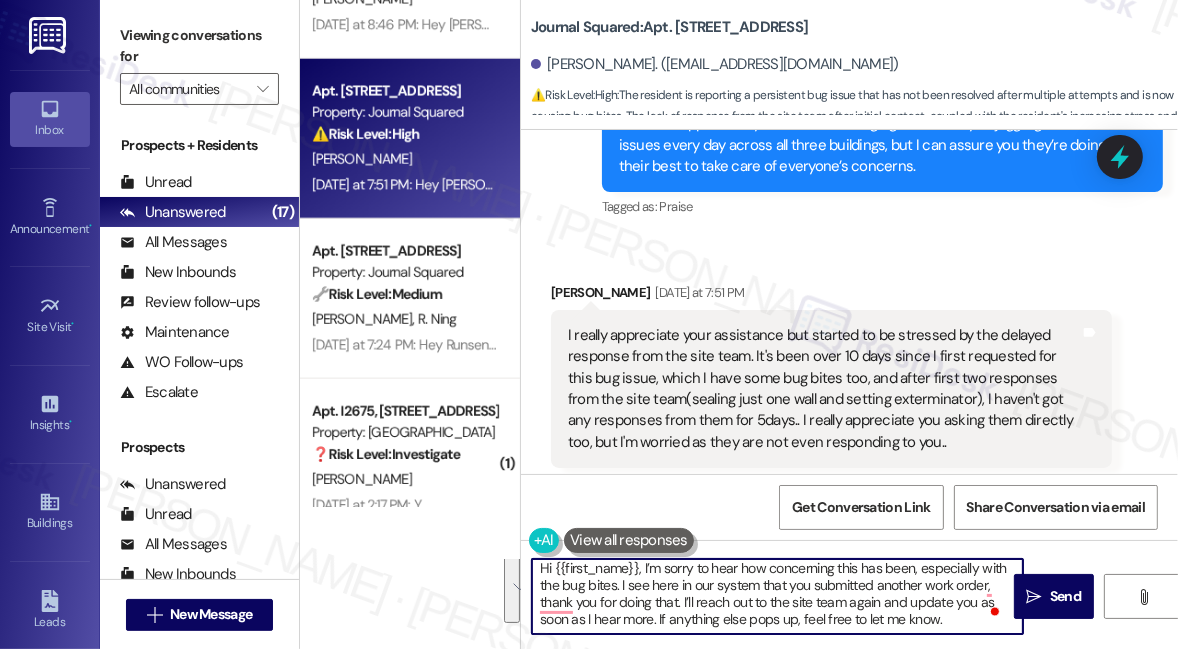 click on "Hi {{first_name}}, I’m sorry to hear how concerning this has been, especially with the bug bites. I see here in our system that you submitted another work order, thank you for doing that. I’ll reach out to the site team again and update you as soon as I hear more. If anything else pops up, feel free to let me know." at bounding box center (777, 596) 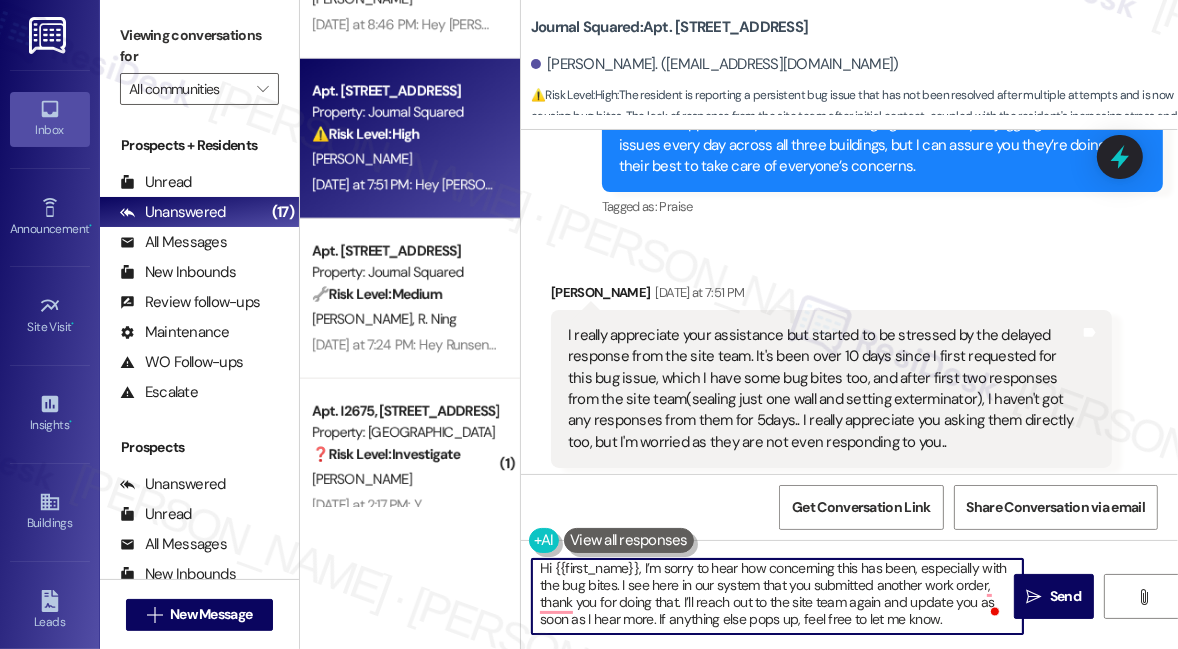 click on "Hi {{first_name}}, I’m sorry to hear how concerning this has been, especially with the bug bites. I see here in our system that you submitted another work order, thank you for doing that. I’ll reach out to the site team again and update you as soon as I hear more. If anything else pops up, feel free to let me know." at bounding box center [777, 596] 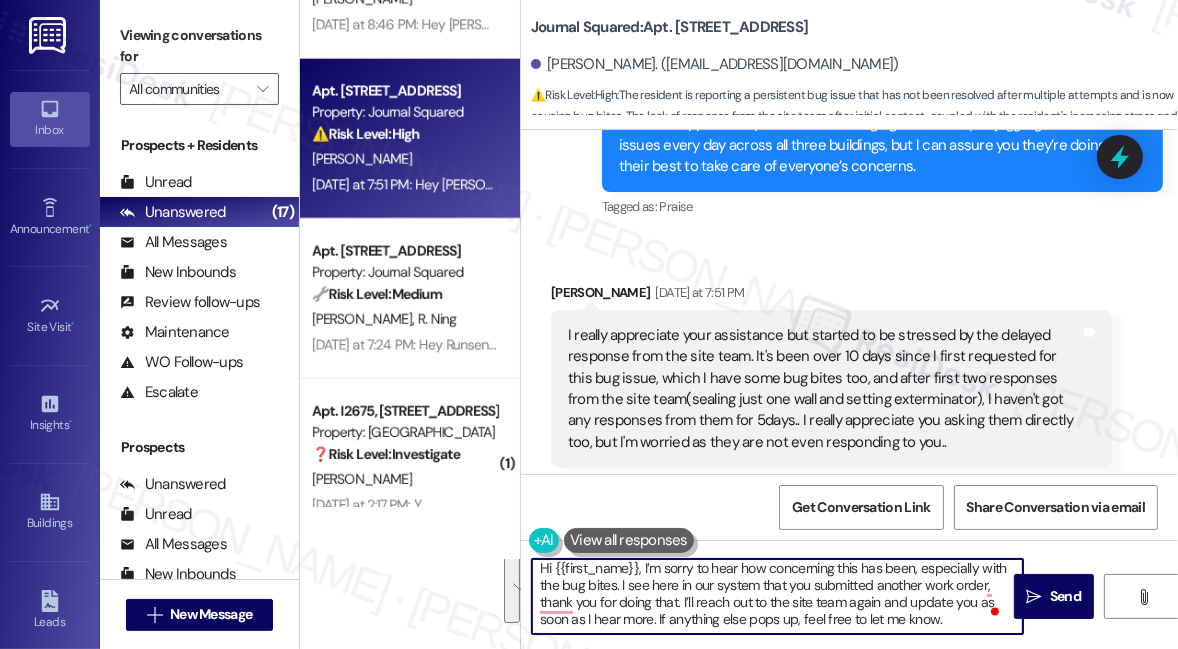 click on "Hi {{first_name}}, I’m sorry to hear how concerning this has been, especially with the bug bites. I see here in our system that you submitted another work order, thank you for doing that. I’ll reach out to the site team again and update you as soon as I hear more. If anything else pops up, feel free to let me know." at bounding box center (777, 596) 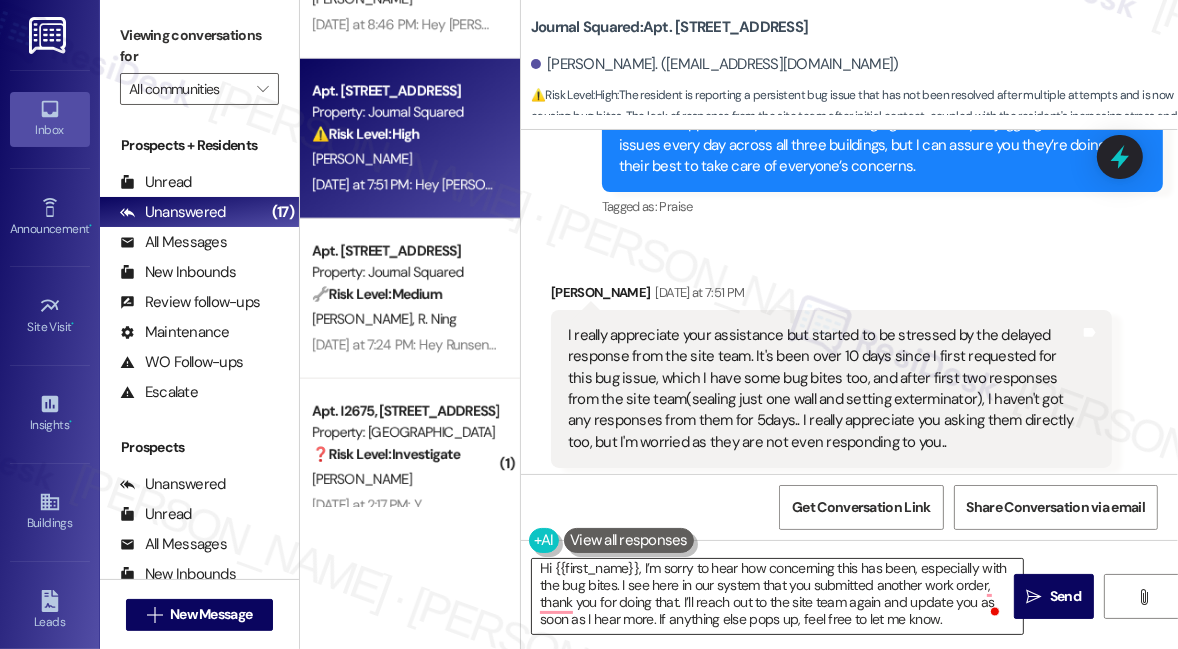 drag, startPoint x: 1032, startPoint y: 589, endPoint x: 821, endPoint y: 584, distance: 211.05923 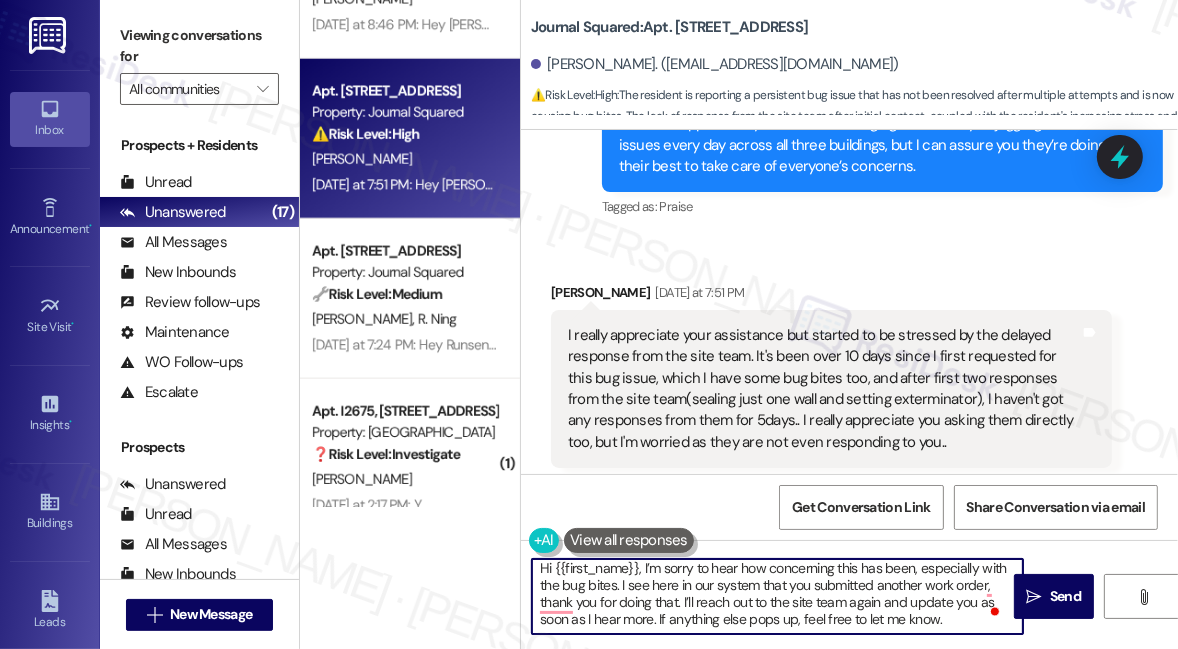 click on "Hi {{first_name}}, I’m sorry to hear how concerning this has been, especially with the bug bites. I see here in our system that you submitted another work order, thank you for doing that. I’ll reach out to the site team again and update you as soon as I hear more. If anything else pops up, feel free to let me know." at bounding box center [777, 596] 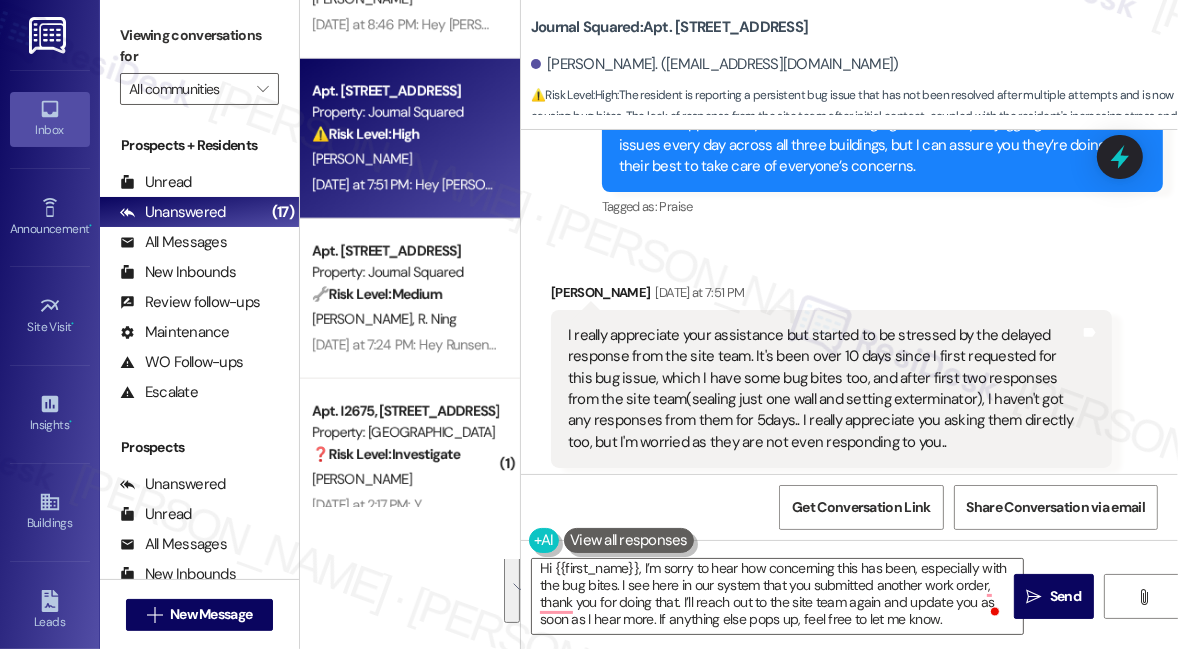 click on "I really appreciate your assistance but started to be stressed by the delayed response from the site team. It's been over 10 days since I first requested for this bug issue, which I have some bug bites too, and after first two responses from the site team(sealing just one wall and setting exterminator), I haven't got any responses from them for 5days.. I really appreciate you asking them directly too, but I'm worried as they are not even responding to you.." at bounding box center (824, 389) 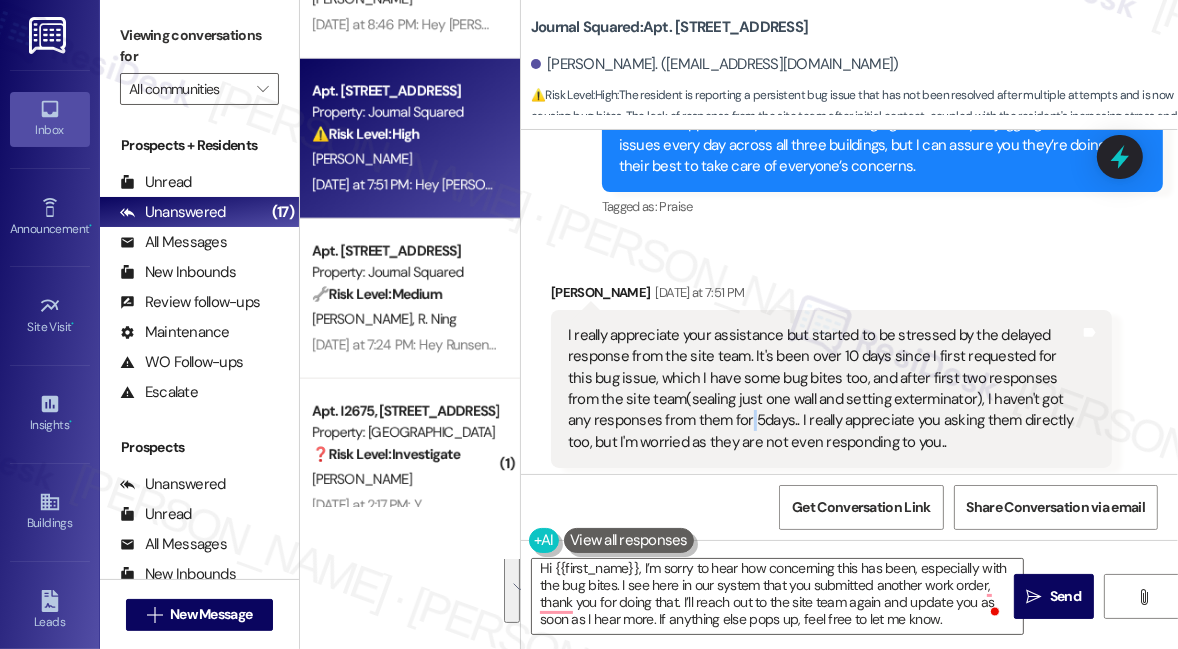 click on "I really appreciate your assistance but started to be stressed by the delayed response from the site team. It's been over 10 days since I first requested for this bug issue, which I have some bug bites too, and after first two responses from the site team(sealing just one wall and setting exterminator), I haven't got any responses from them for 5days.. I really appreciate you asking them directly too, but I'm worried as they are not even responding to you.." at bounding box center (824, 389) 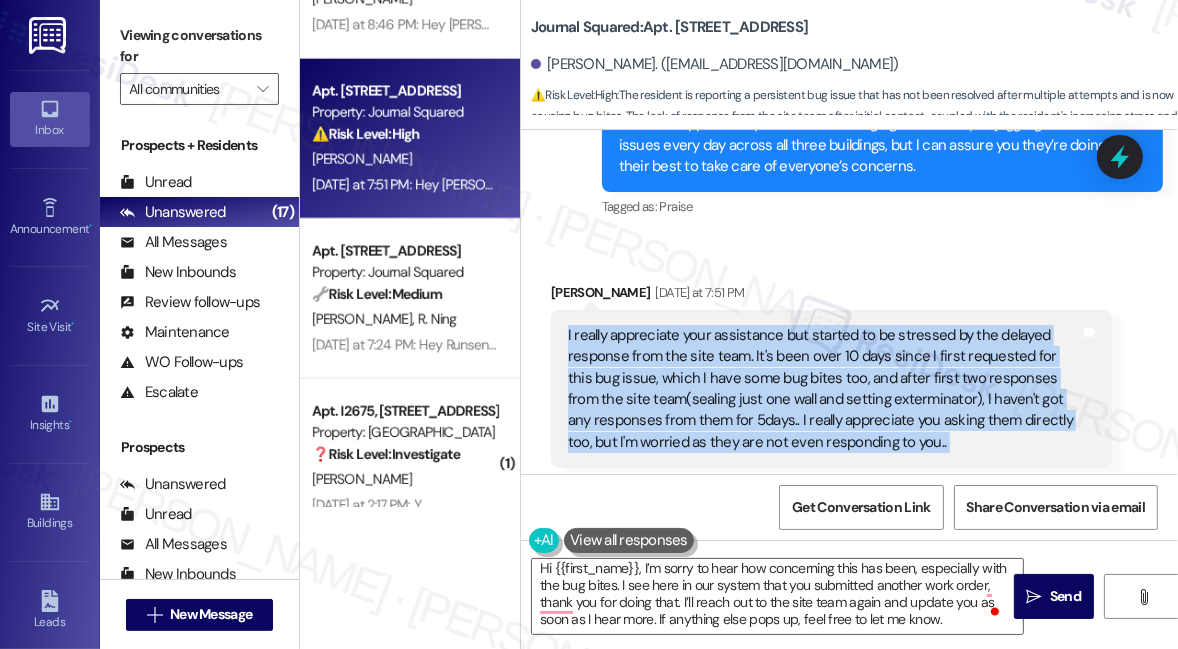 click on "I really appreciate your assistance but started to be stressed by the delayed response from the site team. It's been over 10 days since I first requested for this bug issue, which I have some bug bites too, and after first two responses from the site team(sealing just one wall and setting exterminator), I haven't got any responses from them for 5days.. I really appreciate you asking them directly too, but I'm worried as they are not even responding to you.." at bounding box center [824, 389] 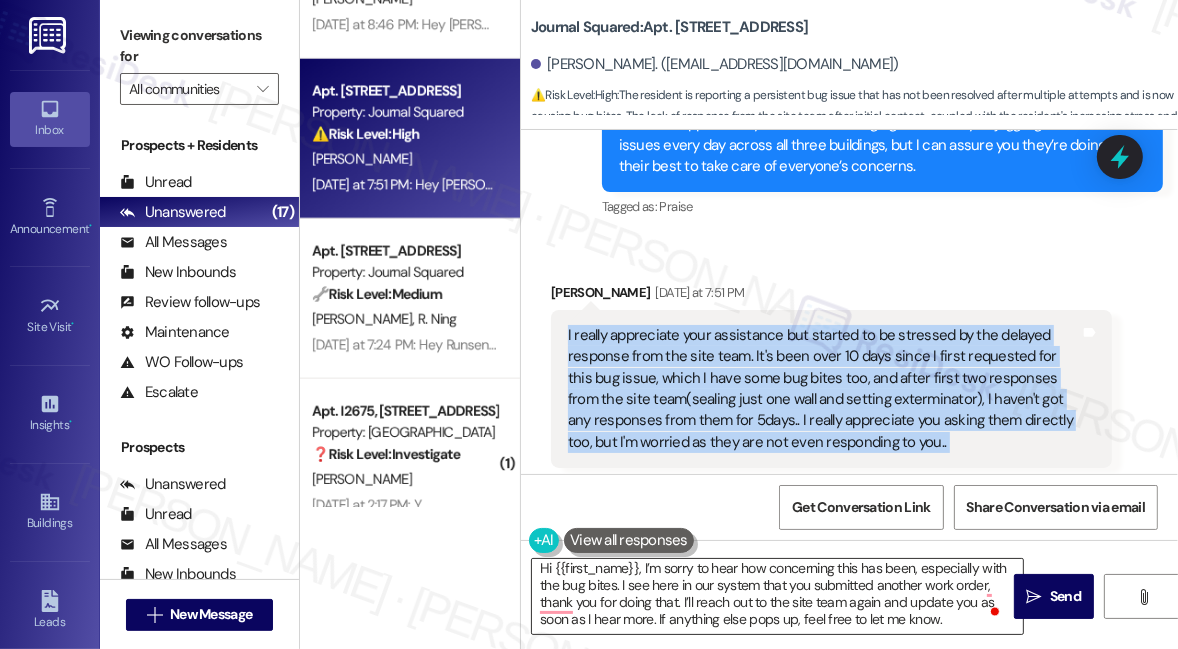 click on "Hi {{first_name}}, I’m sorry to hear how concerning this has been, especially with the bug bites. I see here in our system that you submitted another work order, thank you for doing that. I’ll reach out to the site team again and update you as soon as I hear more. If anything else pops up, feel free to let me know." at bounding box center (777, 596) 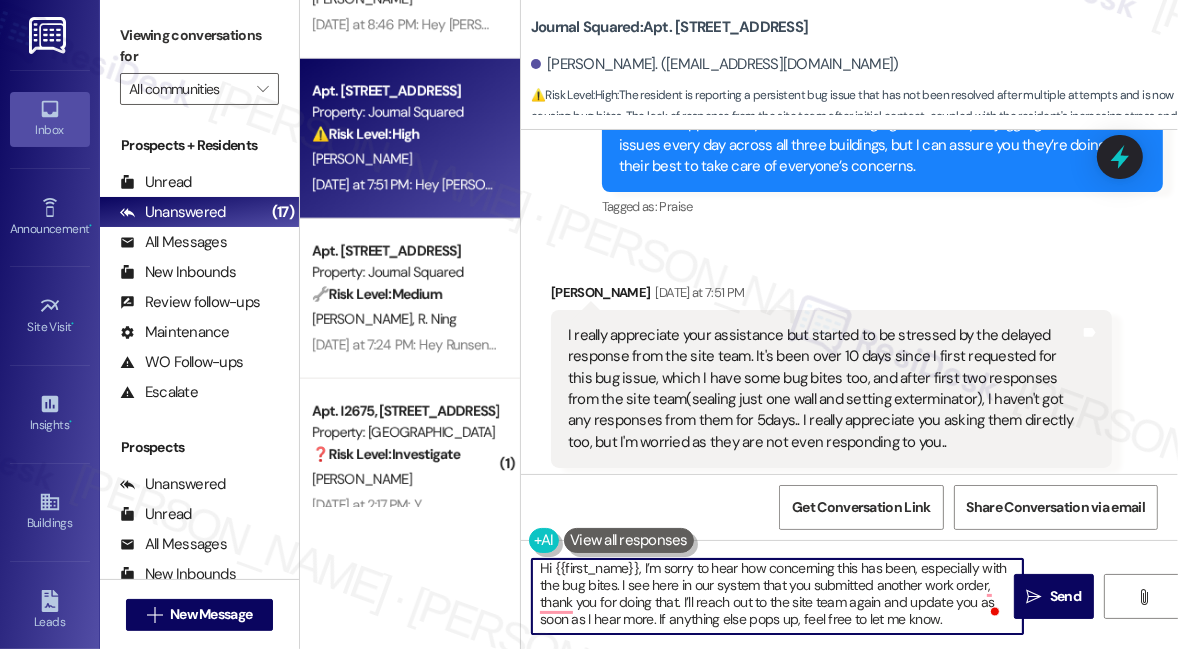click on "Hi {{first_name}}, I’m sorry to hear how concerning this has been, especially with the bug bites. I see here in our system that you submitted another work order, thank you for doing that. I’ll reach out to the site team again and update you as soon as I hear more. If anything else pops up, feel free to let me know." at bounding box center [777, 596] 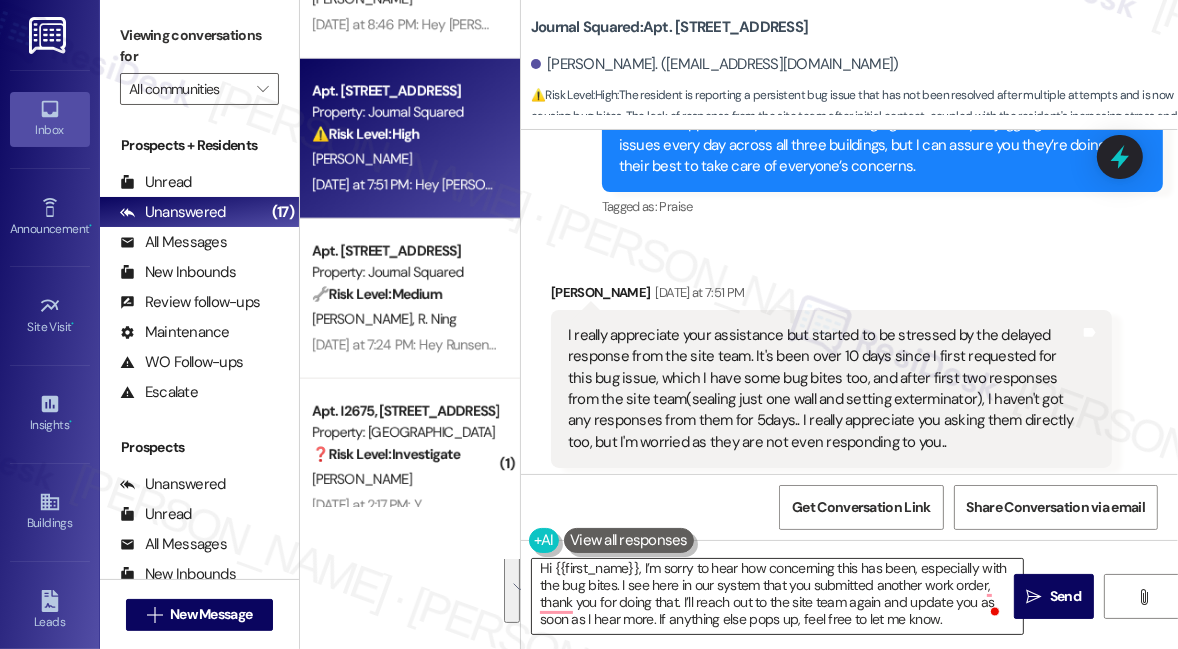 click on "Hi {{first_name}}, I’m sorry to hear how concerning this has been, especially with the bug bites. I see here in our system that you submitted another work order, thank you for doing that. I’ll reach out to the site team again and update you as soon as I hear more. If anything else pops up, feel free to let me know." at bounding box center [777, 596] 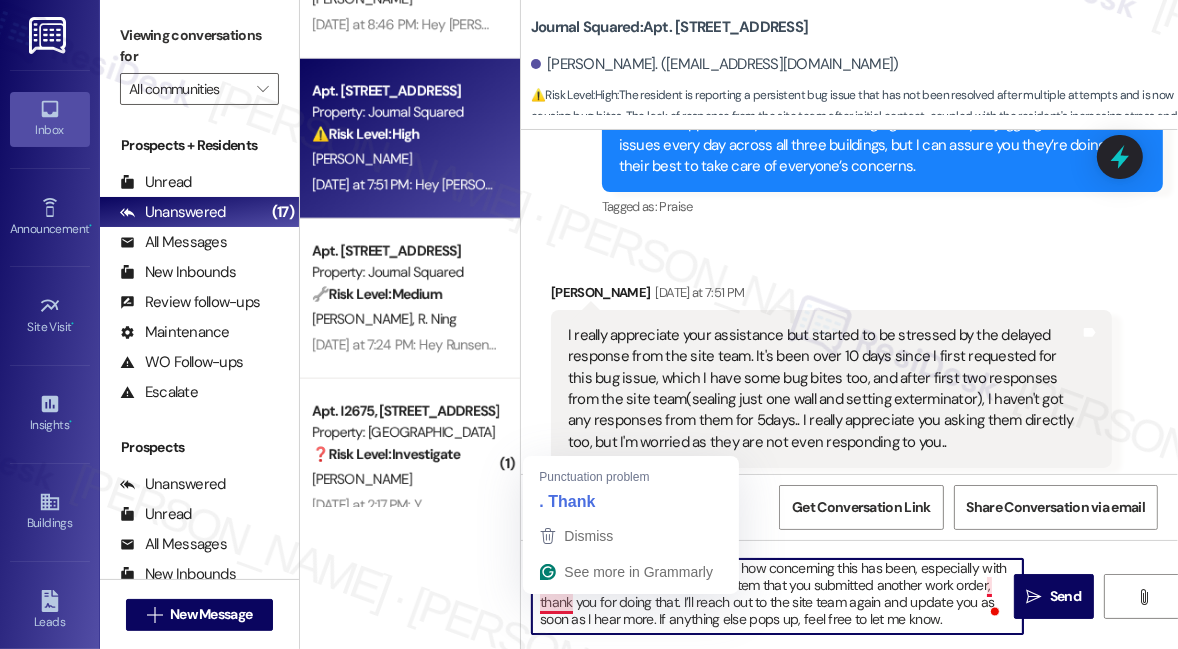 click on "Hi {{first_name}}, I’m sorry to hear how concerning this has been, especially with the bug bites. I see here in our system that you submitted another work order, thank you for doing that. I’ll reach out to the site team again and update you as soon as I hear more. If anything else pops up, feel free to let me know." at bounding box center [777, 596] 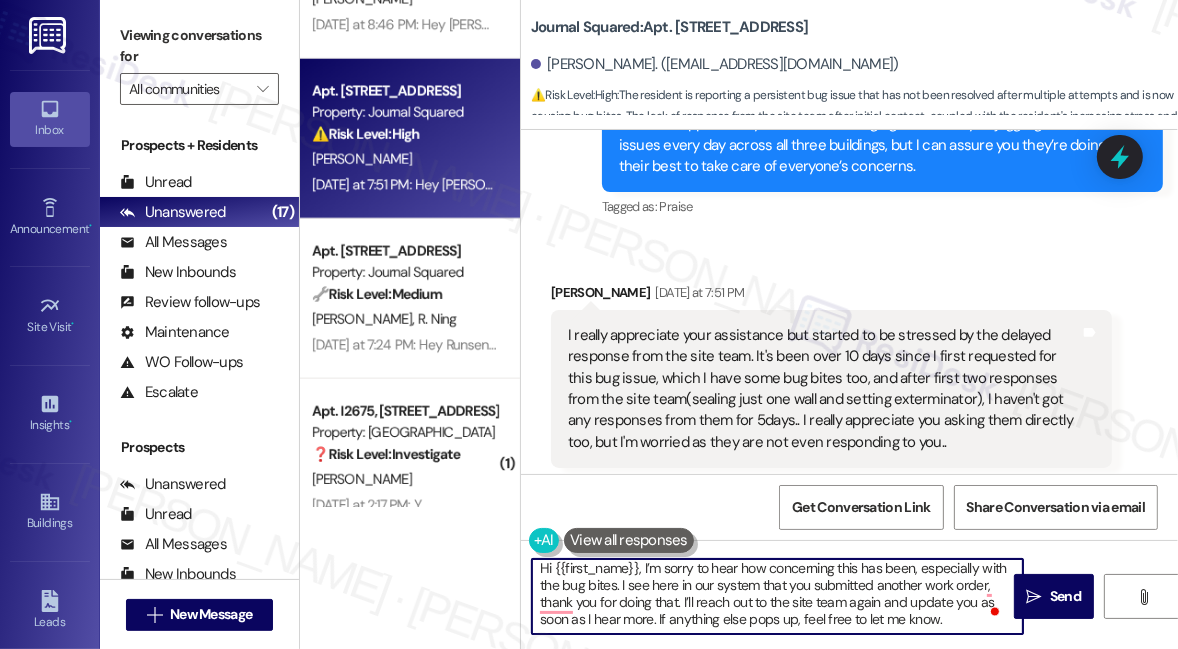 click on "Hi {{first_name}}, I’m sorry to hear how concerning this has been, especially with the bug bites. I see here in our system that you submitted another work order, thank you for doing that. I’ll reach out to the site team again and update you as soon as I hear more. If anything else pops up, feel free to let me know." at bounding box center (777, 596) 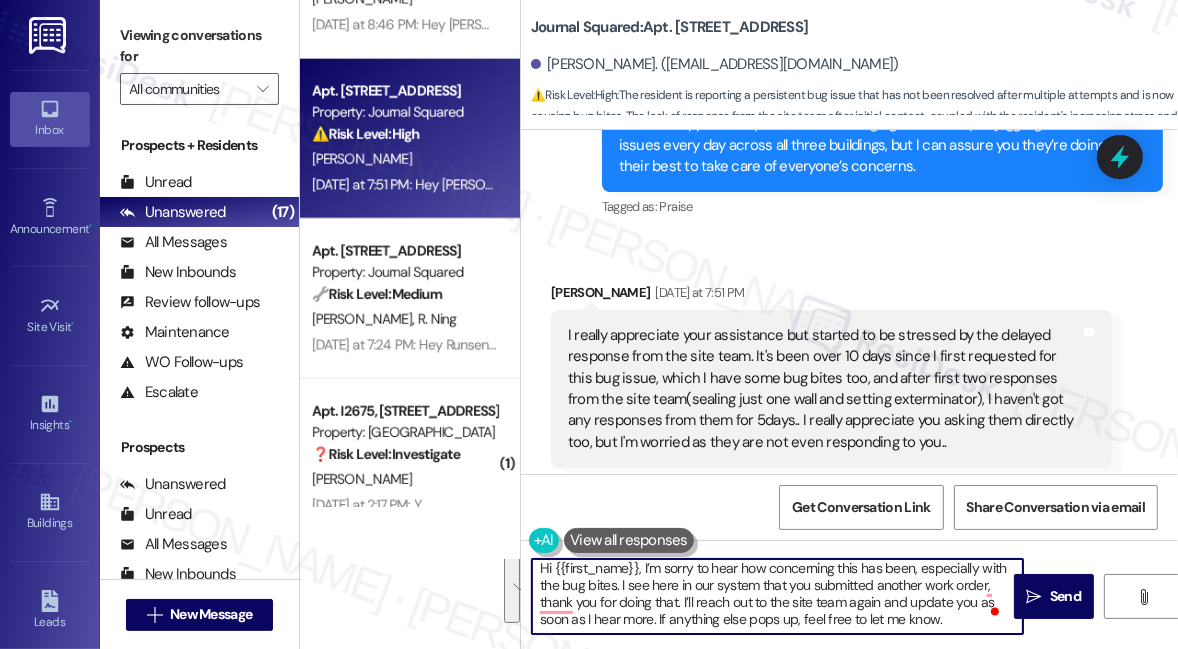 click on "Hi {{first_name}}, I’m sorry to hear how concerning this has been, especially with the bug bites. I see here in our system that you submitted another work order, thank you for doing that. I’ll reach out to the site team again and update you as soon as I hear more. If anything else pops up, feel free to let me know." at bounding box center [777, 596] 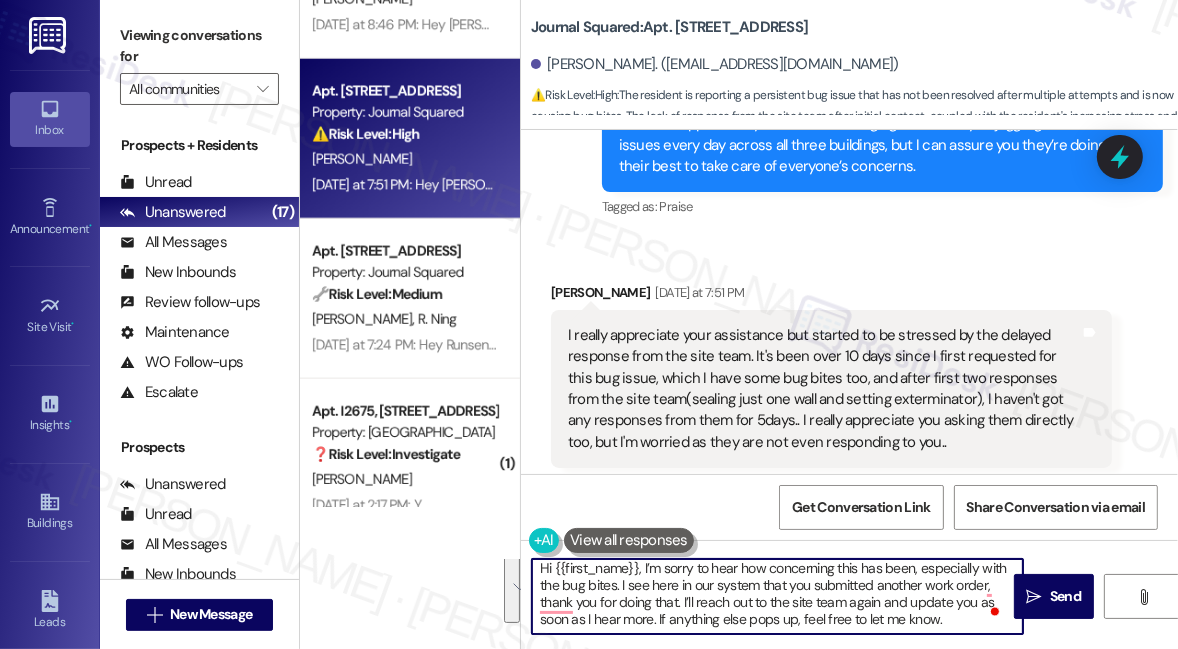 click on "Hi {{first_name}}, I’m sorry to hear how concerning this has been, especially with the bug bites. I see here in our system that you submitted another work order, thank you for doing that. I’ll reach out to the site team again and update you as soon as I hear more. If anything else pops up, feel free to let me know." at bounding box center [777, 596] 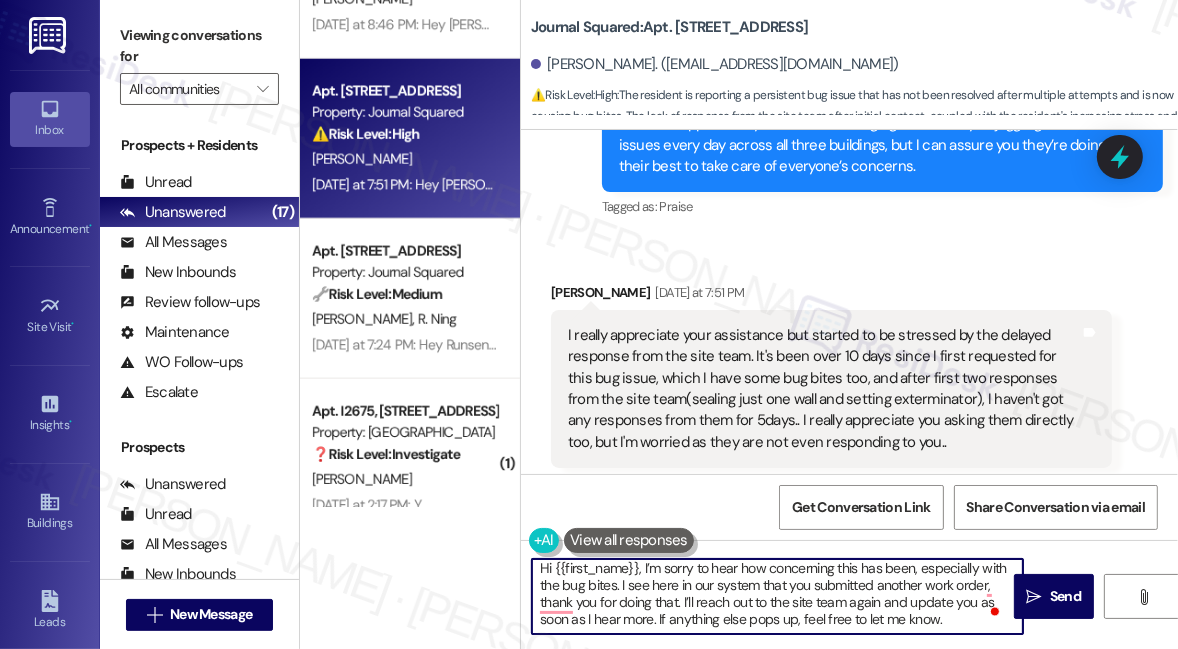 click on "Hi {{first_name}}, I’m sorry to hear how concerning this has been, especially with the bug bites. I see here in our system that you submitted another work order, thank you for doing that. I’ll reach out to the site team again and update you as soon as I hear more. If anything else pops up, feel free to let me know." at bounding box center (777, 596) 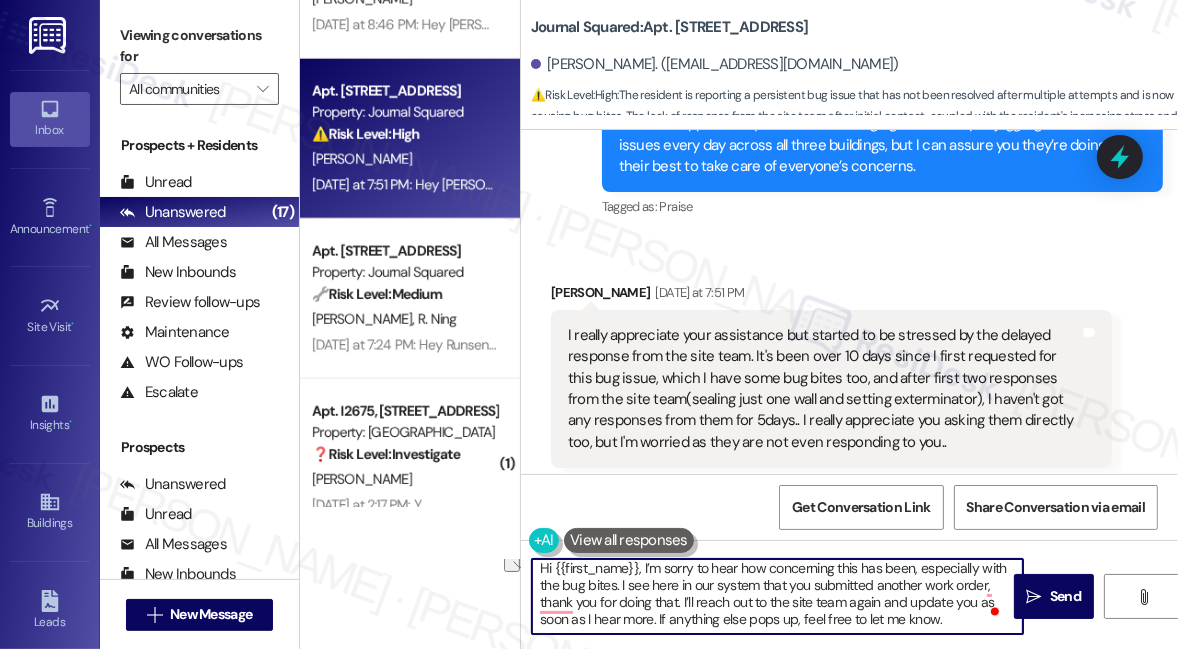 drag, startPoint x: 960, startPoint y: 622, endPoint x: 656, endPoint y: 626, distance: 304.0263 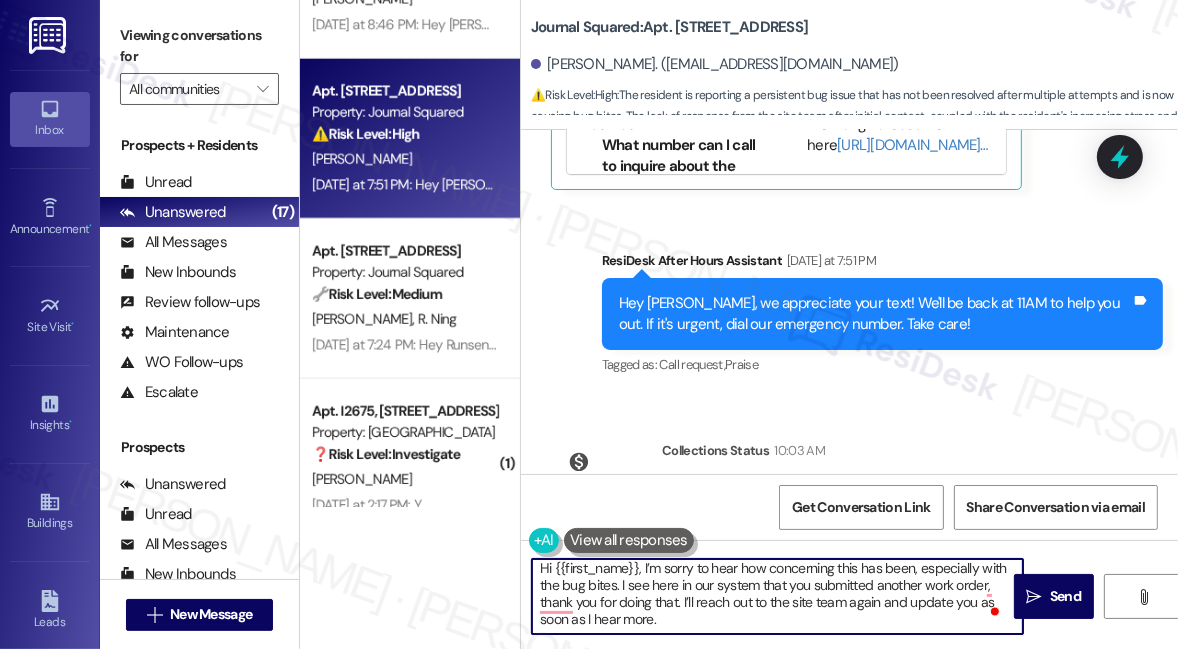 scroll, scrollTop: 13038, scrollLeft: 0, axis: vertical 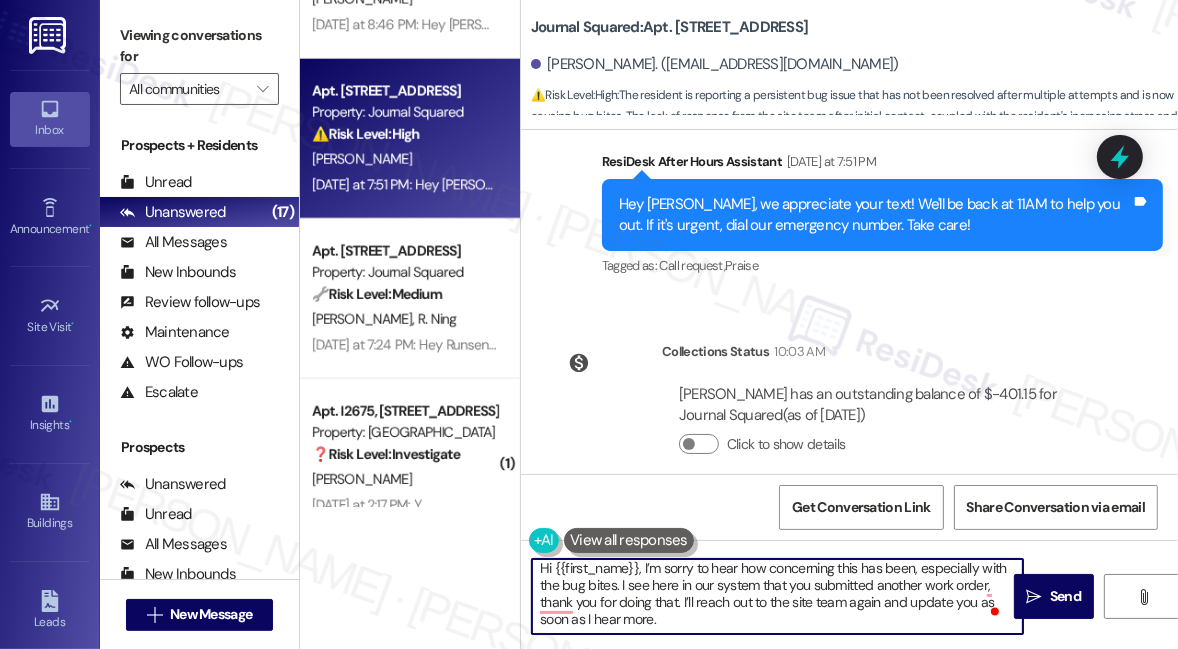 click on "Hi {{first_name}}, I’m sorry to hear how concerning this has been, especially with the bug bites. I see here in our system that you submitted another work order, thank you for doing that. I’ll reach out to the site team again and update you as soon as I hear more." at bounding box center [777, 596] 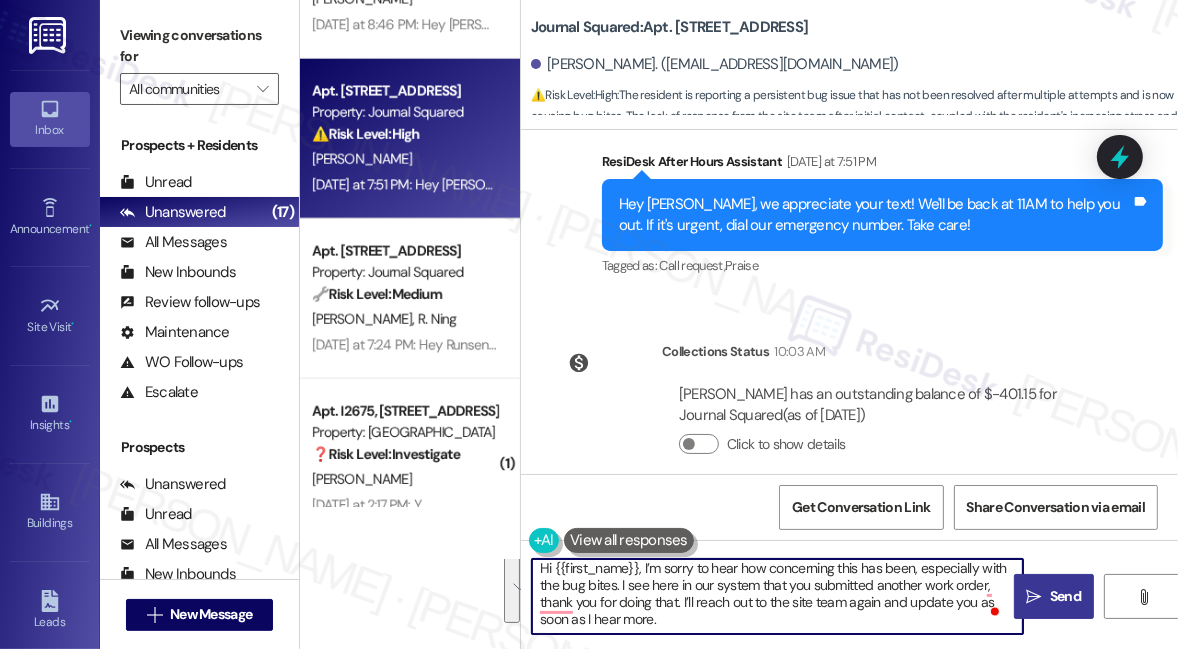 type on "Hi {{first_name}}, I’m sorry to hear how concerning this has been, especially with the bug bites. I see here in our system that you submitted another work order, thank you for doing that. I’ll reach out to the site team again and update you as soon as I hear more." 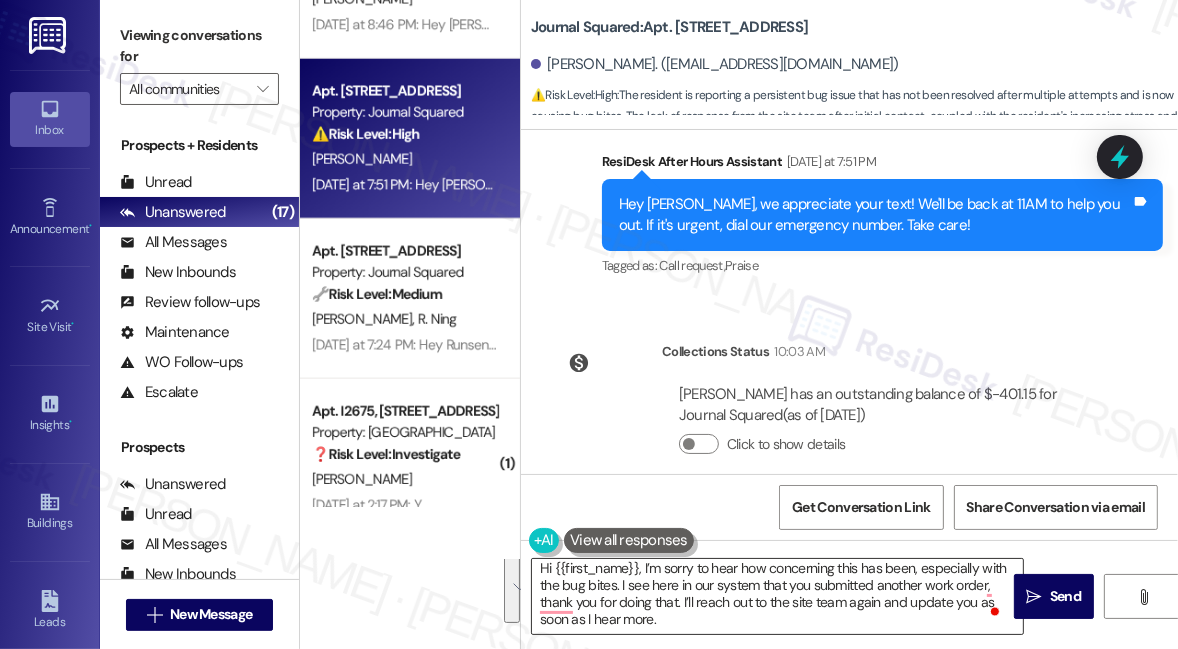 click on "Hi {{first_name}}, I’m sorry to hear how concerning this has been, especially with the bug bites. I see here in our system that you submitted another work order, thank you for doing that. I’ll reach out to the site team again and update you as soon as I hear more." at bounding box center (777, 596) 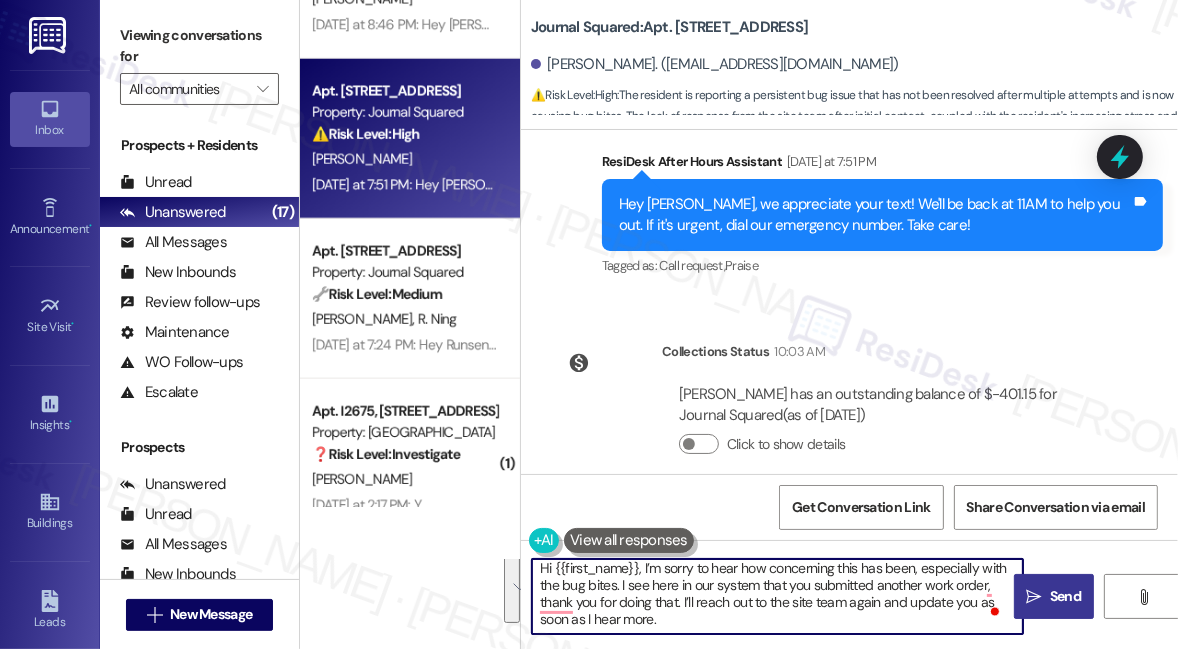 click on "Send" at bounding box center (1065, 596) 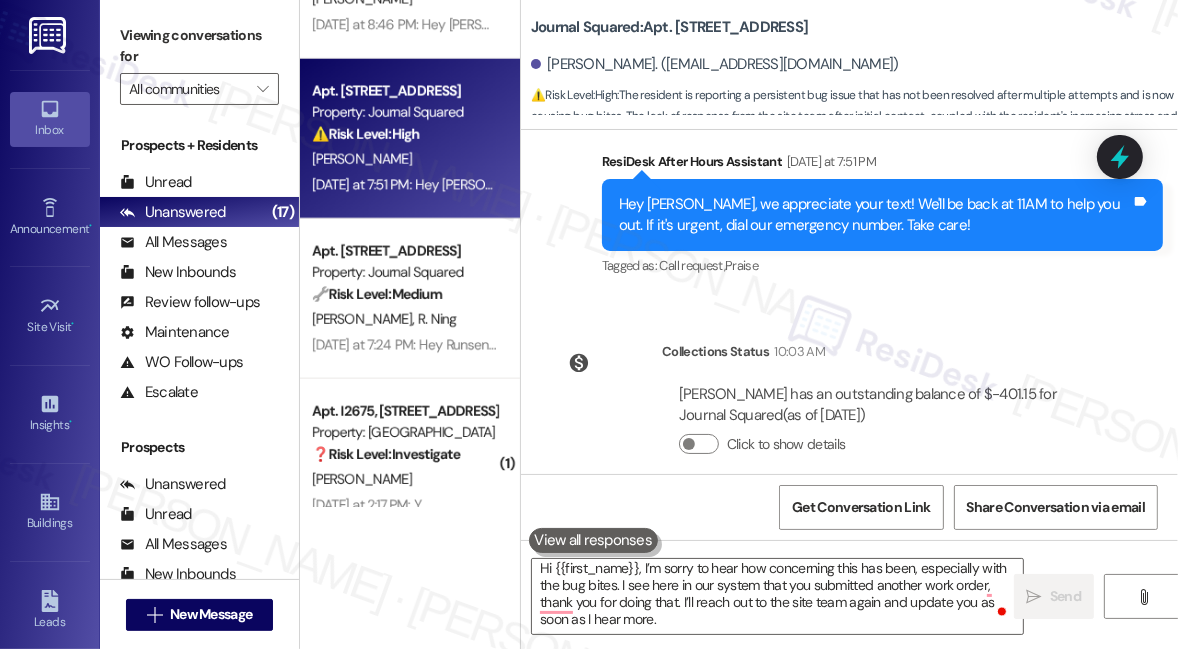 scroll, scrollTop: 0, scrollLeft: 0, axis: both 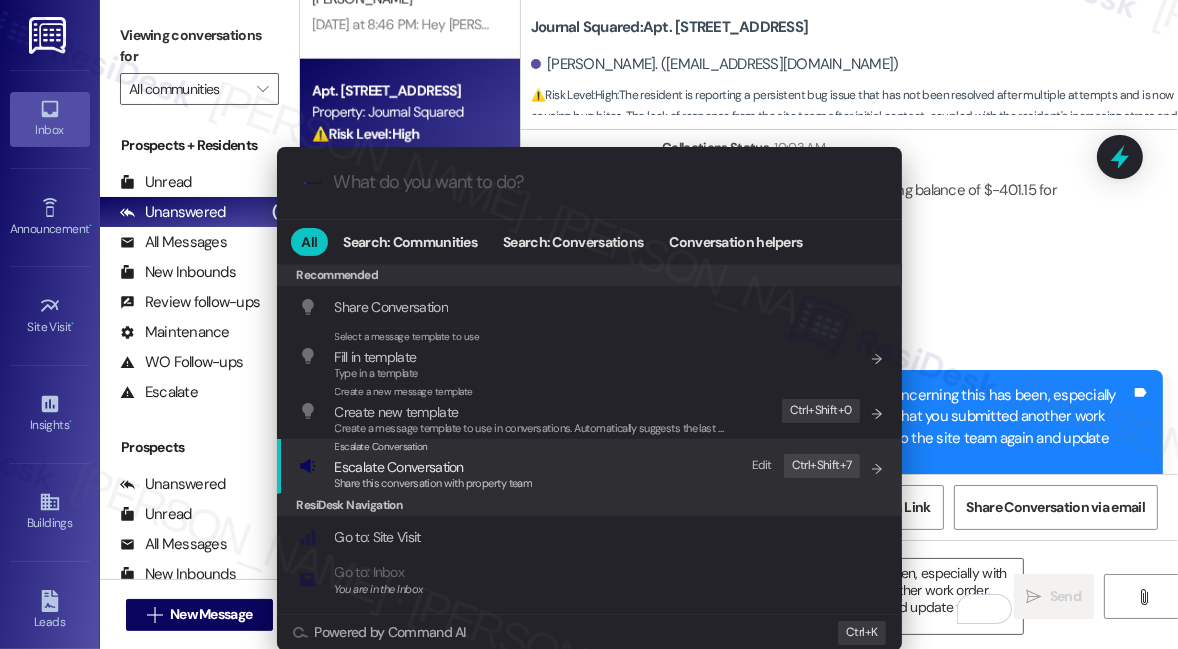 click on "Share this conversation with property team" at bounding box center (434, 483) 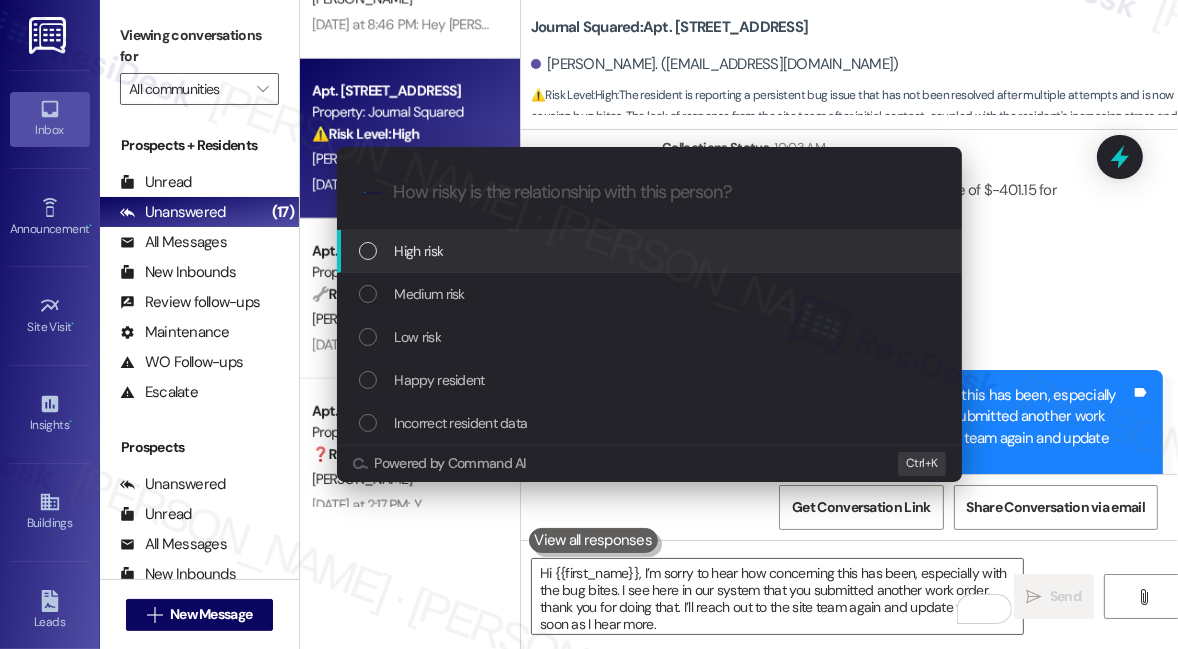 click on "High risk" at bounding box center [651, 251] 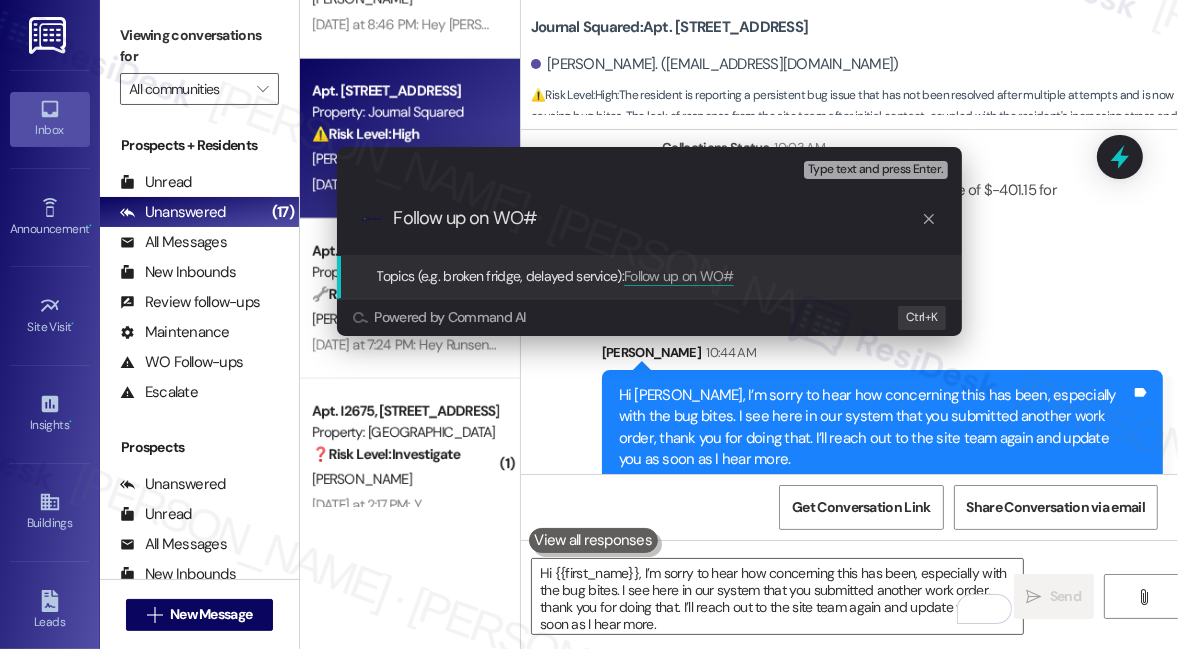 type on "Follow up on WO#" 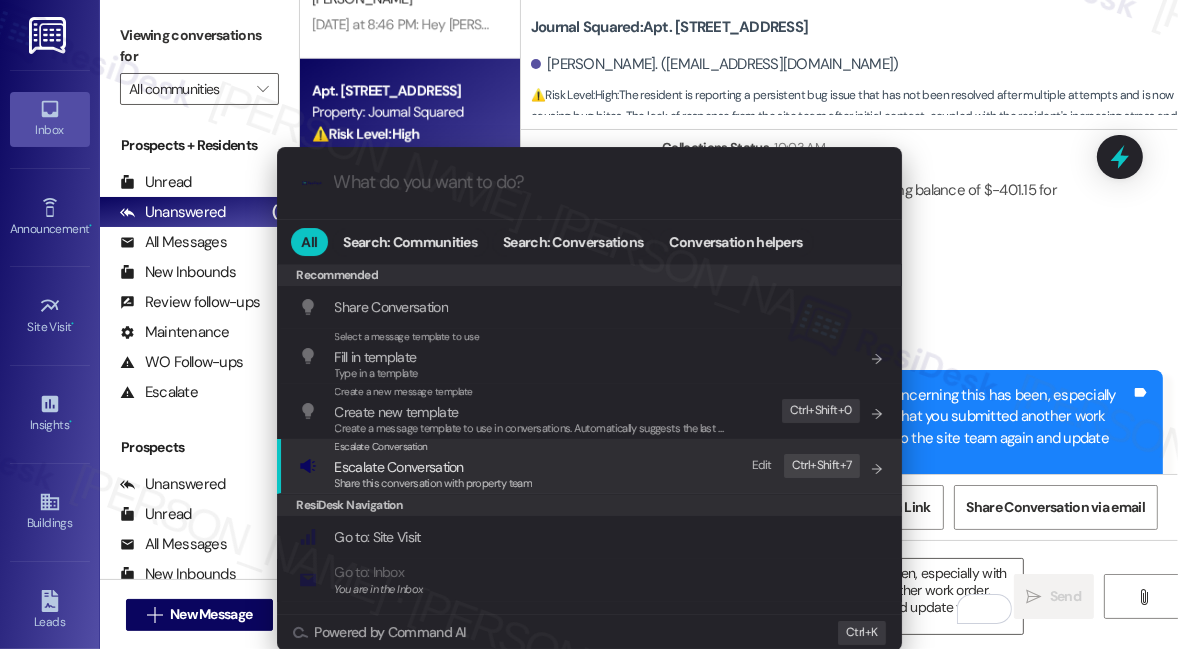 click on "Share this conversation with property team" at bounding box center (434, 483) 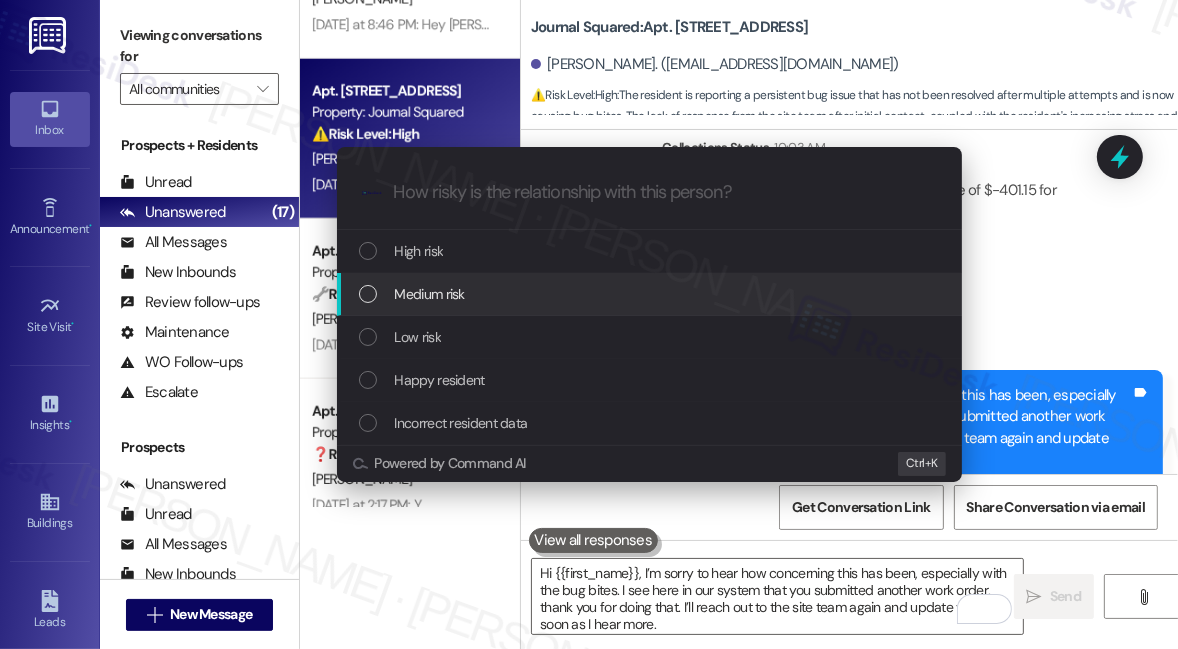 click on "Medium risk" at bounding box center (651, 294) 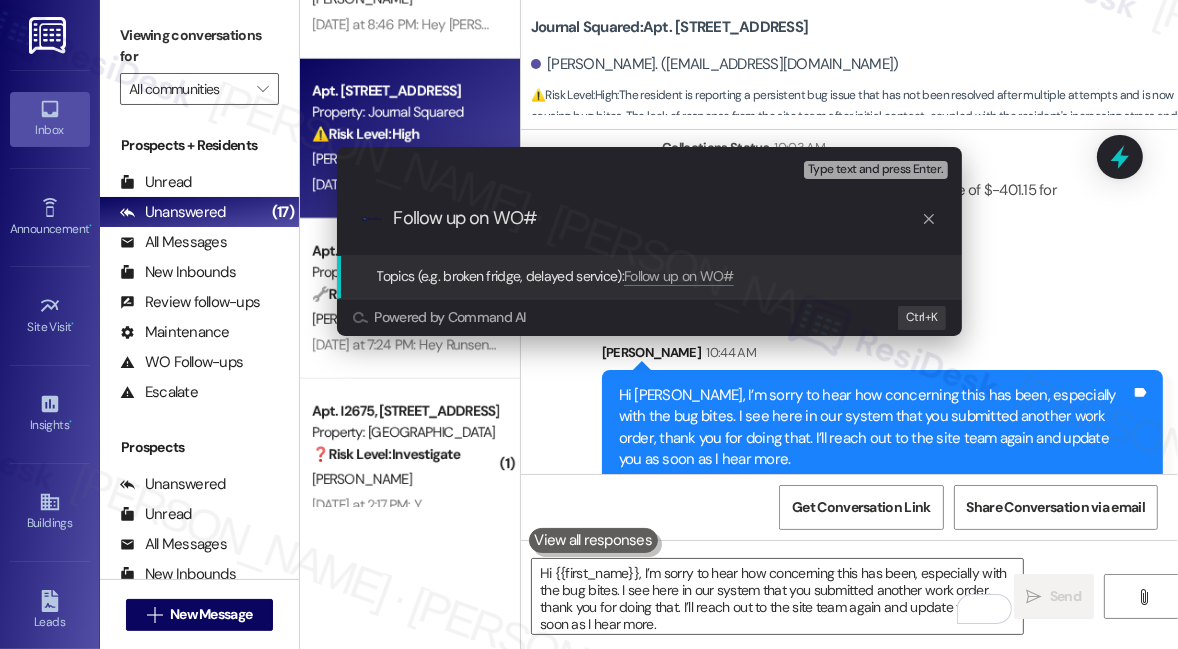 click on "Follow up on WO#" at bounding box center [657, 218] 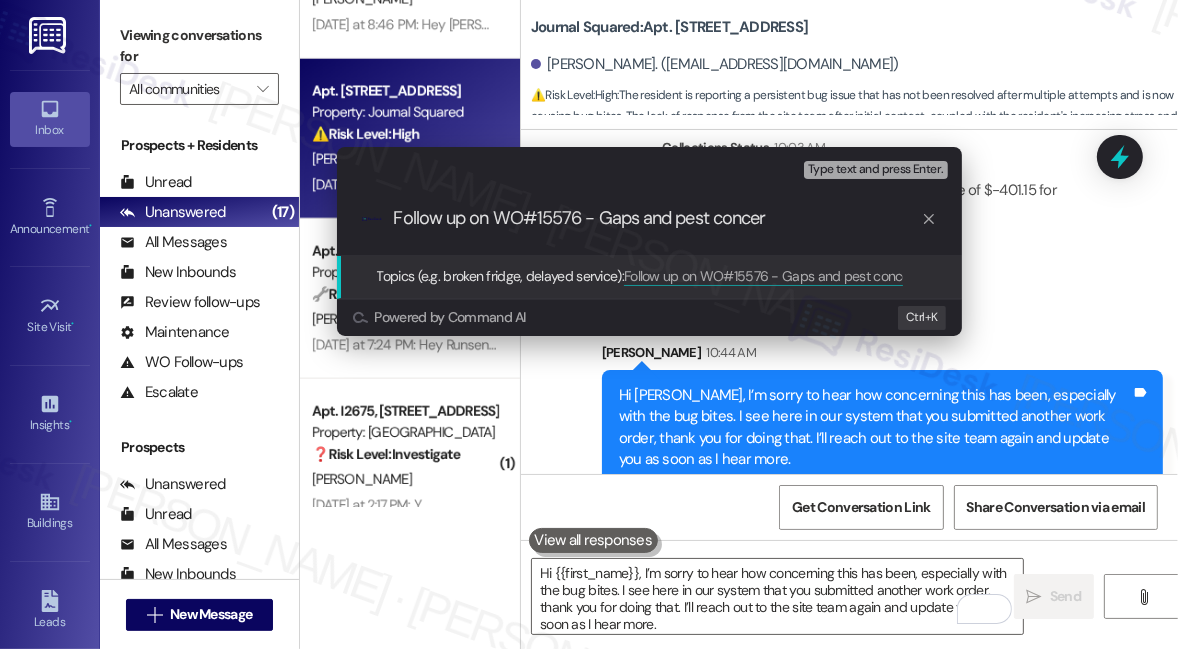 type on "Follow up on WO#15576 - Gaps and pest concern" 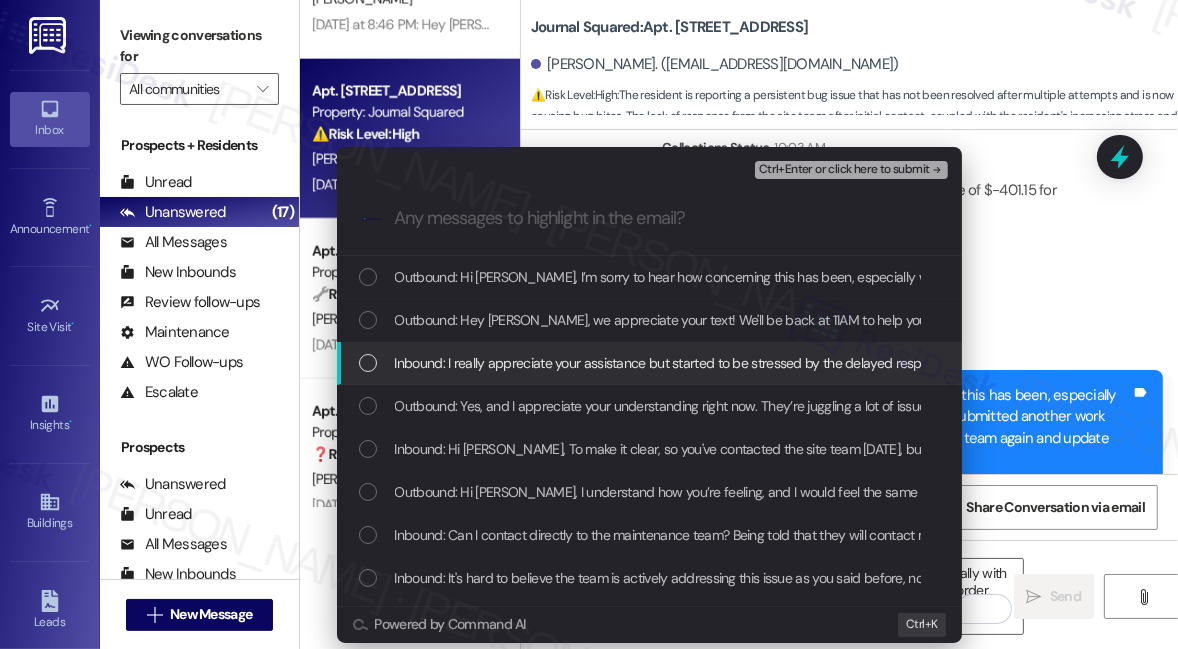 type 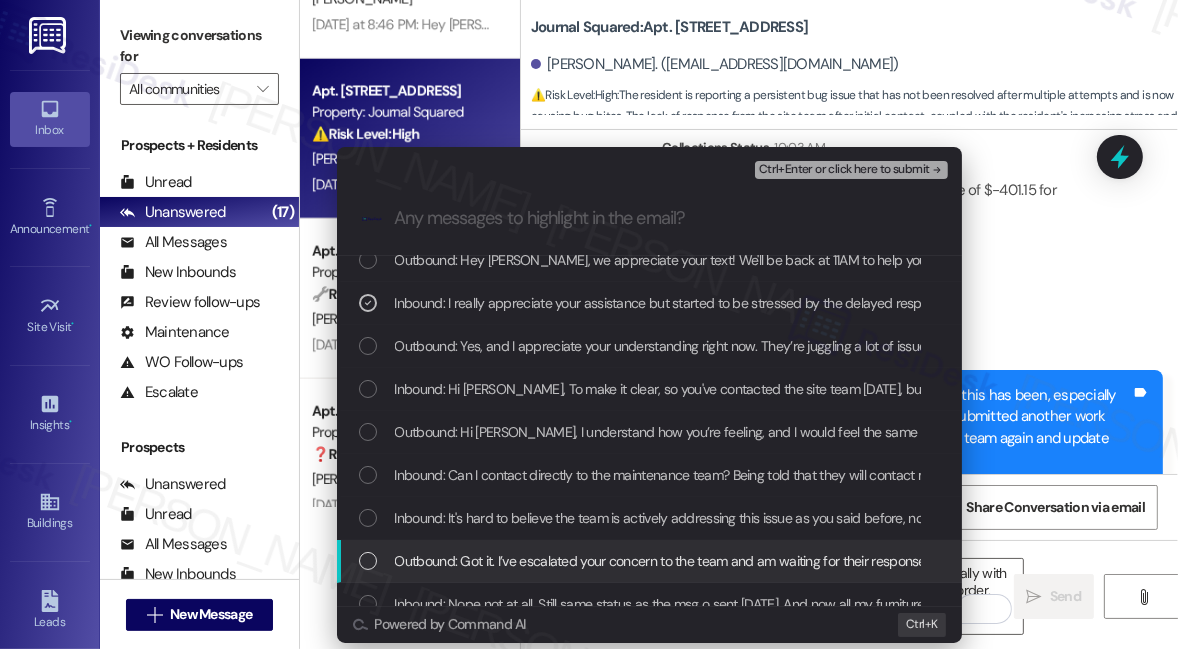 scroll, scrollTop: 0, scrollLeft: 0, axis: both 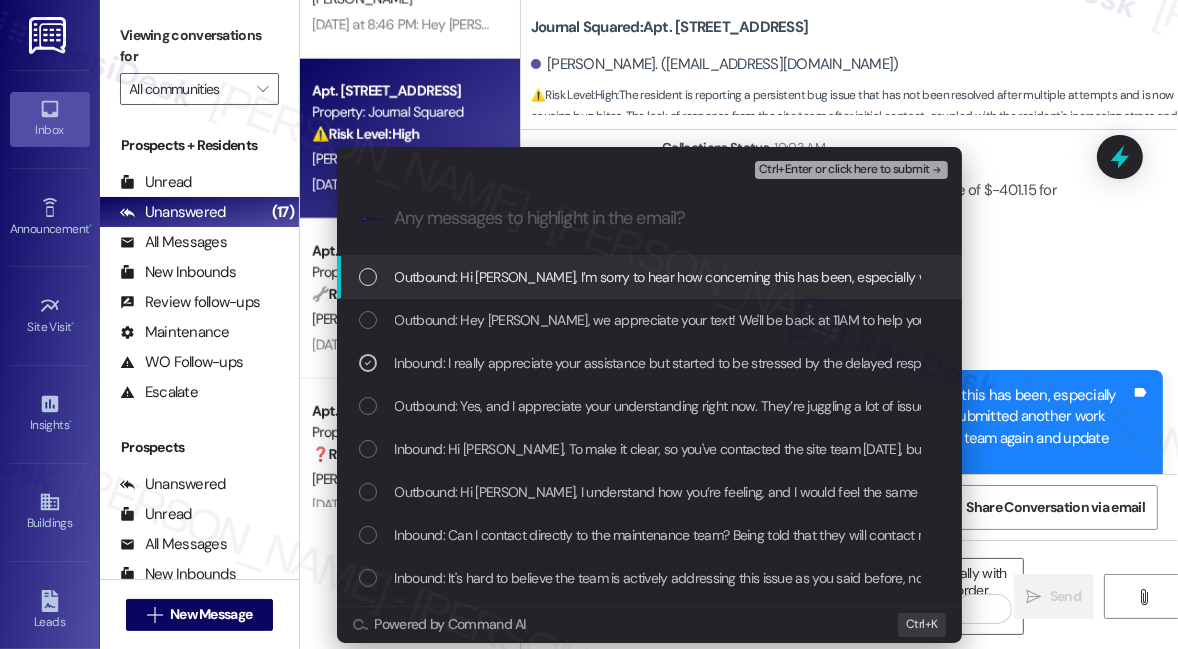 click on "Ctrl+Enter or click here to submit" at bounding box center (844, 170) 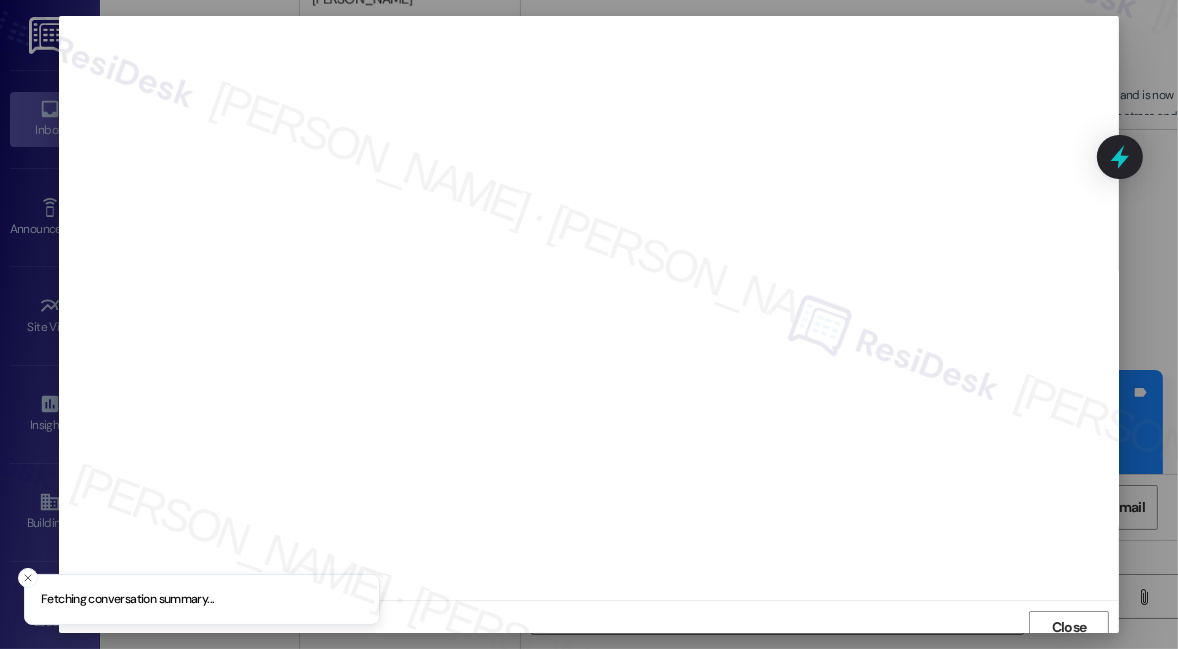 scroll, scrollTop: 10, scrollLeft: 0, axis: vertical 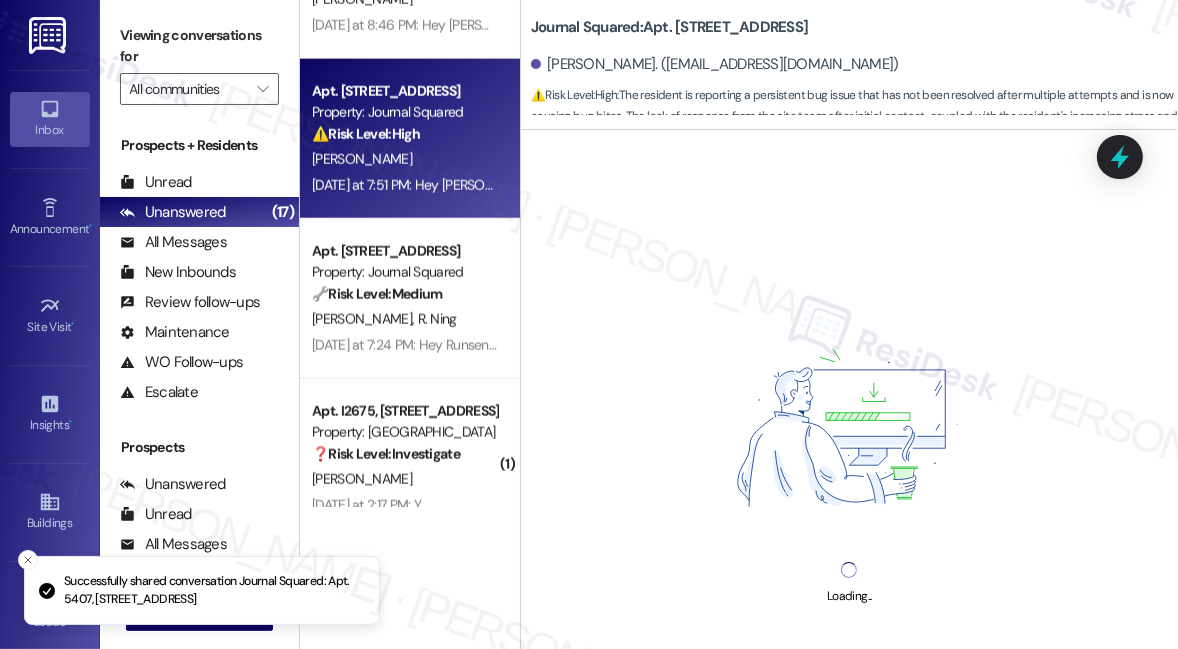 click on "Viewing conversations for" at bounding box center [199, 46] 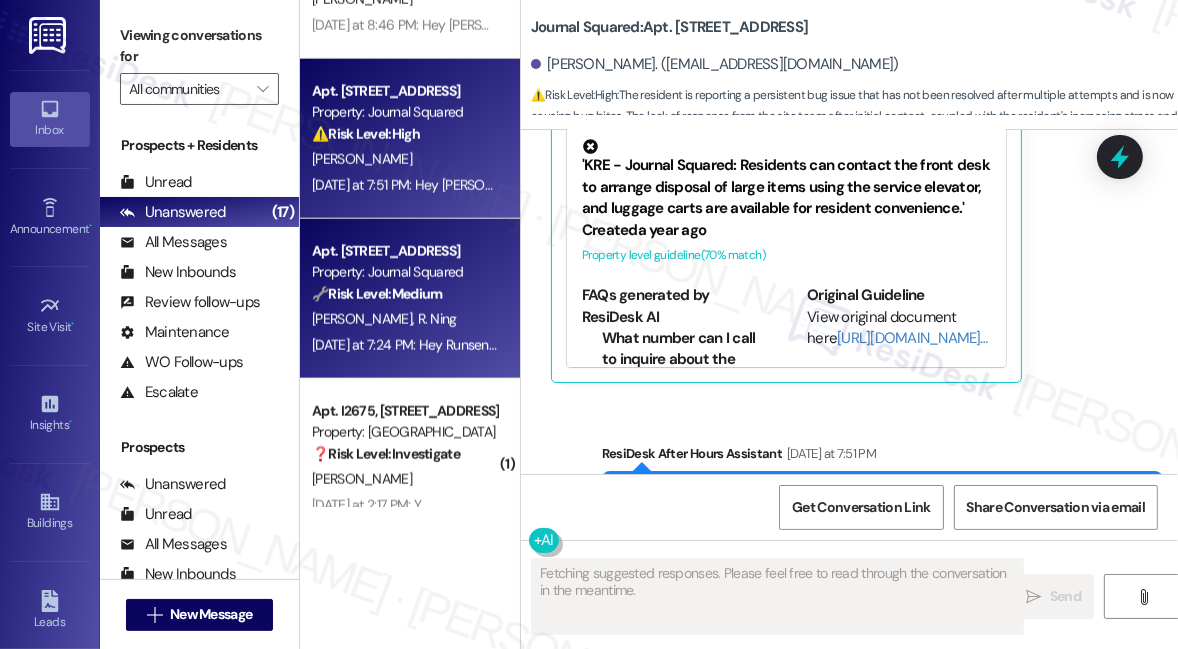 scroll, scrollTop: 12664, scrollLeft: 0, axis: vertical 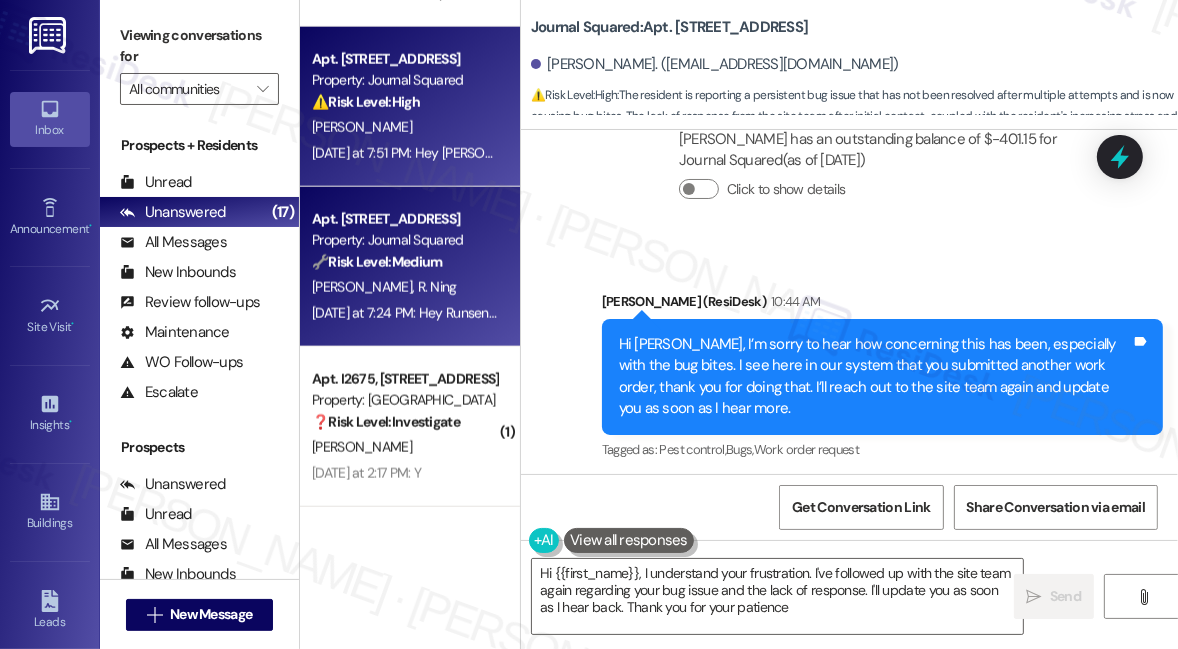 type on "Hi {{first_name}}, I understand your frustration. I've followed up with the site team again regarding your bug issue and the lack of response. I'll update you as soon as I hear back. Thank you for your patience." 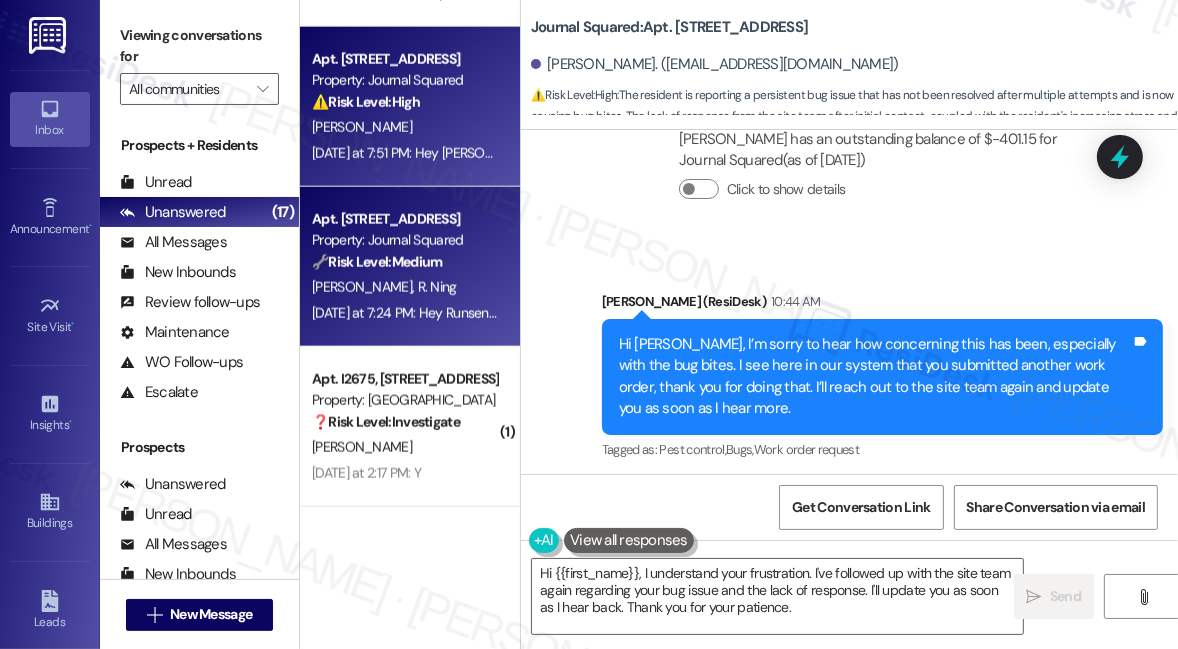 click on "Z. Yu R. Ning" at bounding box center [404, 287] 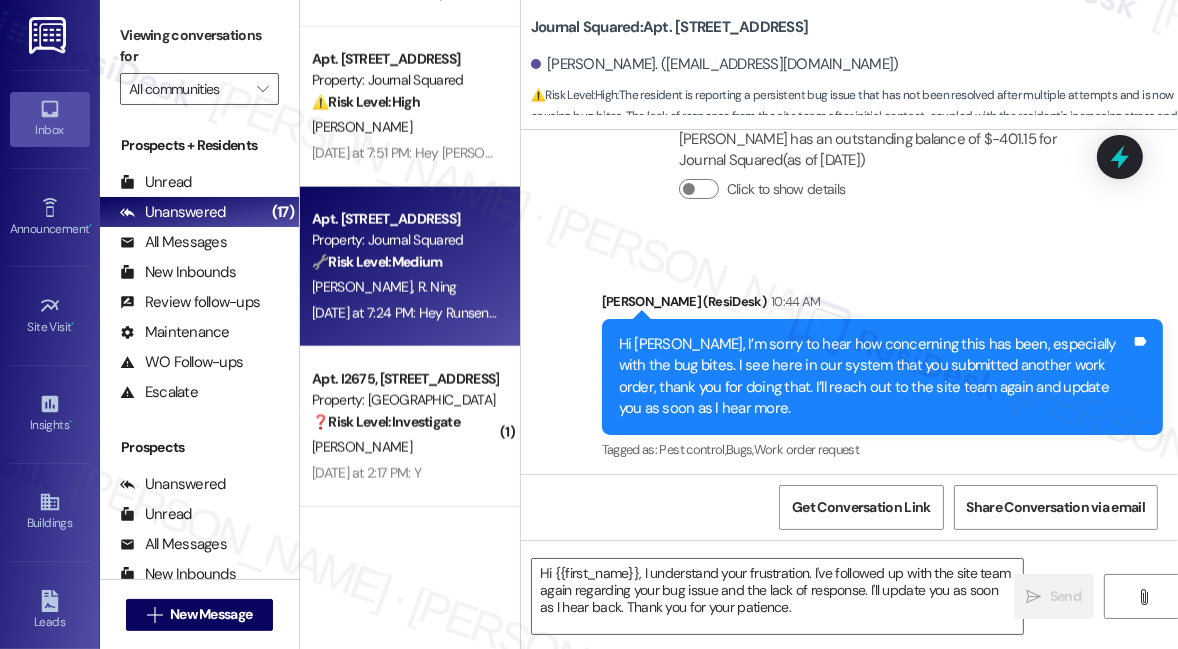 type on "Fetching suggested responses. Please feel free to read through the conversation in the meantime." 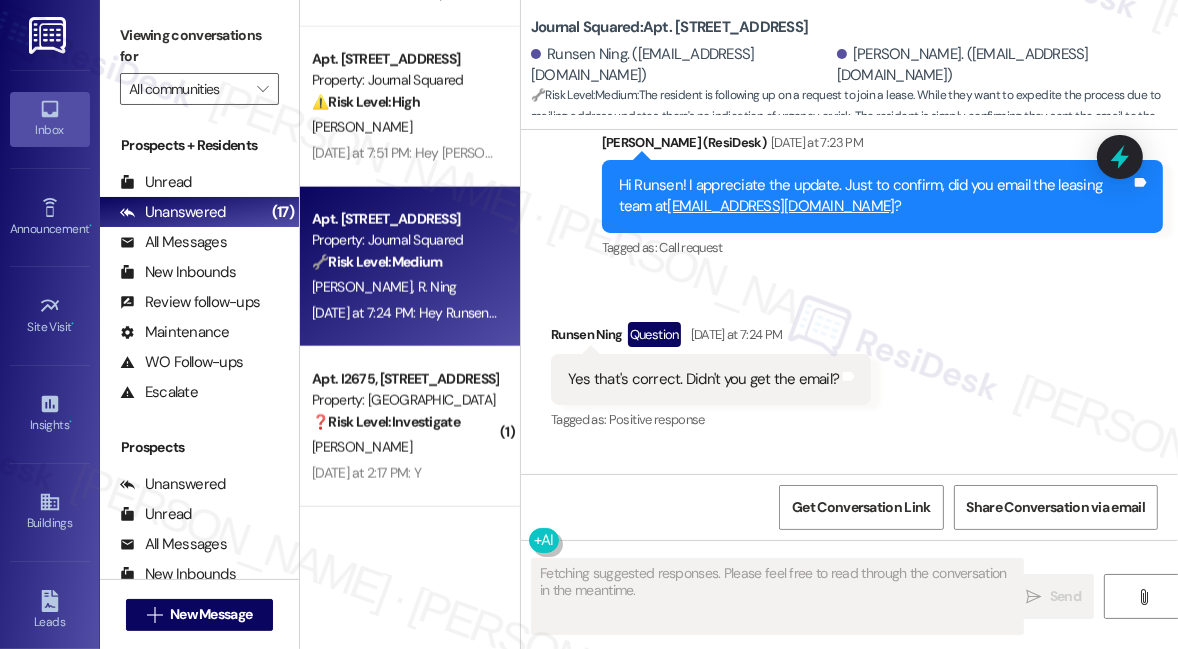 scroll, scrollTop: 21686, scrollLeft: 0, axis: vertical 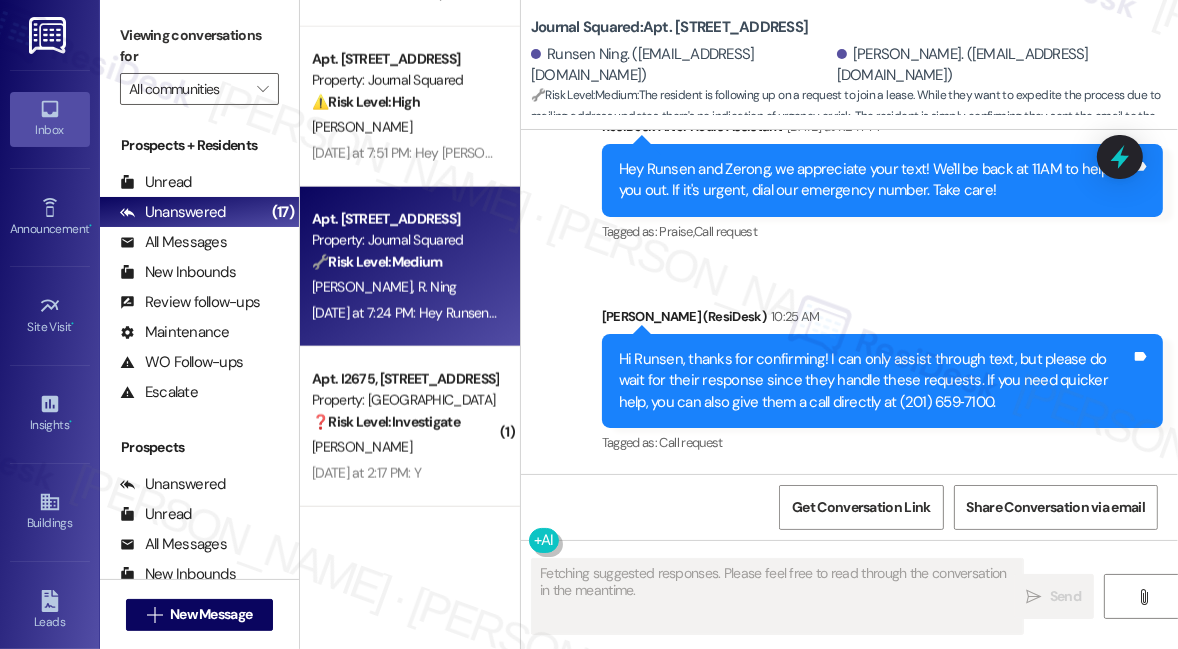 click on "Hi Runsen, thanks for confirming! I can only assist through text, but please do wait for their response since they handle these requests. If you need quicker help, you can also give them a call directly at (201) 659‑7100." at bounding box center (875, 381) 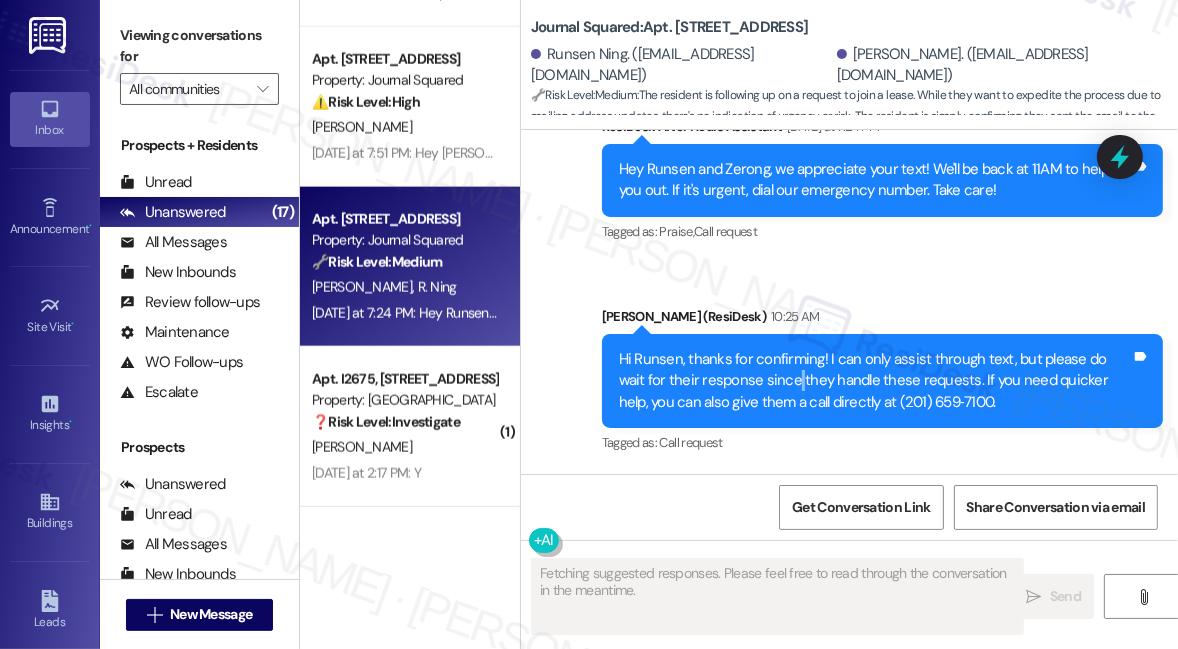 click on "Hi Runsen, thanks for confirming! I can only assist through text, but please do wait for their response since they handle these requests. If you need quicker help, you can also give them a call directly at (201) 659‑7100." at bounding box center [875, 381] 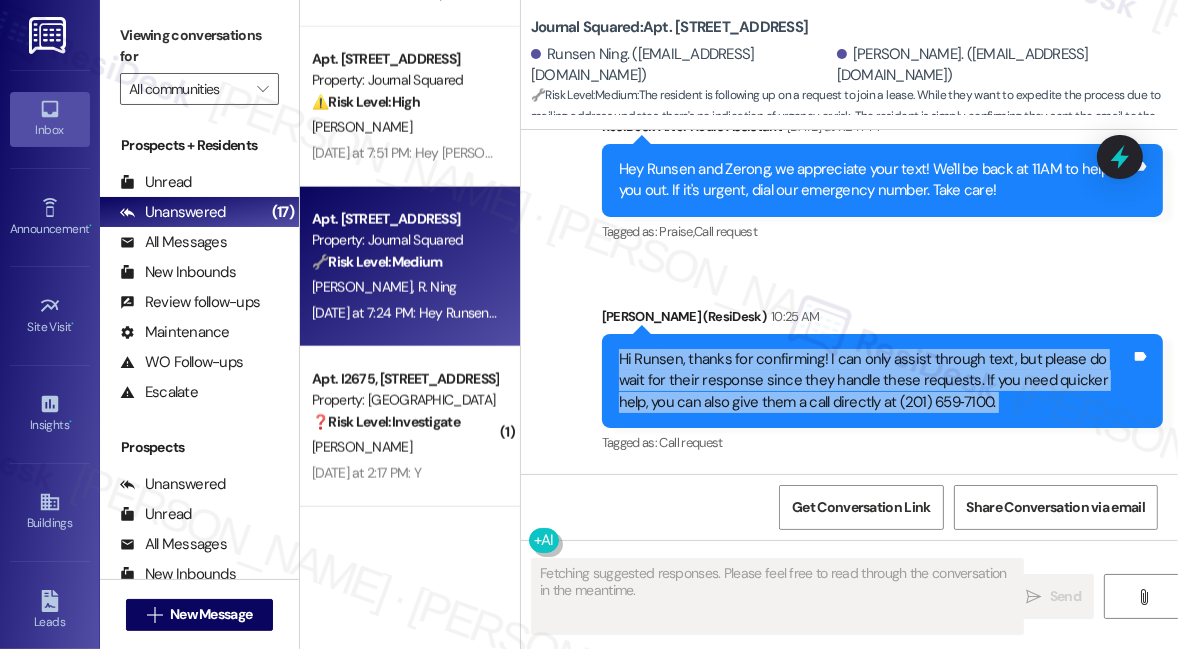 click on "Hi Runsen, thanks for confirming! I can only assist through text, but please do wait for their response since they handle these requests. If you need quicker help, you can also give them a call directly at (201) 659‑7100." at bounding box center [875, 381] 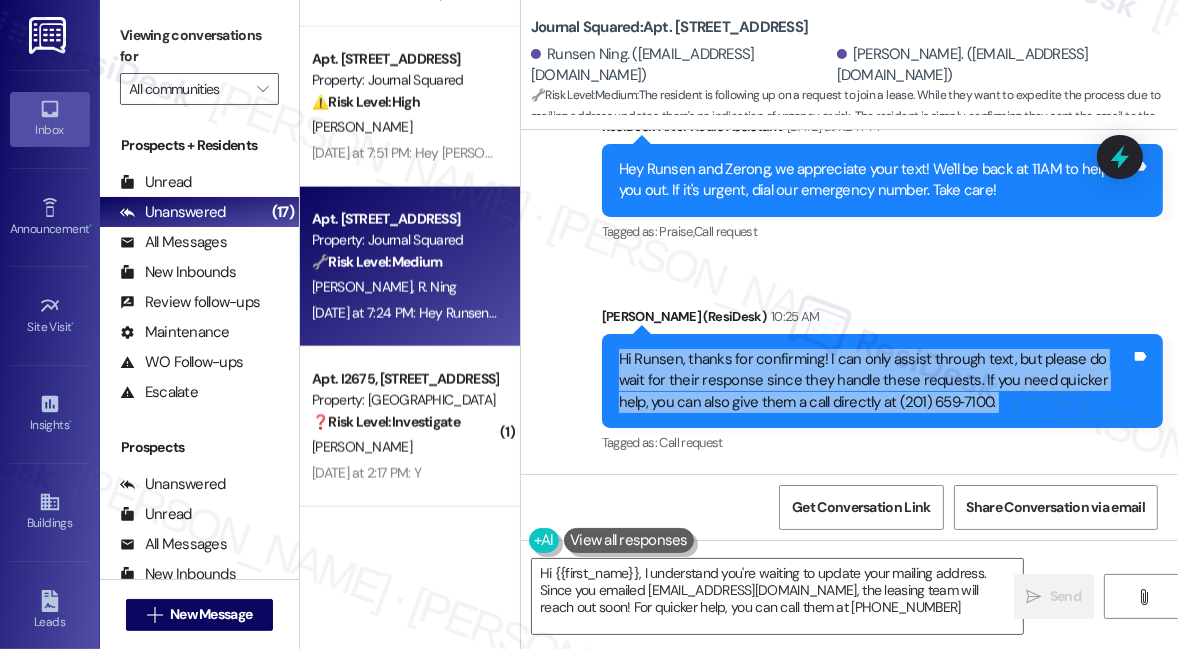 type on "Hi {{first_name}}, I understand you're waiting to update your mailing address. Since you emailed info@journalsquared.com, the leasing team will reach out soon! For quicker help, you can call them at (201) 659-7100." 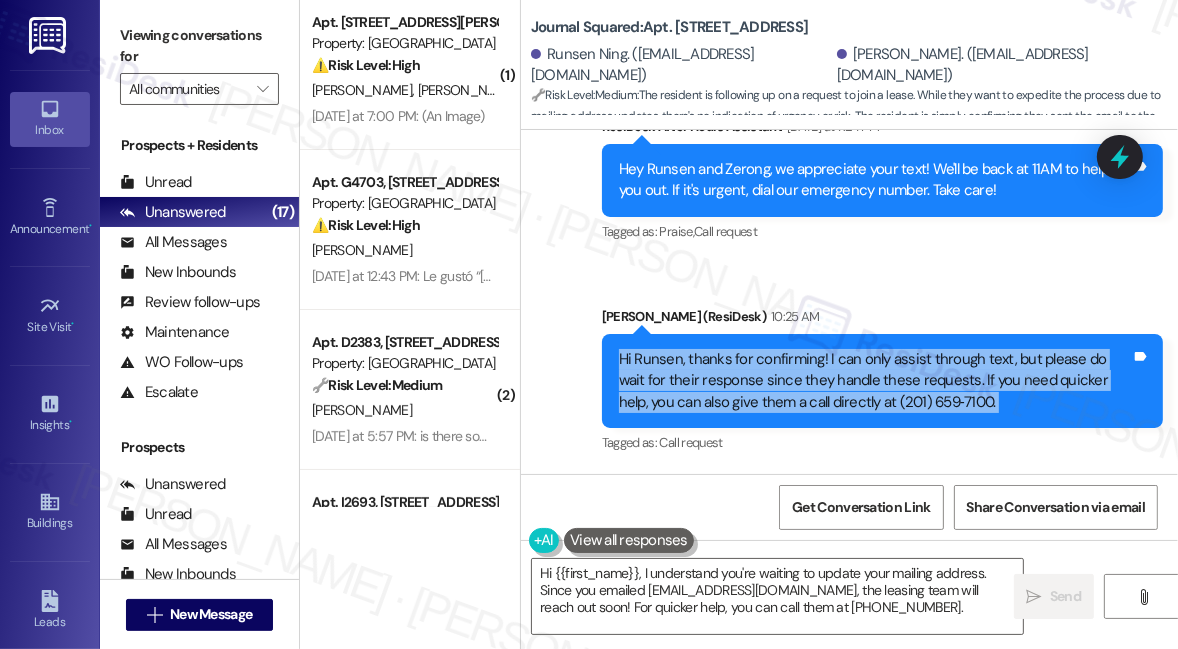 scroll, scrollTop: 0, scrollLeft: 0, axis: both 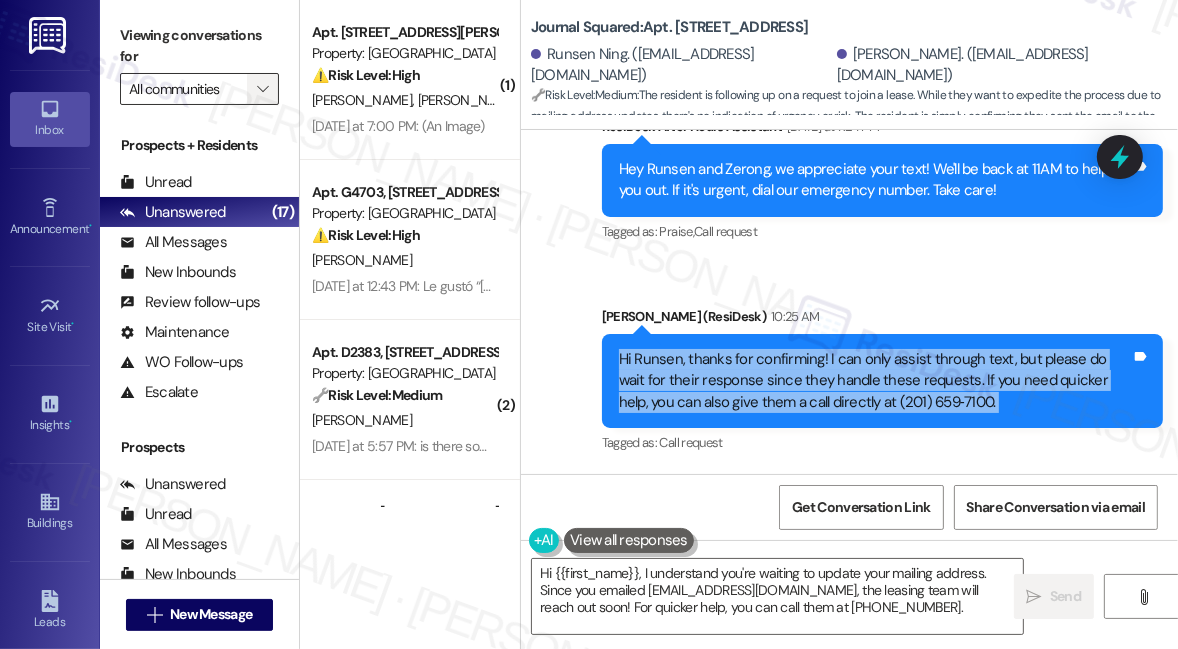 click on "" at bounding box center (263, 89) 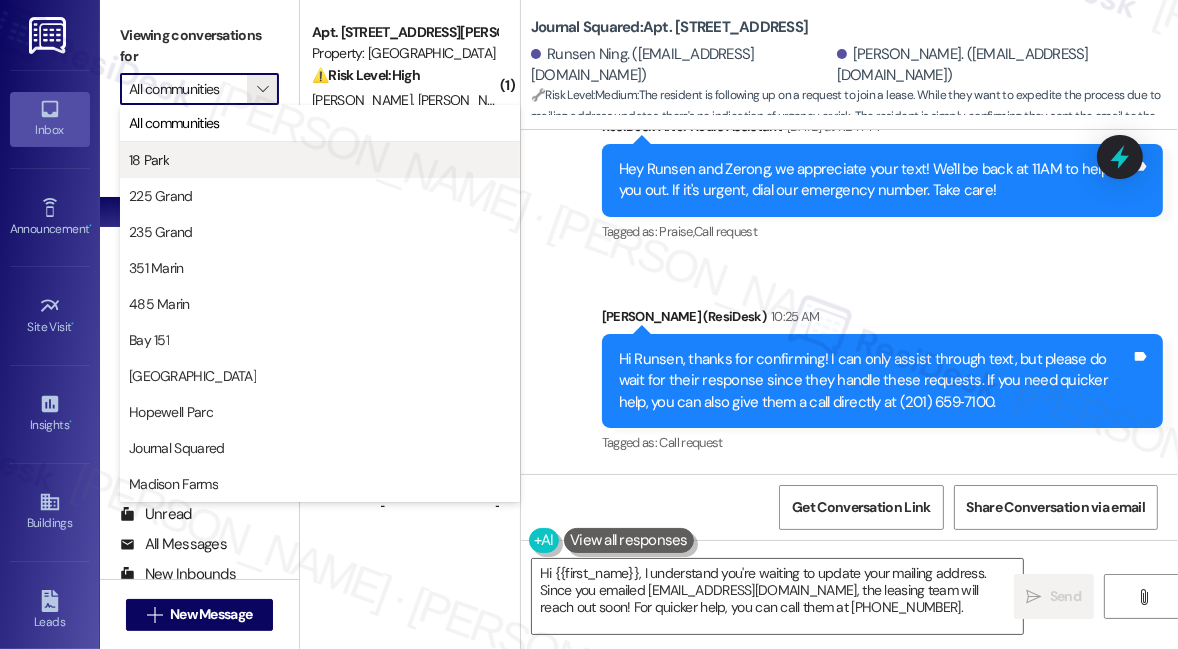 click on "18 Park" at bounding box center (320, 160) 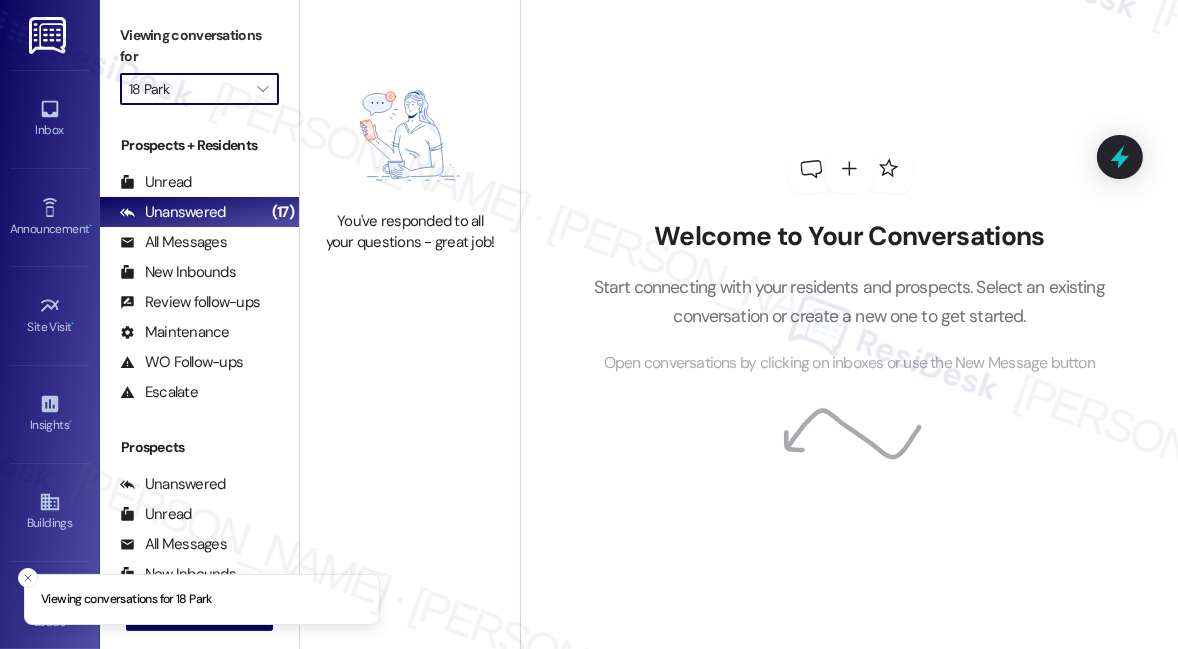 click on "18 Park" at bounding box center [188, 89] 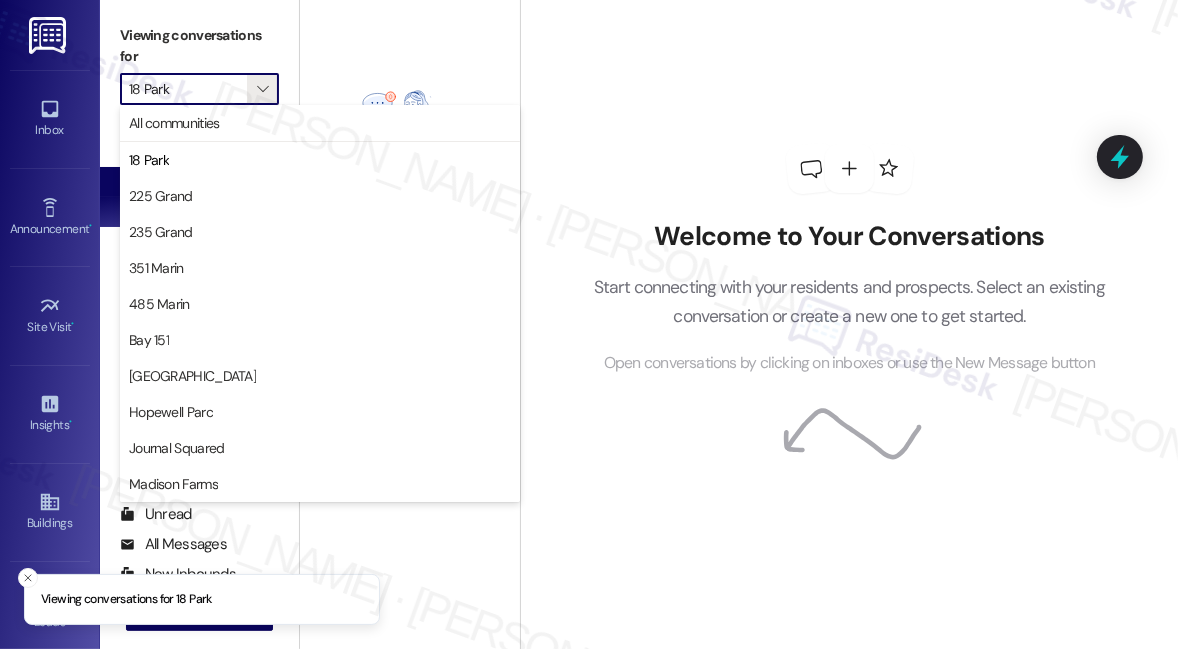 click on "225 Grand" at bounding box center [320, 196] 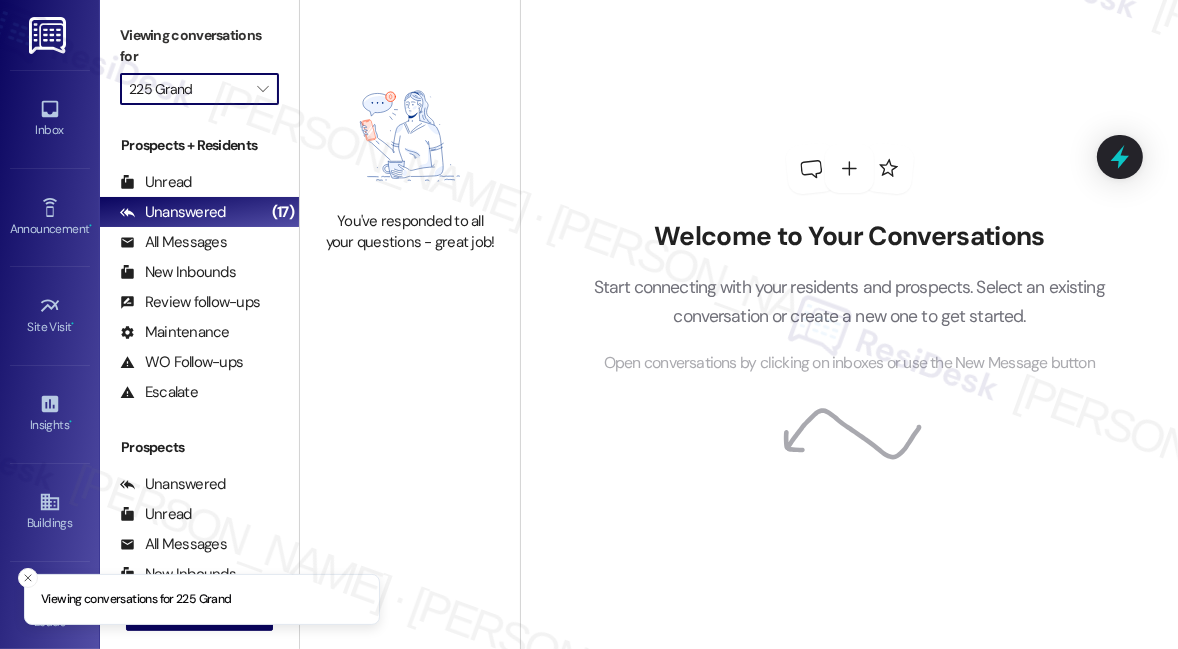 click on "225 Grand" at bounding box center (188, 89) 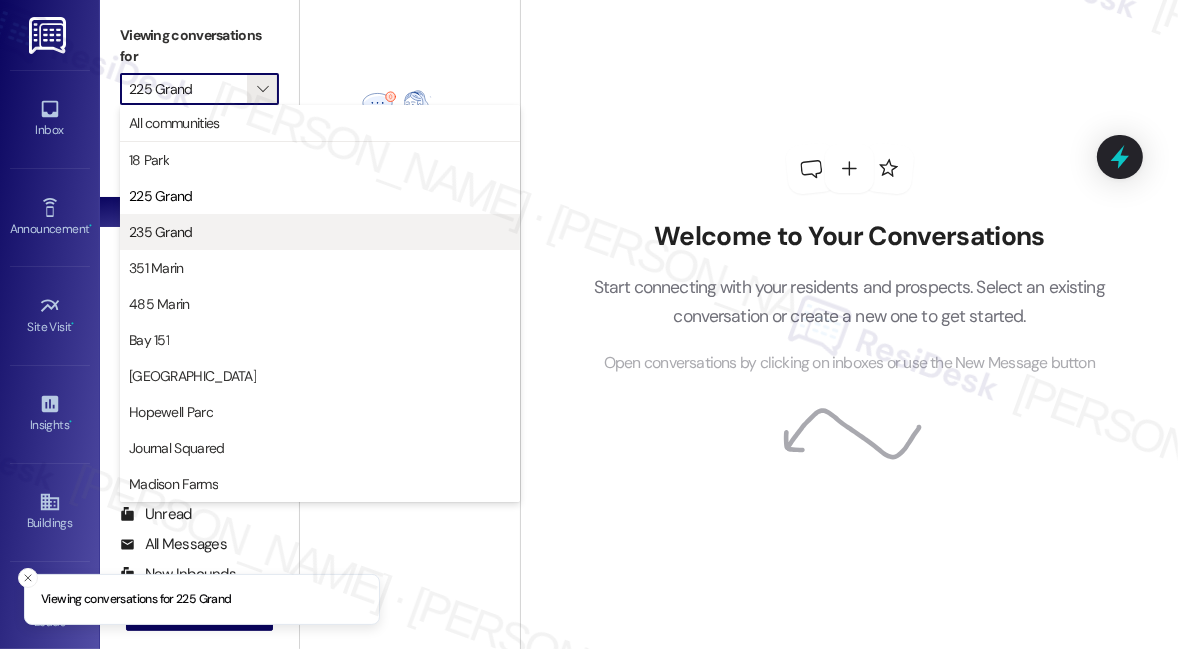 click on "235 Grand" at bounding box center (320, 232) 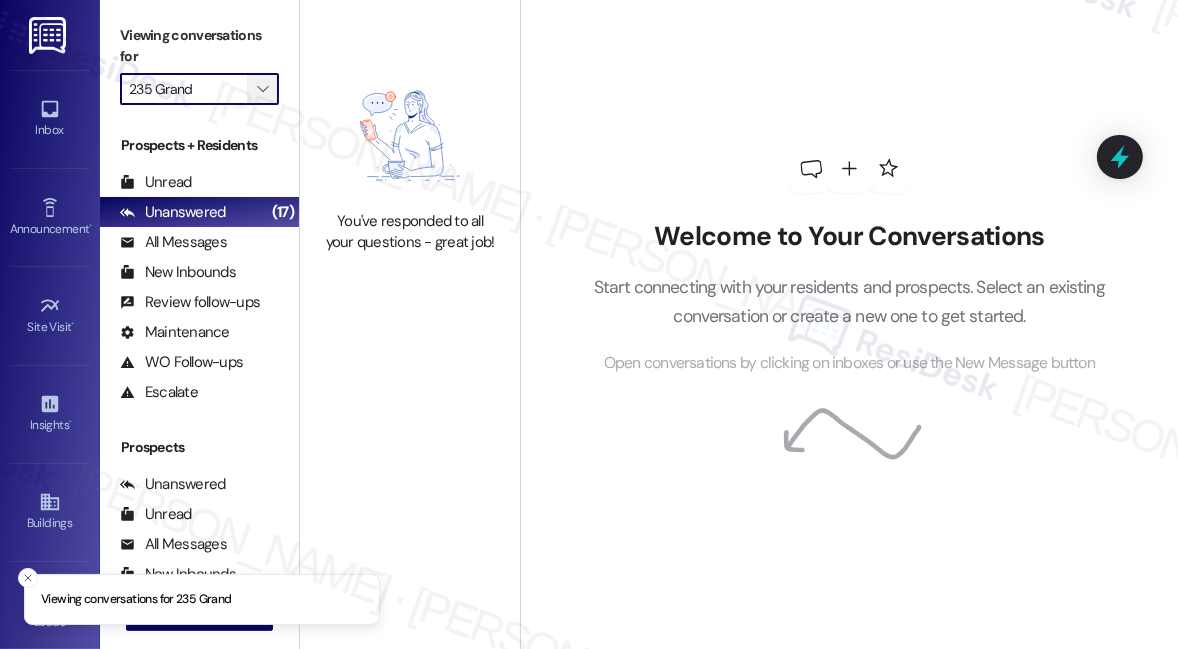 click on "" at bounding box center (262, 89) 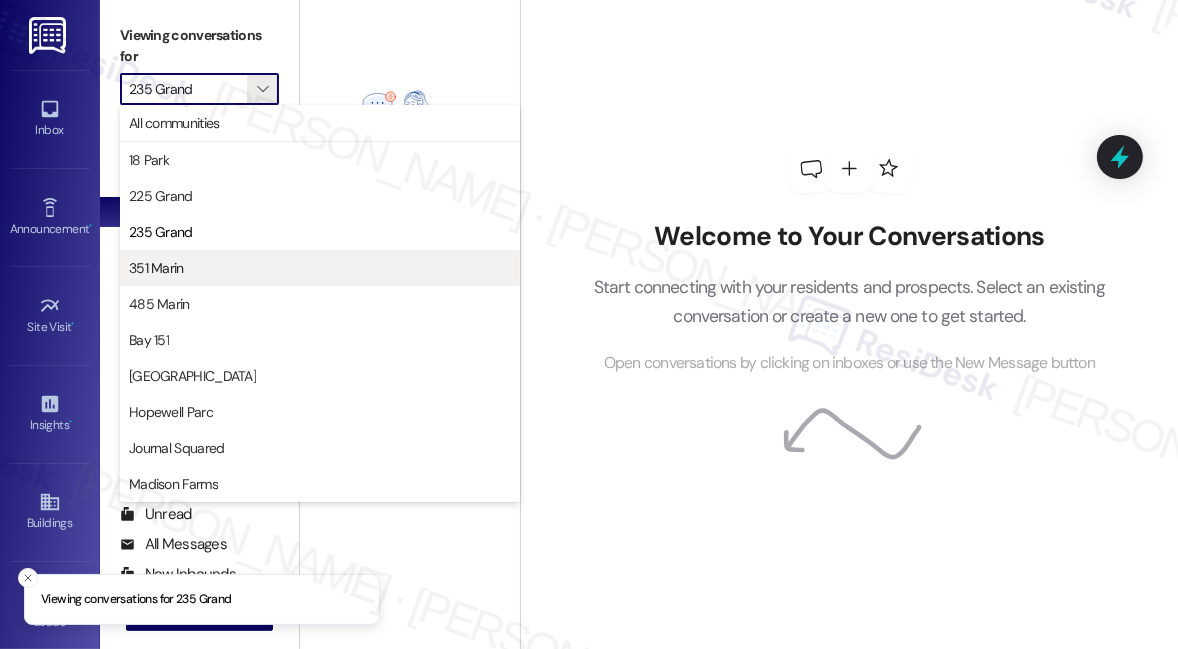 click on "351 Marin" at bounding box center [320, 268] 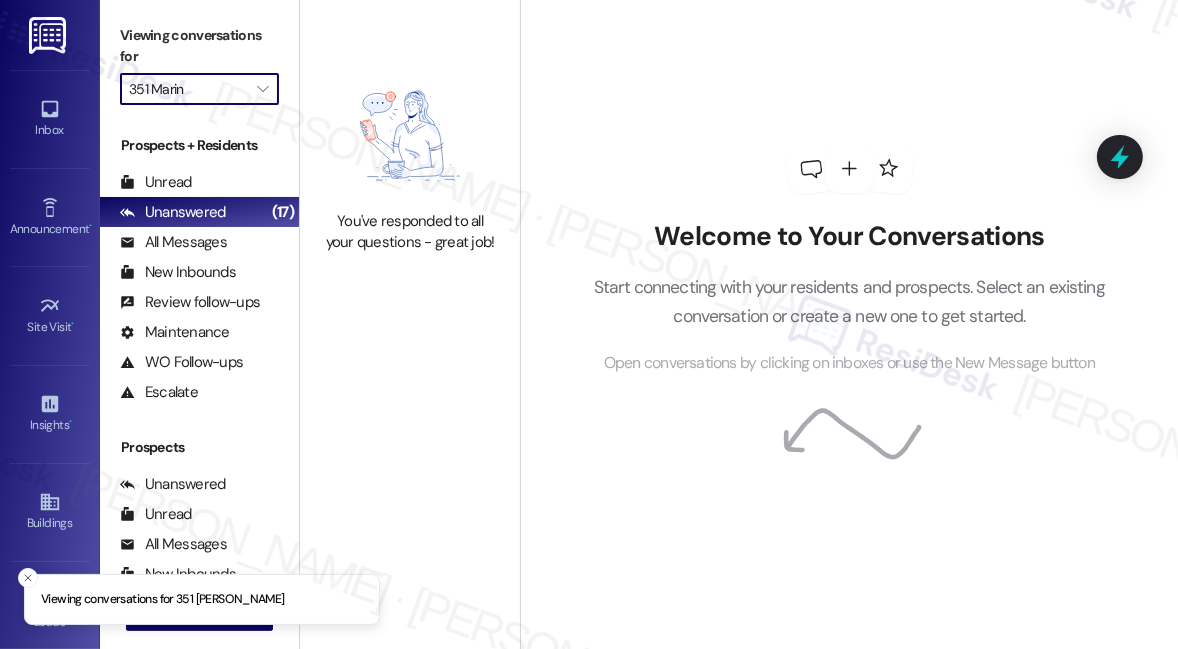 click on "351 Marin" at bounding box center (188, 89) 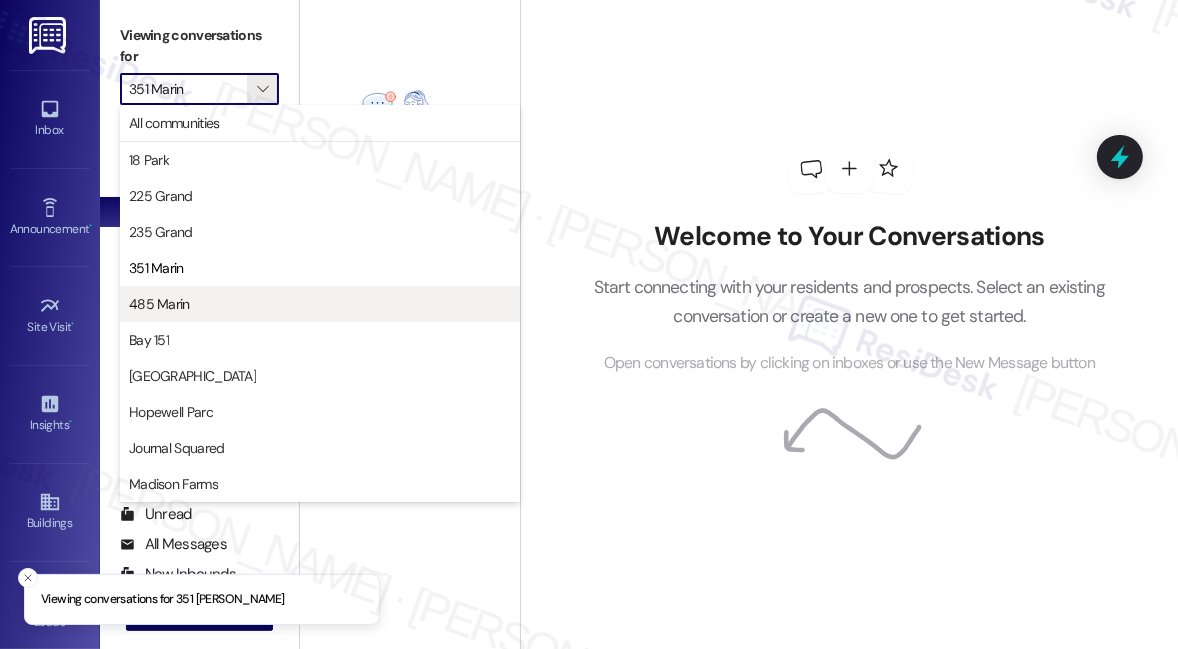 click on "485 Marin" at bounding box center (320, 304) 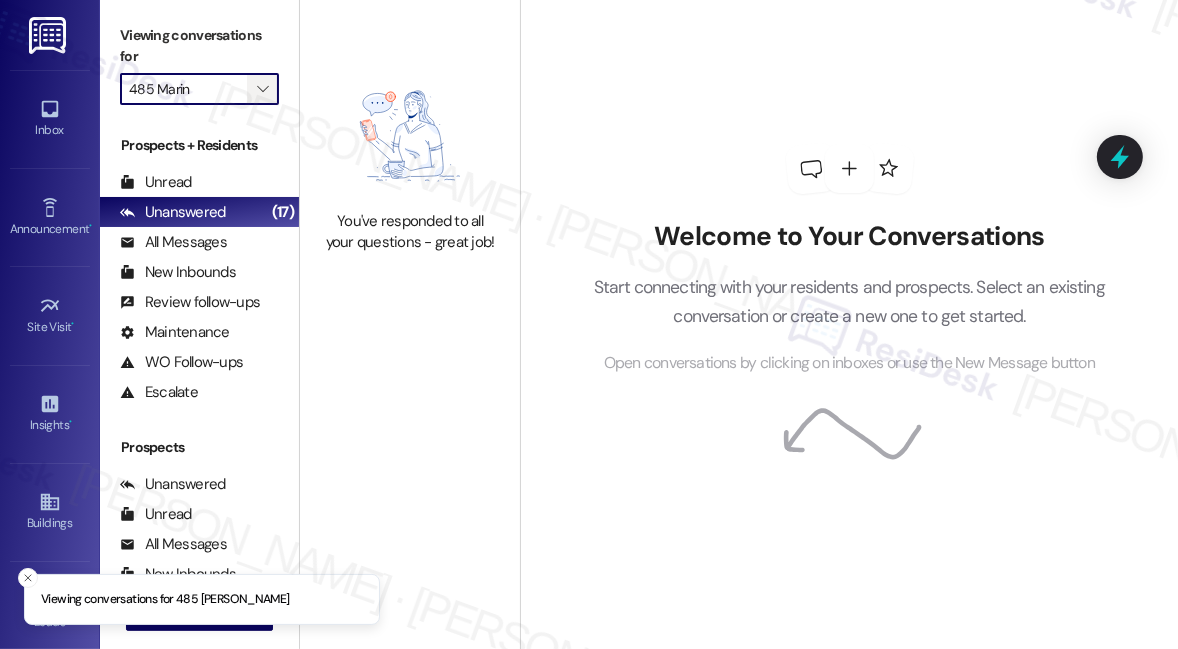 click on "" at bounding box center (262, 89) 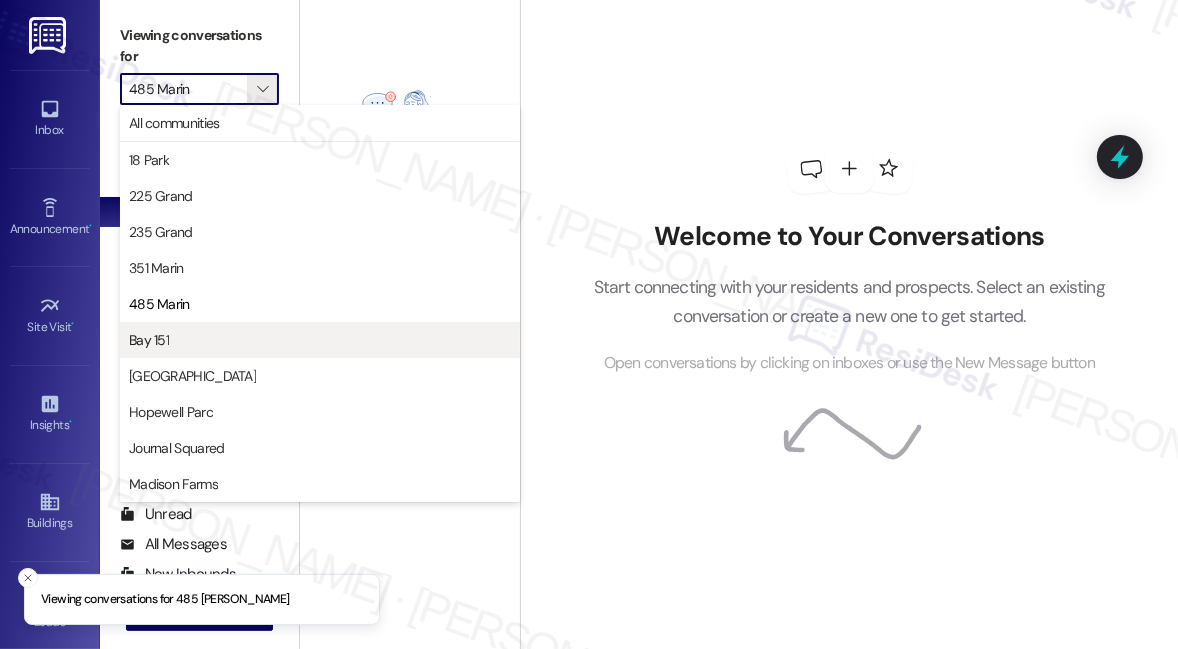 click on "Bay 151" at bounding box center (320, 340) 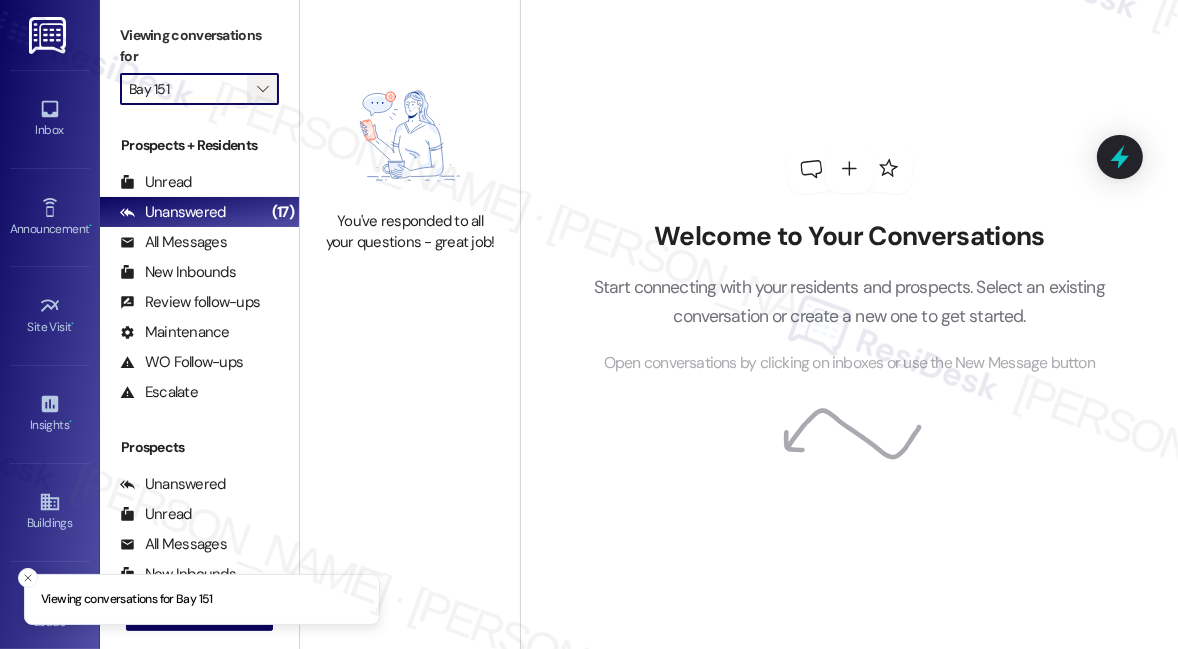 click on "" at bounding box center [262, 89] 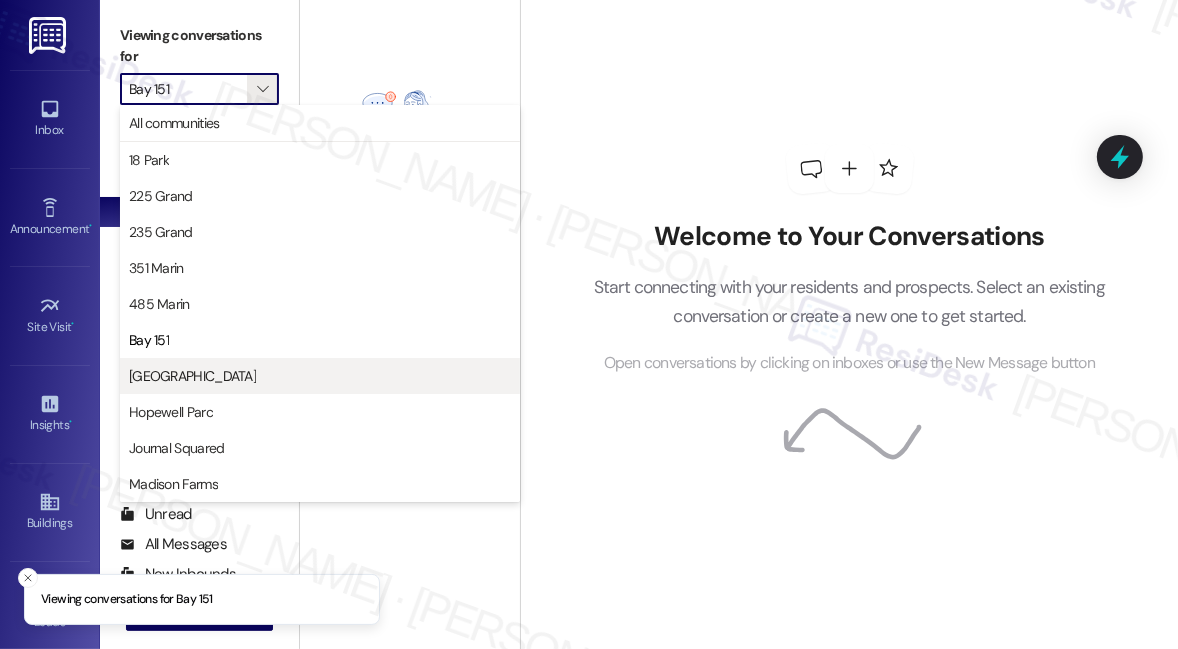 click on "Grove Pointe" at bounding box center [320, 376] 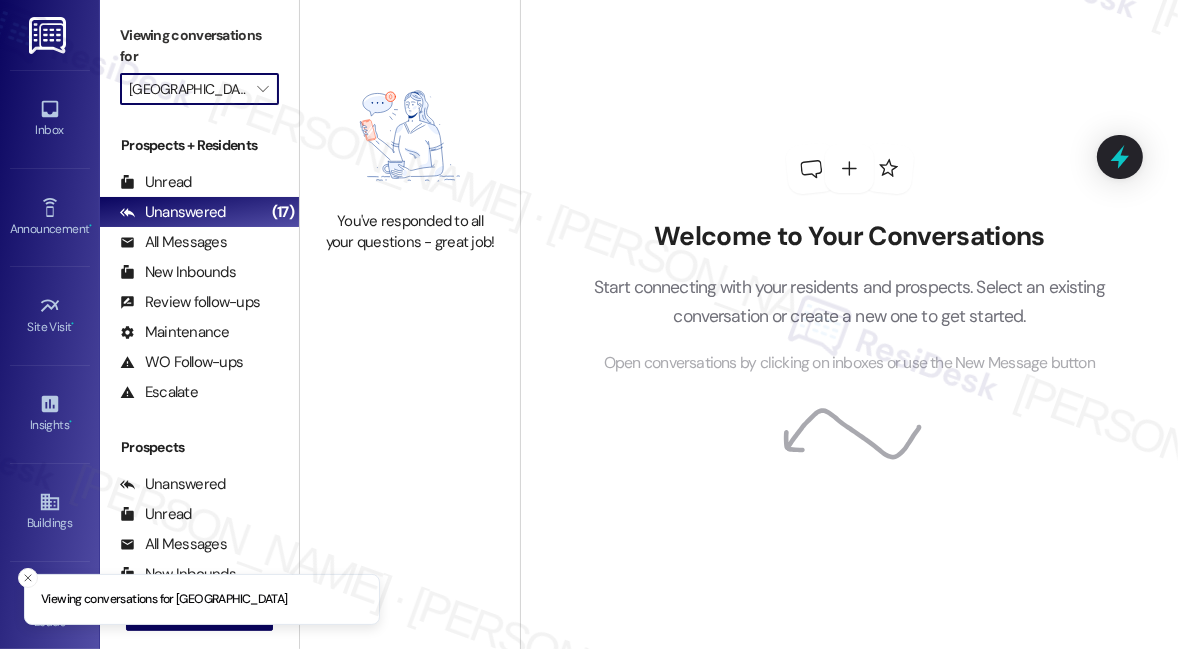 click on "Grove Pointe" at bounding box center (188, 89) 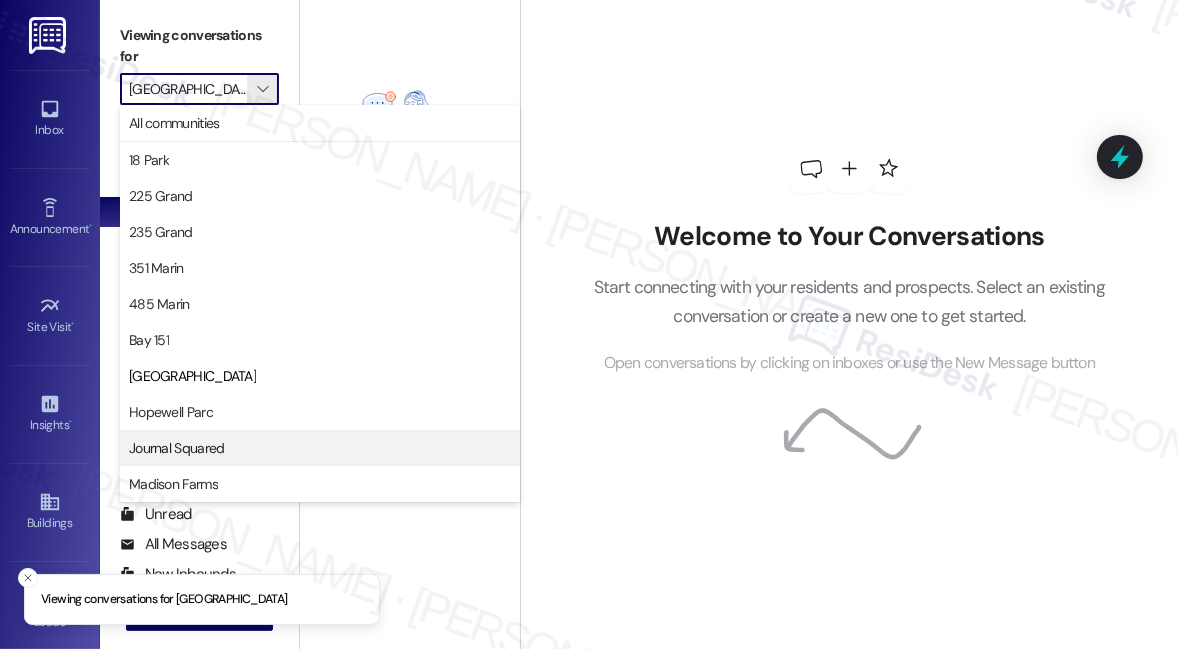 click on "Journal Squared" at bounding box center [320, 448] 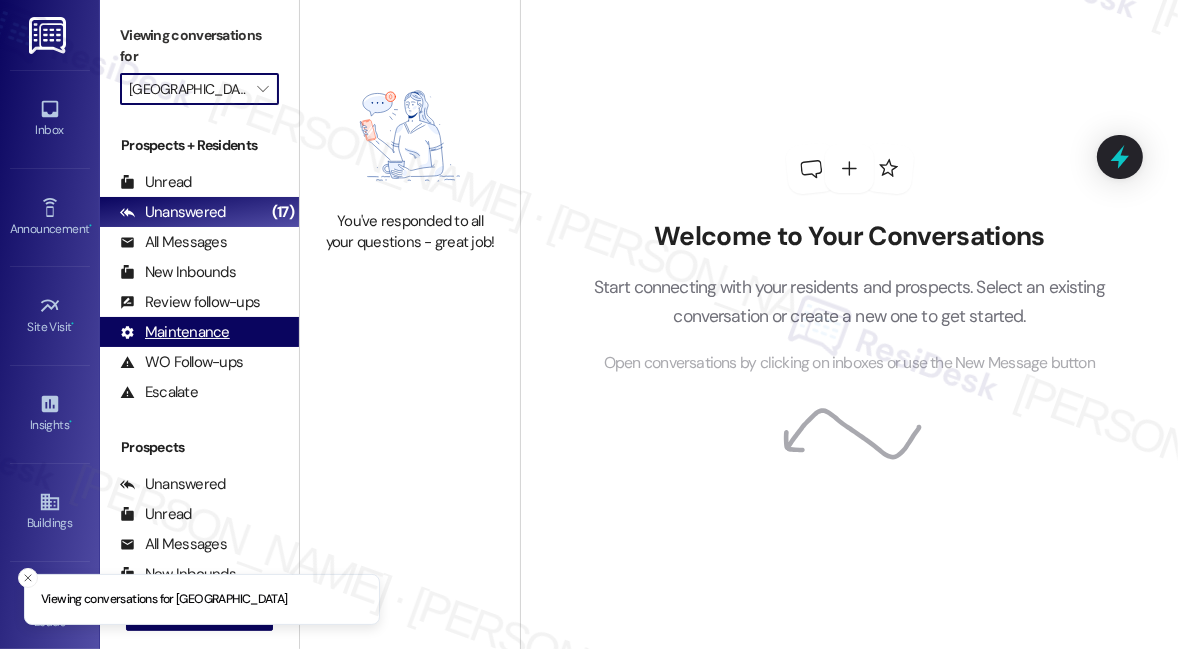 type on "Journal Squared" 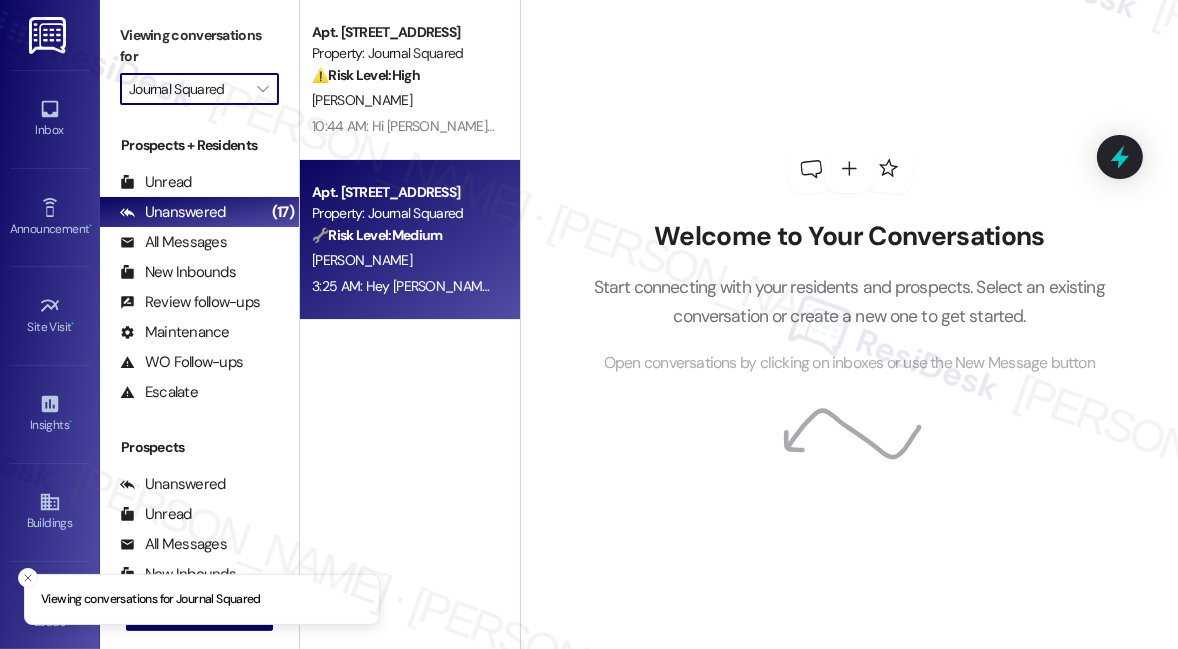 click on "🔧  Risk Level:  Medium" at bounding box center [377, 235] 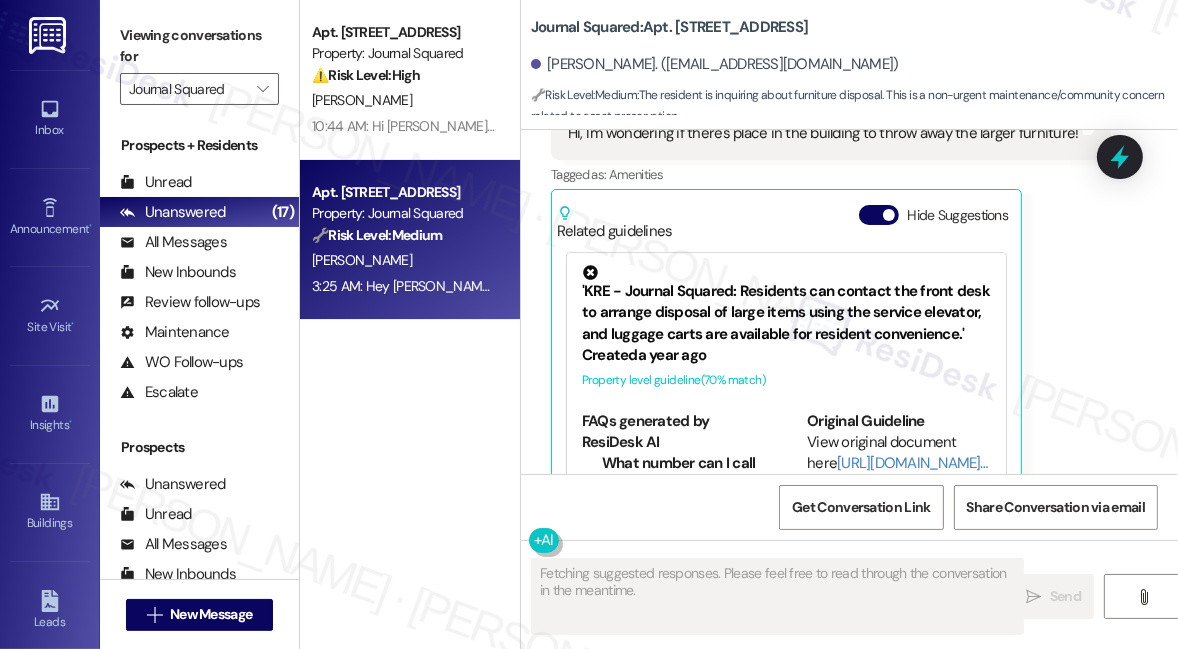 scroll, scrollTop: 6933, scrollLeft: 0, axis: vertical 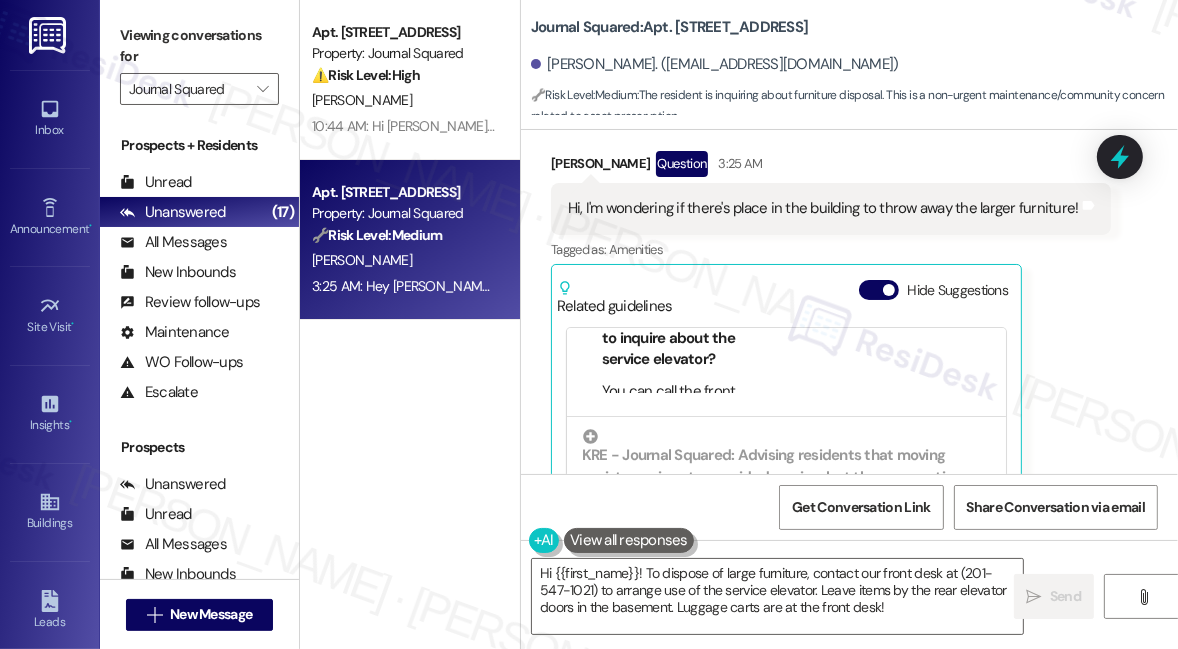 click on "Hi, I'm wondering if there's place in the building to throw away the larger furniture! Tags and notes" at bounding box center (831, 208) 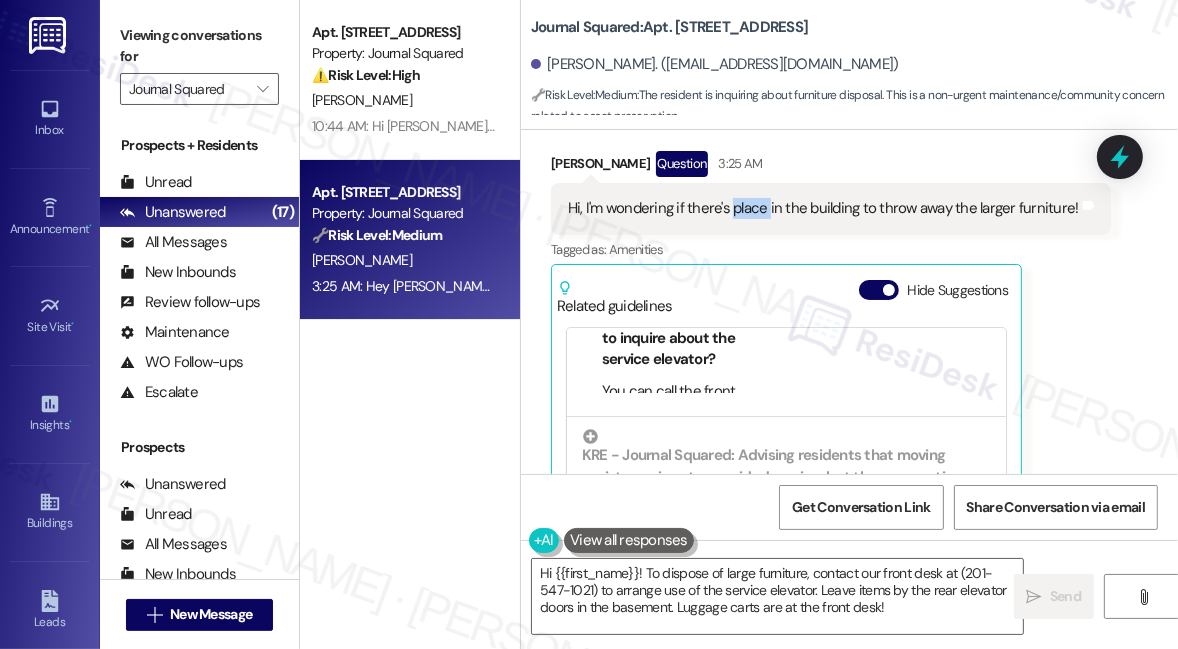 click on "Hi, I'm wondering if there's place in the building to throw away the larger furniture! Tags and notes" at bounding box center [831, 208] 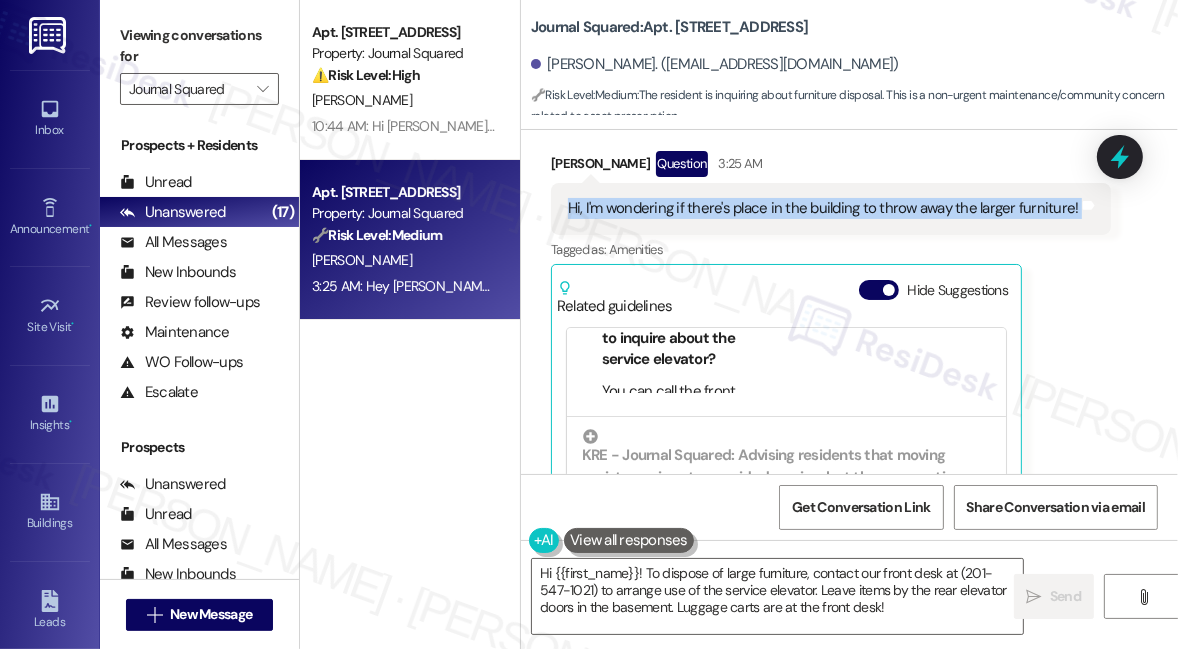 click on "Hi, I'm wondering if there's place in the building to throw away the larger furniture! Tags and notes" at bounding box center [831, 208] 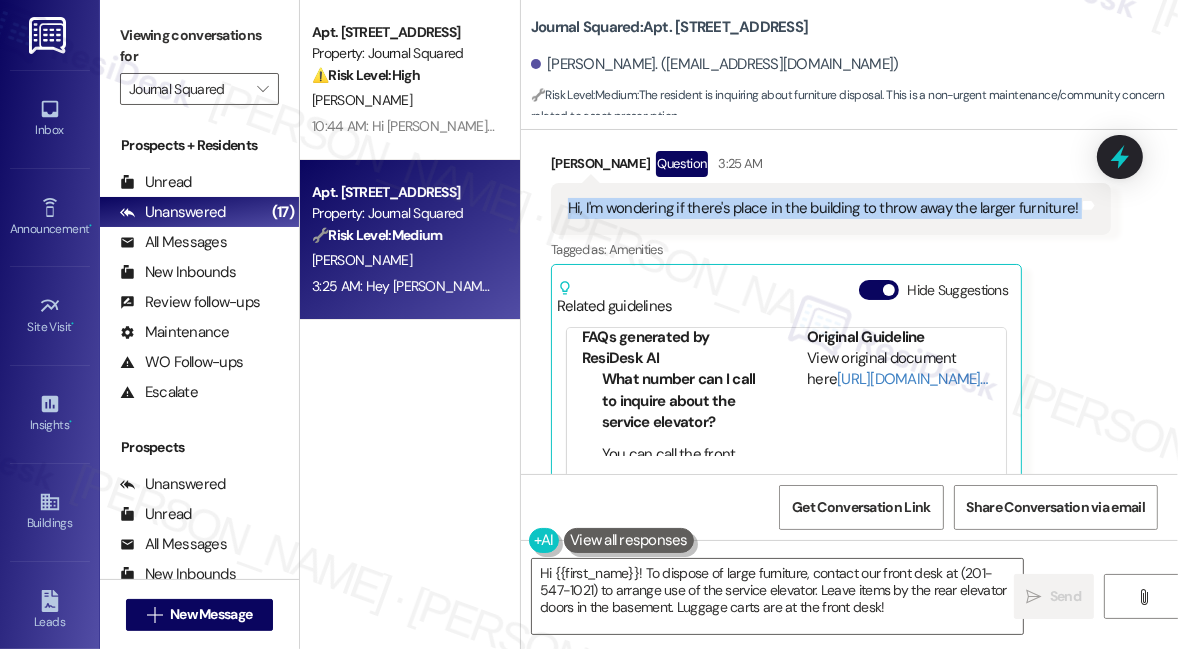 scroll, scrollTop: 131, scrollLeft: 0, axis: vertical 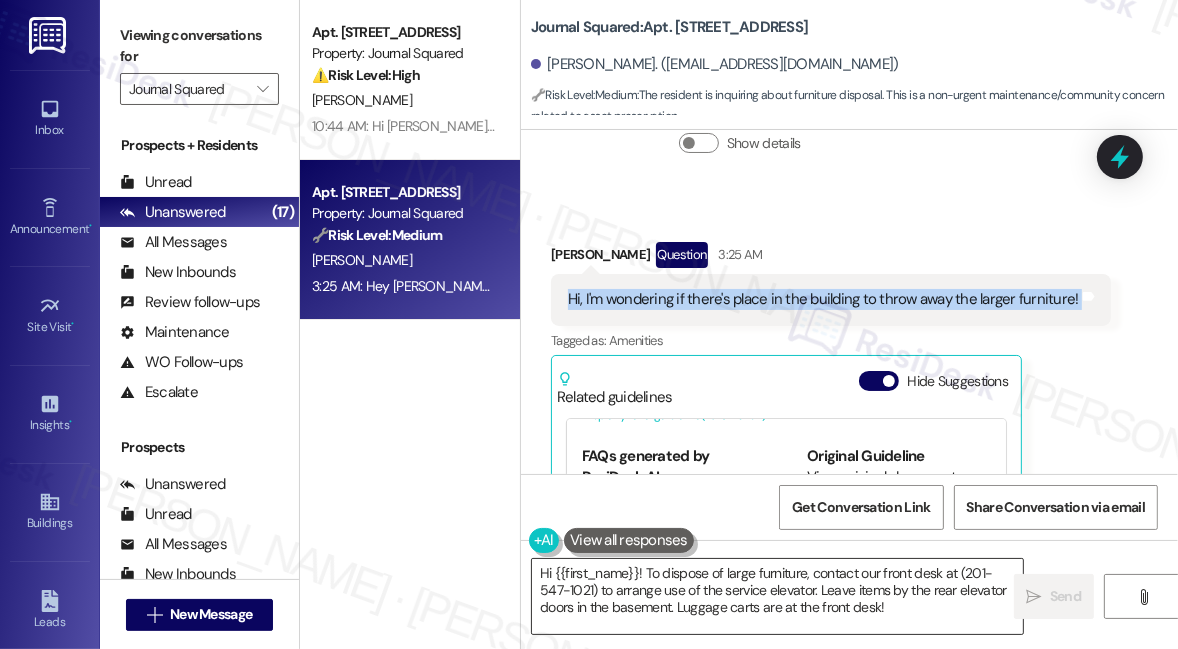 click on "Hi {{first_name}}! To dispose of large furniture, contact our front desk at (201-547-1021) to arrange use of the service elevator. Leave items by the rear elevator doors in the basement. Luggage carts are at the front desk!" at bounding box center [777, 596] 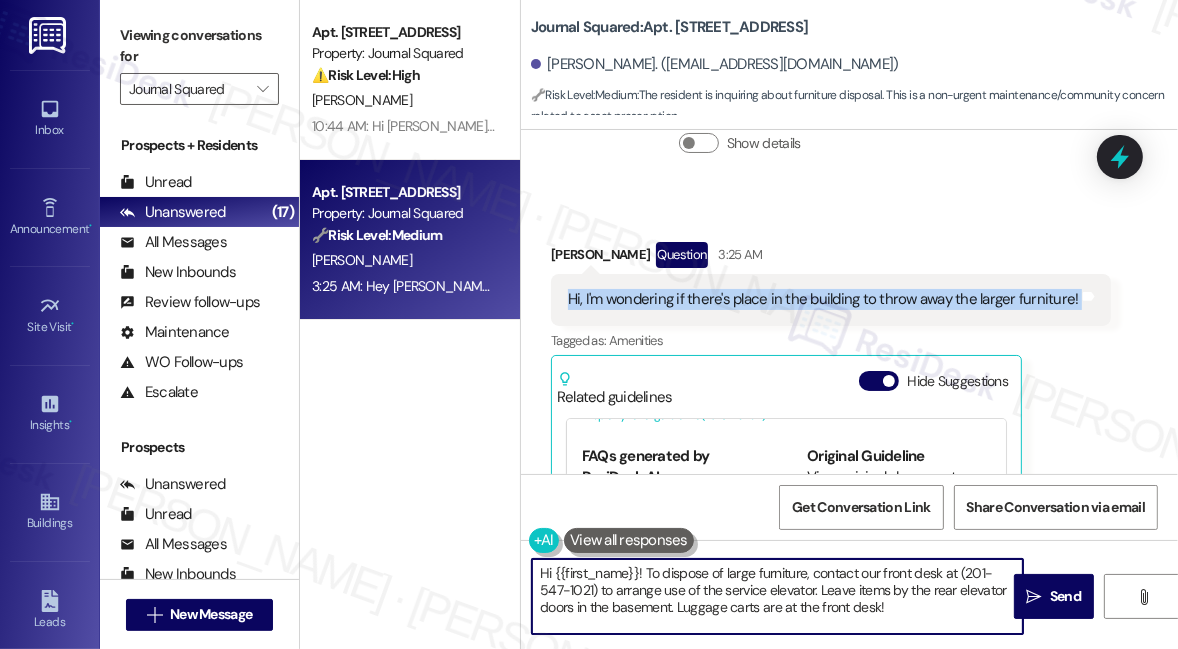 click on "Hi {{first_name}}! To dispose of large furniture, contact our front desk at (201-547-1021) to arrange use of the service elevator. Leave items by the rear elevator doors in the basement. Luggage carts are at the front desk!" at bounding box center (777, 596) 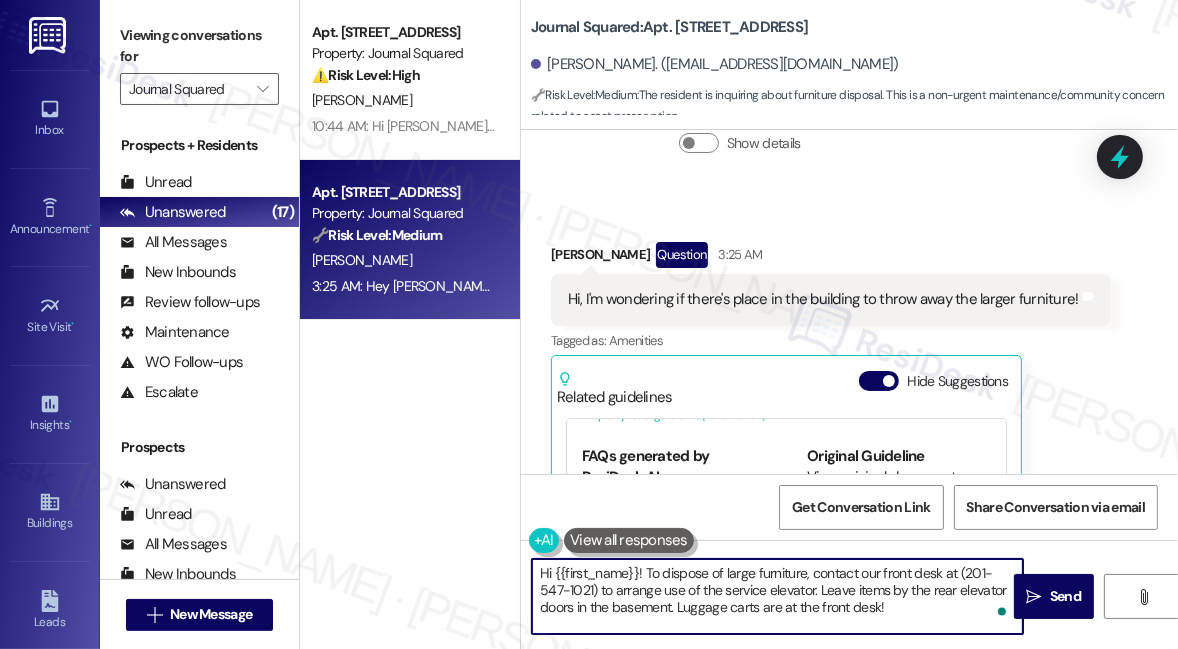 click on "Hi {{first_name}}! To dispose of large furniture, contact our front desk at (201-547-1021) to arrange use of the service elevator. Leave items by the rear elevator doors in the basement. Luggage carts are at the front desk!" at bounding box center [777, 596] 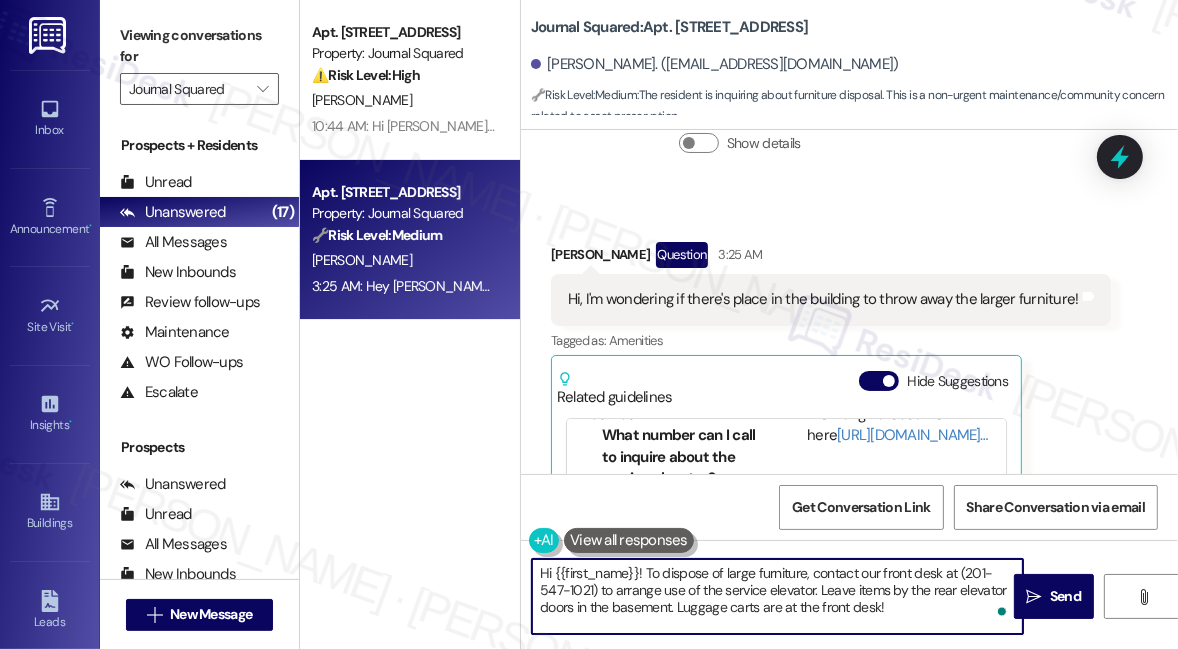 scroll, scrollTop: 222, scrollLeft: 0, axis: vertical 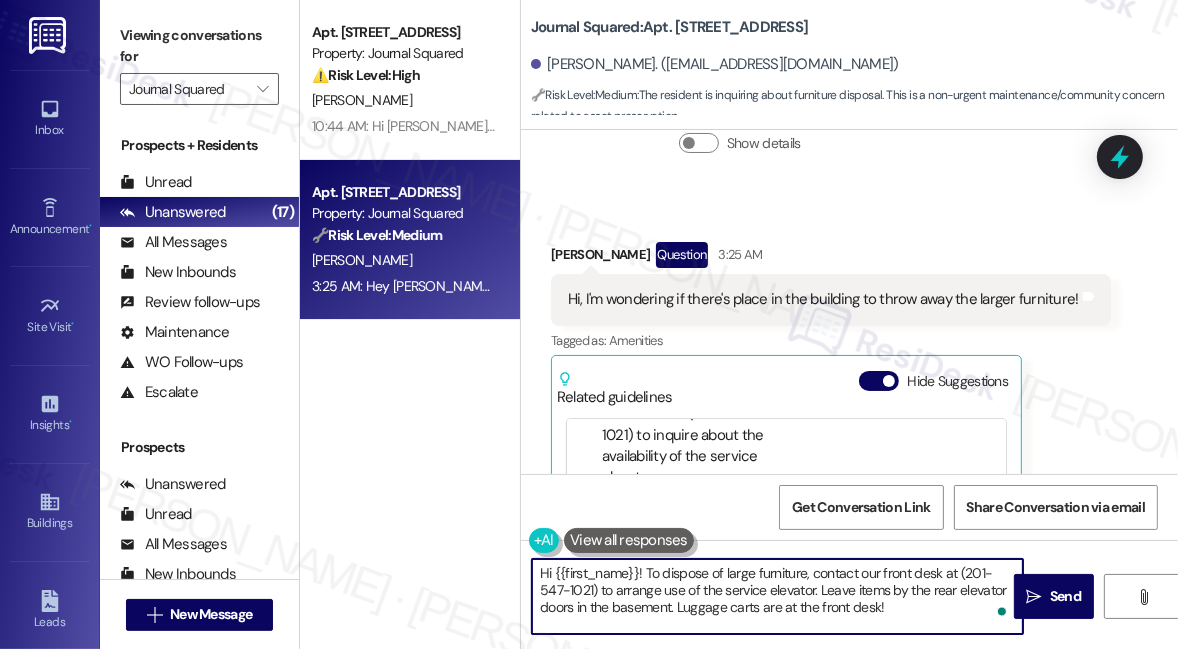 click on "You can call the front desk team at (201-547-1021) to inquire about the availability of the service elevator." at bounding box center (684, 435) 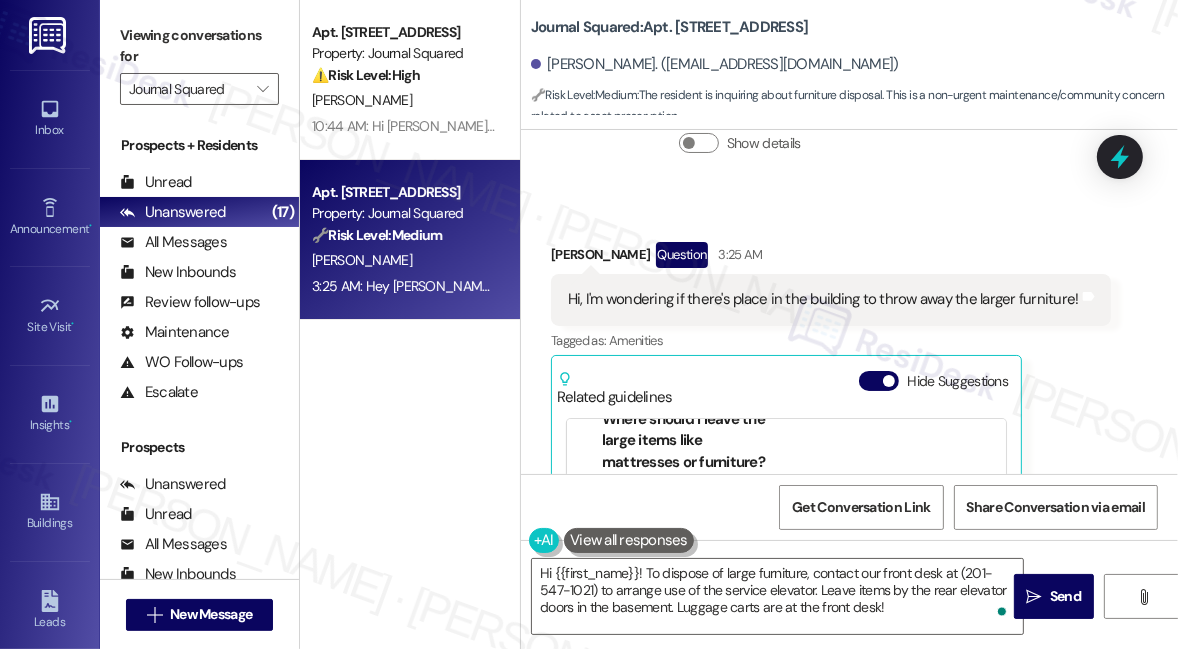 scroll, scrollTop: 181, scrollLeft: 0, axis: vertical 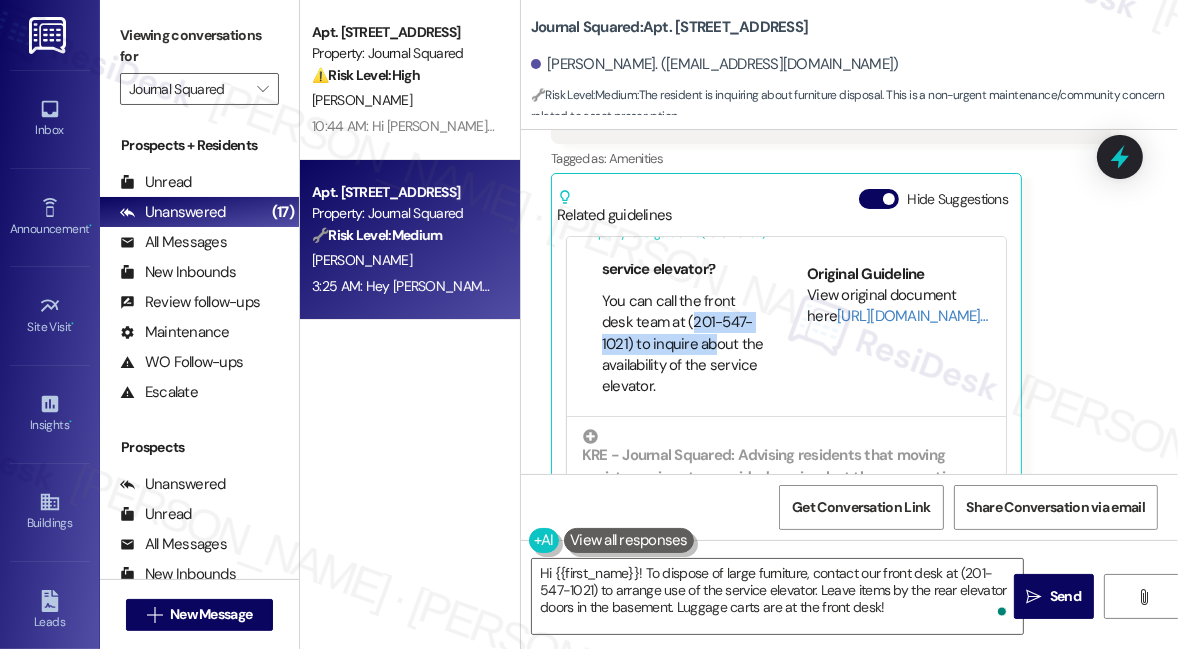 drag, startPoint x: 690, startPoint y: 278, endPoint x: 709, endPoint y: 294, distance: 24.839485 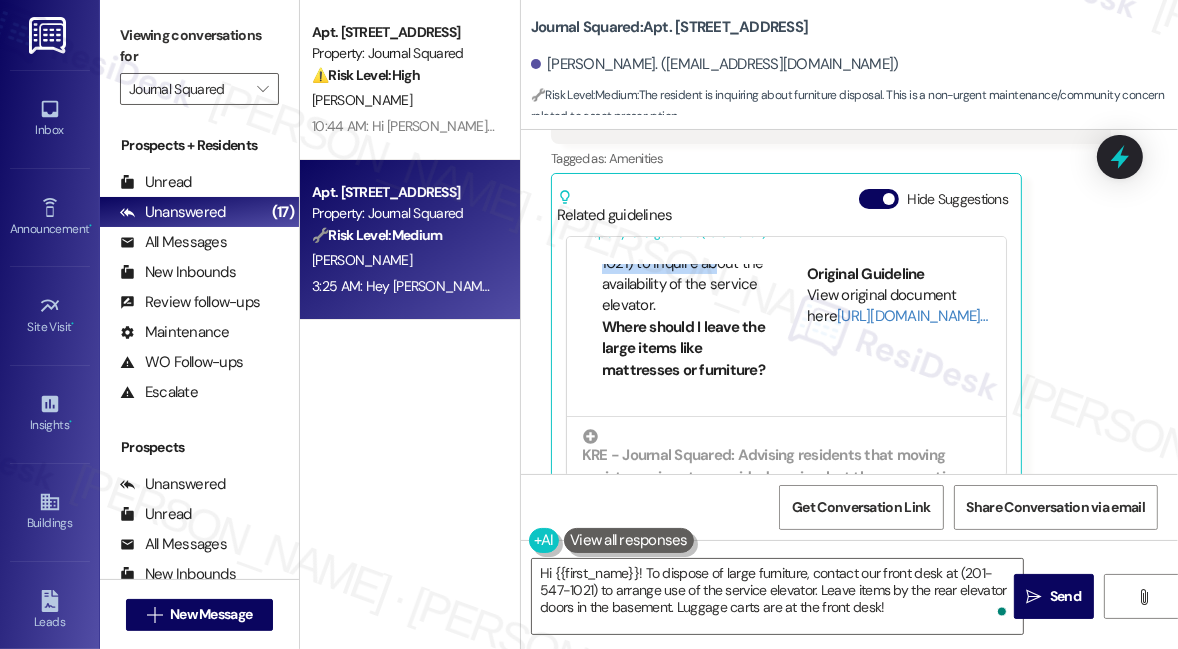 scroll, scrollTop: 181, scrollLeft: 0, axis: vertical 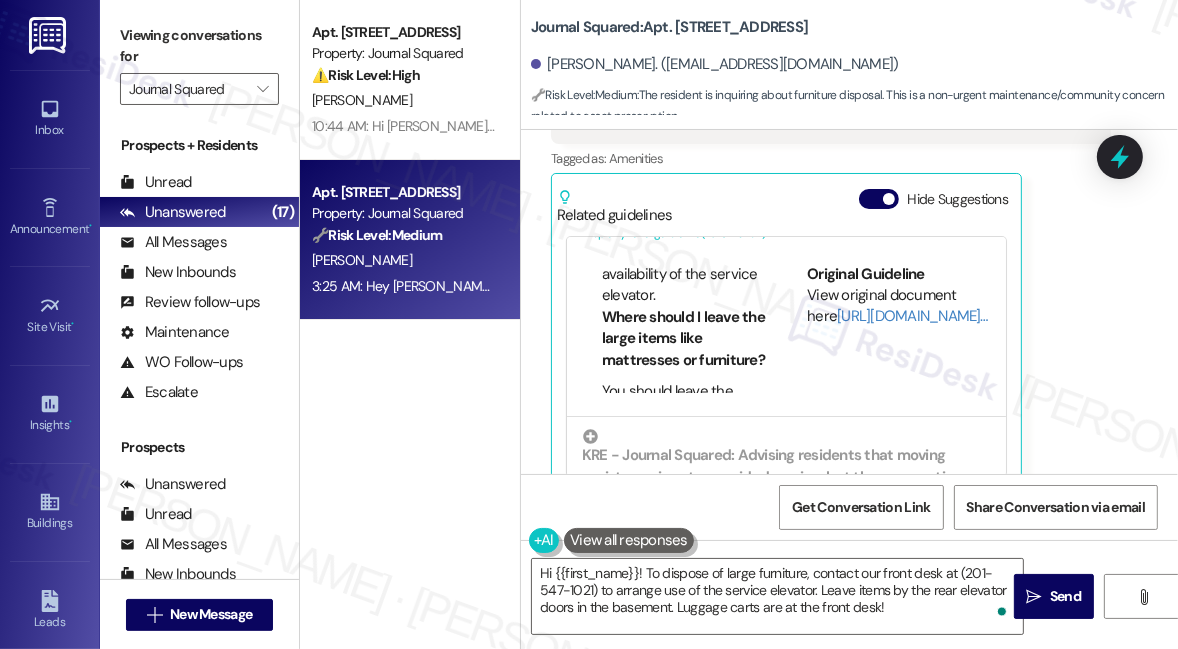 click on "You can call the front desk team at (201-547-1021) to inquire about the availability of the service elevator." at bounding box center [684, 253] 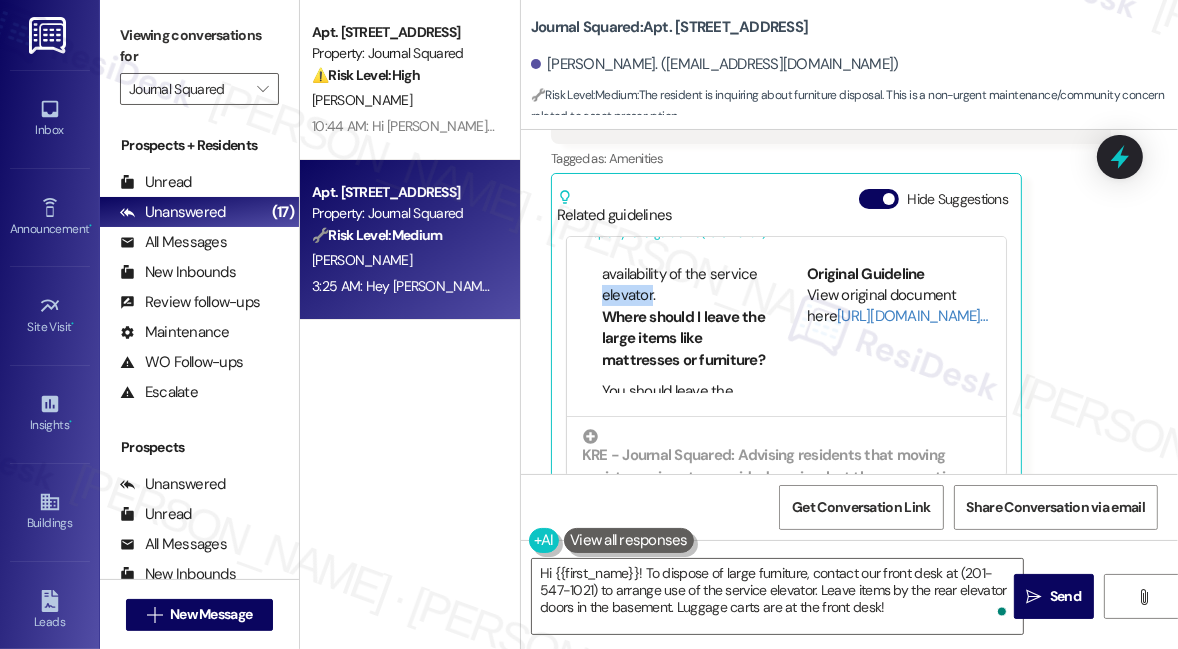 click on "You can call the front desk team at (201-547-1021) to inquire about the availability of the service elevator." at bounding box center [684, 253] 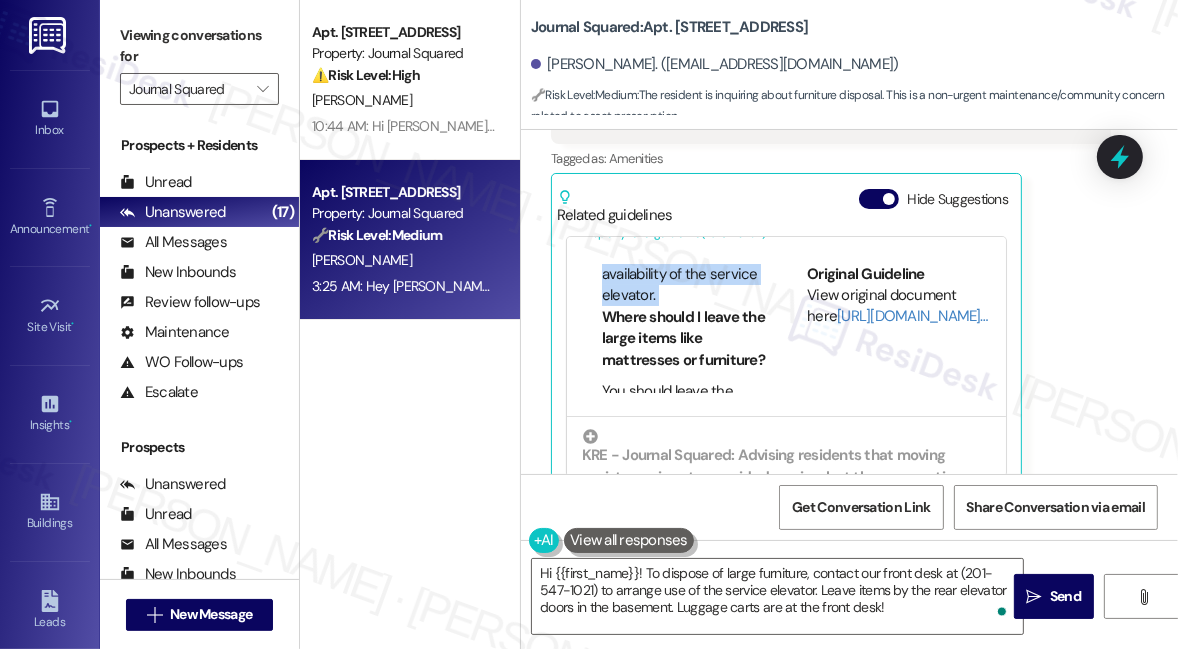 click on "You can call the front desk team at (201-547-1021) to inquire about the availability of the service elevator." at bounding box center [684, 253] 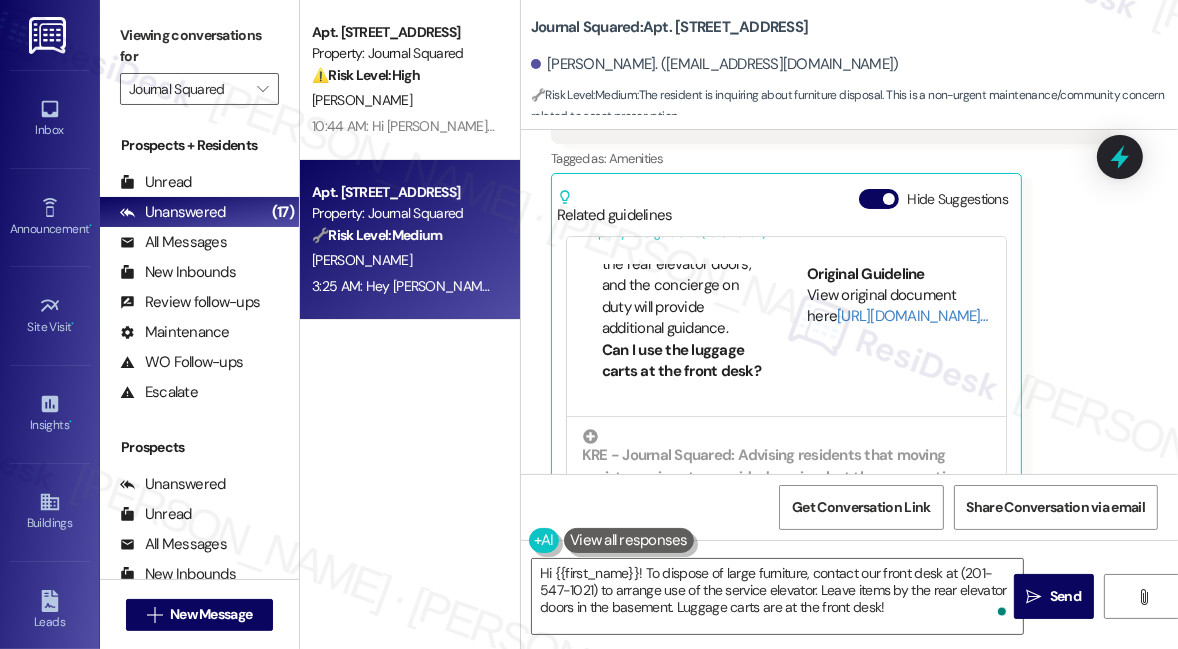 scroll, scrollTop: 363, scrollLeft: 0, axis: vertical 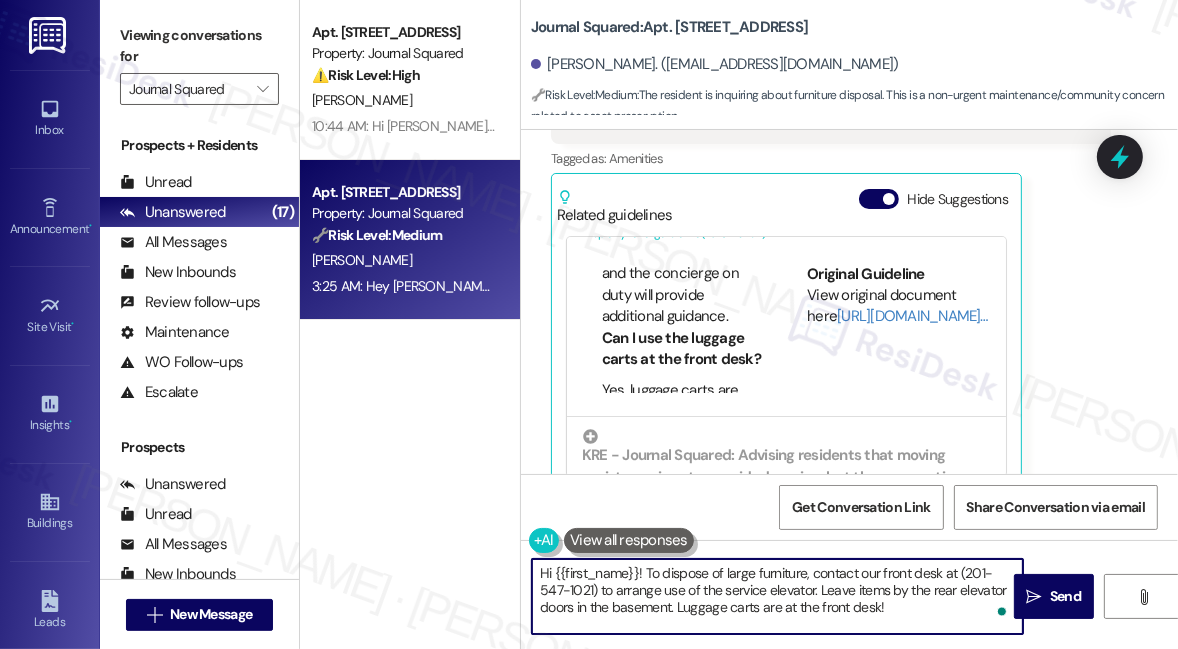 click on "Hi {{first_name}}! To dispose of large furniture, contact our front desk at (201-547-1021) to arrange use of the service elevator. Leave items by the rear elevator doors in the basement. Luggage carts are at the front desk!" at bounding box center (777, 596) 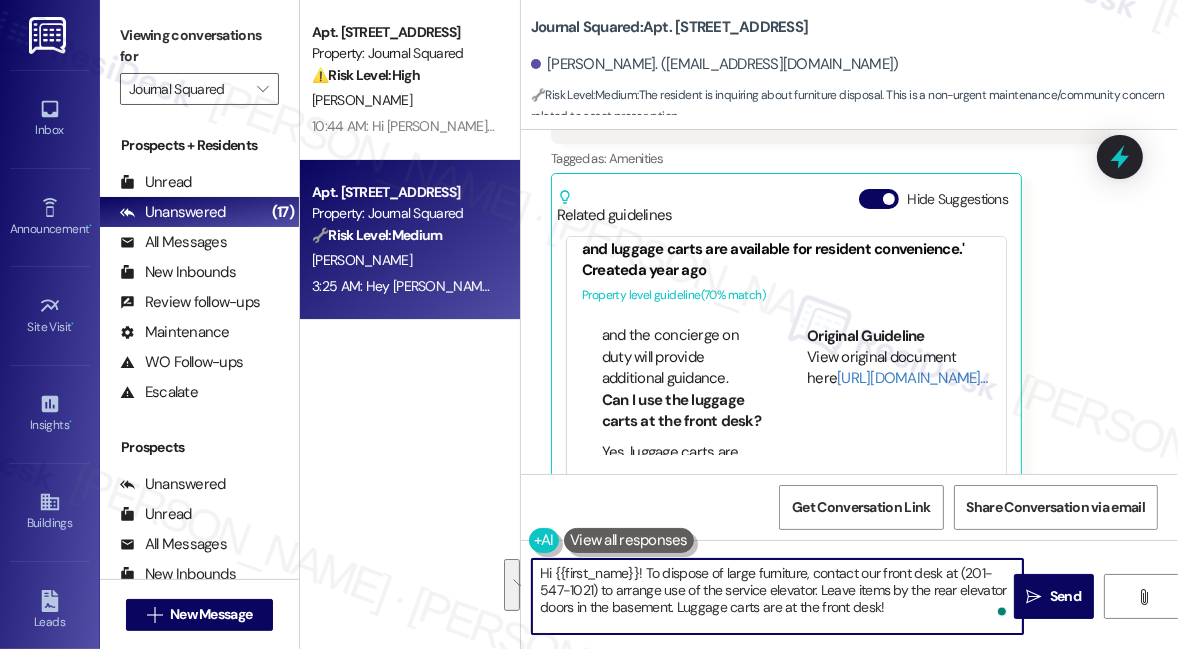 scroll, scrollTop: 0, scrollLeft: 0, axis: both 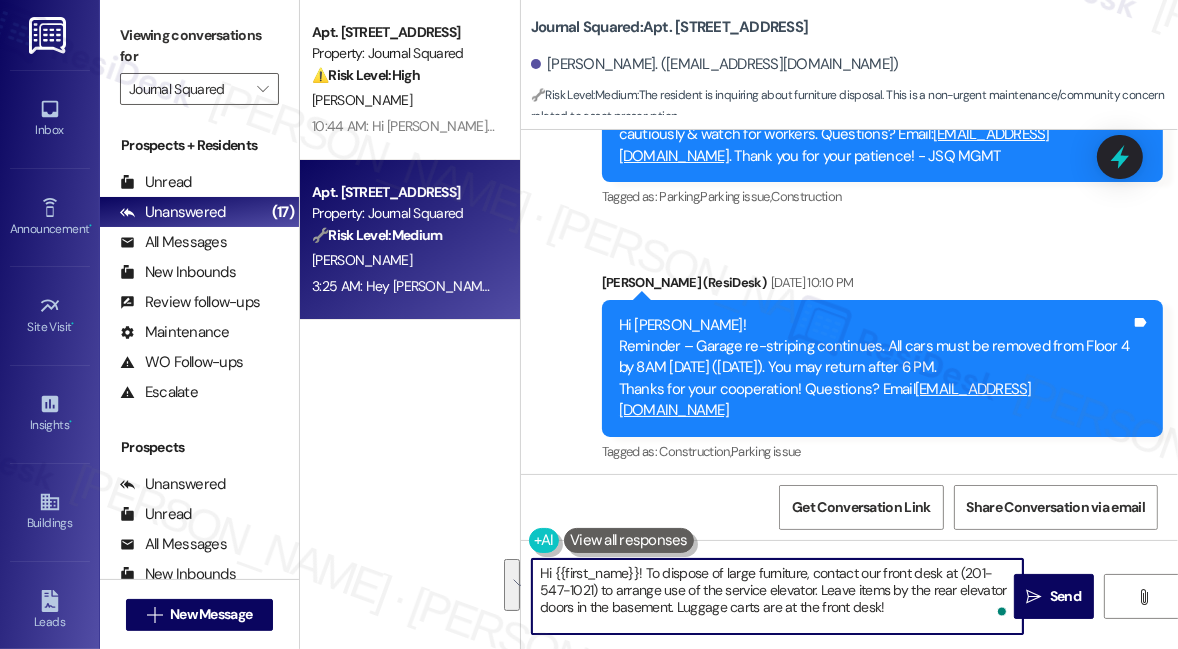click on "Hi {{first_name}}! To dispose of large furniture, contact our front desk at (201-547-1021) to arrange use of the service elevator. Leave items by the rear elevator doors in the basement. Luggage carts are at the front desk!" at bounding box center [777, 596] 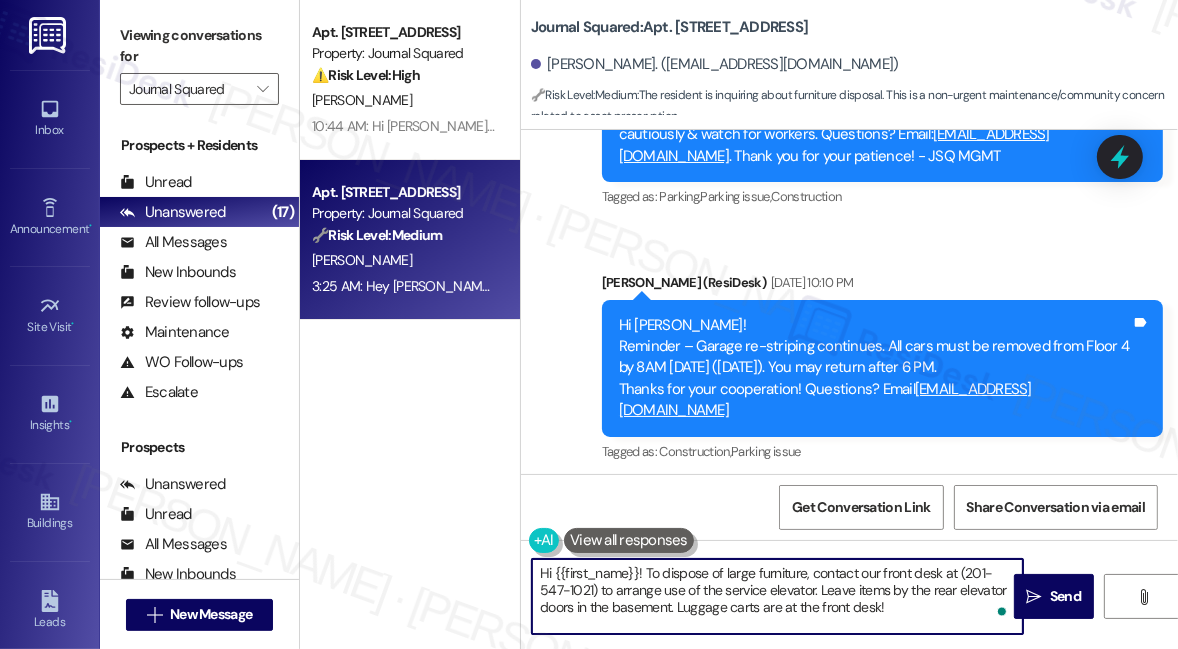 click on "Hi {{first_name}}! To dispose of large furniture, contact our front desk at (201-547-1021) to arrange use of the service elevator. Leave items by the rear elevator doors in the basement. Luggage carts are at the front desk!" at bounding box center [777, 596] 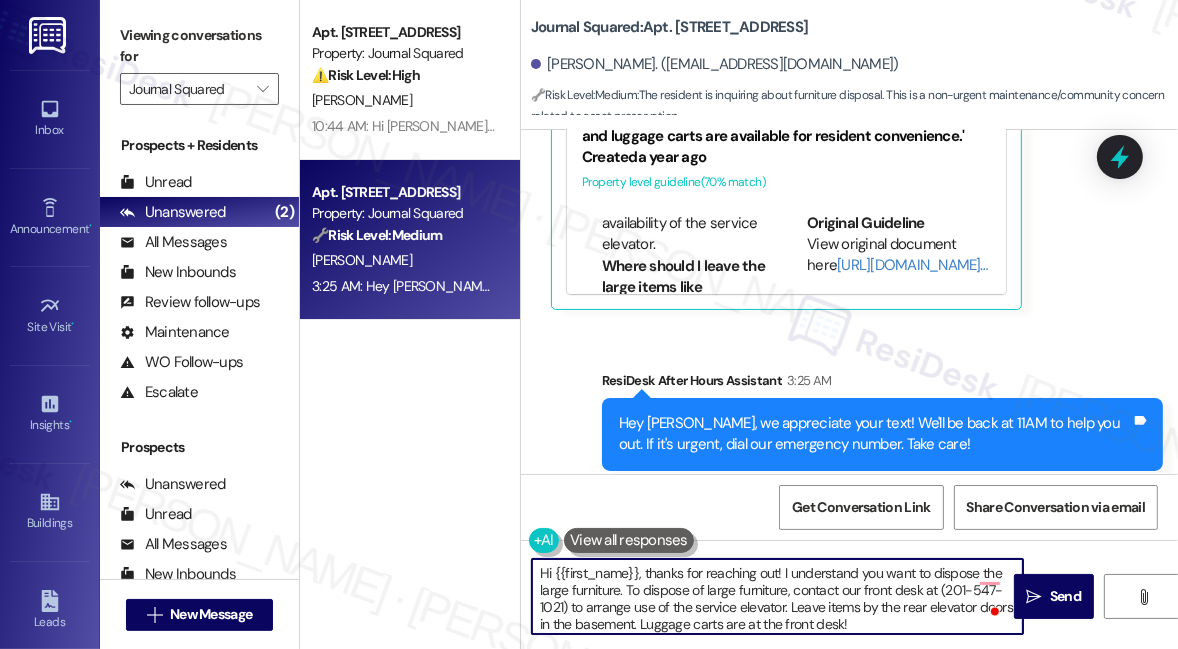 scroll, scrollTop: 6852, scrollLeft: 0, axis: vertical 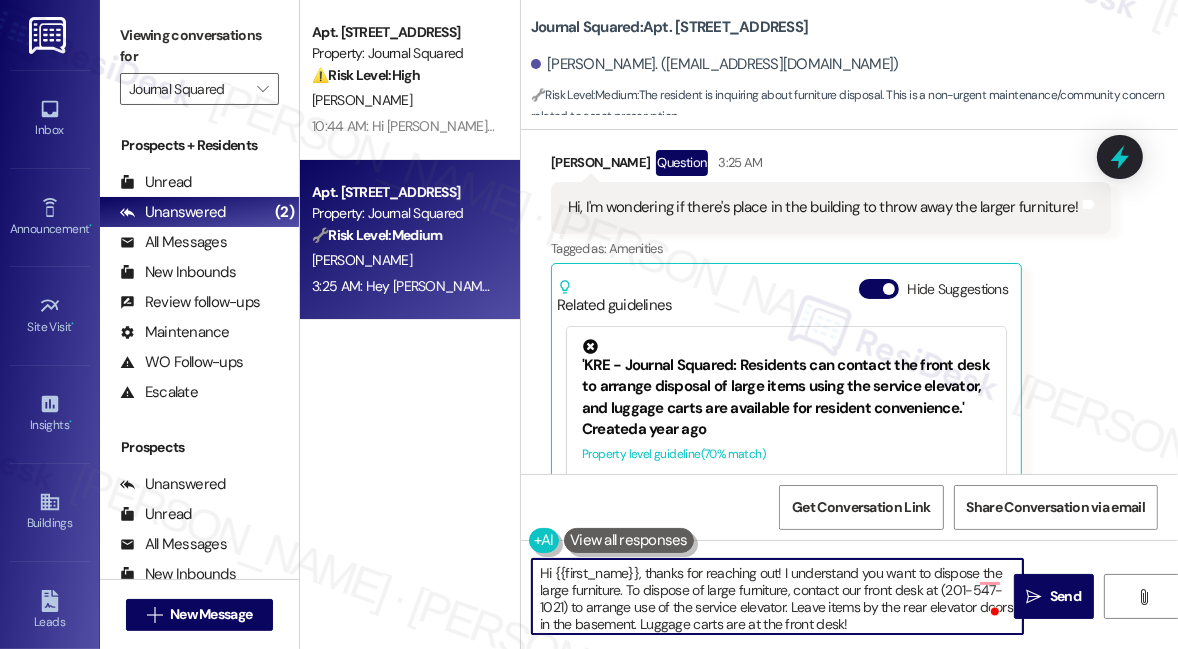 click on "Hi {{first_name}}, thanks for reaching out! I understand you want to dispose the large furniture. To dispose of large furniture, contact our front desk at (201-547-1021) to arrange use of the service elevator. Leave items by the rear elevator doors in the basement. Luggage carts are at the front desk!" at bounding box center [777, 596] 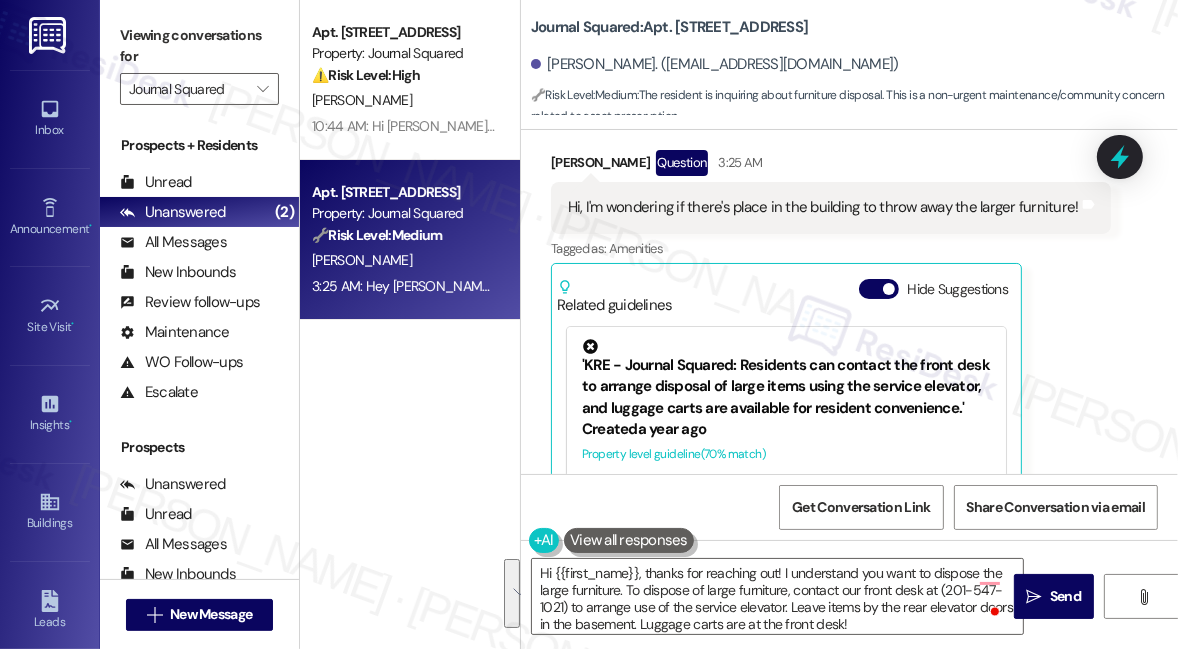 click on "Viewing conversations for" at bounding box center (199, 46) 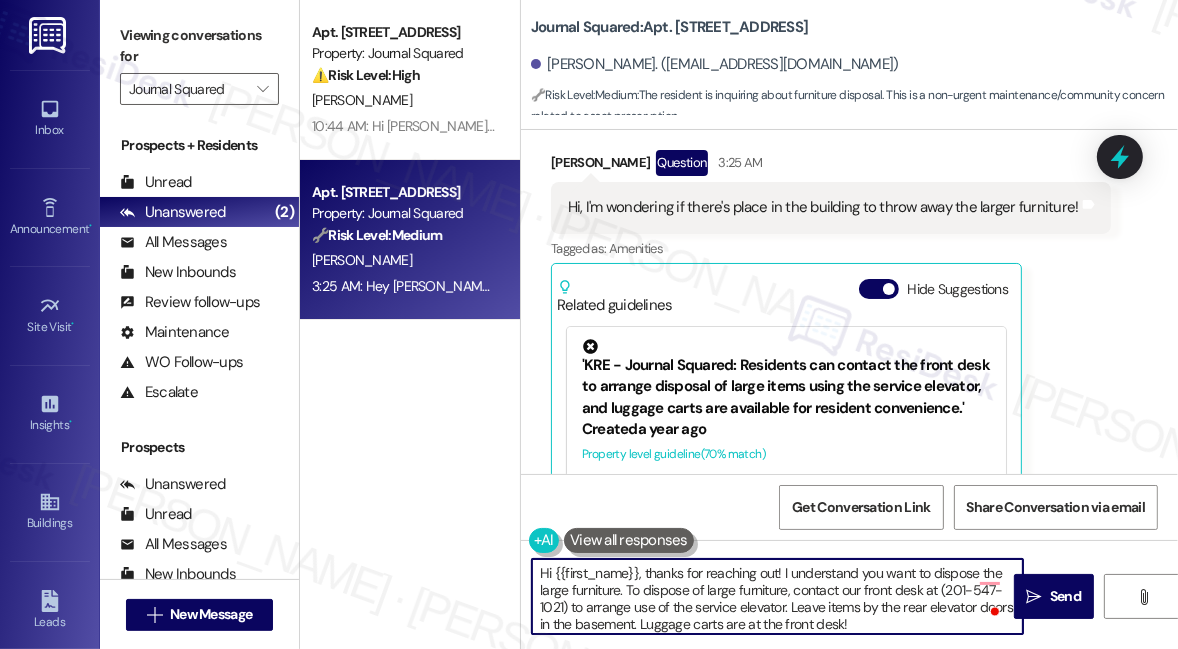 click on "Hi {{first_name}}, thanks for reaching out! I understand you want to dispose the large furniture. To dispose of large furniture, contact our front desk at (201-547-1021) to arrange use of the service elevator. Leave items by the rear elevator doors in the basement. Luggage carts are at the front desk!" at bounding box center (777, 596) 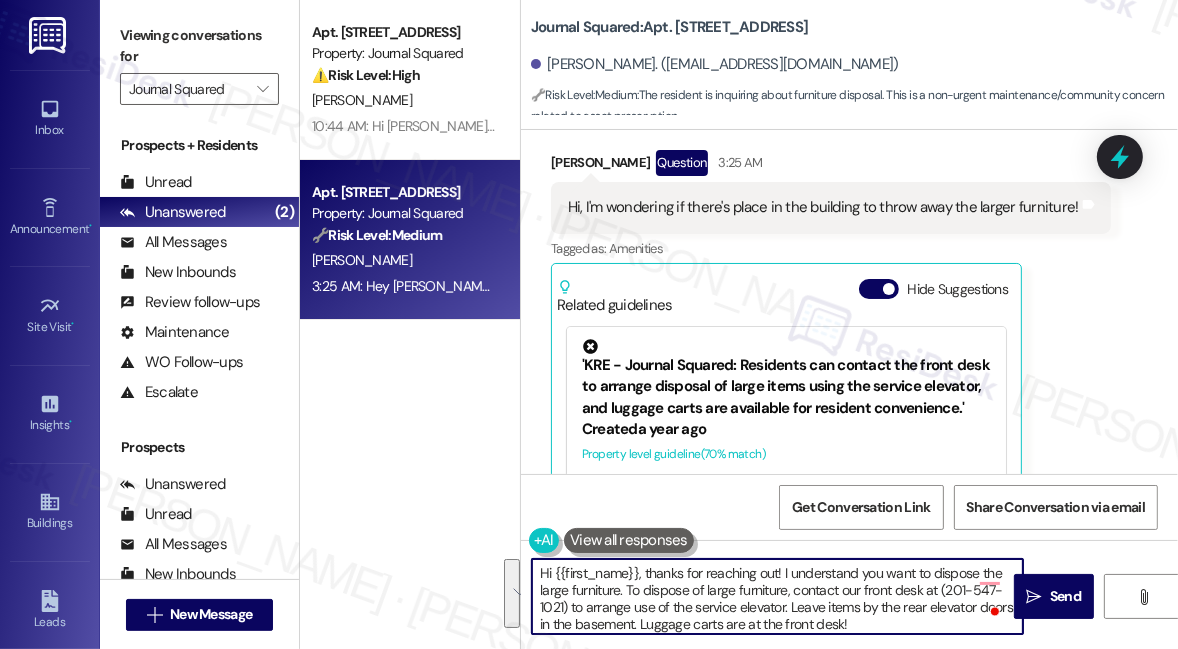 paste on "’d like to dispose of large furniture. Please contact our front desk at (201) 547‑1021 to arrange use of the service elevator. You can leave the items by the rear elevator doors in the basement. Luggage carts are also available at the front desk if you need them!" 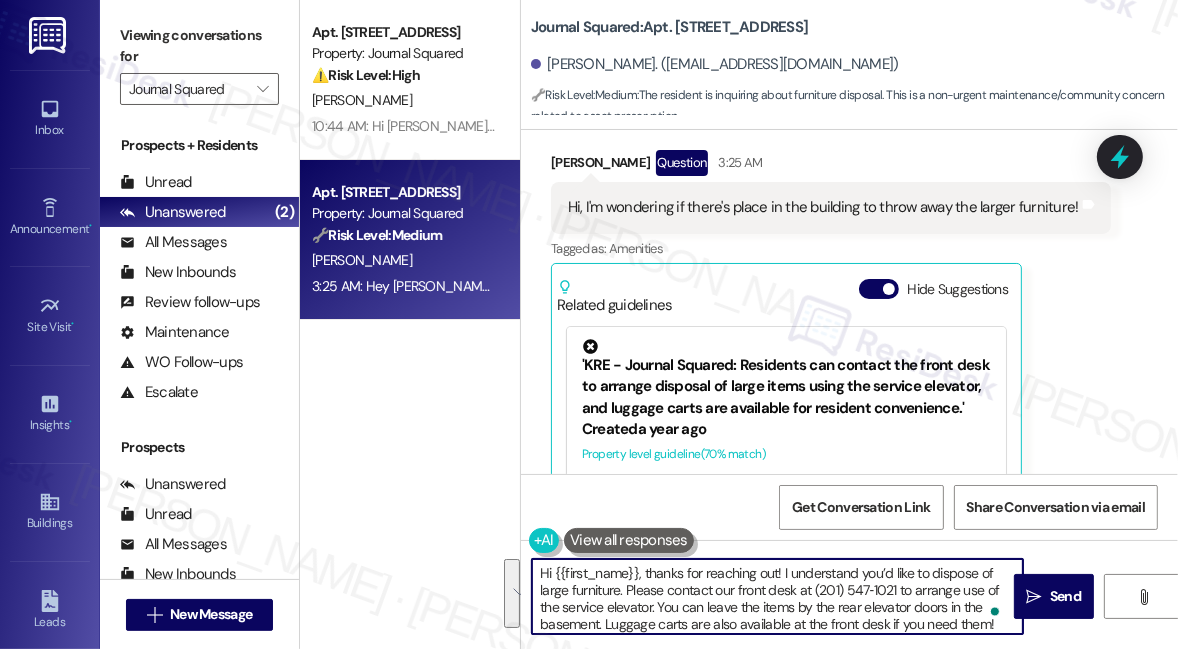 scroll, scrollTop: 34, scrollLeft: 0, axis: vertical 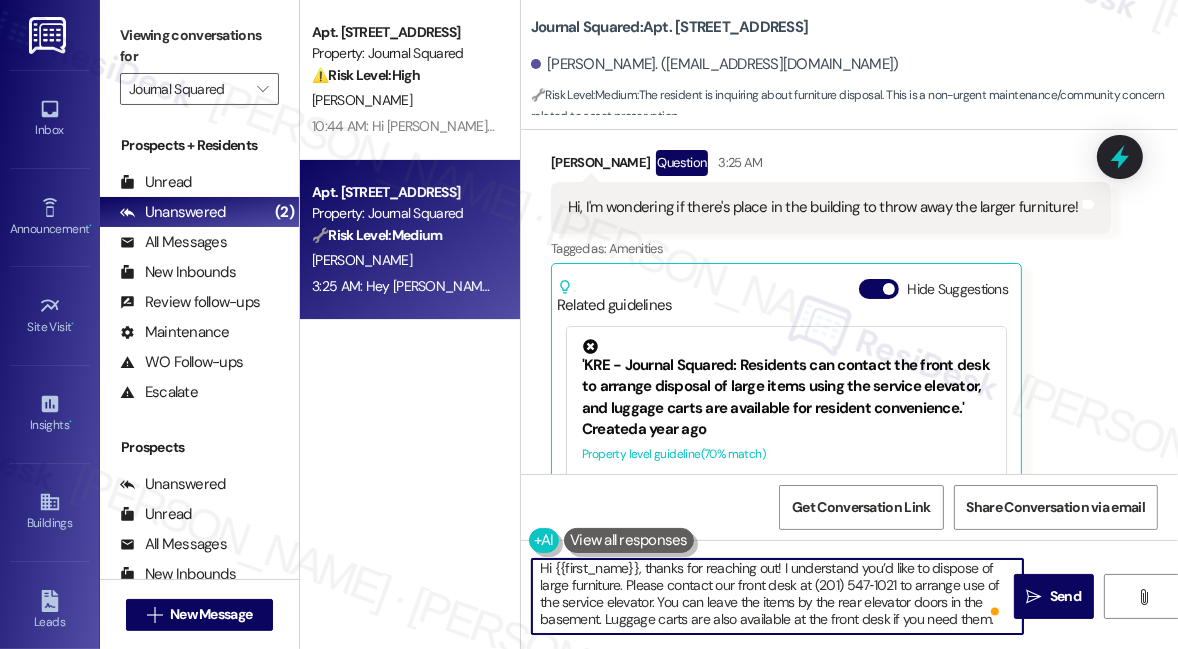 click on "Hi {{first_name}}, thanks for reaching out! I understand you’d like to dispose of large furniture. Please contact our front desk at (201) 547‑1021 to arrange use of the service elevator. You can leave the items by the rear elevator doors in the basement. Luggage carts are also available at the front desk if you need them." at bounding box center (777, 596) 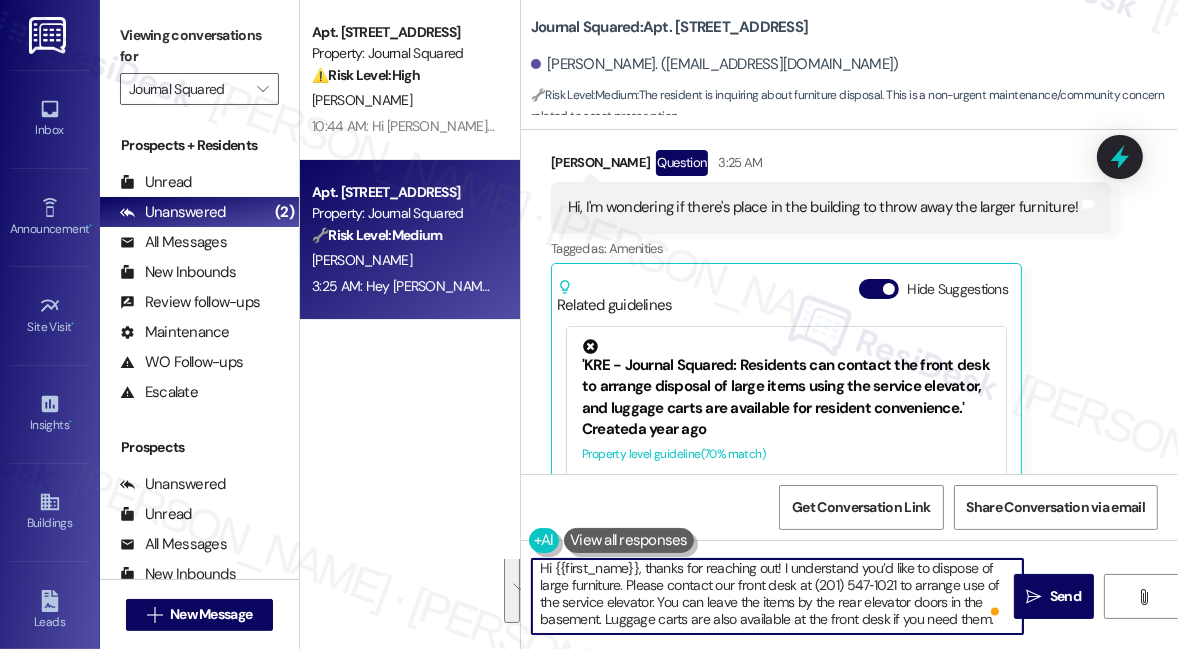 click on "Hi {{first_name}}, thanks for reaching out! I understand you’d like to dispose of large furniture. Please contact our front desk at (201) 547‑1021 to arrange use of the service elevator. You can leave the items by the rear elevator doors in the basement. Luggage carts are also available at the front desk if you need them." at bounding box center [777, 596] 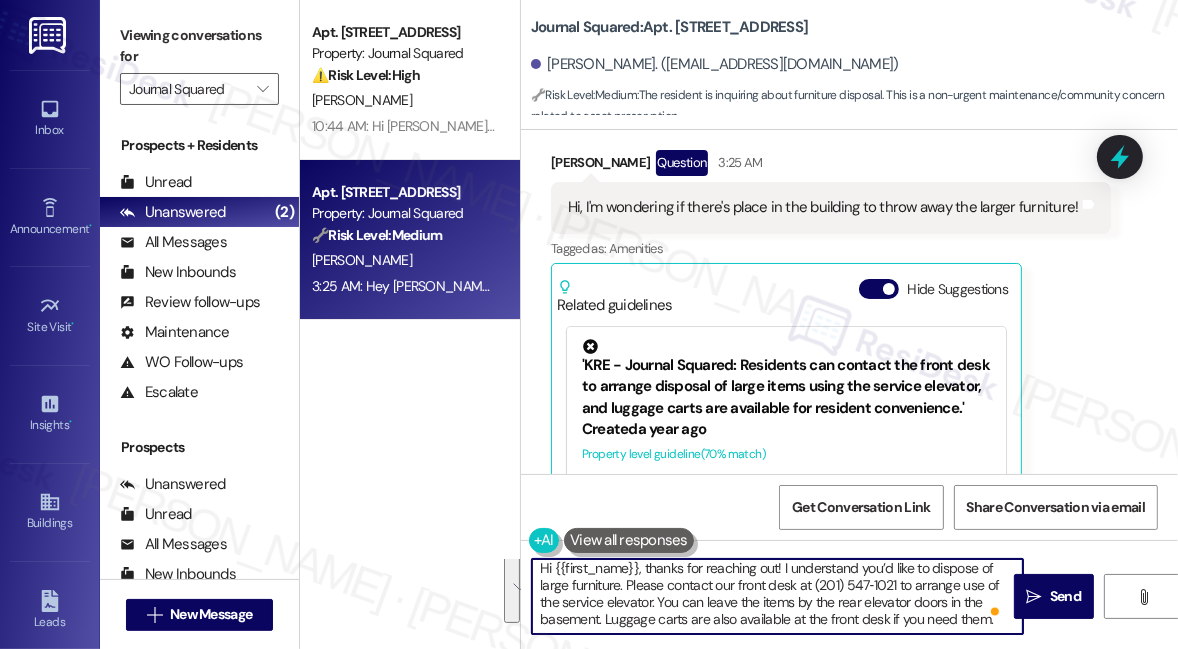 click on "Hi {{first_name}}, thanks for reaching out! I understand you’d like to dispose of large furniture. Please contact our front desk at (201) 547‑1021 to arrange use of the service elevator. You can leave the items by the rear elevator doors in the basement. Luggage carts are also available at the front desk if you need them." at bounding box center [777, 596] 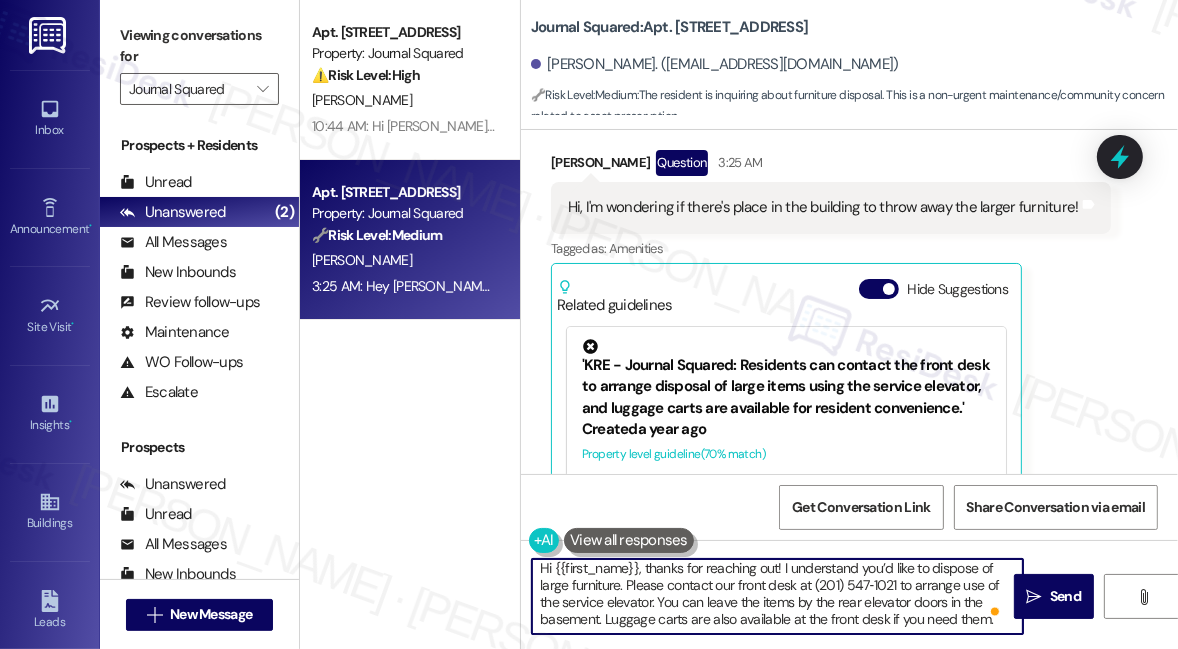 click on "Hi {{first_name}}, thanks for reaching out! I understand you’d like to dispose of large furniture. Please contact our front desk at (201) 547‑1021 to arrange use of the service elevator. You can leave the items by the rear elevator doors in the basement. Luggage carts are also available at the front desk if you need them." at bounding box center (777, 596) 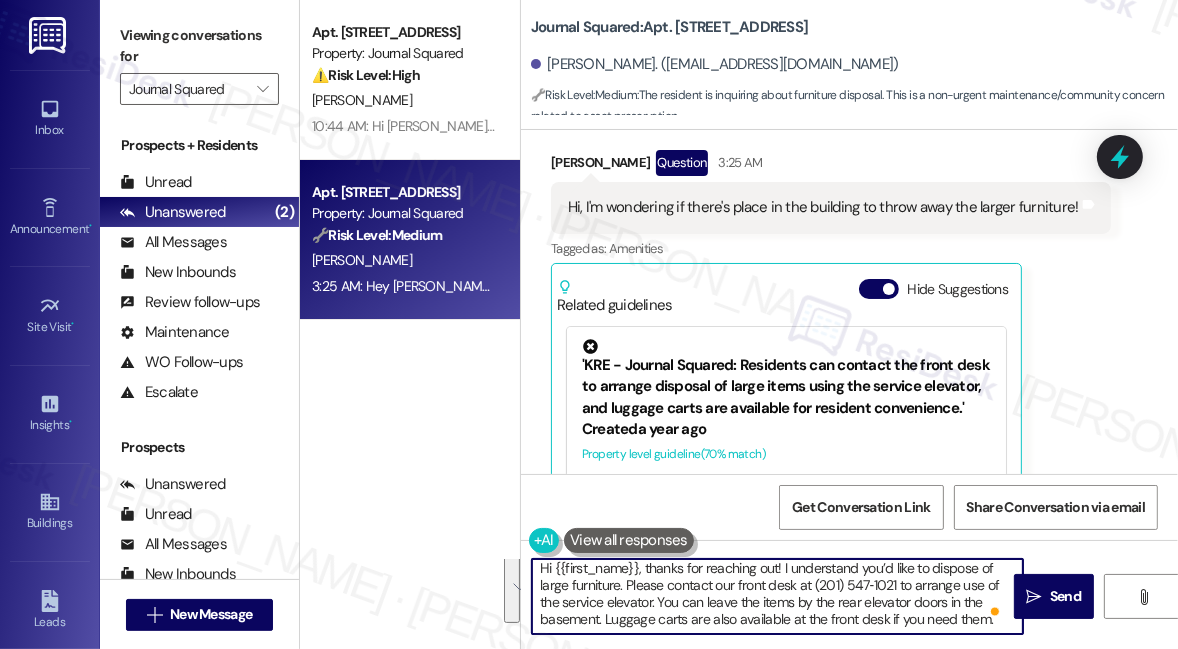 click on "Hi {{first_name}}, thanks for reaching out! I understand you’d like to dispose of large furniture. Please contact our front desk at (201) 547‑1021 to arrange use of the service elevator. You can leave the items by the rear elevator doors in the basement. Luggage carts are also available at the front desk if you need them." at bounding box center (777, 596) 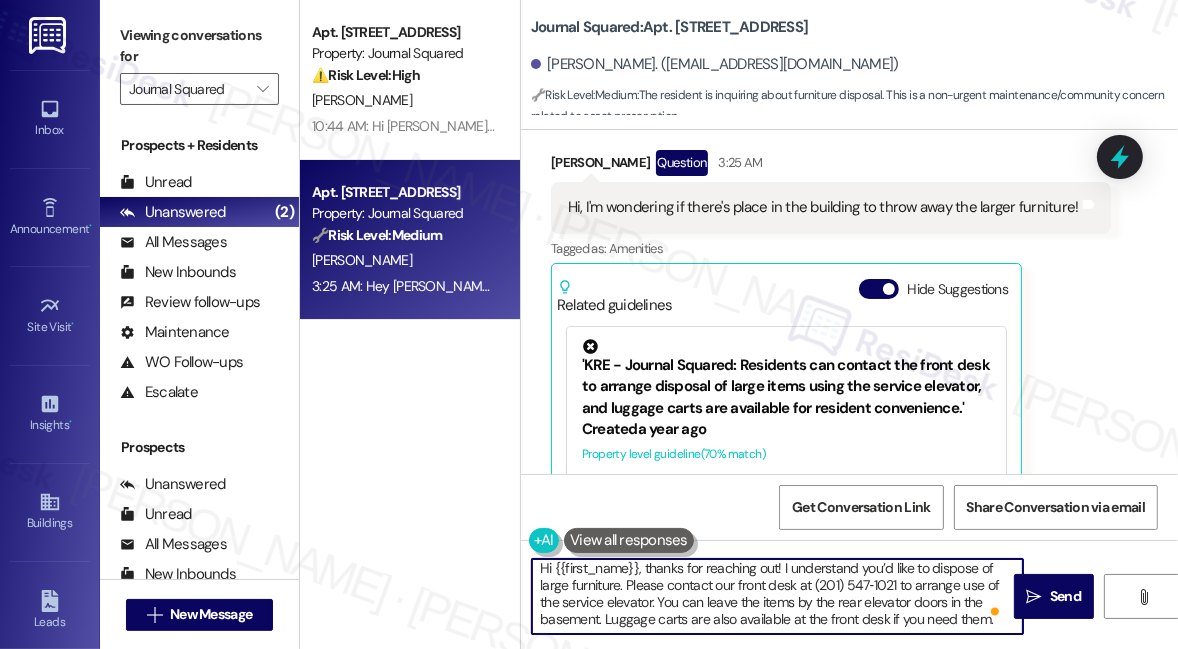 click on "Hi {{first_name}}, thanks for reaching out! I understand you’d like to dispose of large furniture. Please contact our front desk at (201) 547‑1021 to arrange use of the service elevator. You can leave the items by the rear elevator doors in the basement. Luggage carts are also available at the front desk if you need them." at bounding box center [777, 596] 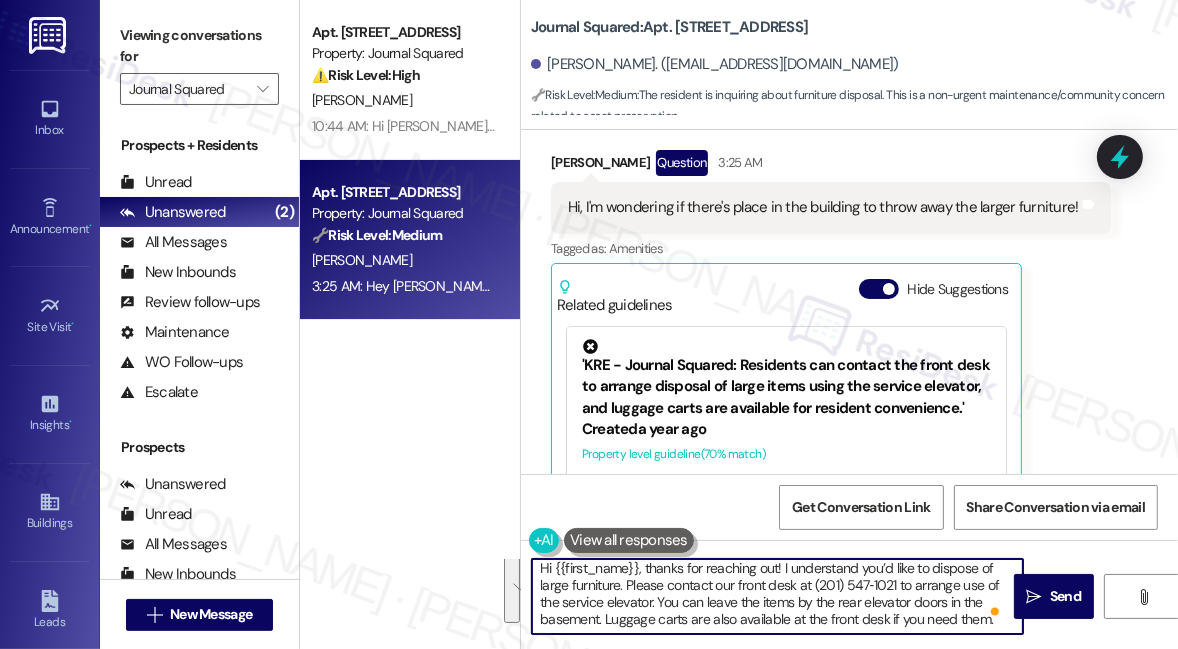 click on "Hi {{first_name}}, thanks for reaching out! I understand you’d like to dispose of large furniture. Please contact our front desk at (201) 547‑1021 to arrange use of the service elevator. You can leave the items by the rear elevator doors in the basement. Luggage carts are also available at the front desk if you need them." at bounding box center (777, 596) 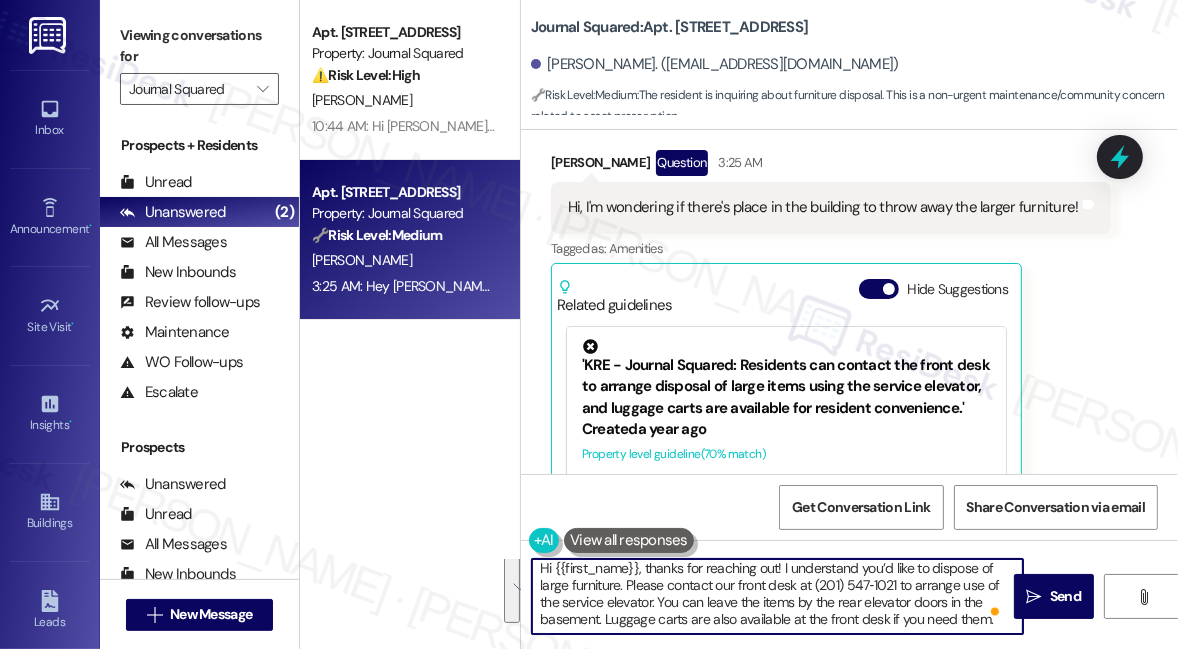 click on "Hi {{first_name}}, thanks for reaching out! I understand you’d like to dispose of large furniture. Please contact our front desk at (201) 547‑1021 to arrange use of the service elevator. You can leave the items by the rear elevator doors in the basement. Luggage carts are also available at the front desk if you need them." at bounding box center [777, 596] 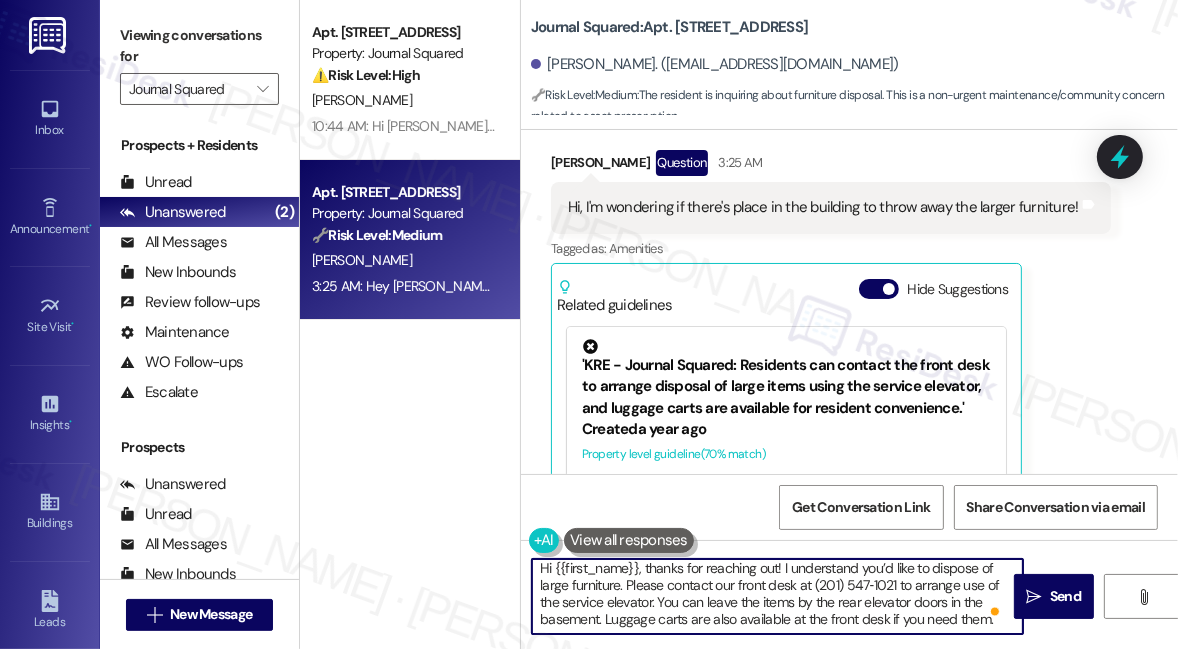 scroll, scrollTop: 181, scrollLeft: 0, axis: vertical 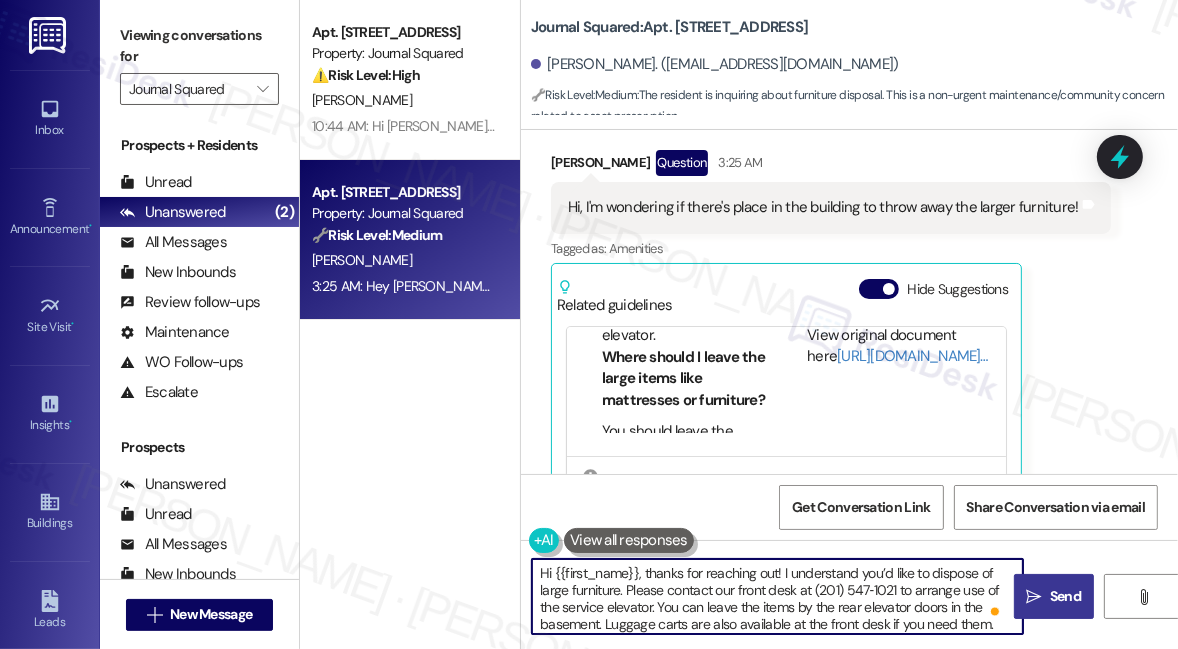 type on "Hi {{first_name}}, thanks for reaching out! I understand you’d like to dispose of large furniture. Please contact our front desk at (201) 547‑1021 to arrange use of the service elevator. You can leave the items by the rear elevator doors in the basement. Luggage carts are also available at the front desk if you need them." 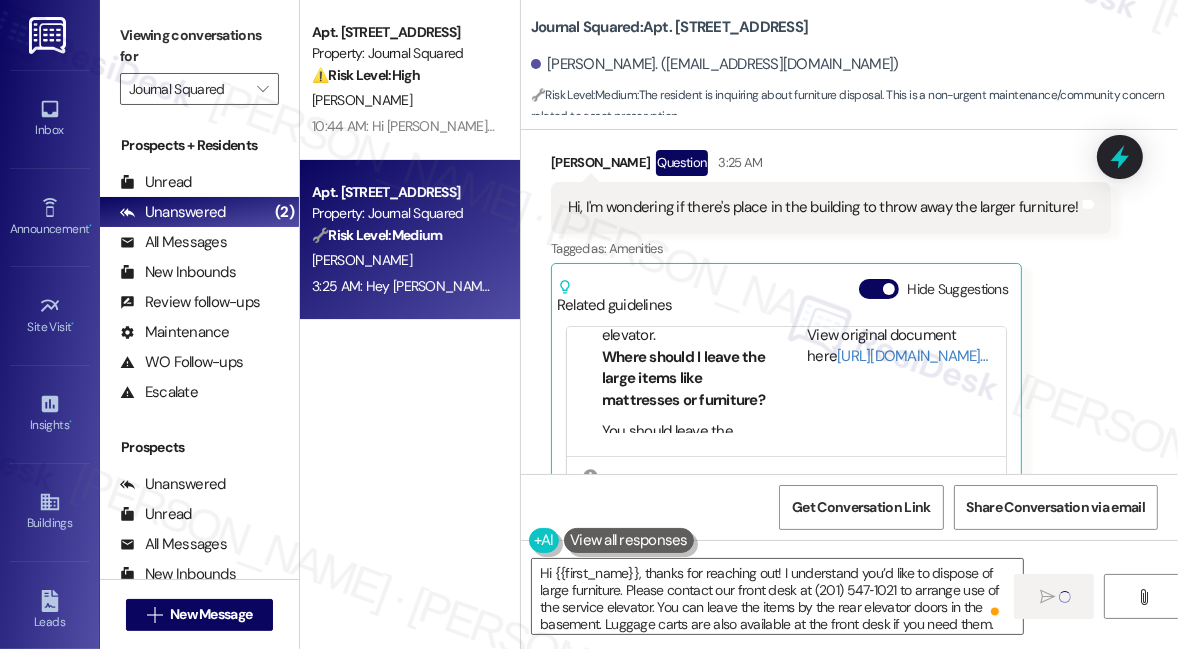 type 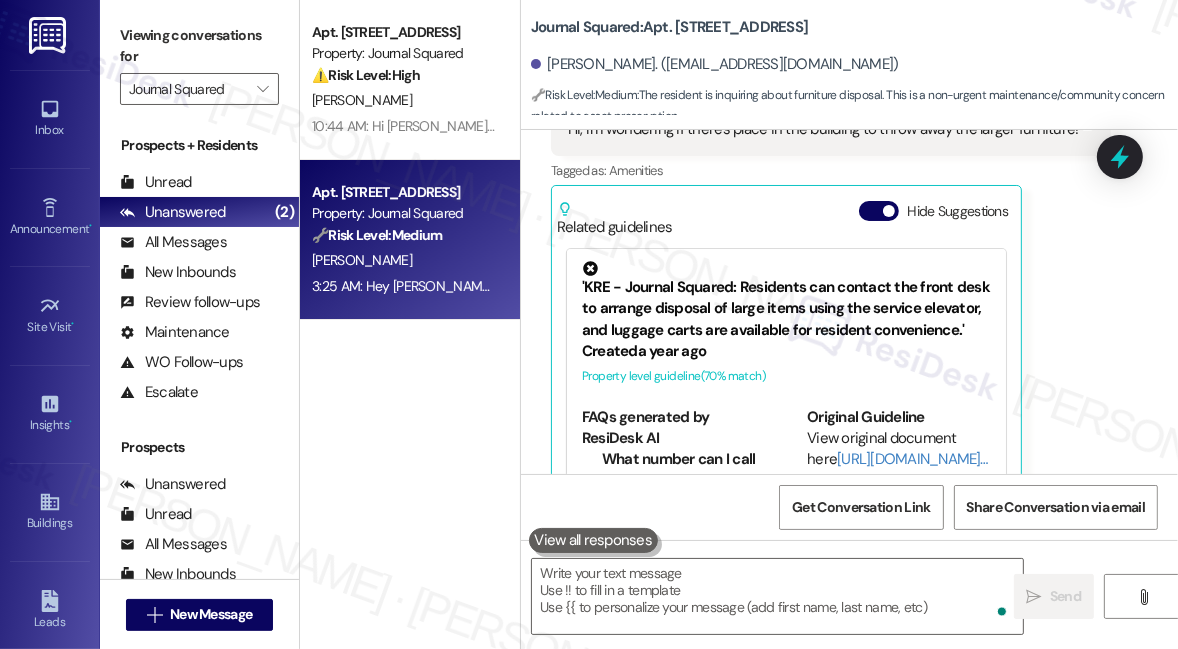 scroll, scrollTop: 6933, scrollLeft: 0, axis: vertical 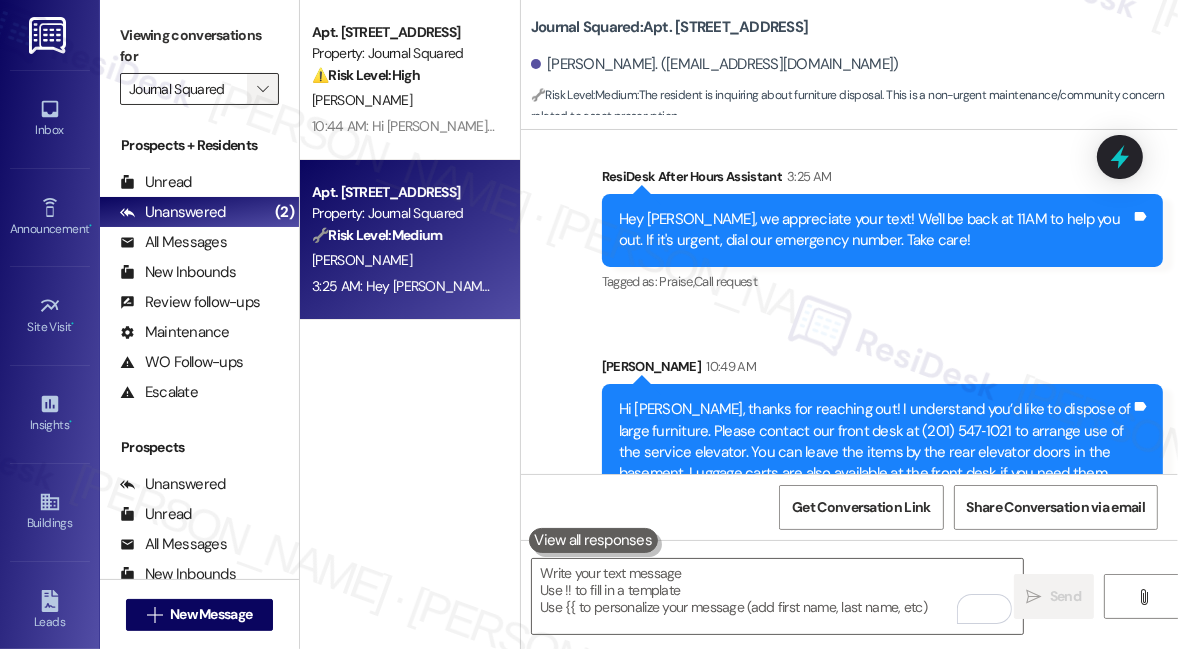 click on "" at bounding box center [262, 89] 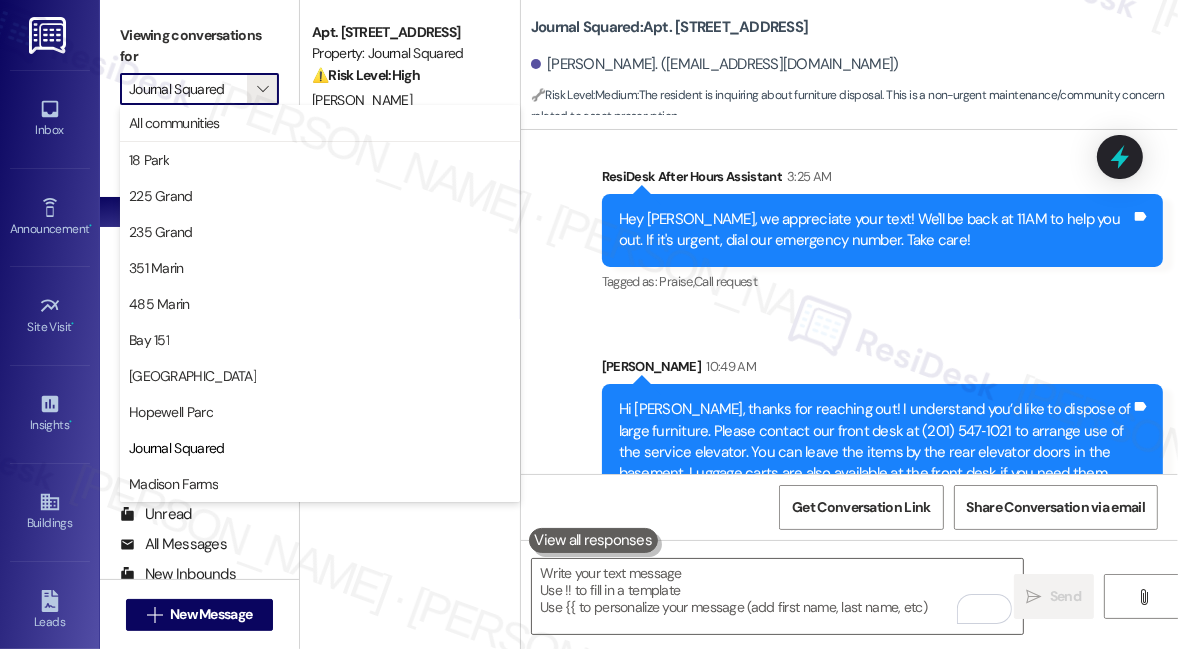 click on "Sent via SMS ResiDesk After Hours Assistant 3:25 AM Hey Liyuan, we appreciate your text! We'll be back at 11AM to help you out. If it's urgent, dial our emergency number. Take care! Tags and notes Tagged as:   Praise ,  Click to highlight conversations about Praise Call request Click to highlight conversations about Call request Sent via SMS Sarah 10:49 AM Hi Liyuan, thanks for reaching out! I understand you’d like to dispose of large furniture. Please contact our front desk at (201) 547‑1021 to arrange use of the service elevator. You can leave the items by the rear elevator doors in the basement. Luggage carts are also available at the front desk if you need them. Tags and notes" at bounding box center (849, 318) 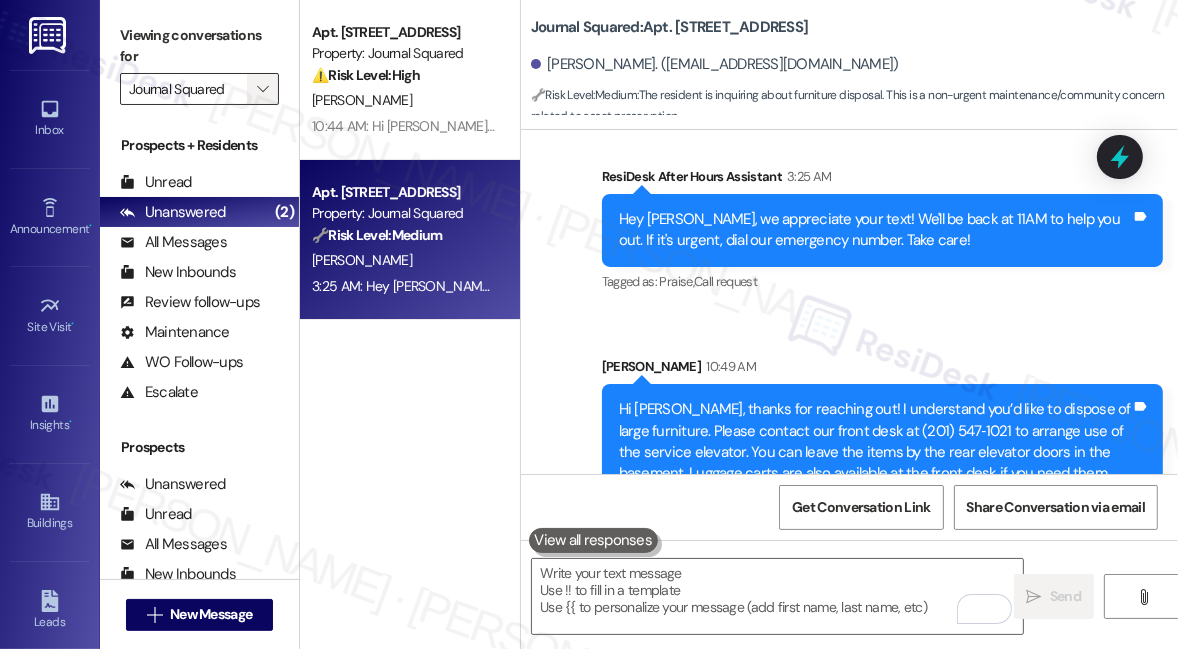 click on "" at bounding box center [262, 89] 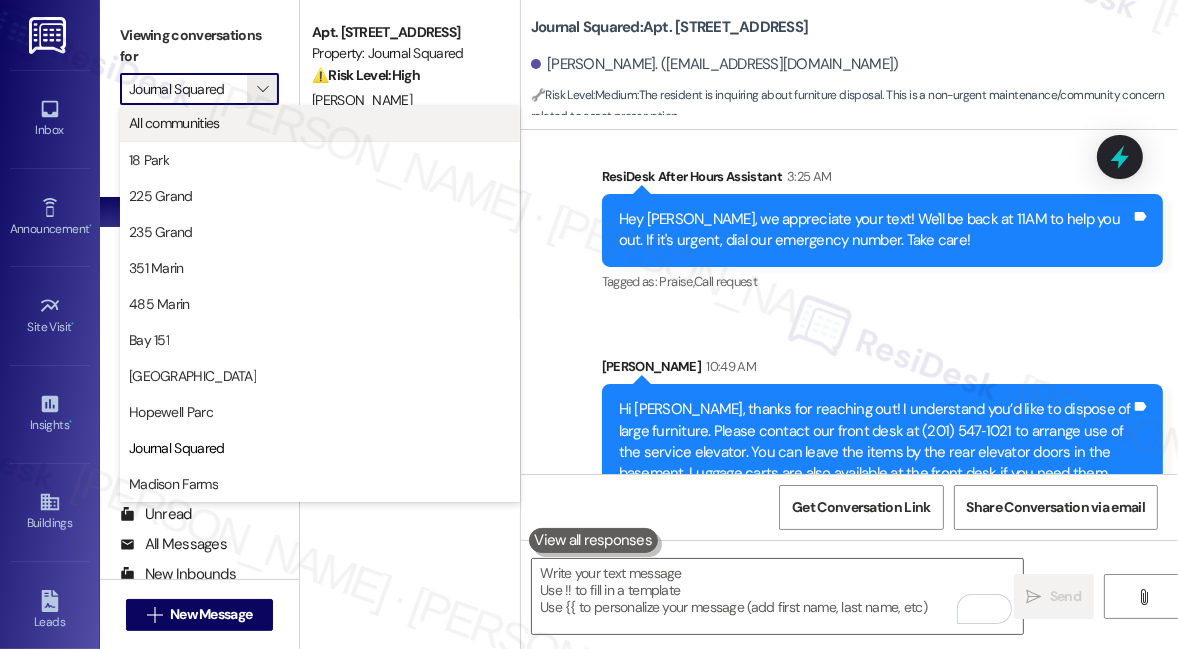 click on "All communities" at bounding box center [320, 123] 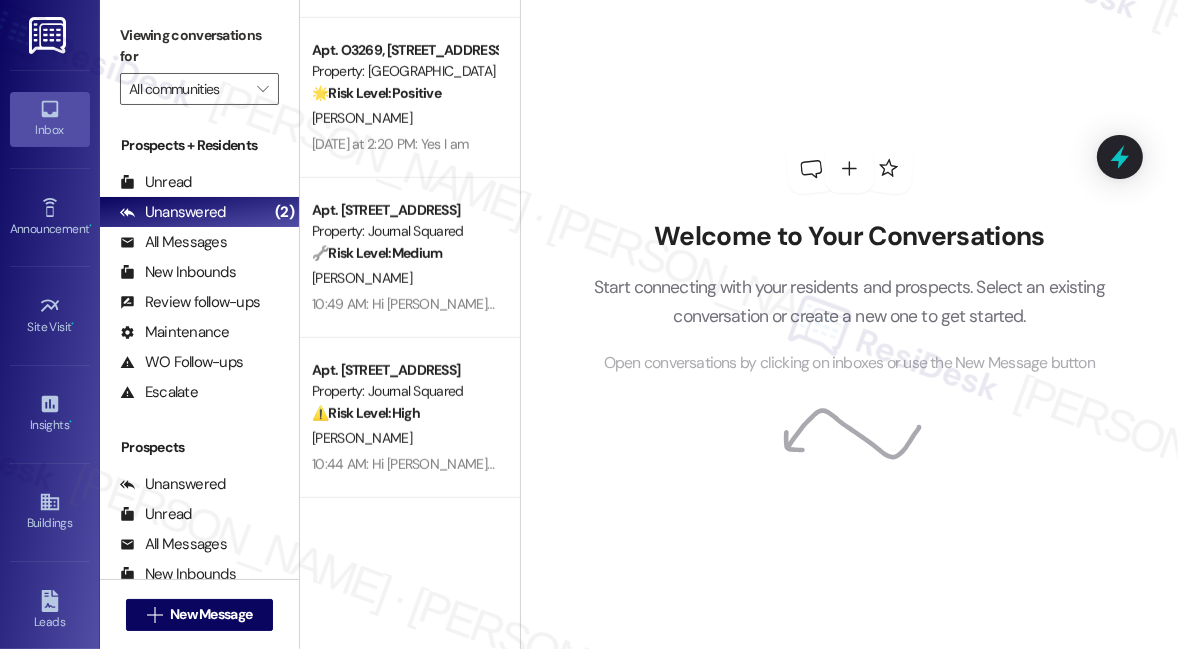scroll, scrollTop: 1272, scrollLeft: 0, axis: vertical 